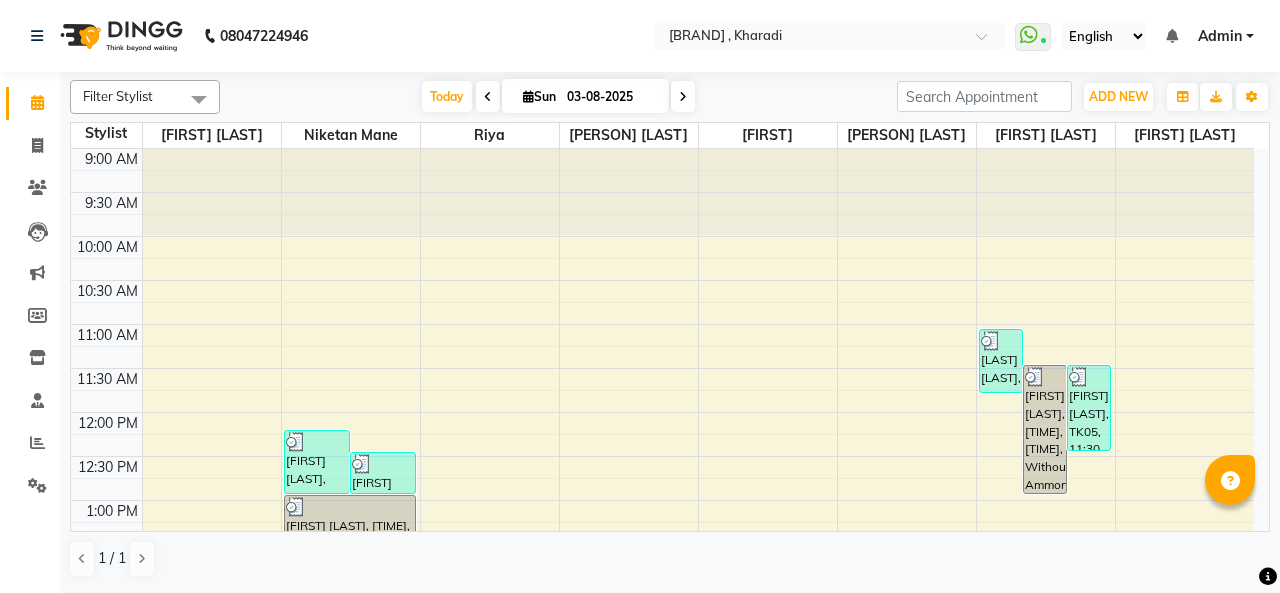 scroll, scrollTop: 0, scrollLeft: 0, axis: both 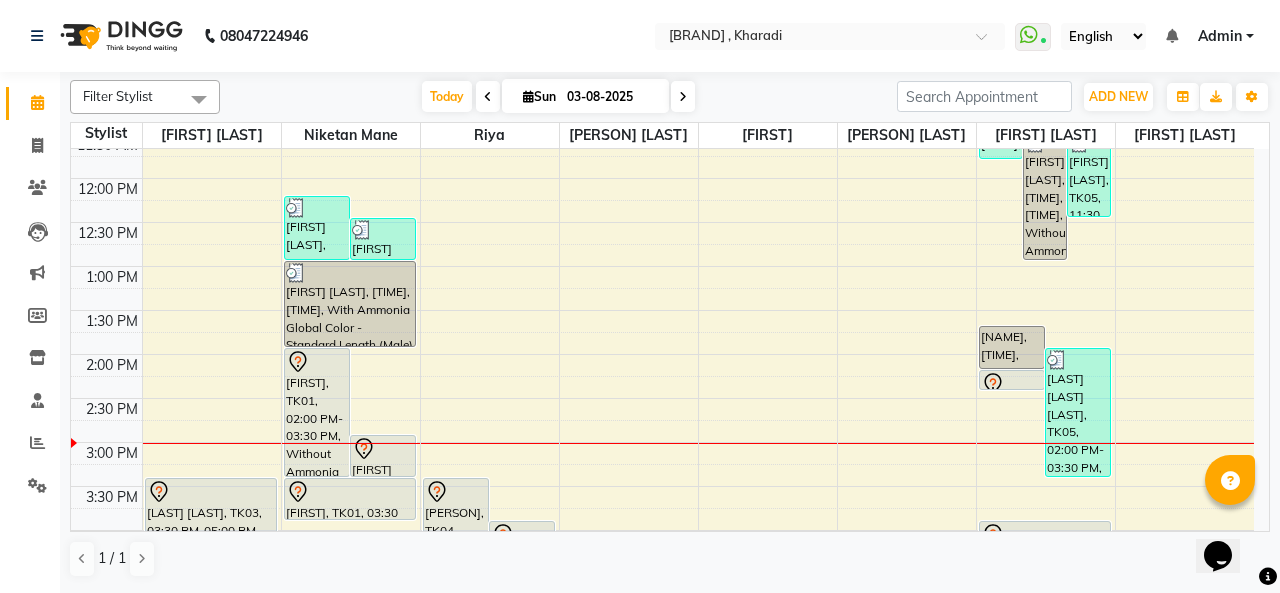 click on "[NAME], [TIME], [TIME], Hair - Hair Cut (Male)" at bounding box center [1012, 347] 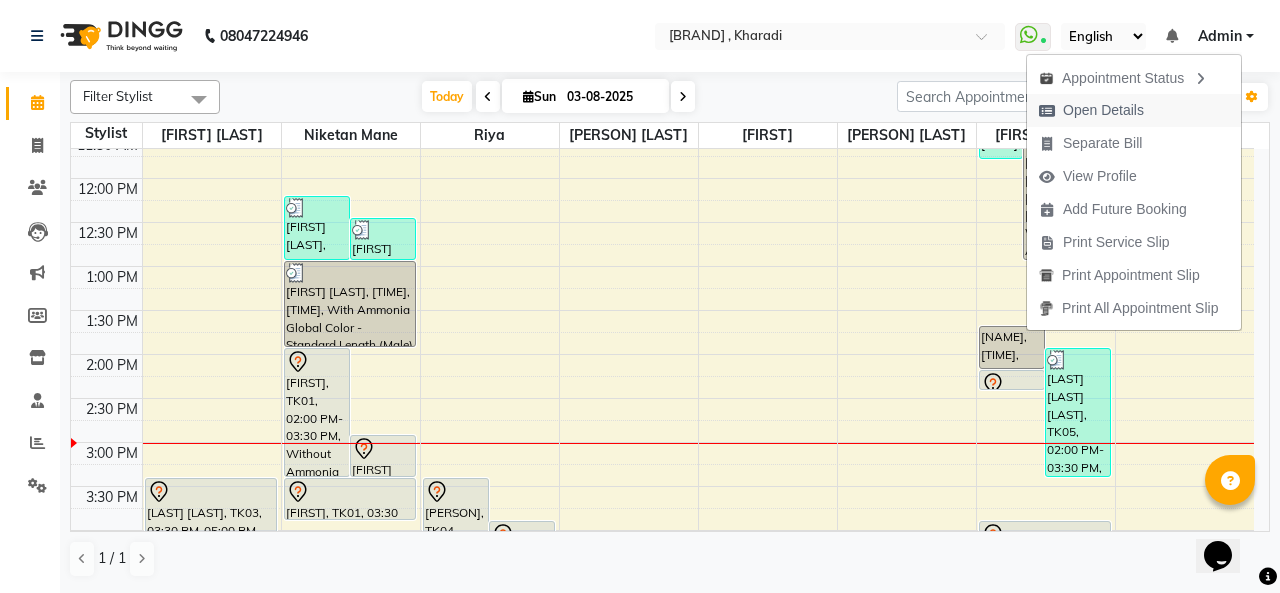 click on "Open Details" at bounding box center [1103, 110] 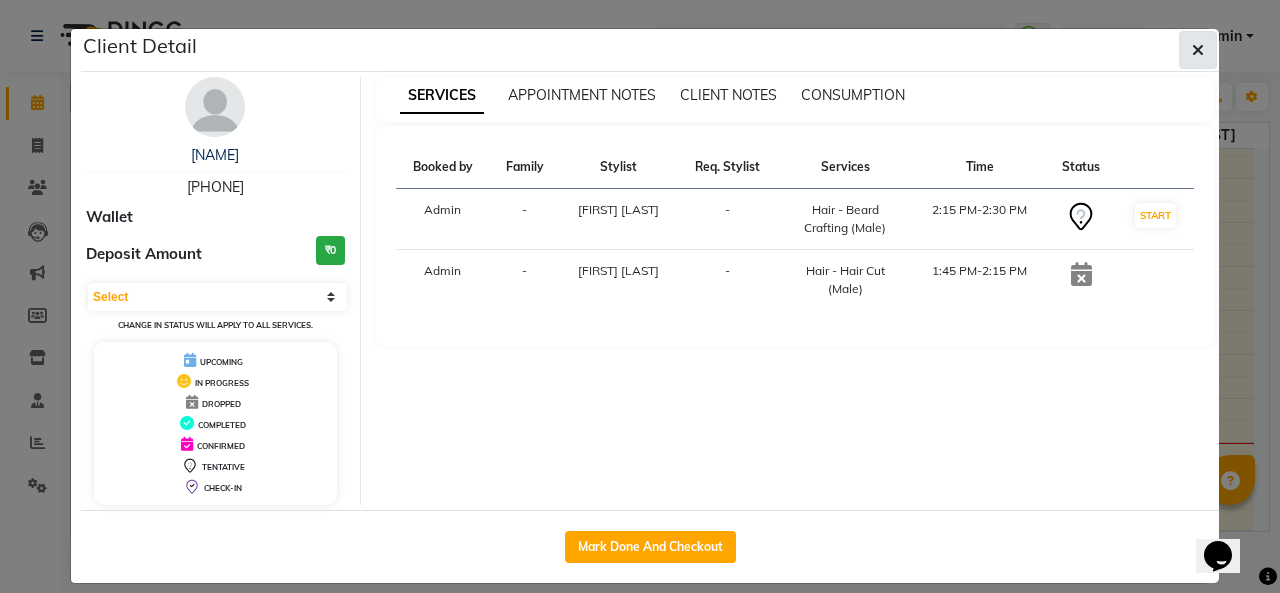 click 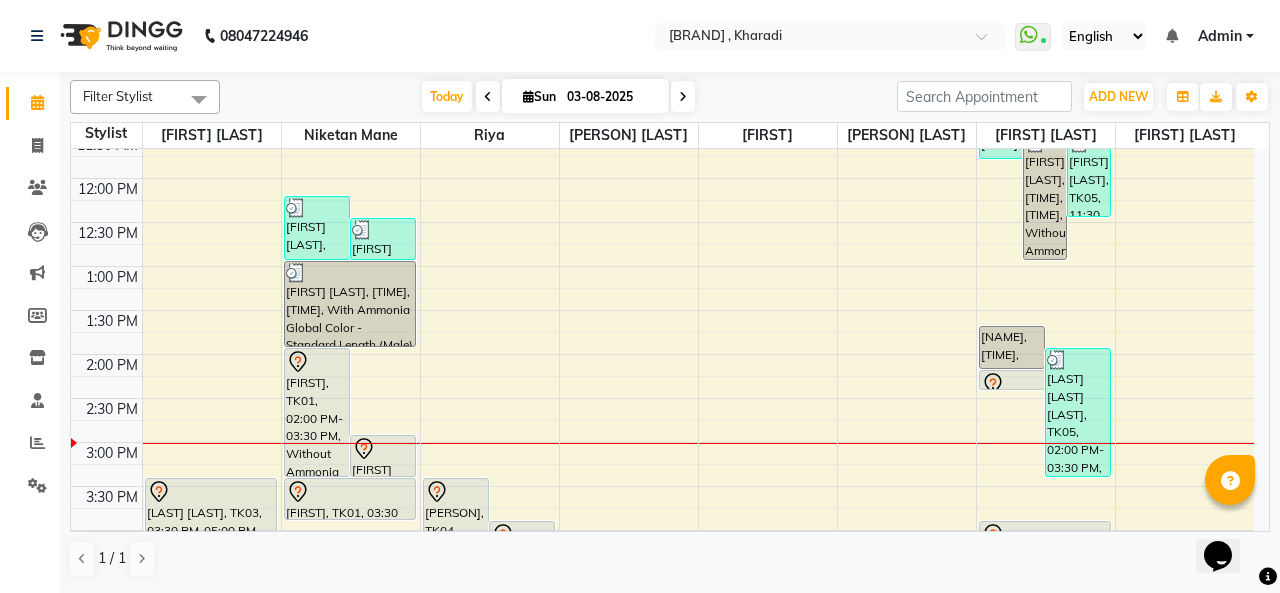 click at bounding box center [1012, 389] 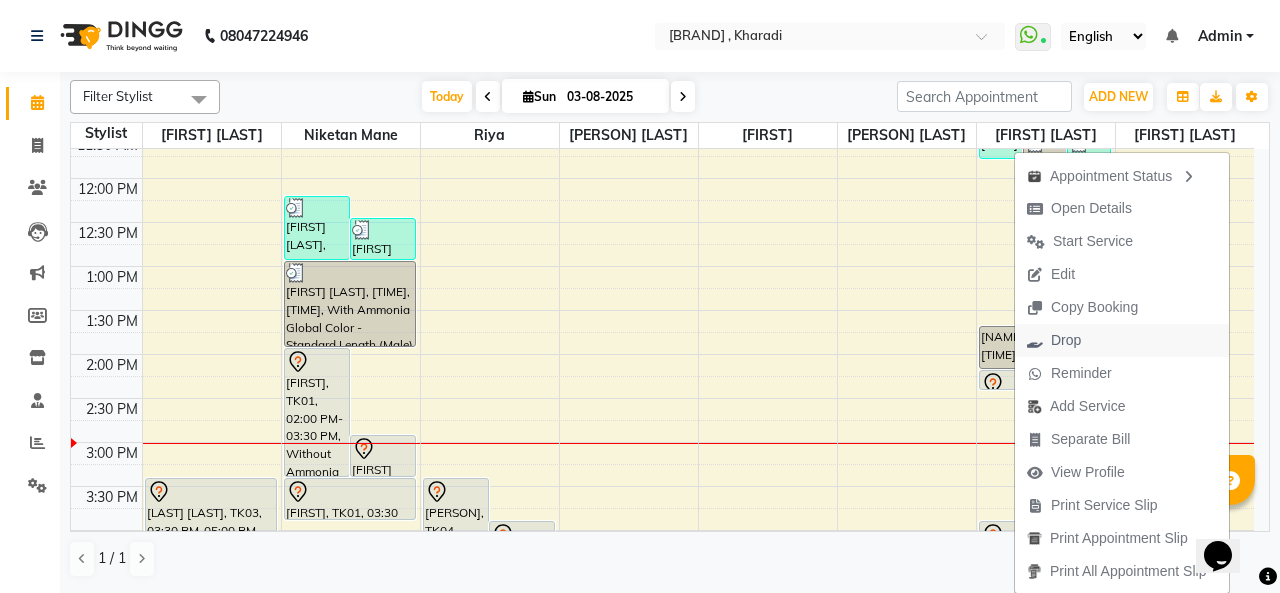 click on "Drop" at bounding box center (1066, 340) 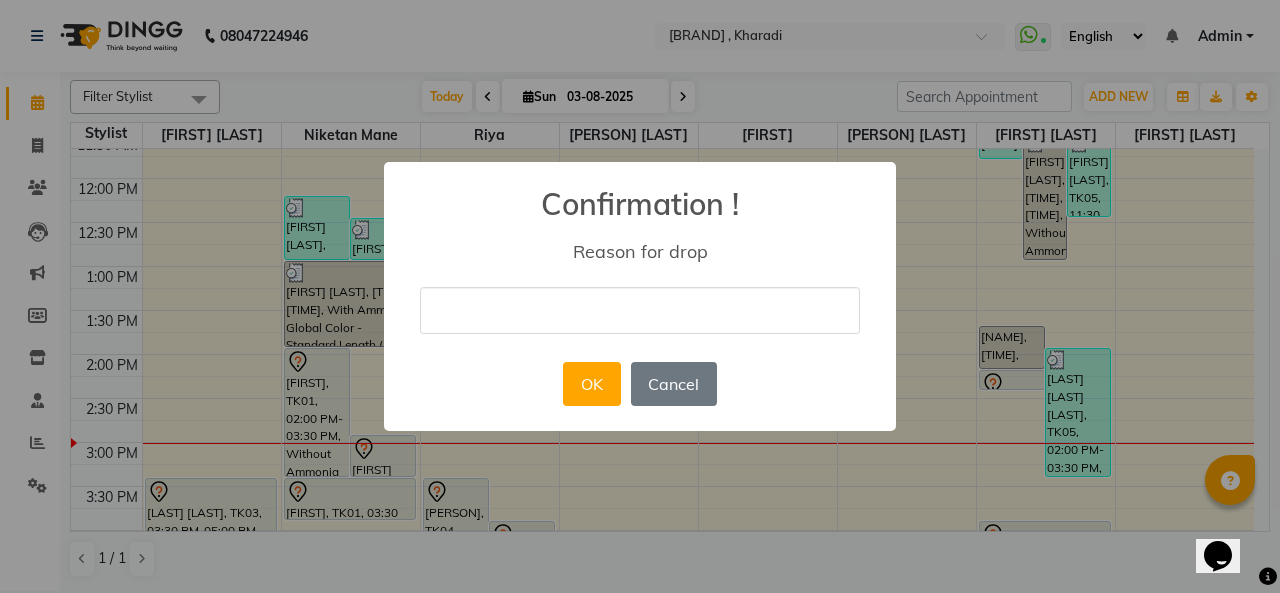 click at bounding box center [640, 310] 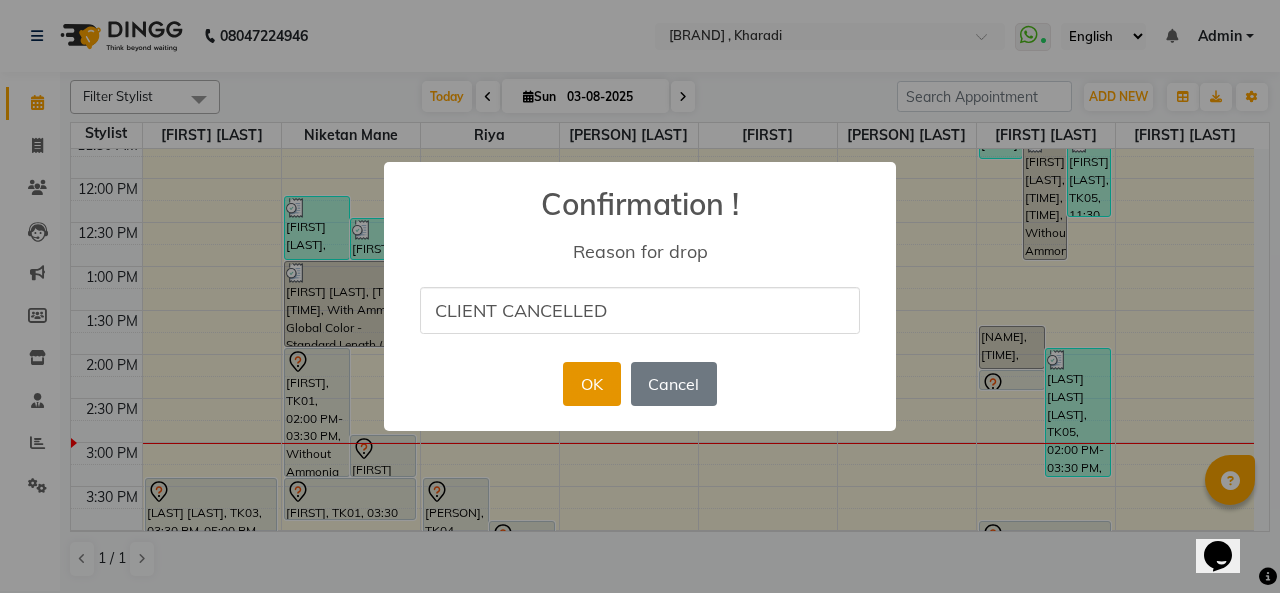 click on "OK" at bounding box center [591, 384] 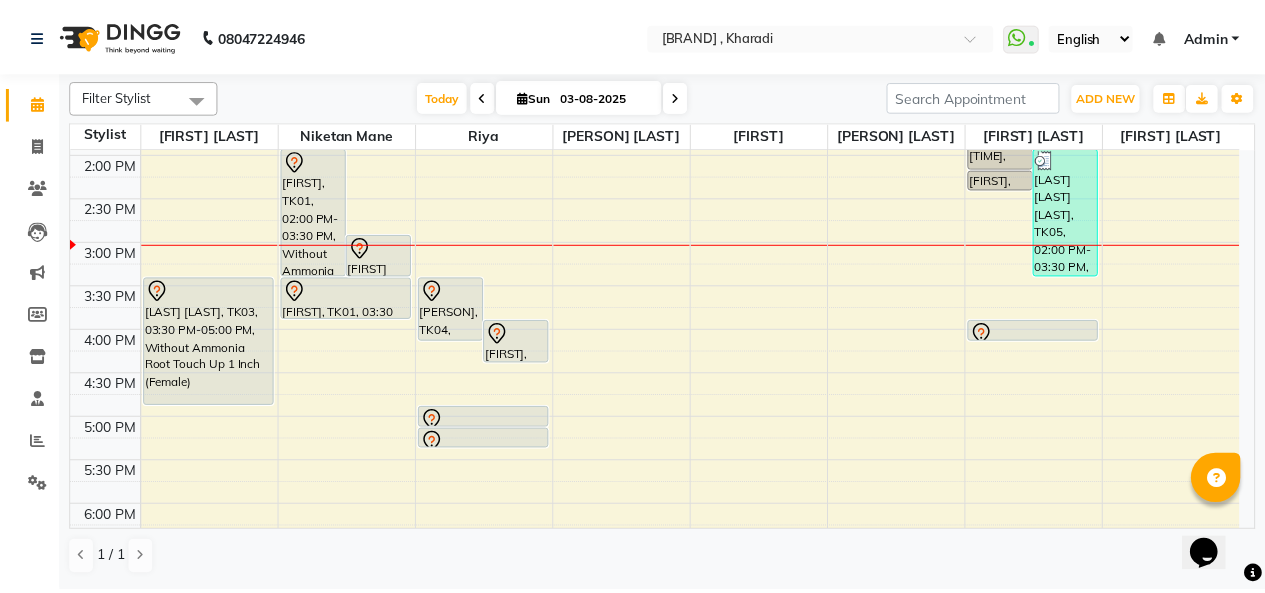 scroll, scrollTop: 334, scrollLeft: 0, axis: vertical 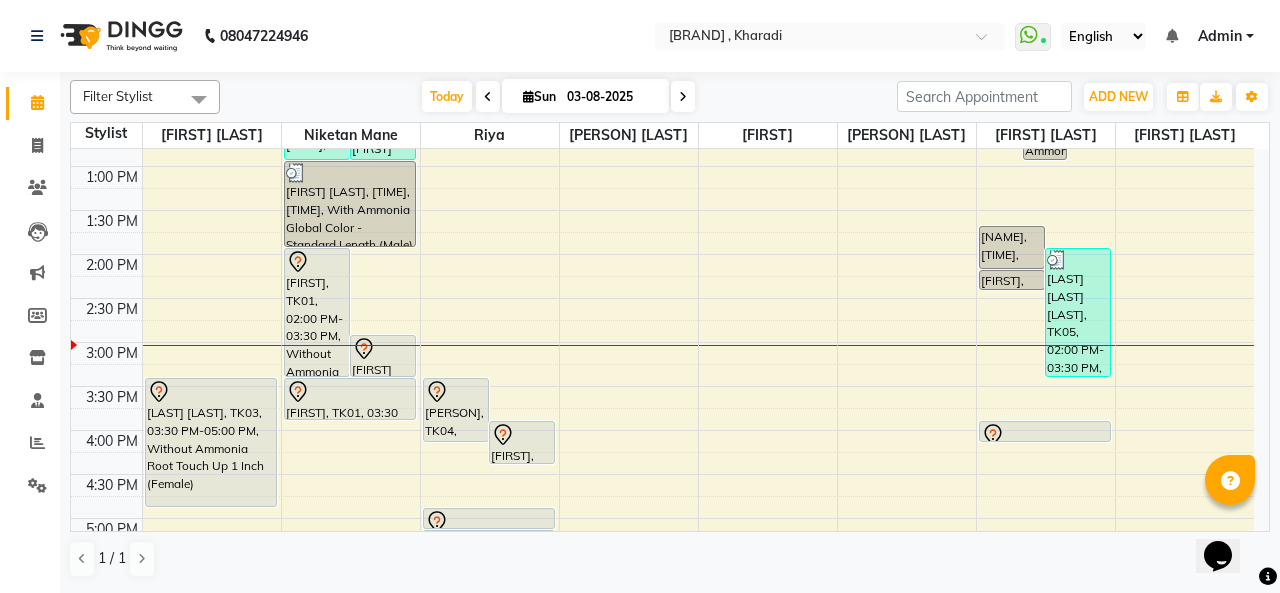 click at bounding box center [1045, 435] 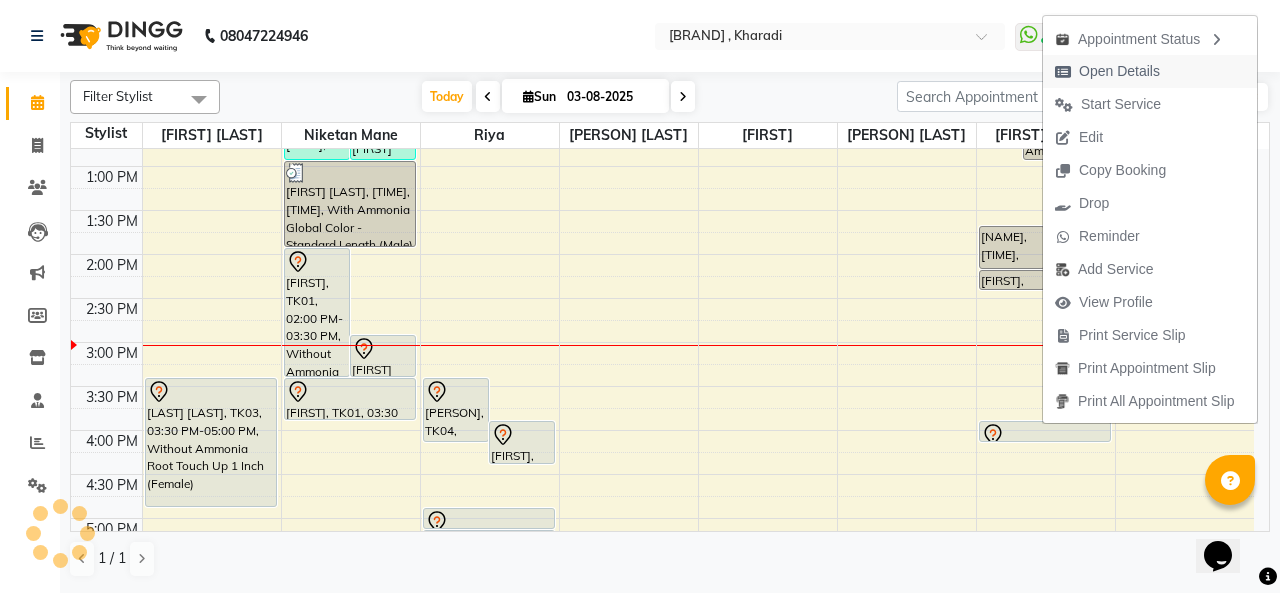 click on "Open Details" at bounding box center [1119, 71] 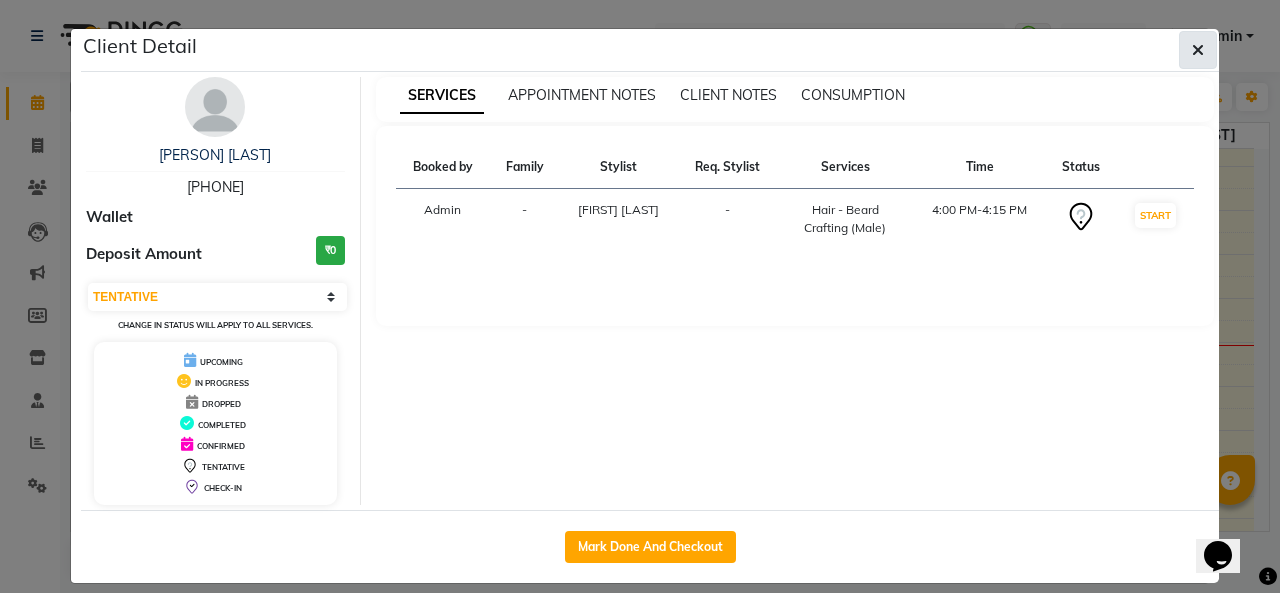 click 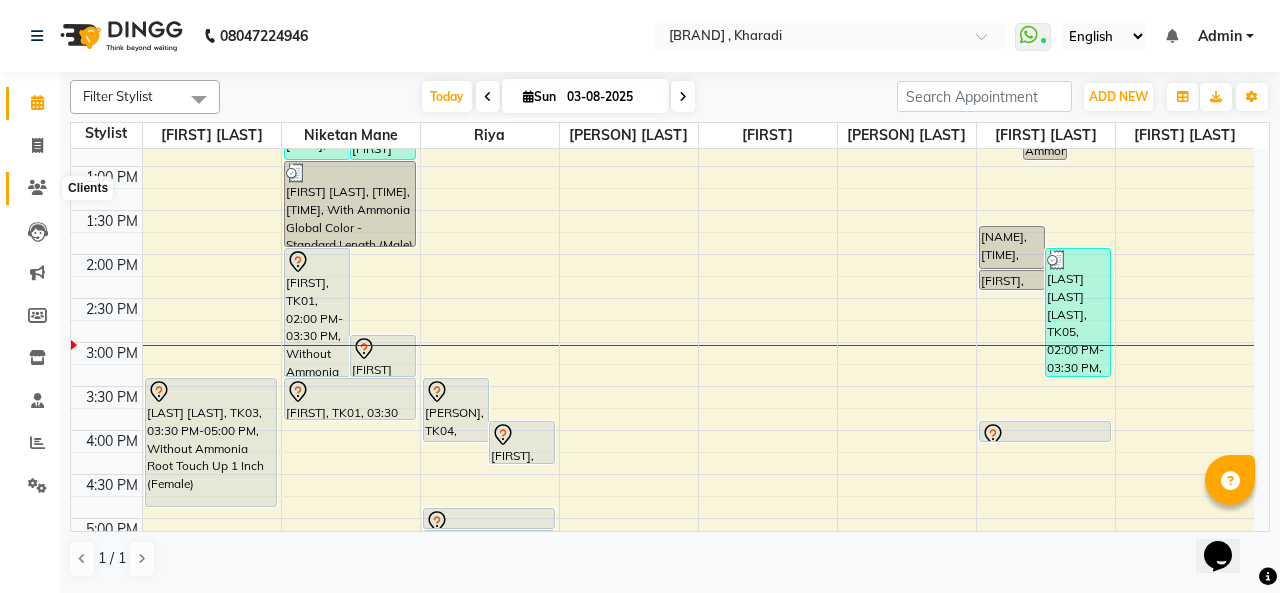 click 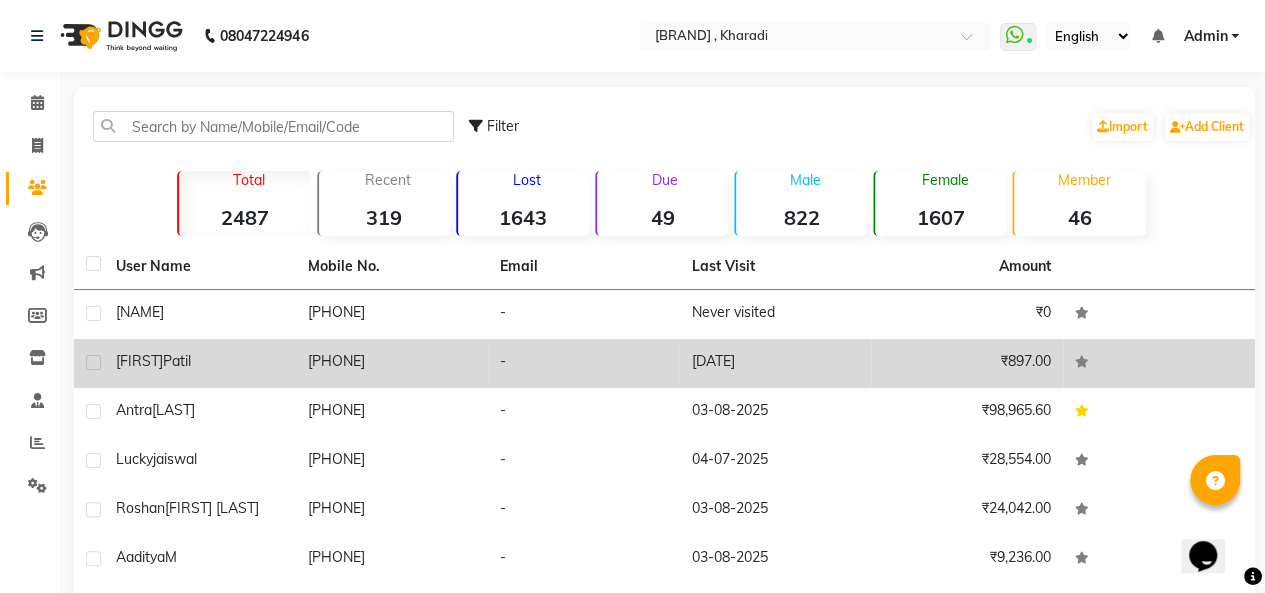 click on "[PHONE]" 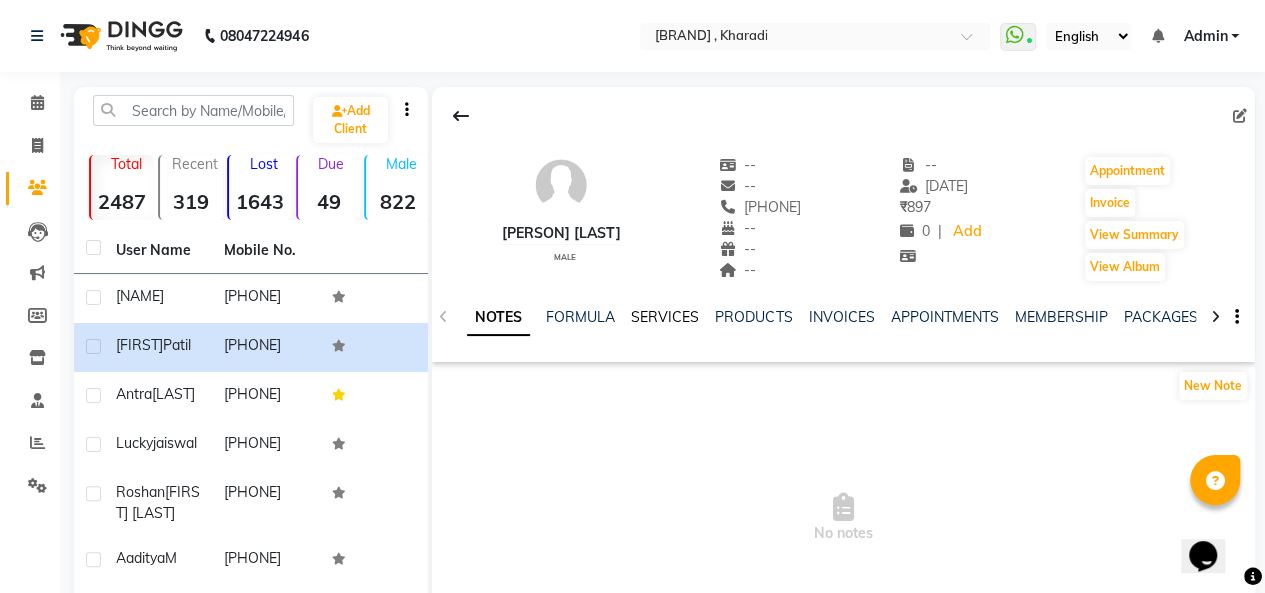 click on "SERVICES" 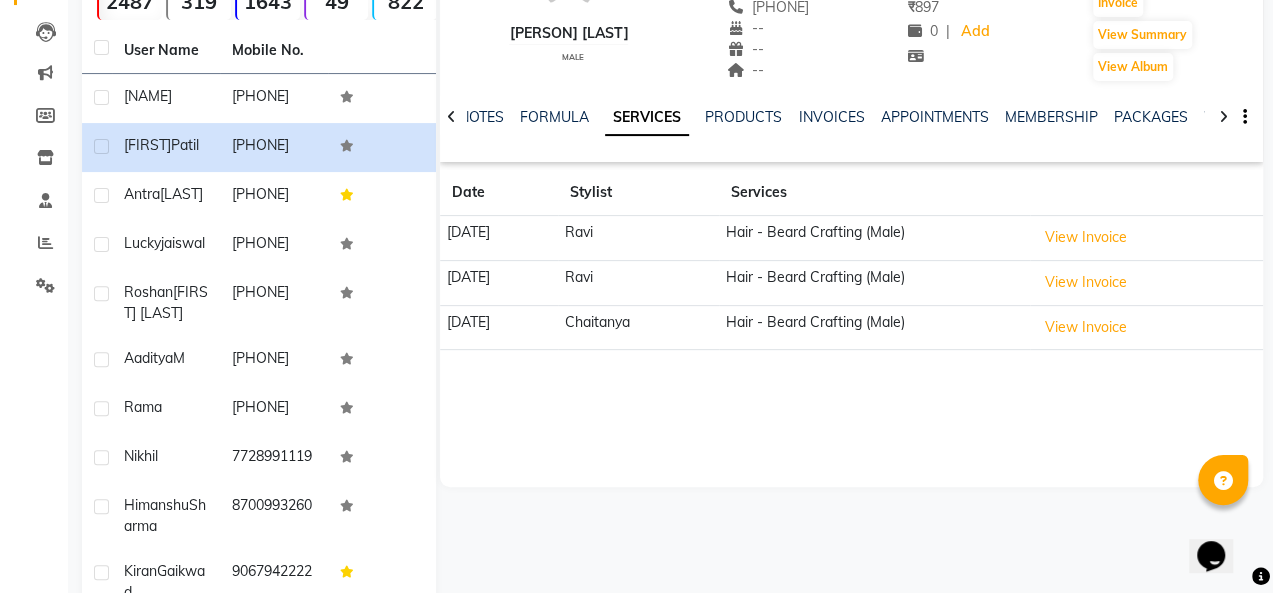 scroll, scrollTop: 0, scrollLeft: 0, axis: both 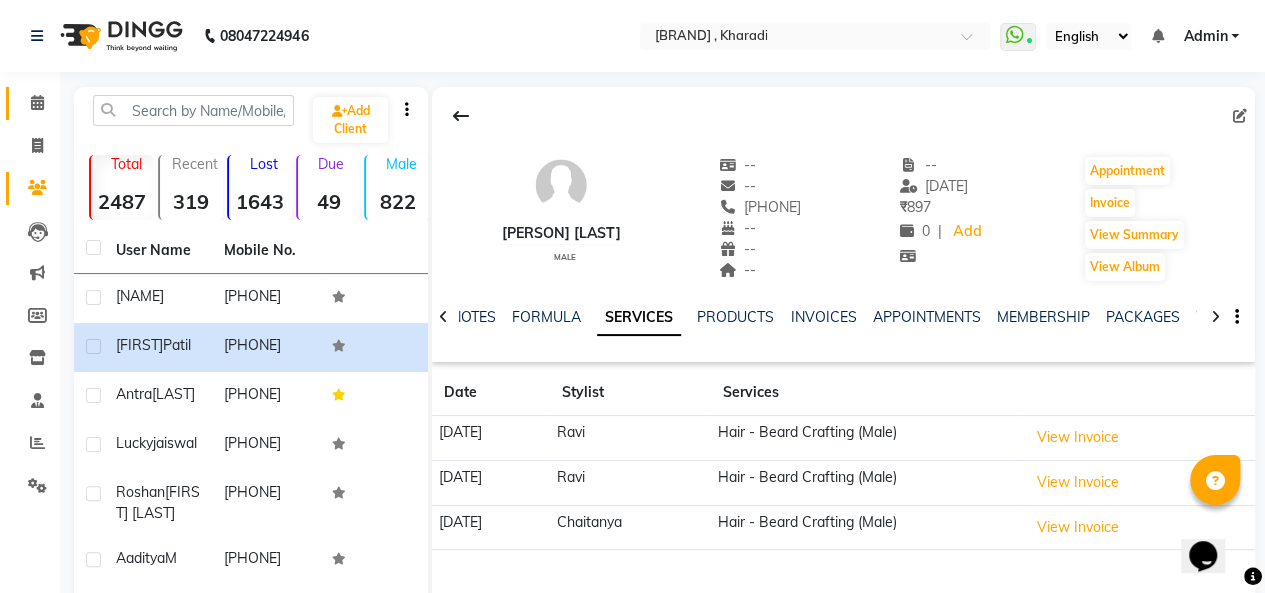 click on "Calendar" 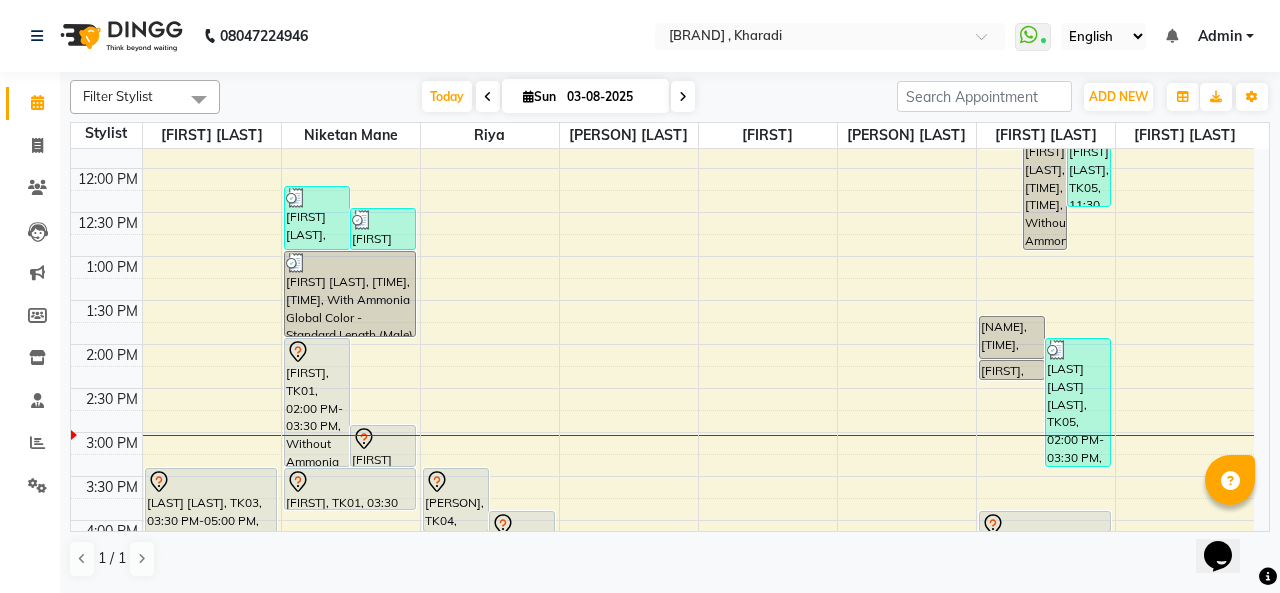 scroll, scrollTop: 200, scrollLeft: 0, axis: vertical 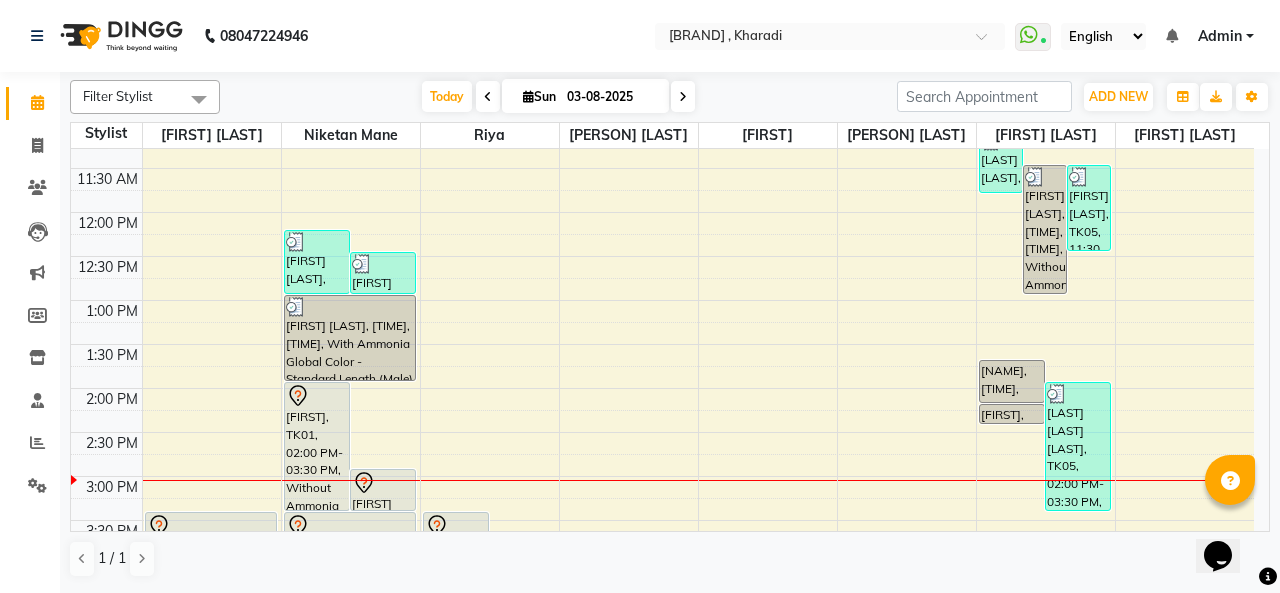 click at bounding box center (317, 396) 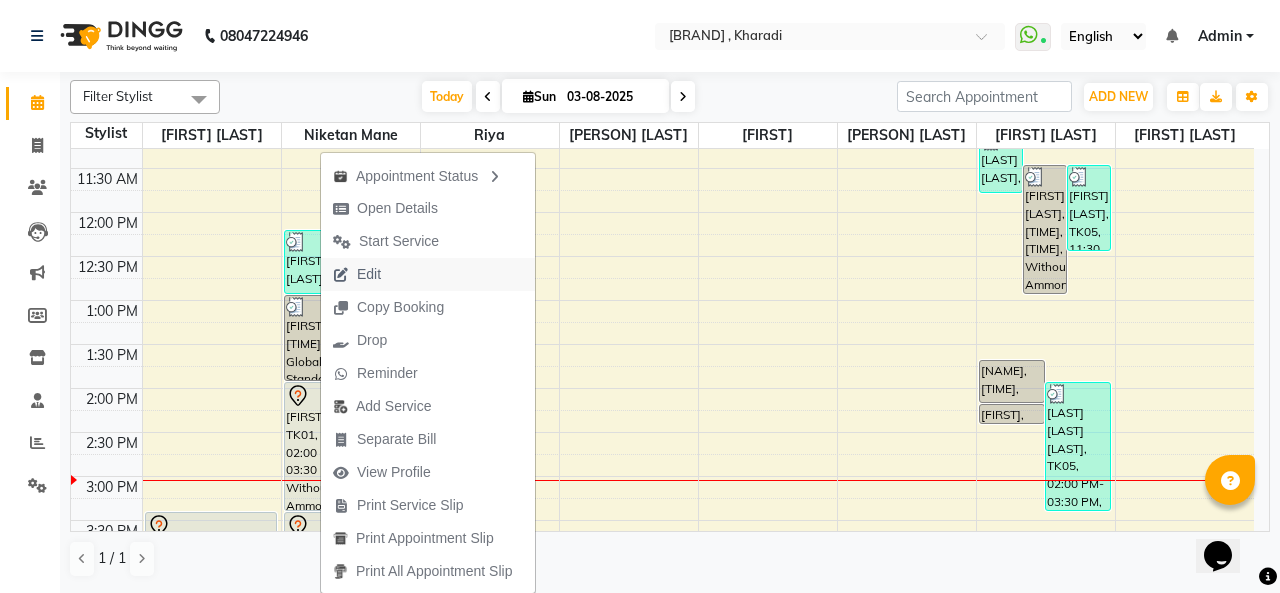click at bounding box center [341, 275] 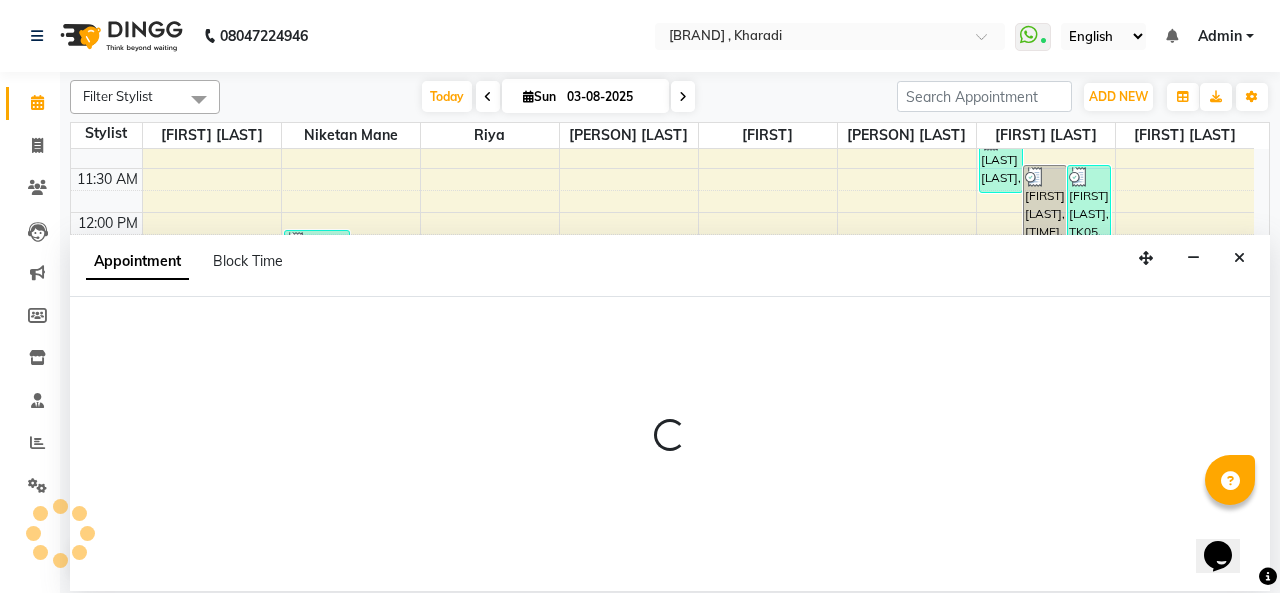 select on "tentative" 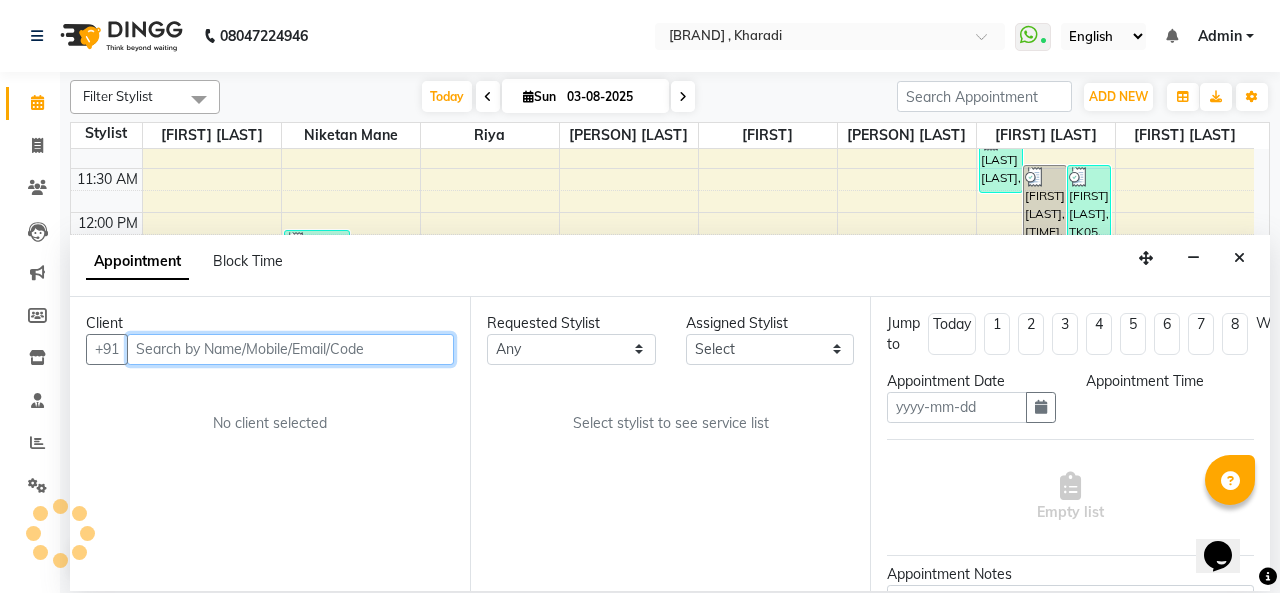 type on "03-08-2025" 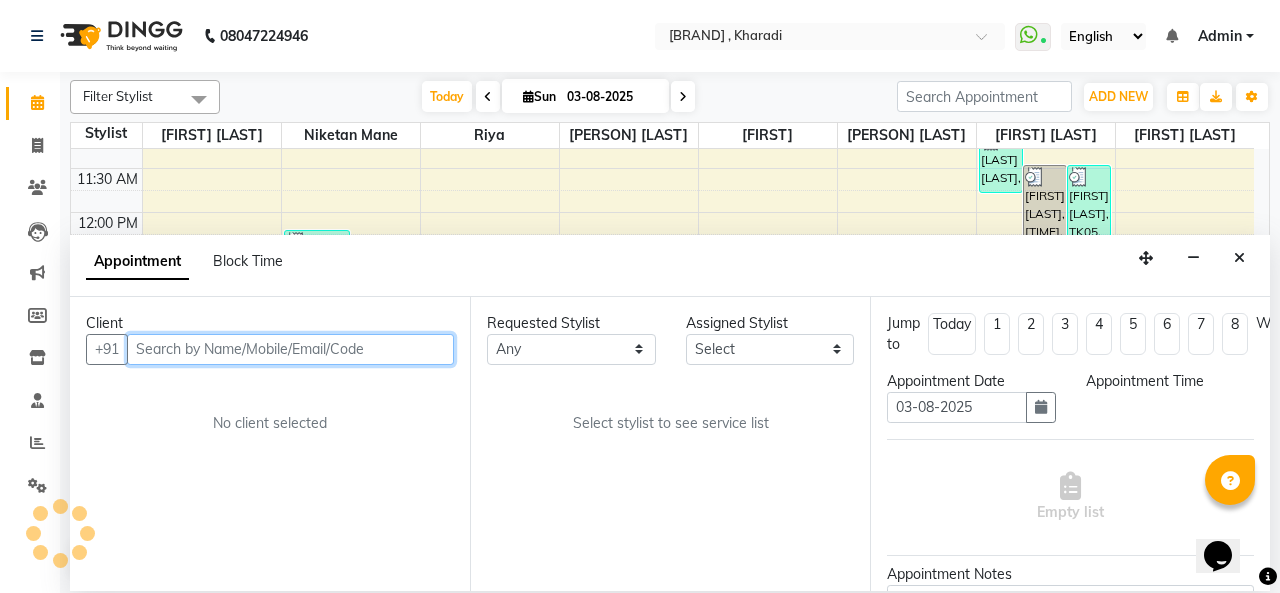 select on "840" 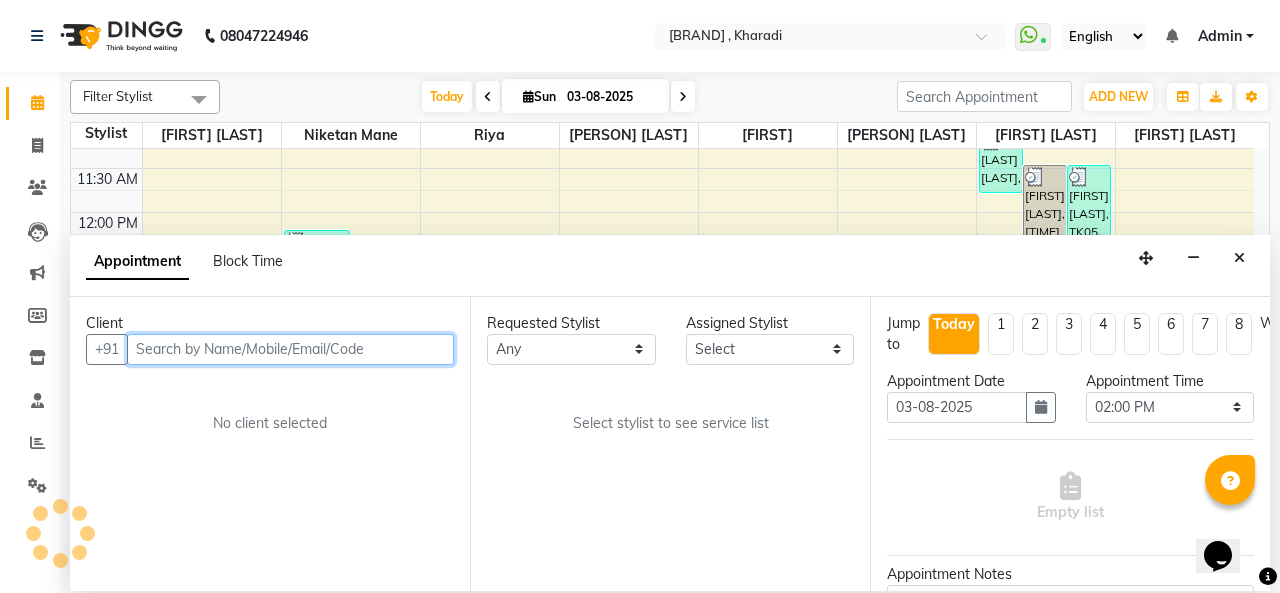 select on "52731" 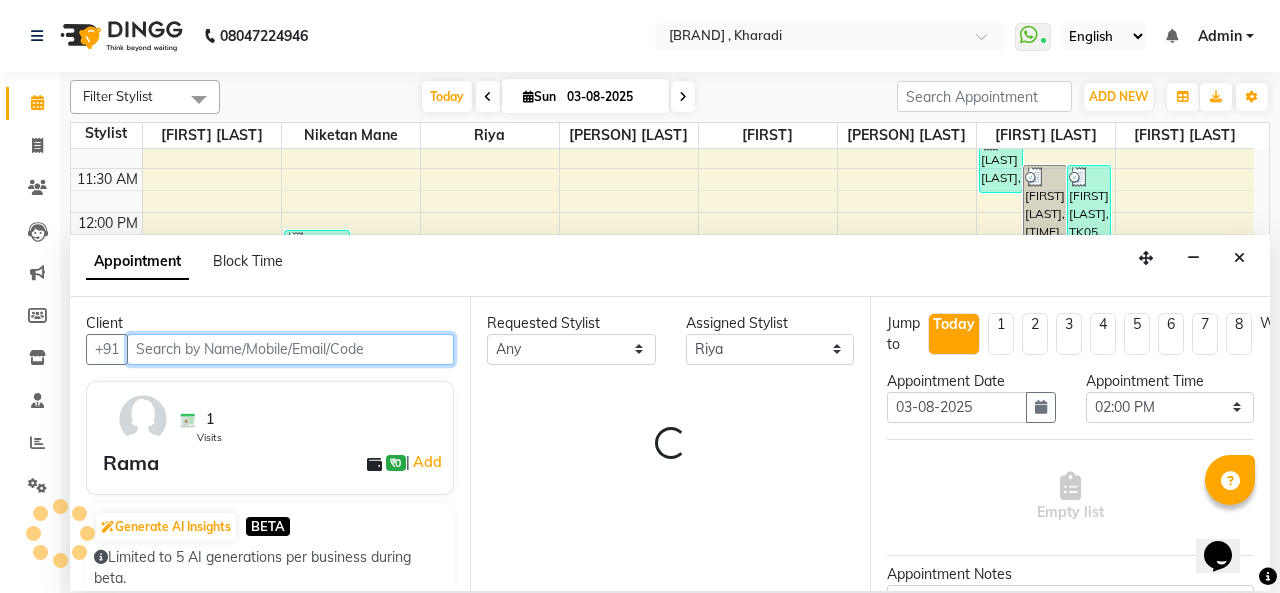 scroll, scrollTop: 521, scrollLeft: 0, axis: vertical 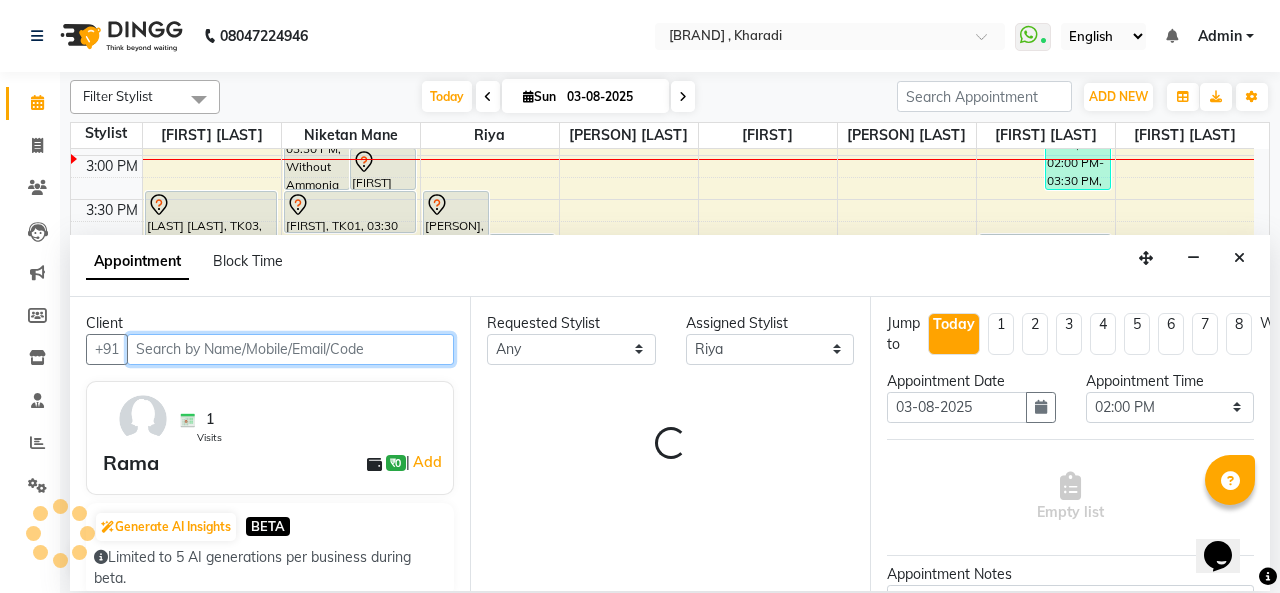 select on "59" 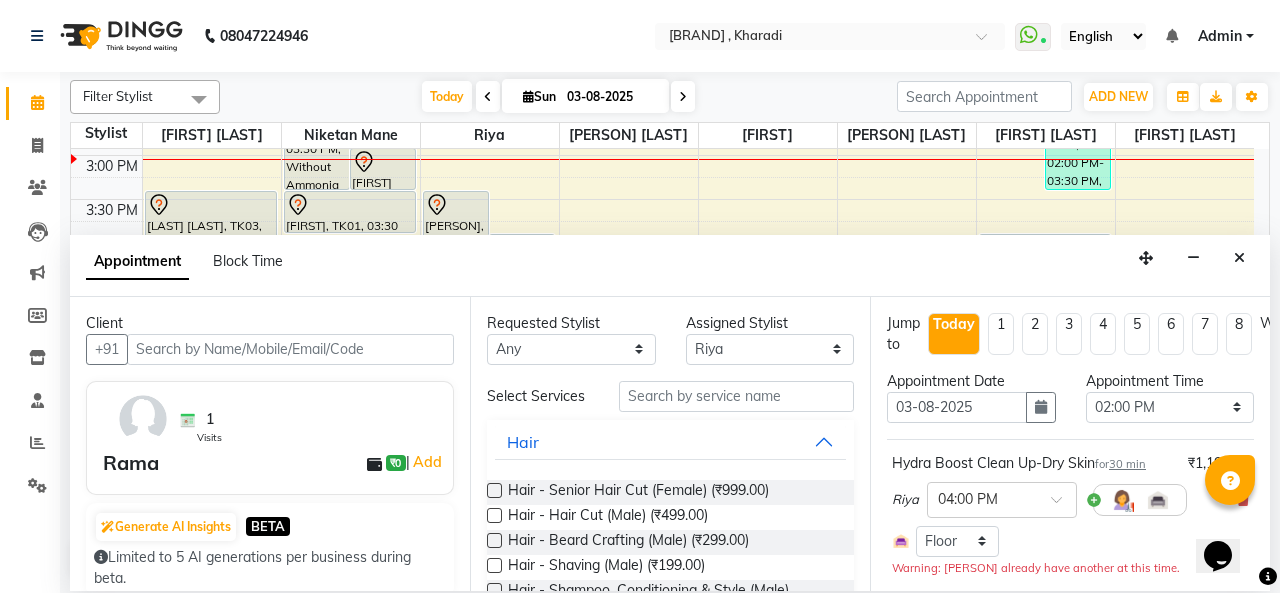 click on "[LAST] ₹0 | Add" at bounding box center [274, 463] 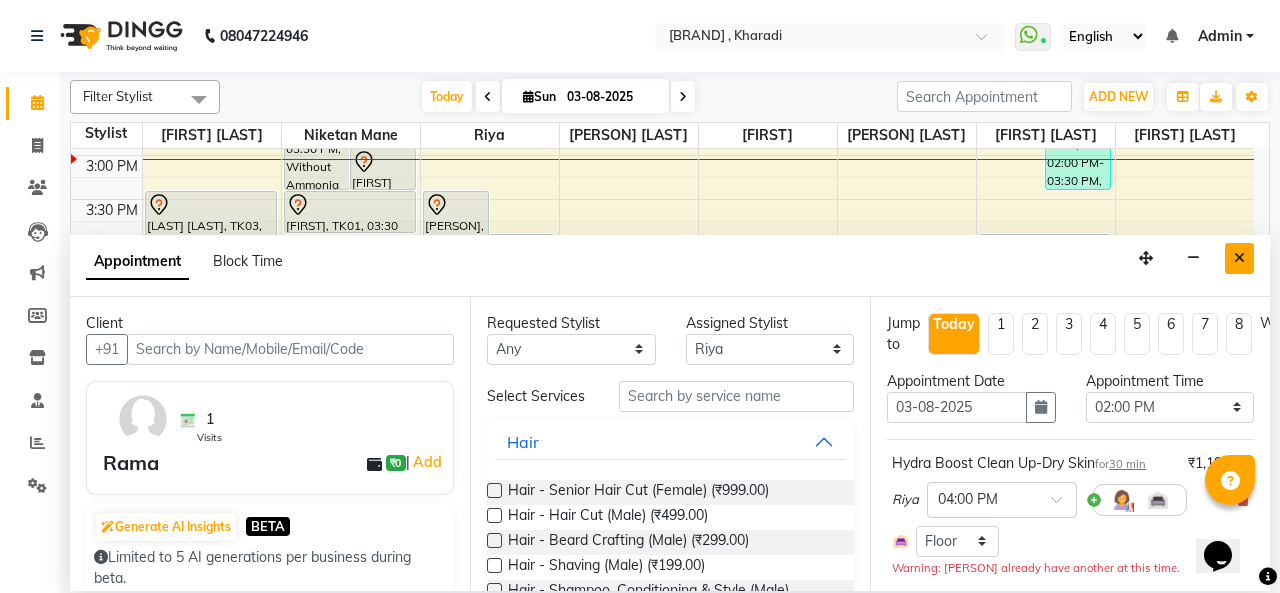 click at bounding box center (1239, 258) 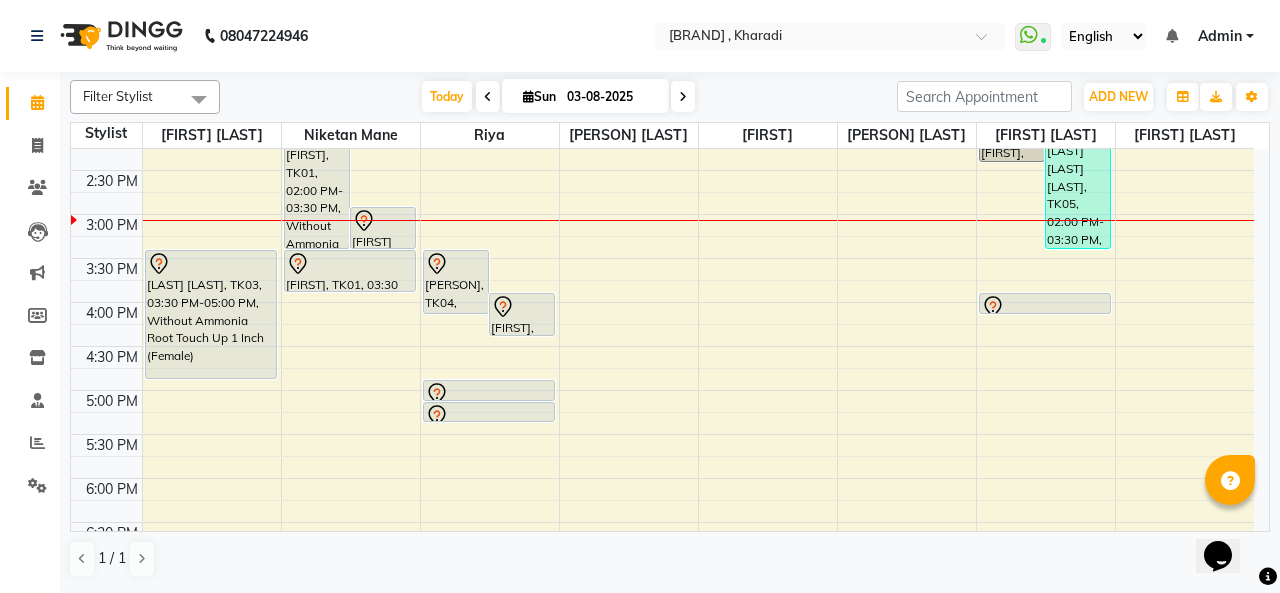 scroll, scrollTop: 421, scrollLeft: 0, axis: vertical 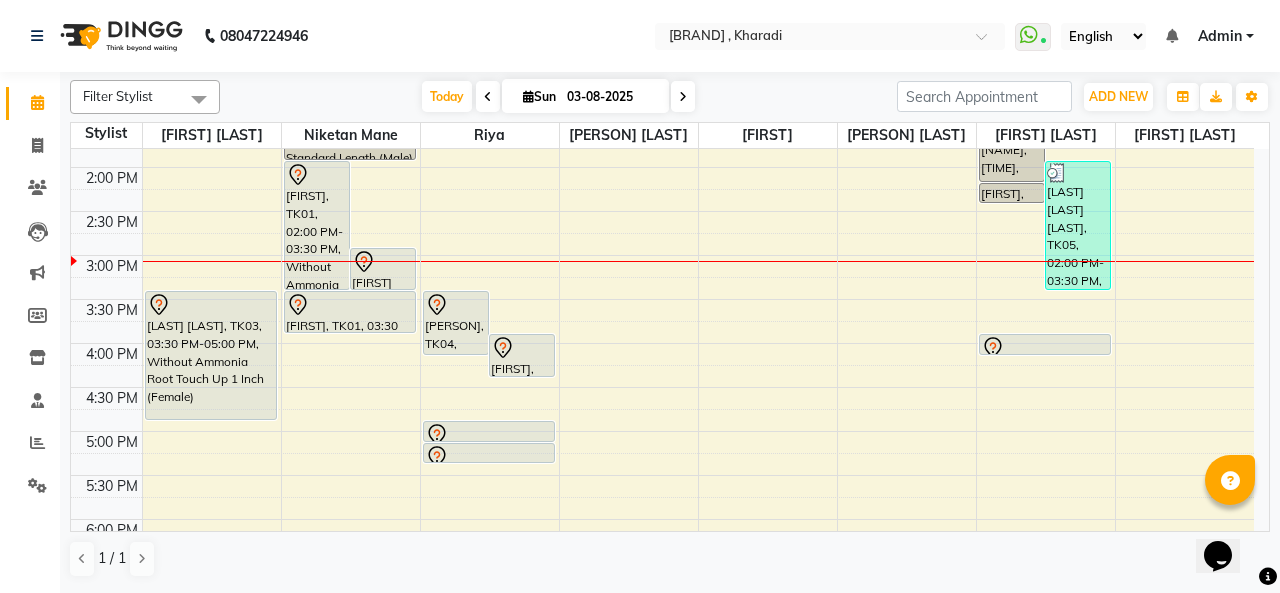click at bounding box center [211, 305] 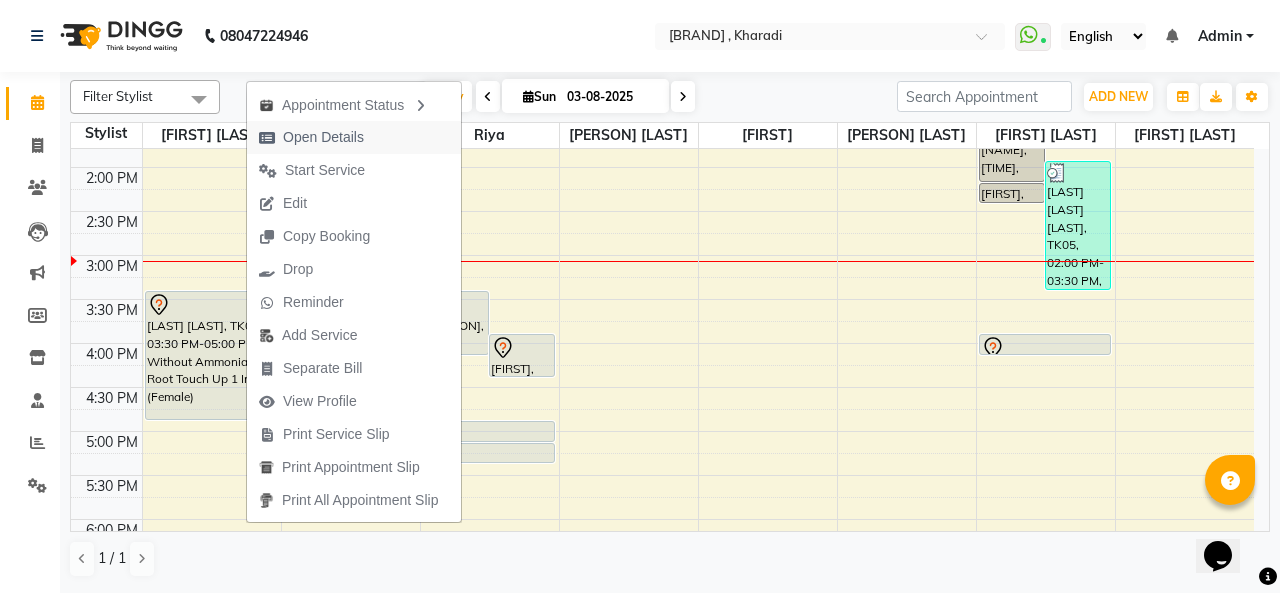 click on "Open Details" at bounding box center (323, 137) 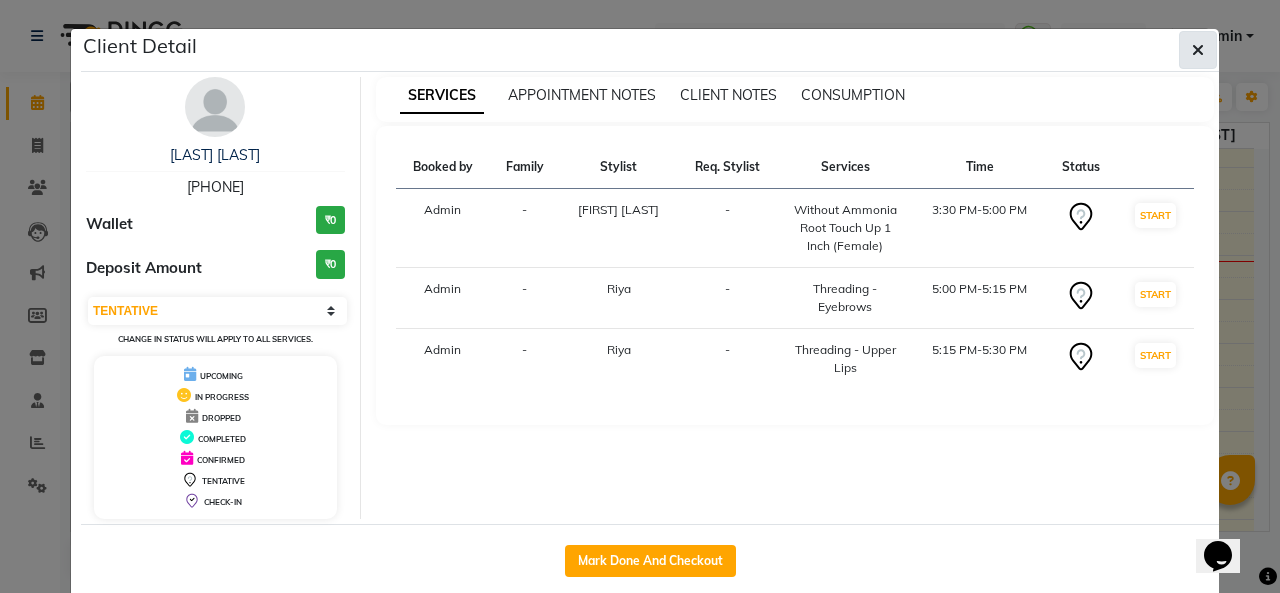 click 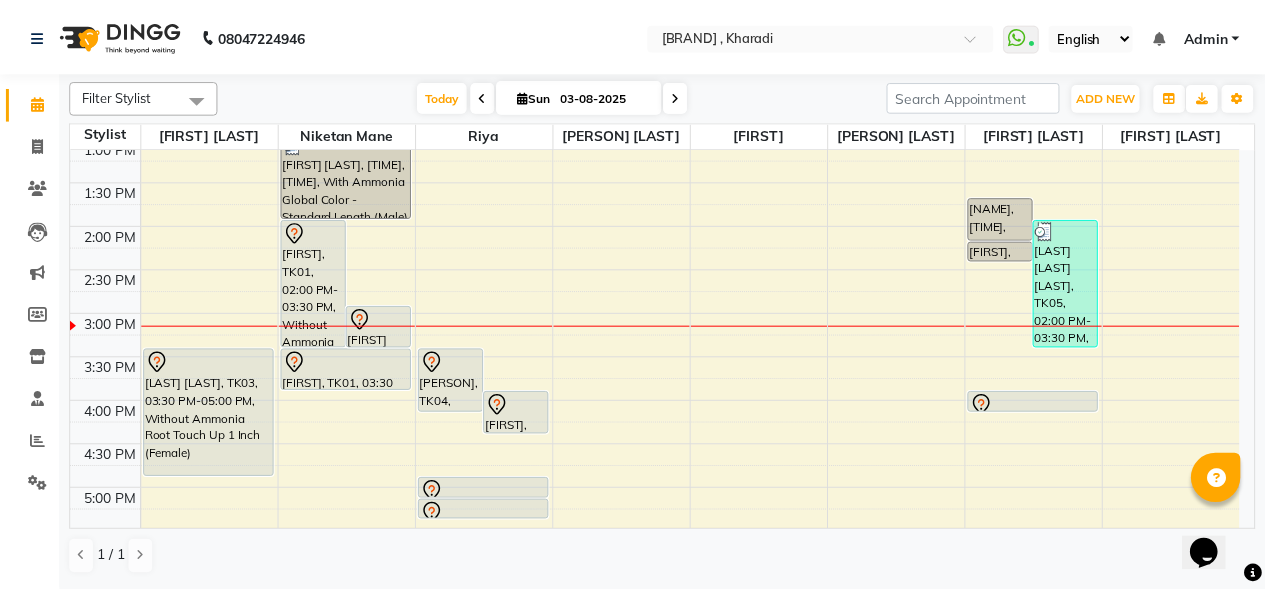 scroll, scrollTop: 321, scrollLeft: 0, axis: vertical 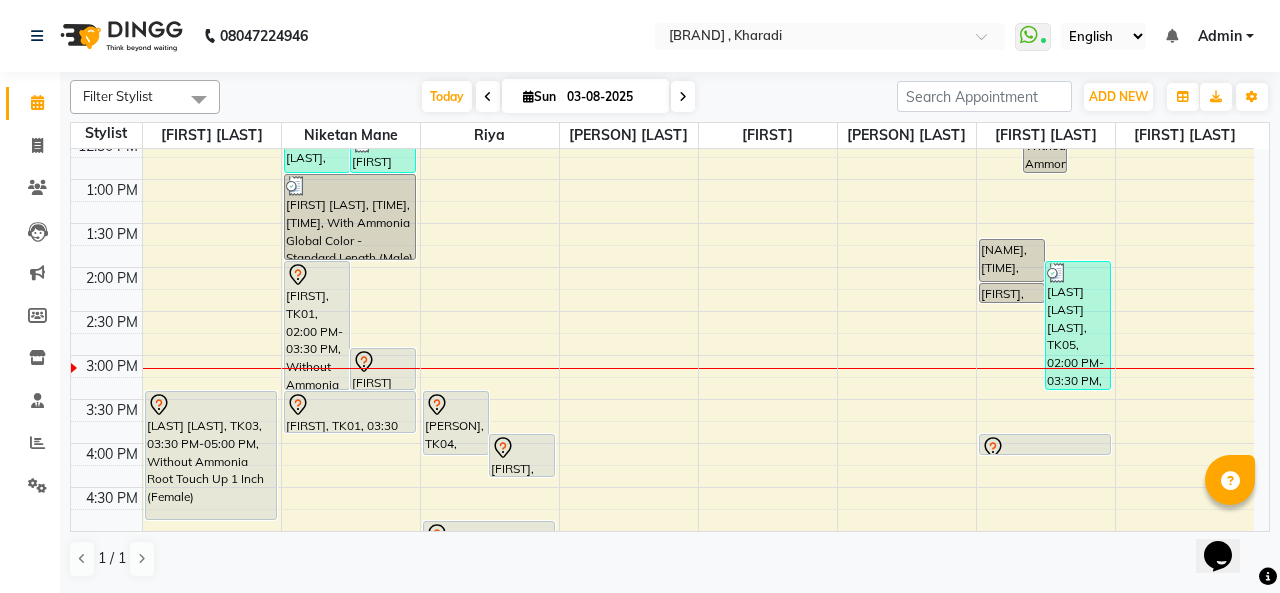 click at bounding box center (317, 275) 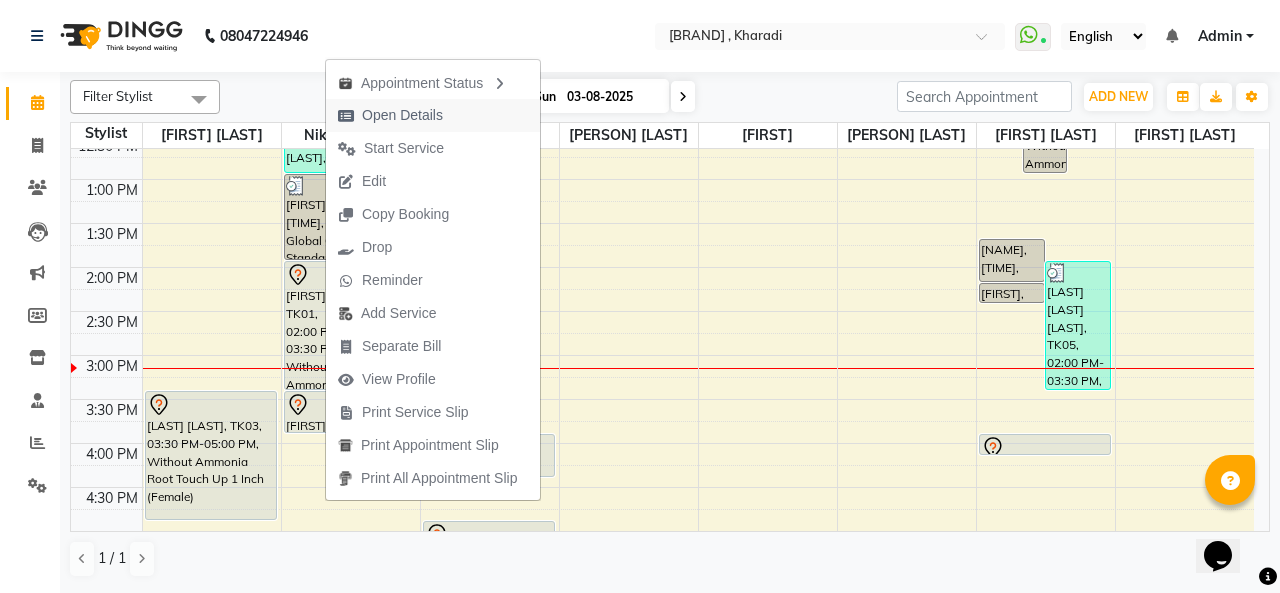 click on "Open Details" at bounding box center (402, 115) 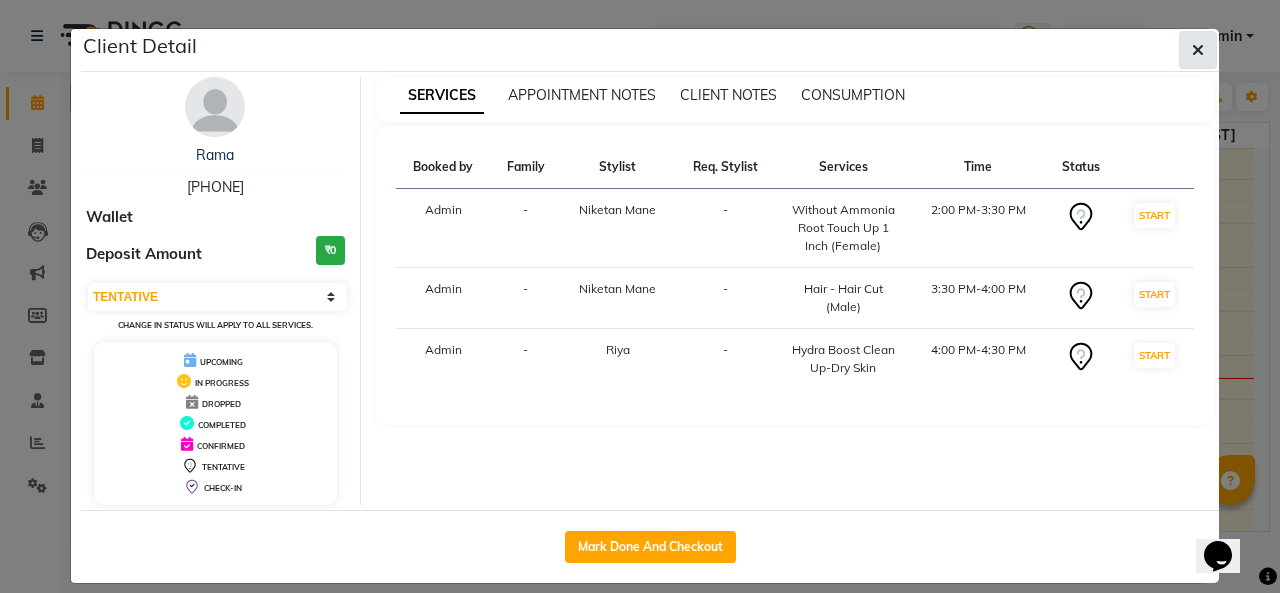 click 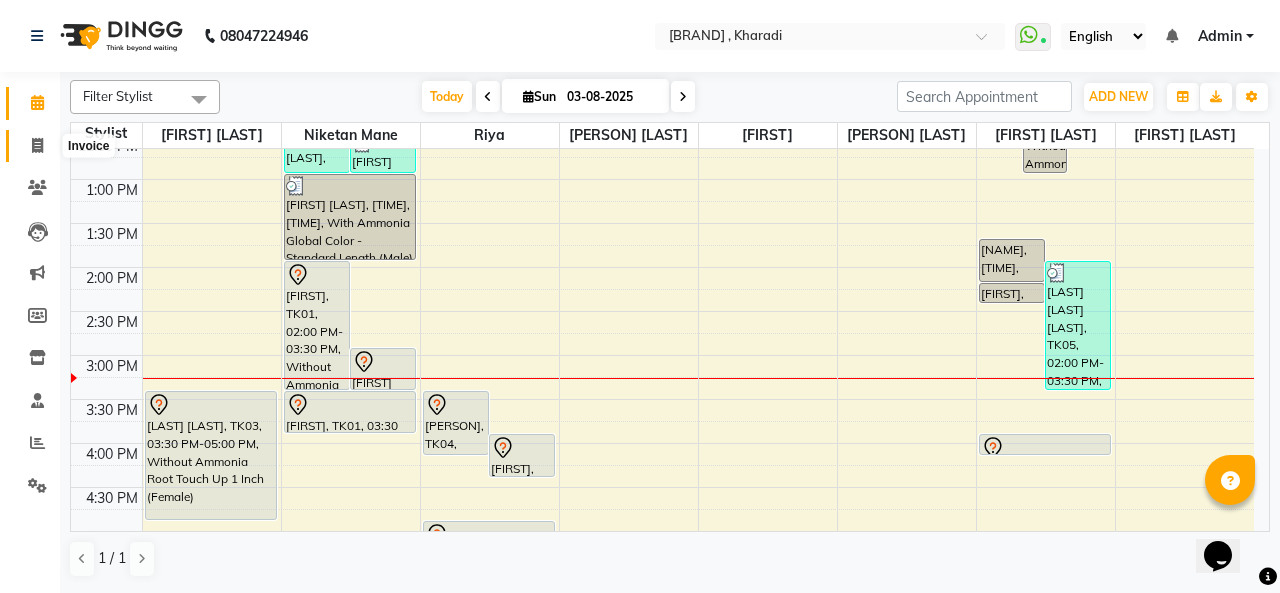 click 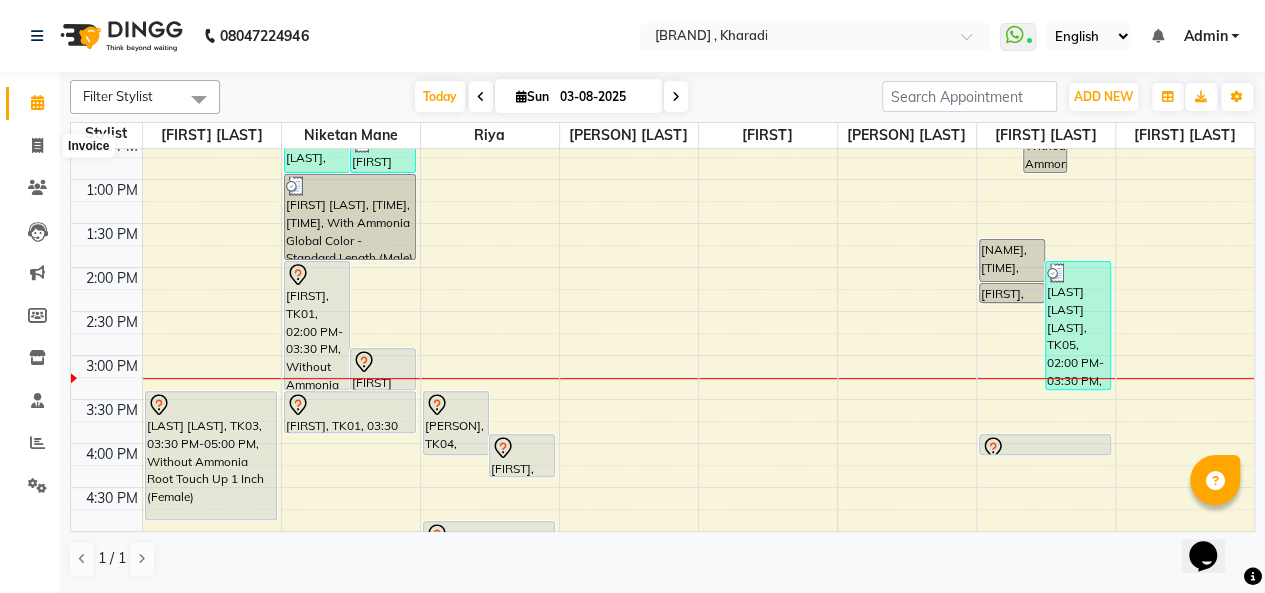 select on "service" 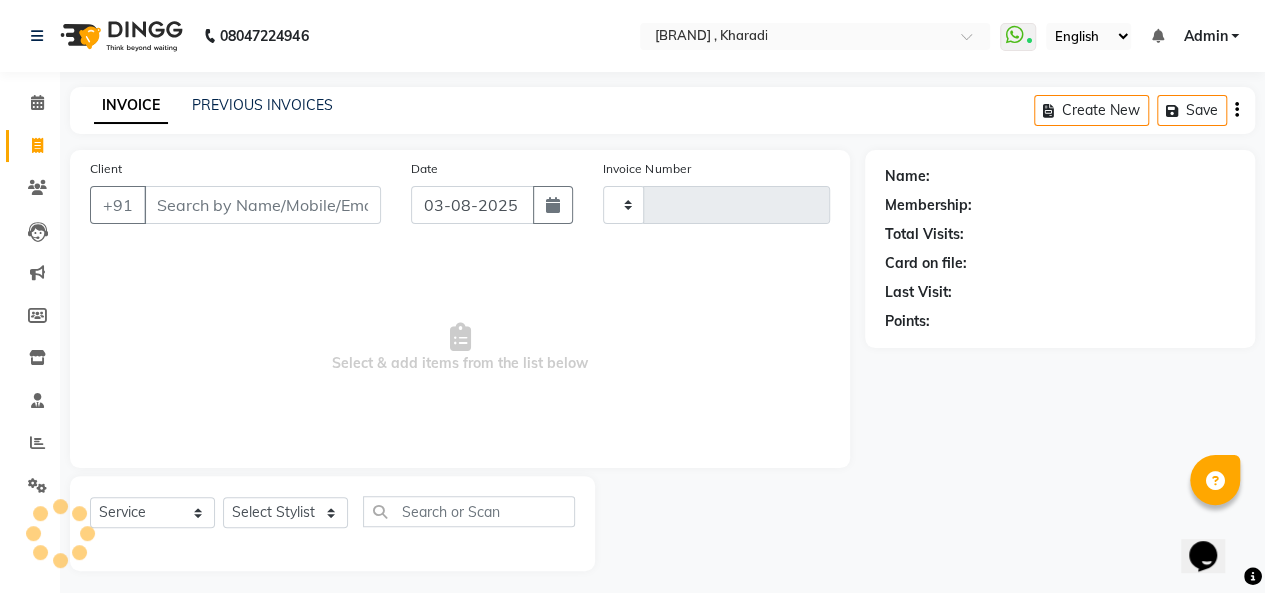 type on "0750" 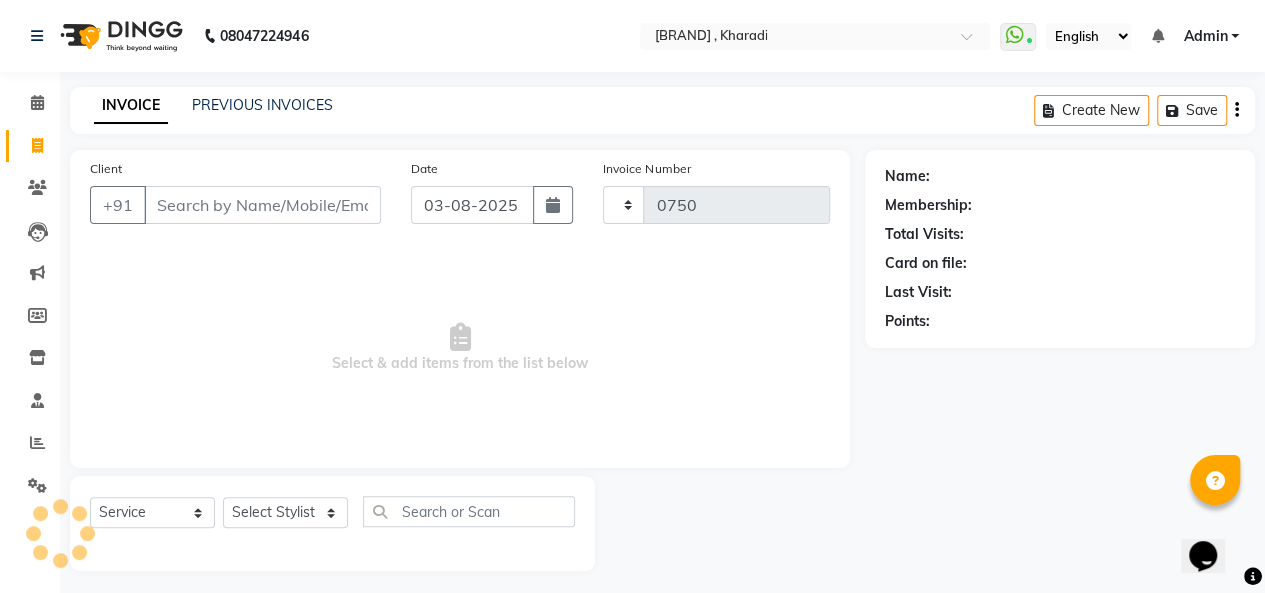 select on "665" 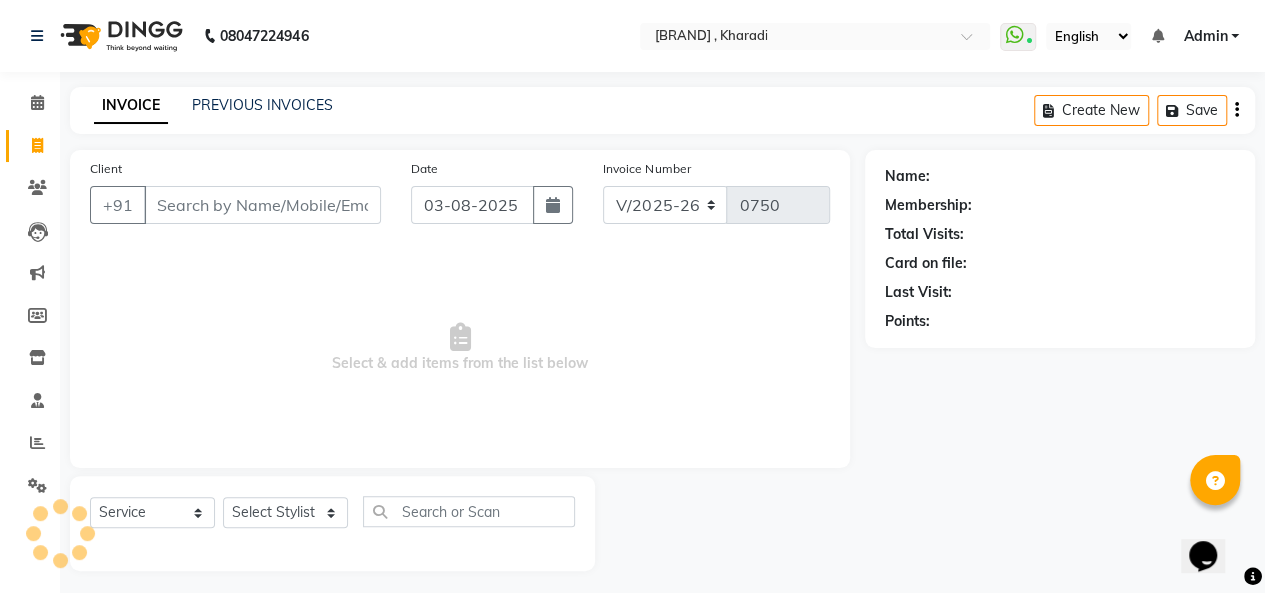 click on "Client" at bounding box center [262, 205] 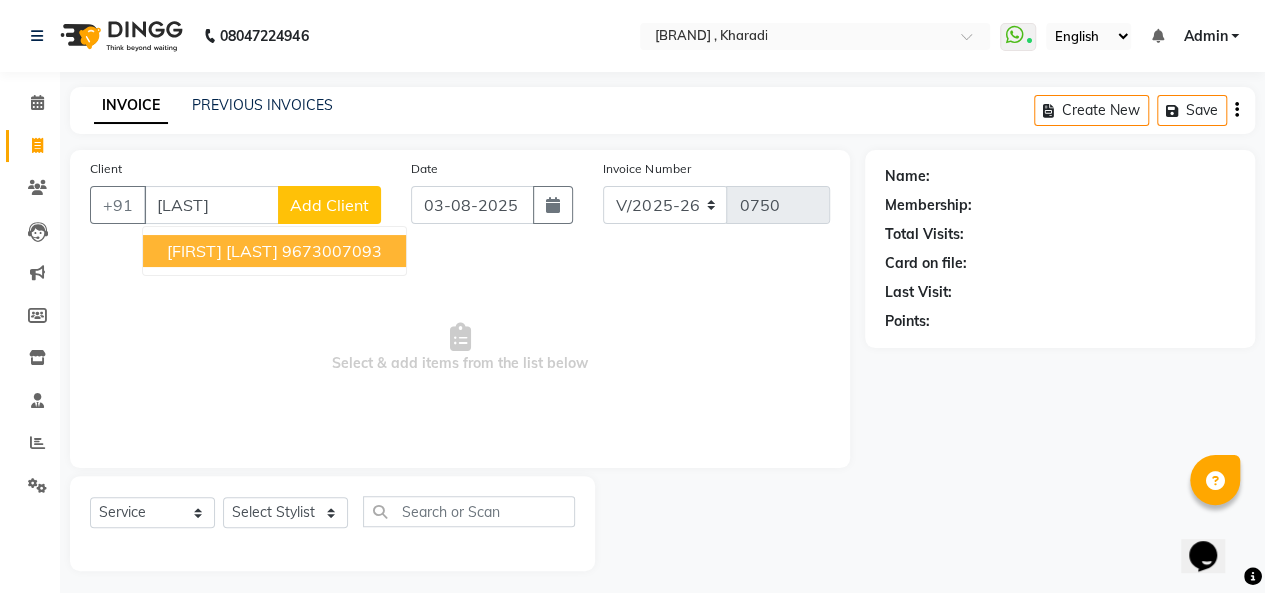 click on "[FIRST] [LAST]" at bounding box center (222, 251) 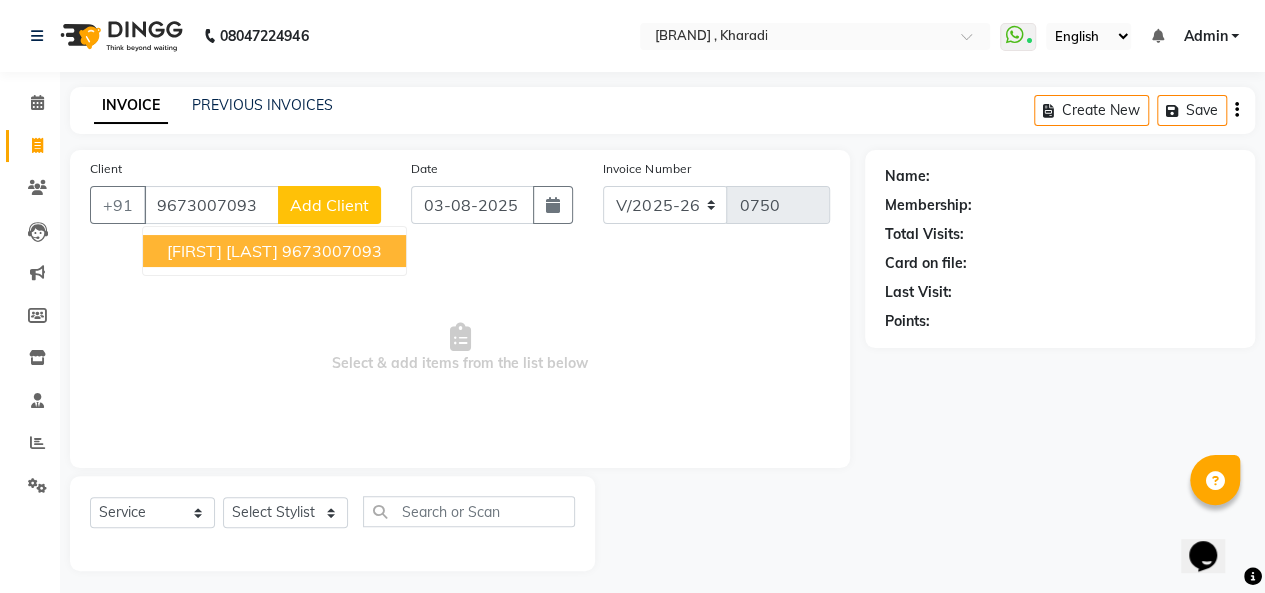 type on "9673007093" 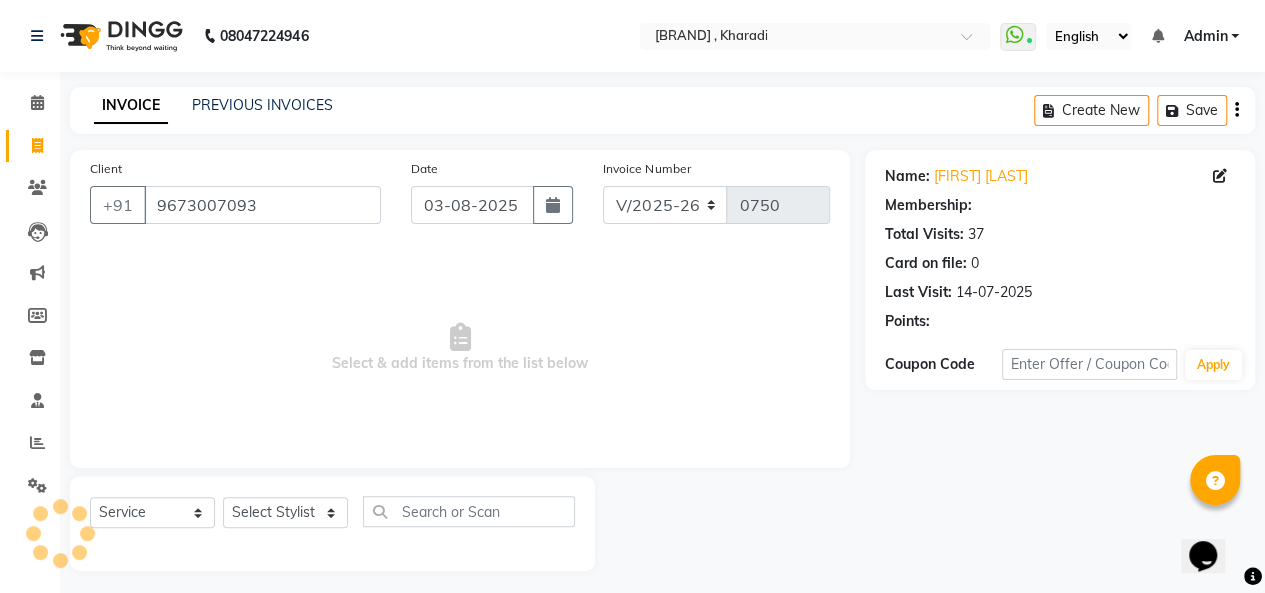 select on "2: Object" 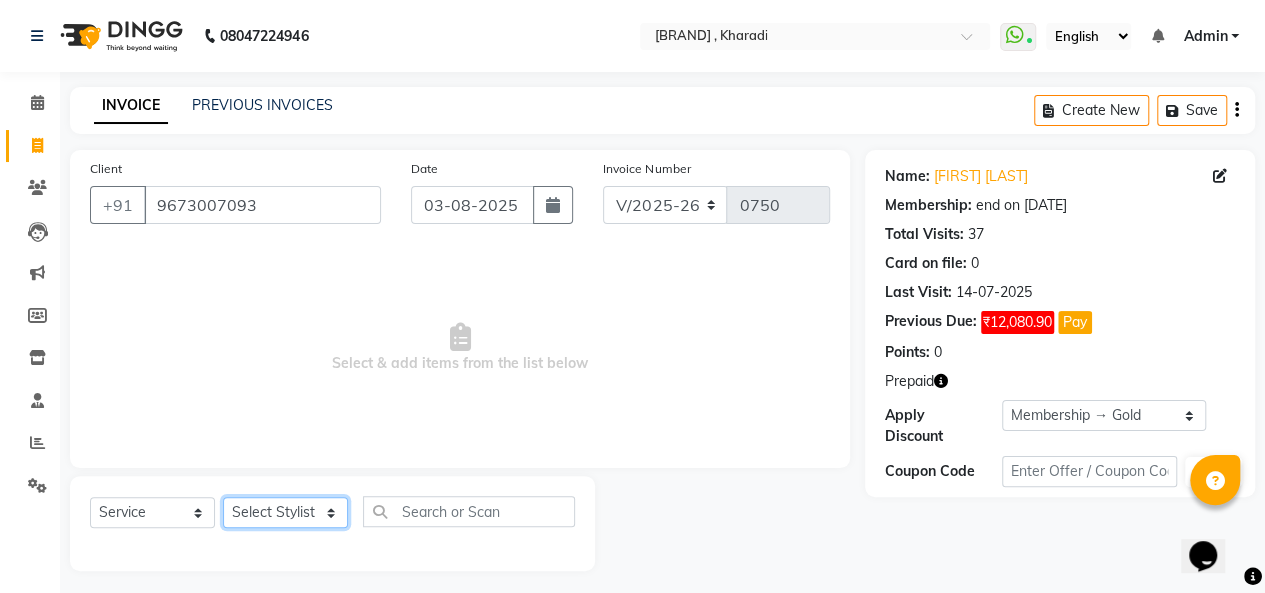 click on "Select Stylist [LAST] [LAST] [LAST] [LAST] [LAST] [LAST] [LAST]" 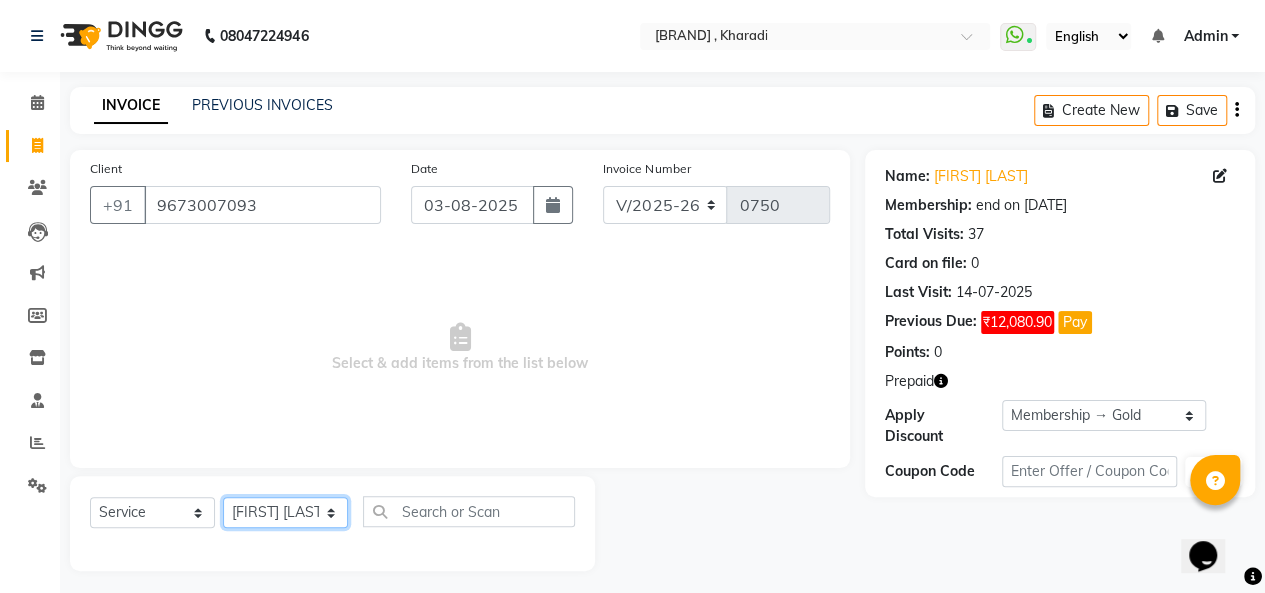 click on "Select Stylist [LAST] [LAST] [LAST] [LAST] [LAST] [LAST] [LAST]" 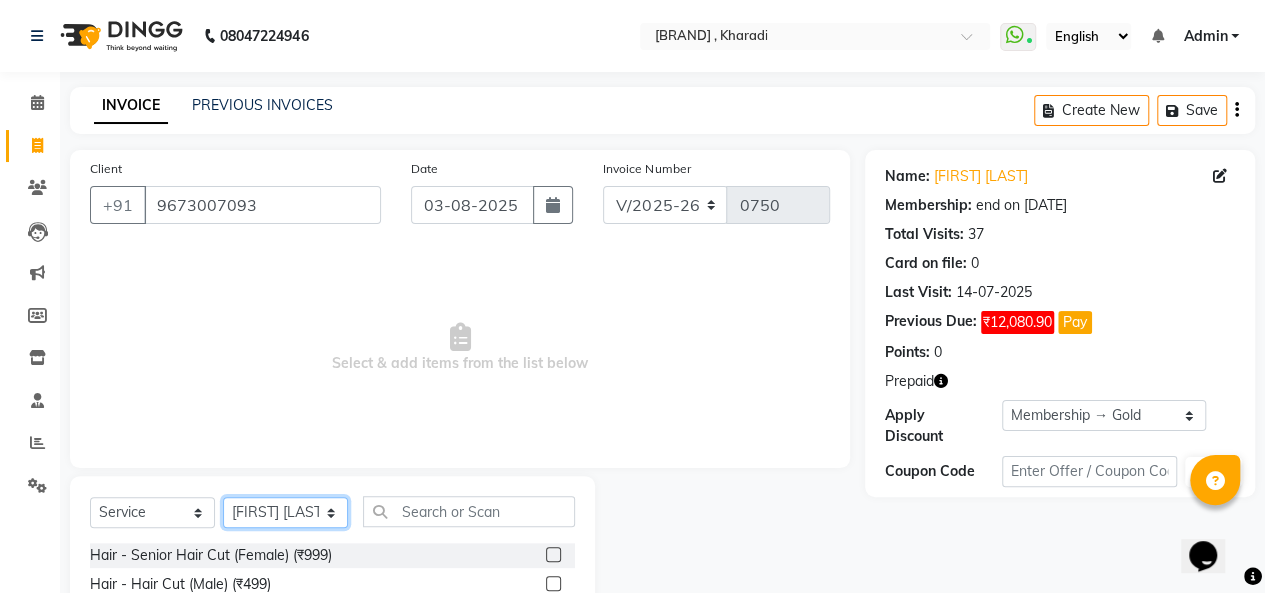click on "Select Stylist [LAST] [LAST] [LAST] [LAST] [LAST] [LAST] [LAST]" 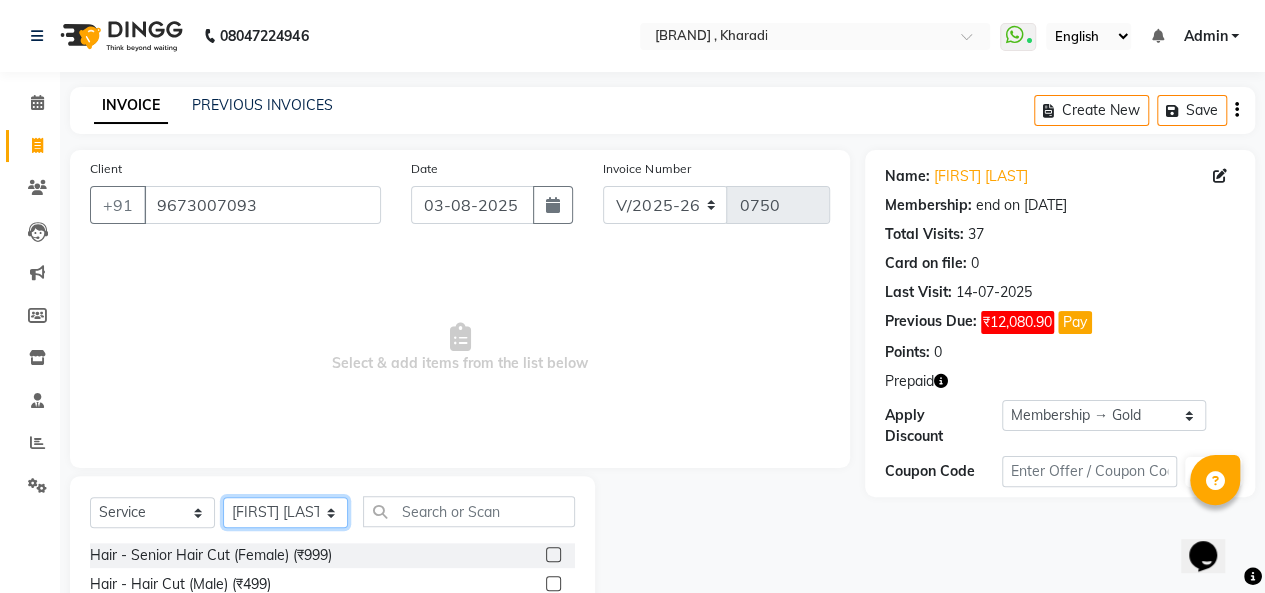 select on "9923" 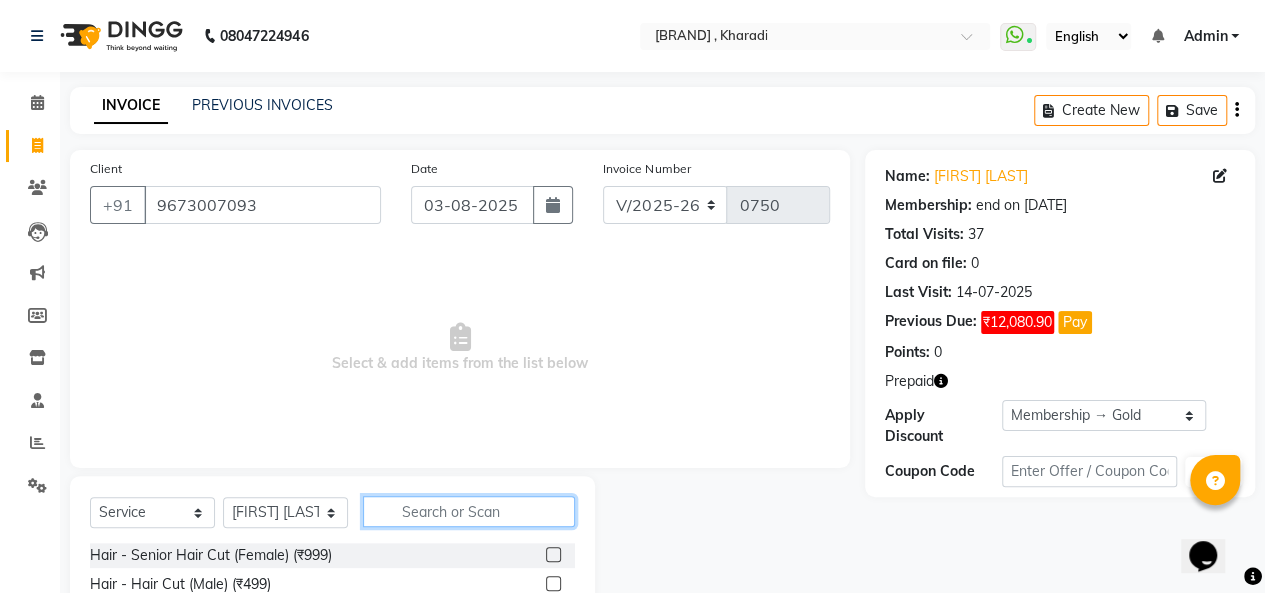 scroll, scrollTop: 200, scrollLeft: 0, axis: vertical 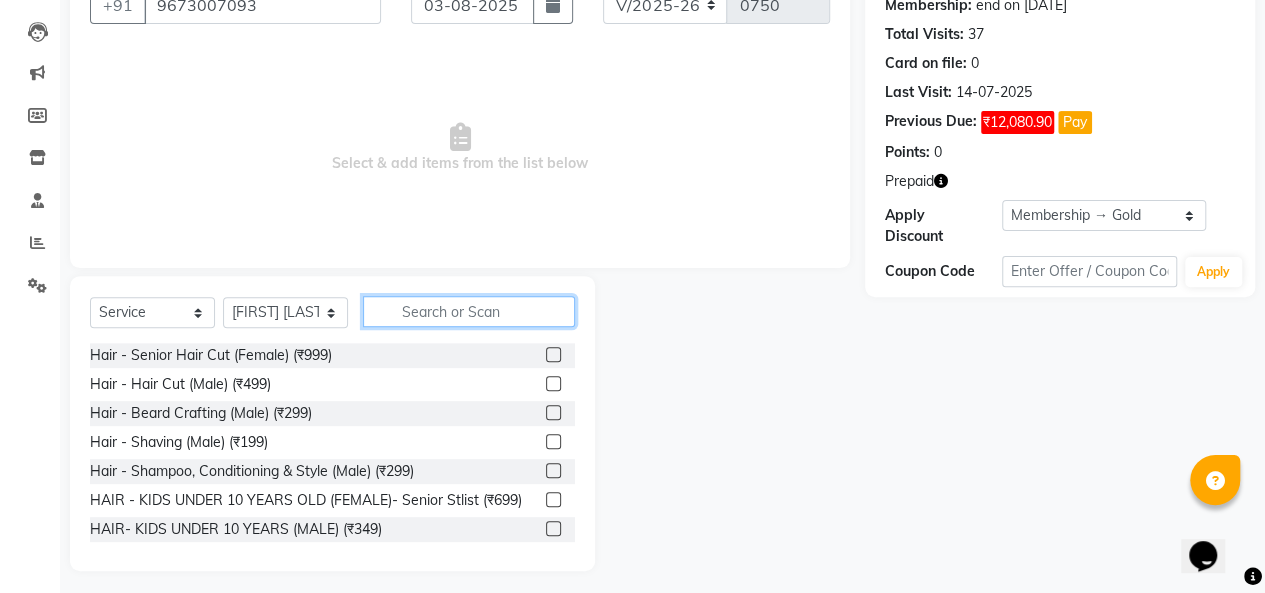 click 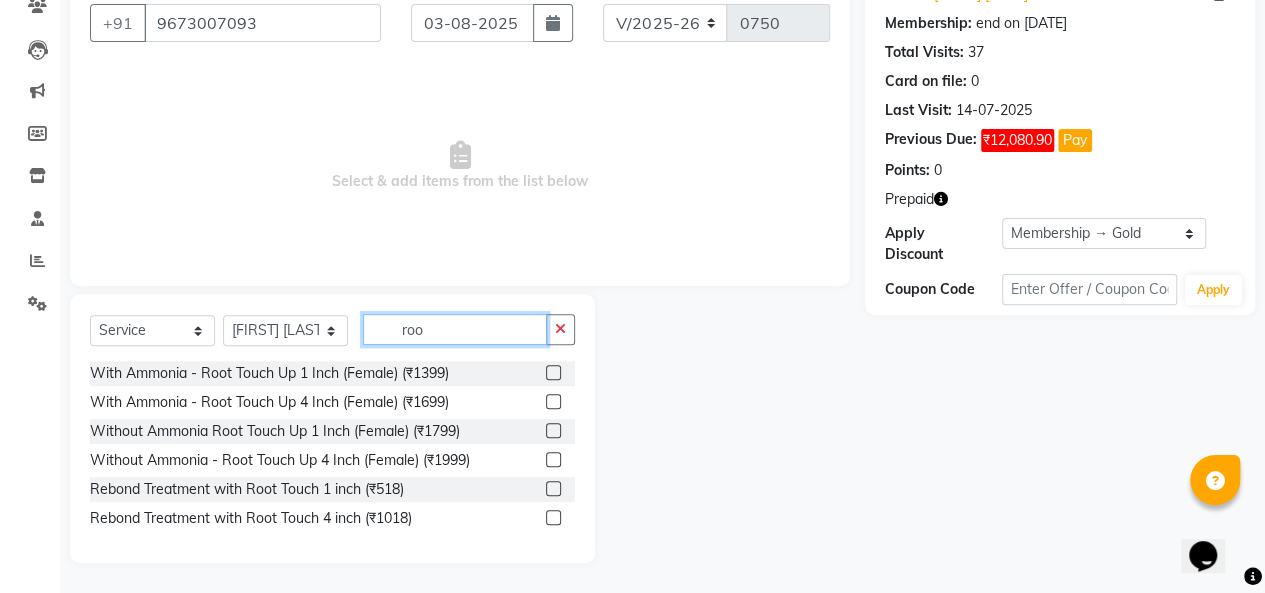 scroll, scrollTop: 181, scrollLeft: 0, axis: vertical 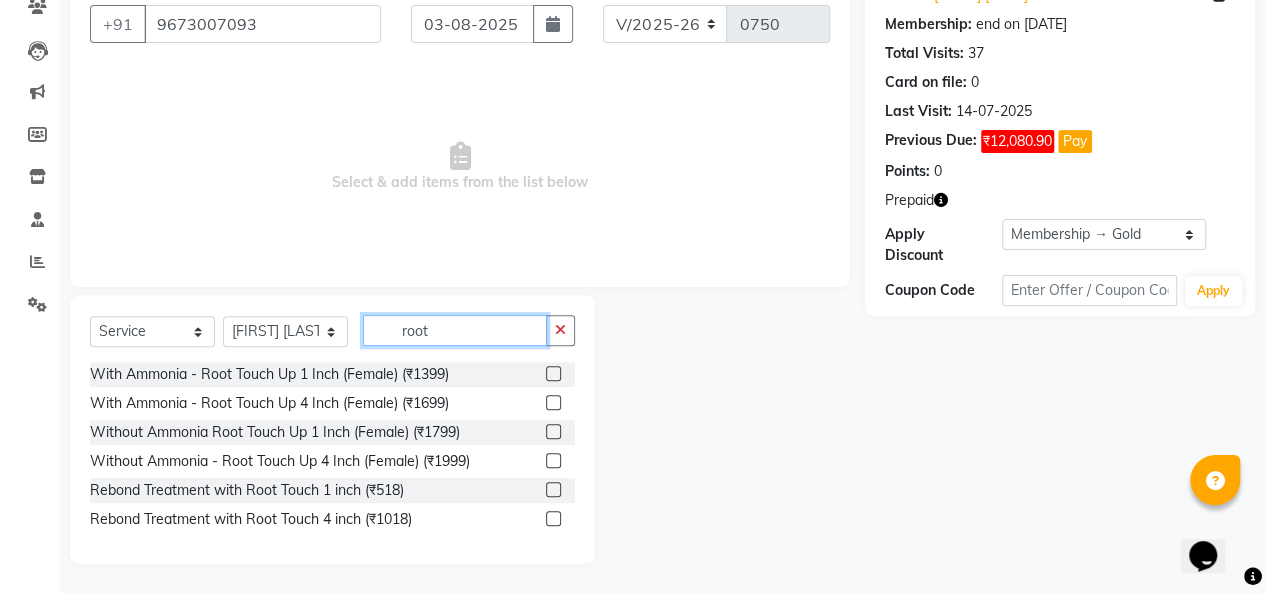 type on "root" 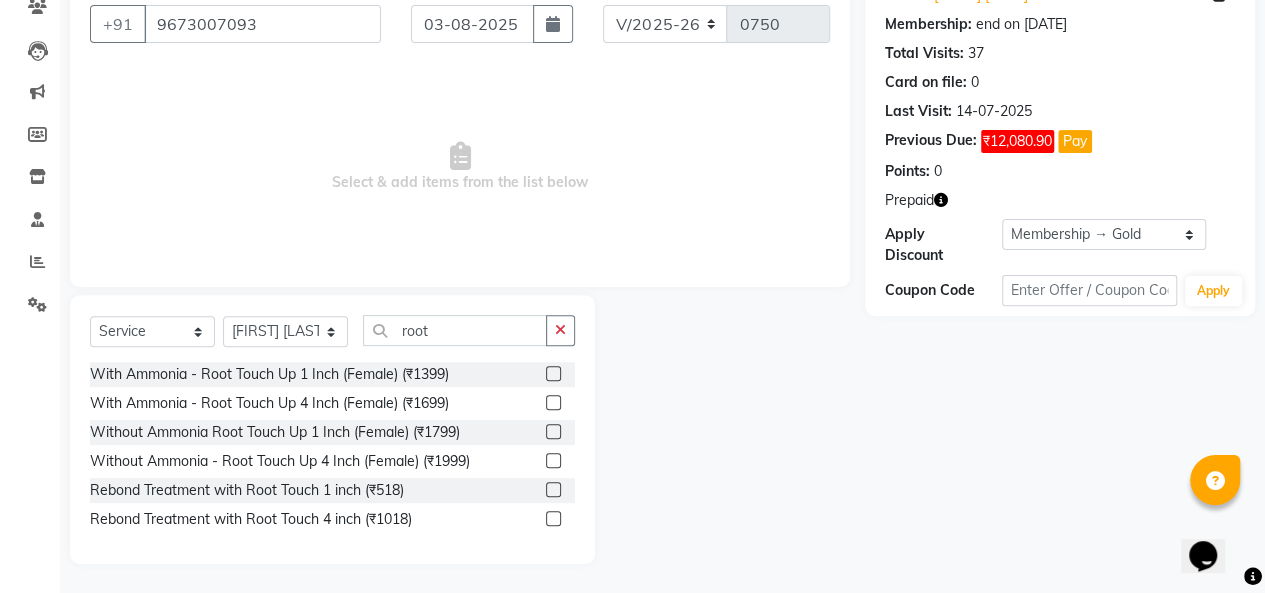 click 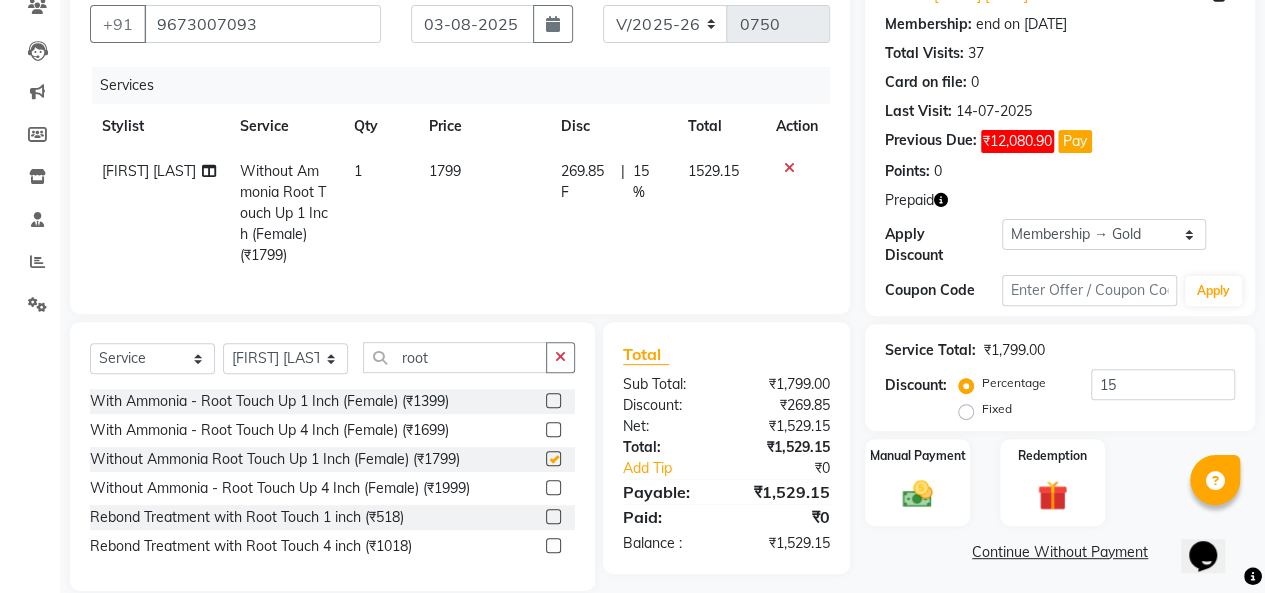 checkbox on "false" 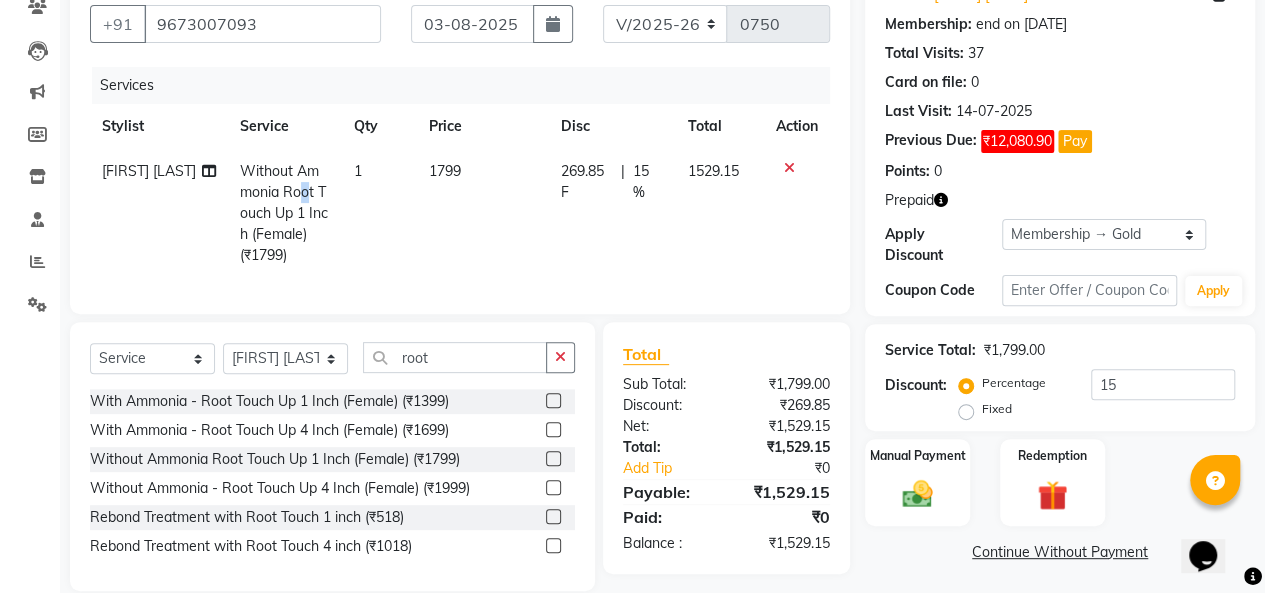click on "Without Ammonia Root Touch Up 1 Inch (Female) (₹1799)" 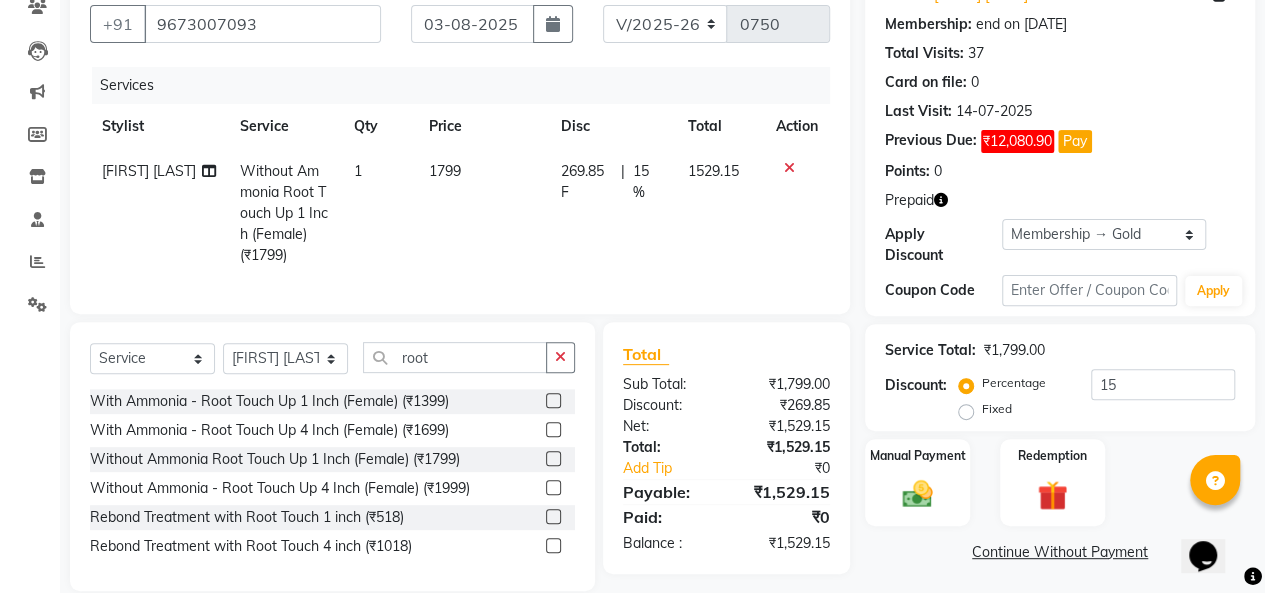 select on "9923" 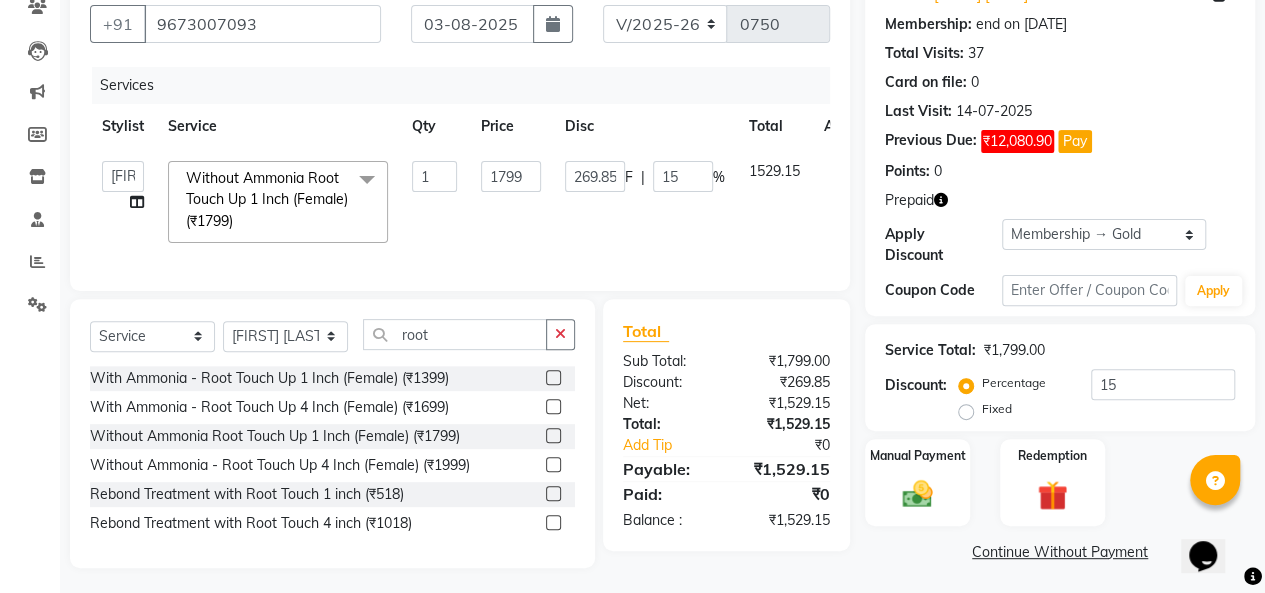 click on "Without Ammonia Root Touch Up 1 Inch (Female) (₹1799)  x" 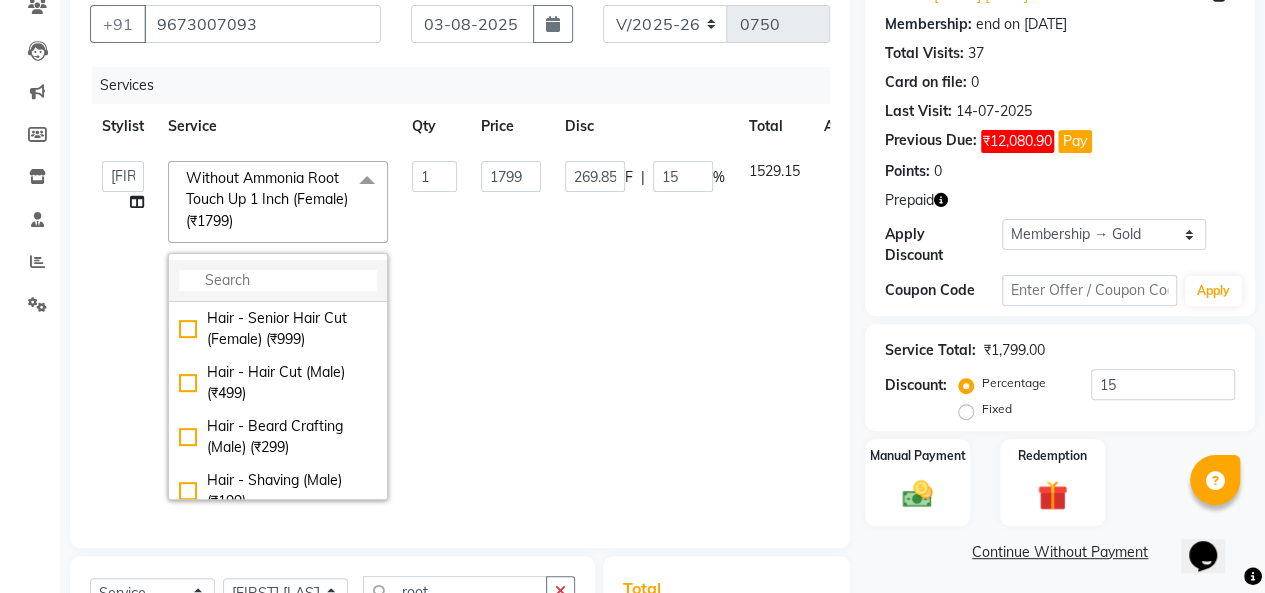 click 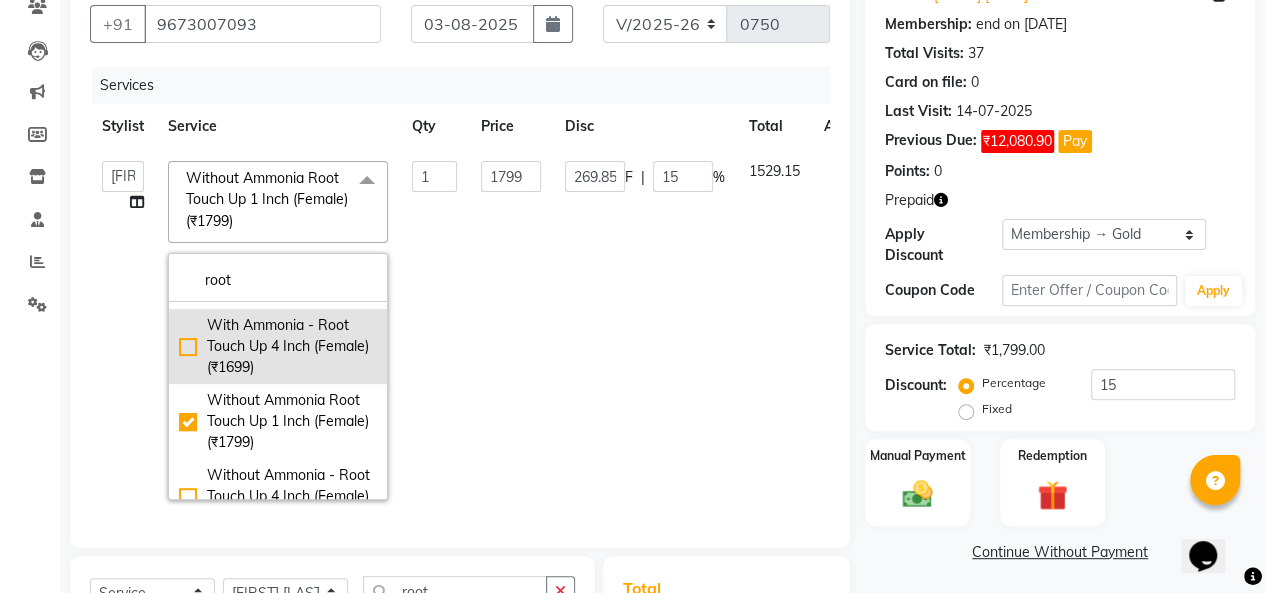 scroll, scrollTop: 100, scrollLeft: 0, axis: vertical 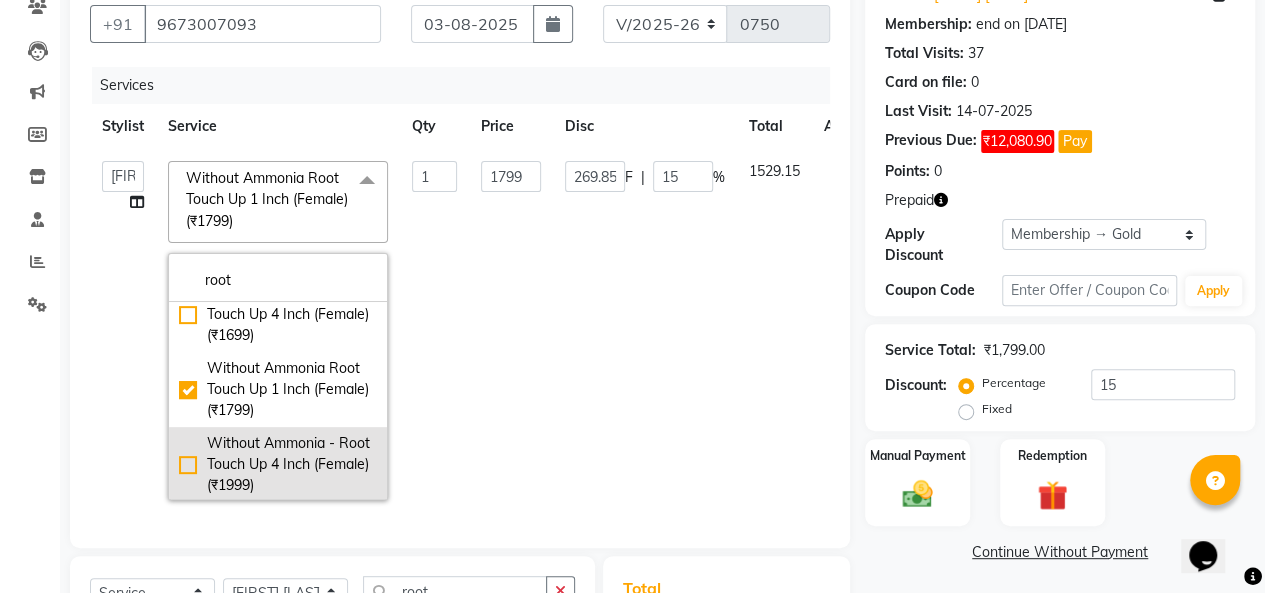 type on "root" 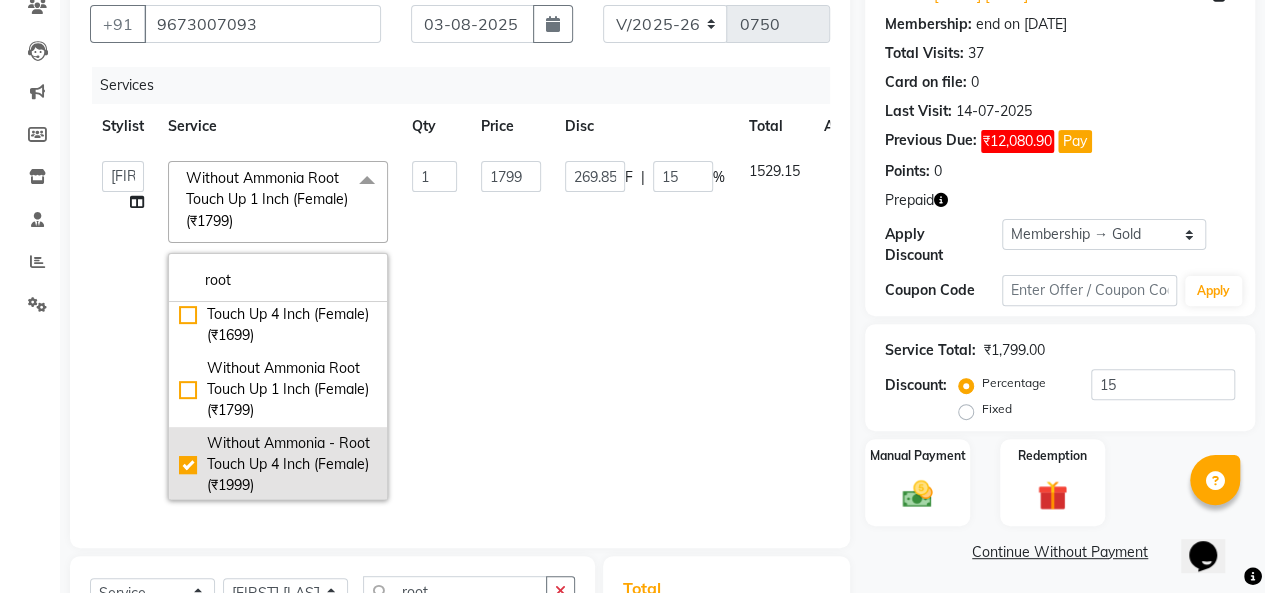 checkbox on "false" 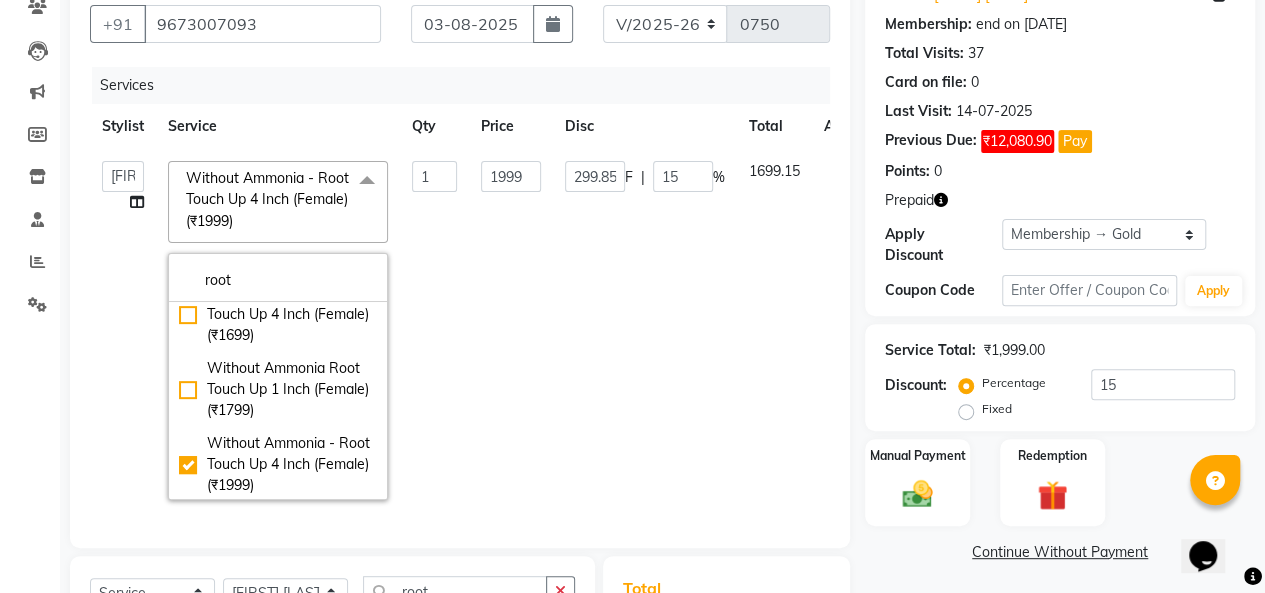 click on "1699.15" 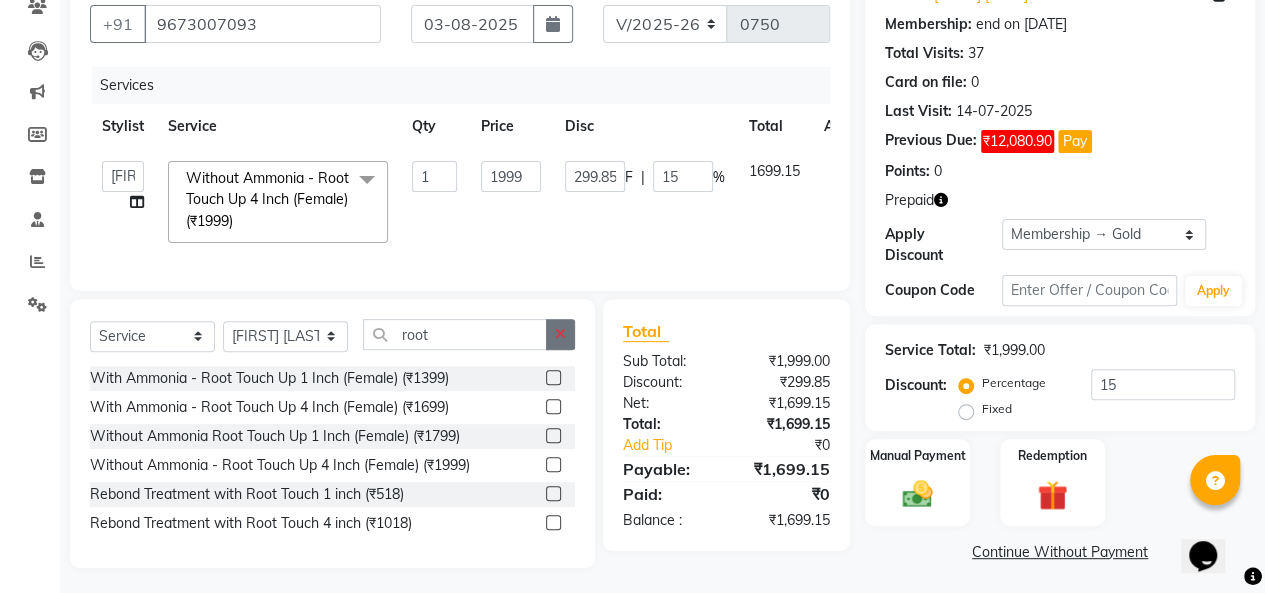 click 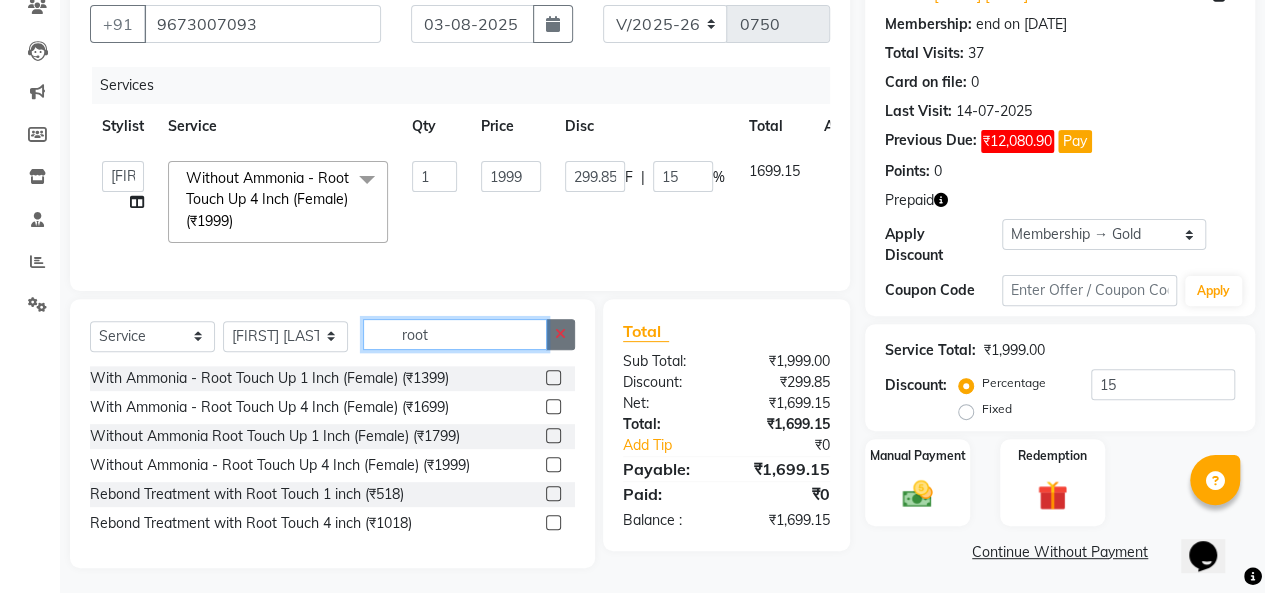 type 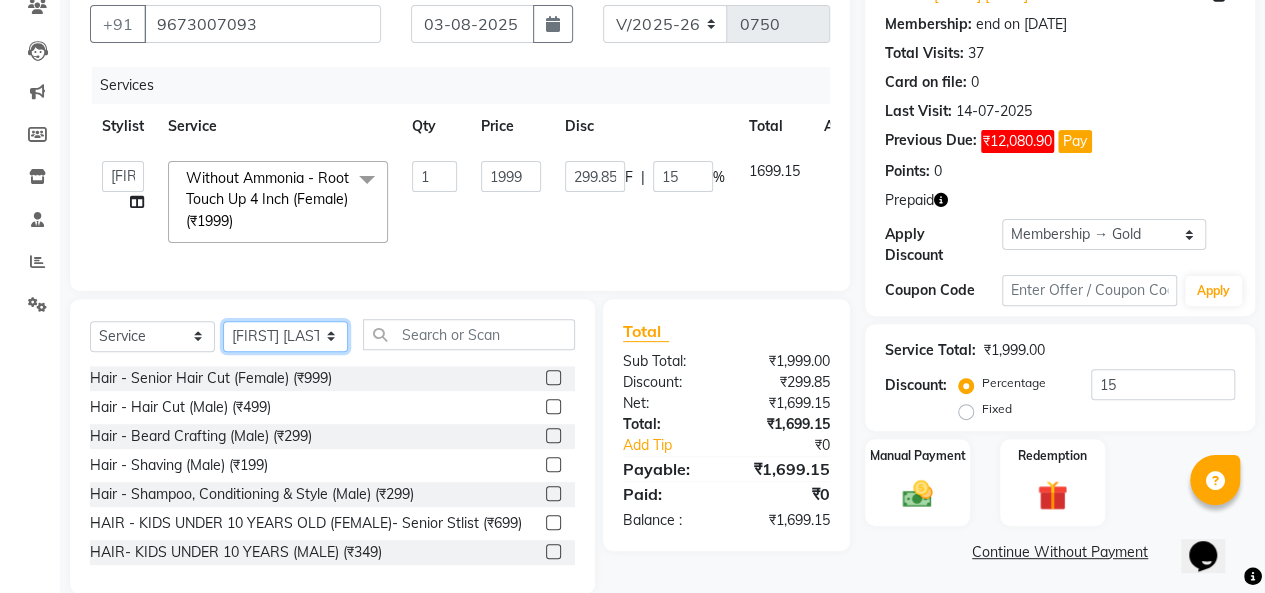 click on "Select Stylist [LAST] [LAST] [LAST] [LAST] [LAST] [LAST] [LAST]" 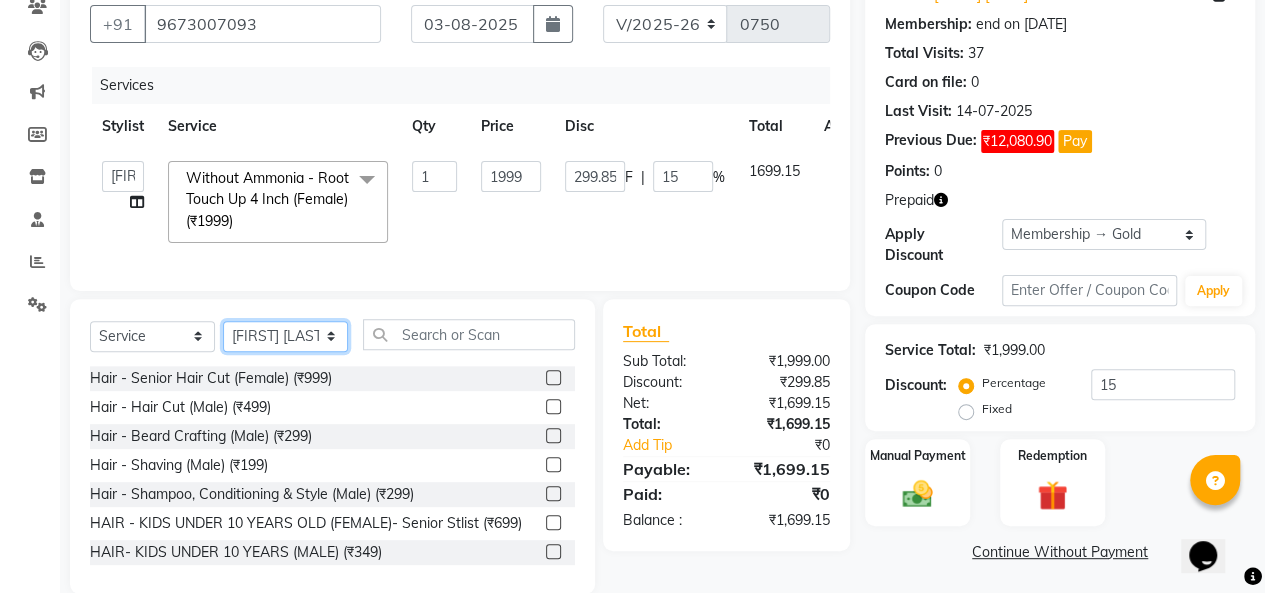 select on "43907" 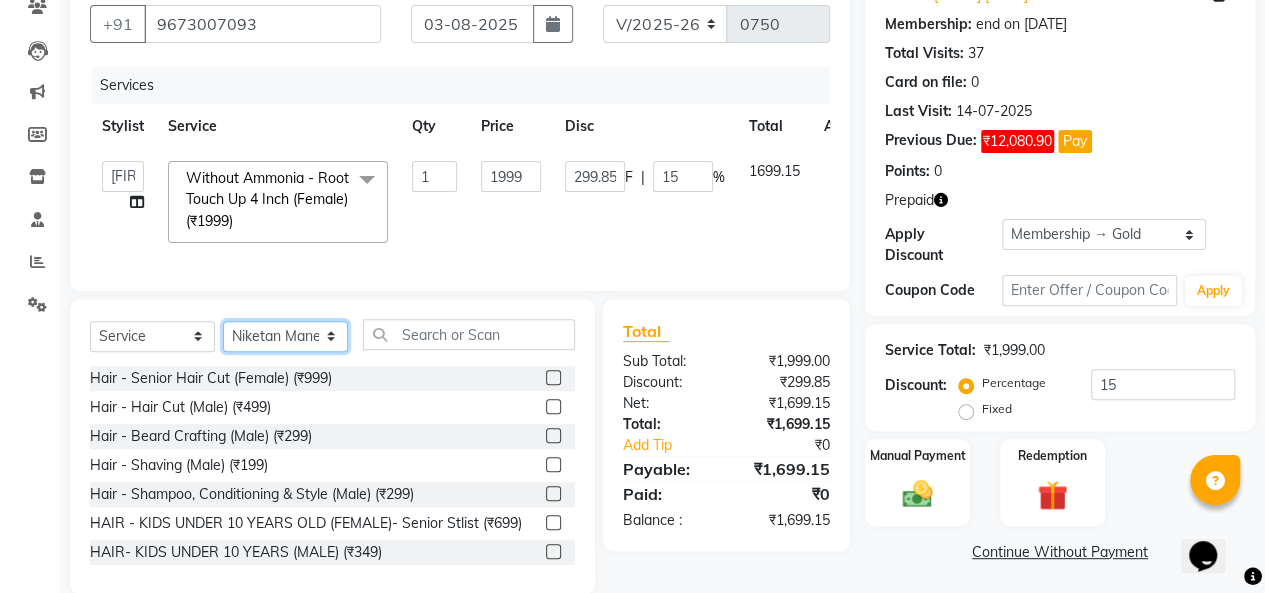 click on "Select Stylist [LAST] [LAST] [LAST] [LAST] [LAST] [LAST] [LAST]" 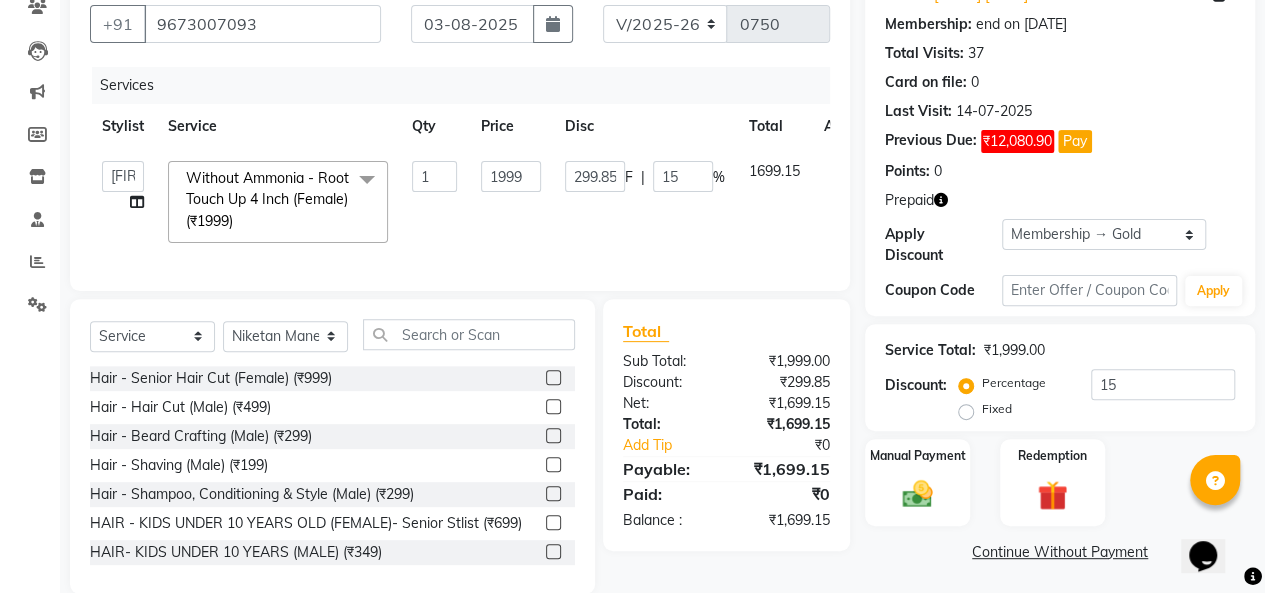 click 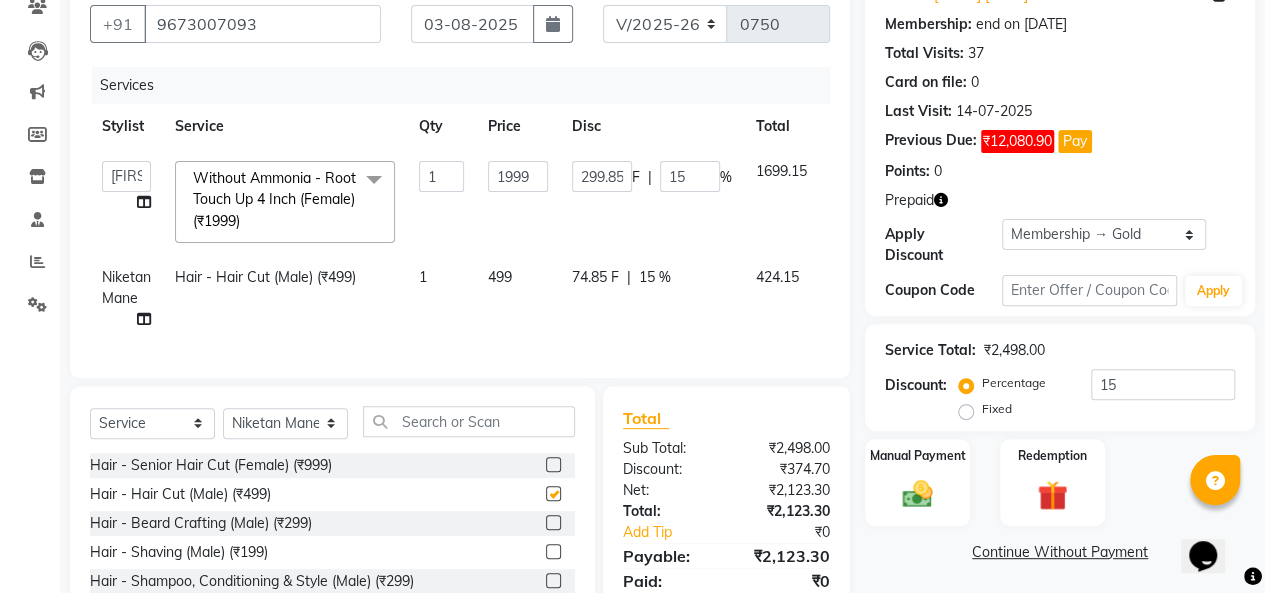 checkbox on "false" 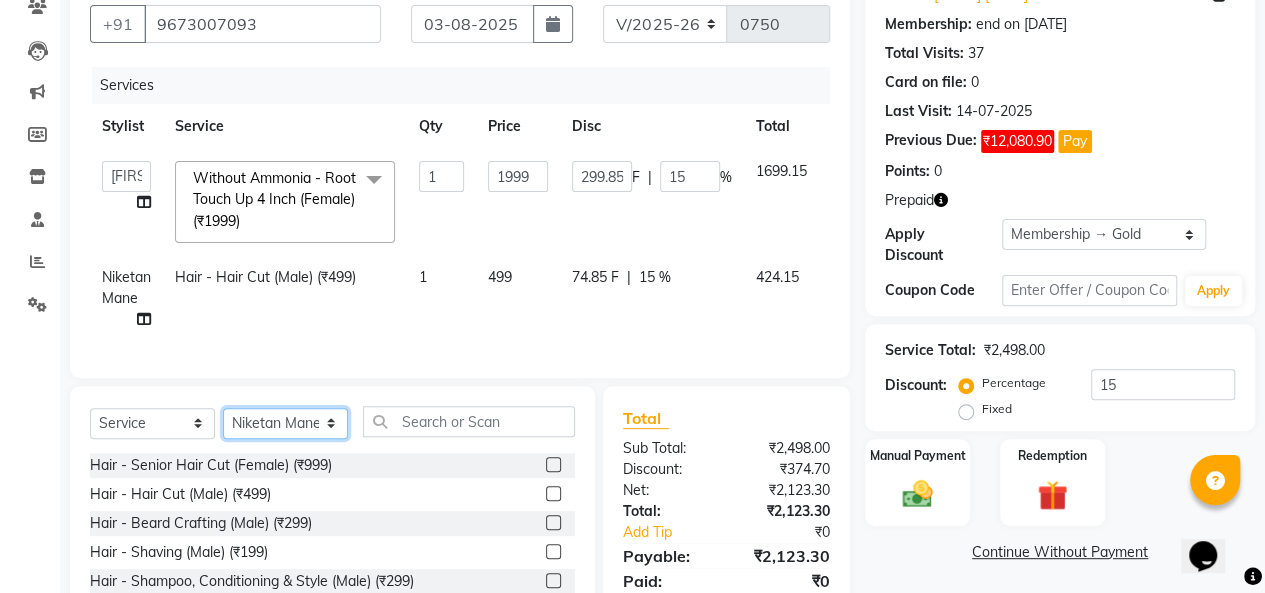 click on "Select Stylist [LAST] [LAST] [LAST] [LAST] [LAST] [LAST] [LAST]" 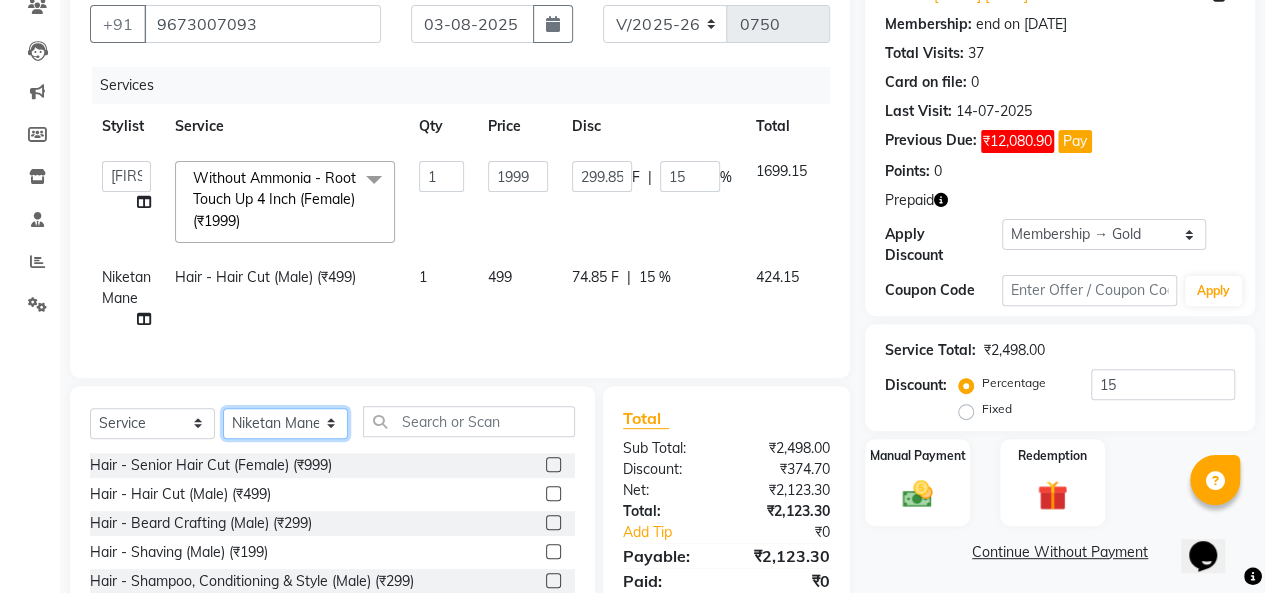 select on "65488" 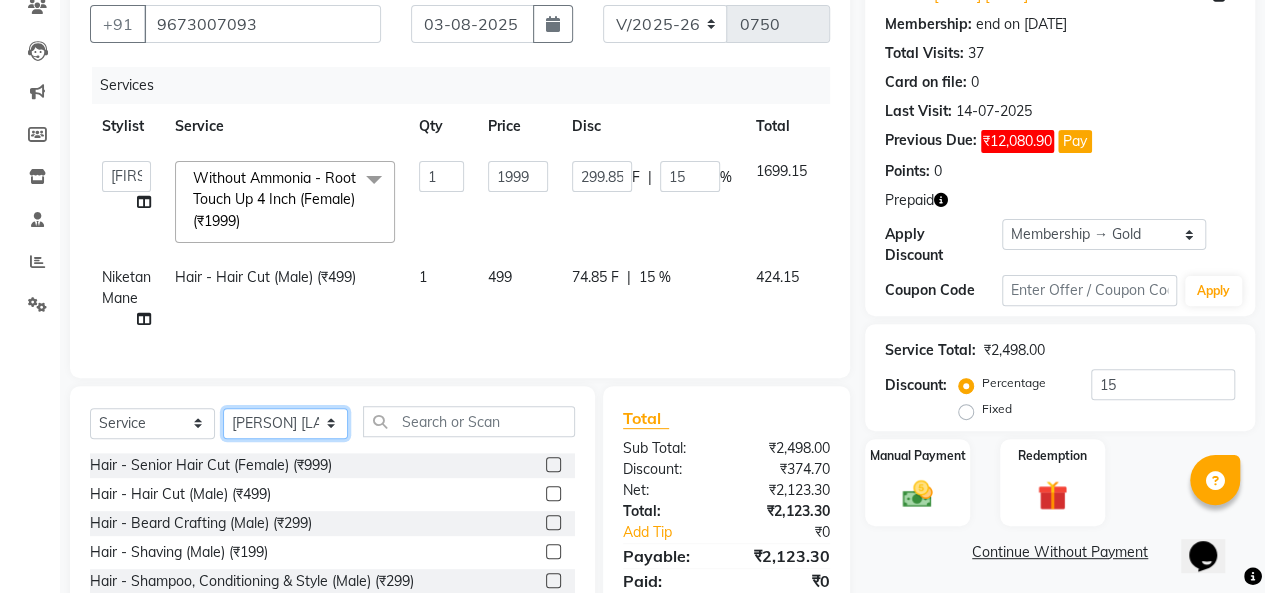 click on "Select Stylist [LAST] [LAST] [LAST] [LAST] [LAST] [LAST] [LAST]" 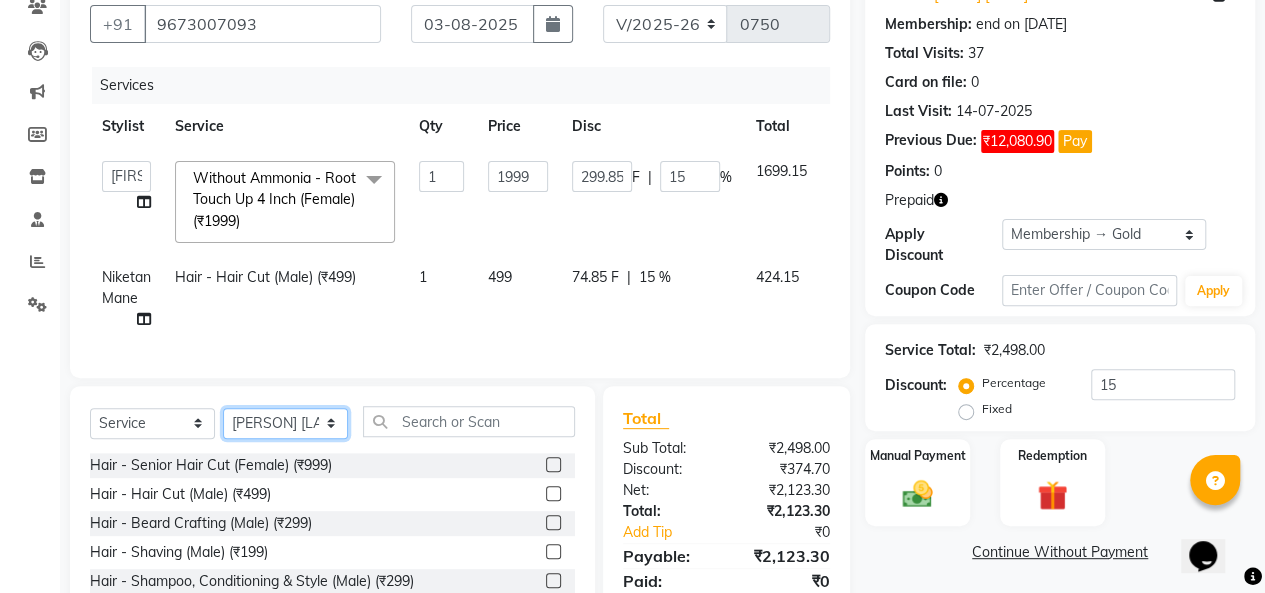 scroll, scrollTop: 312, scrollLeft: 0, axis: vertical 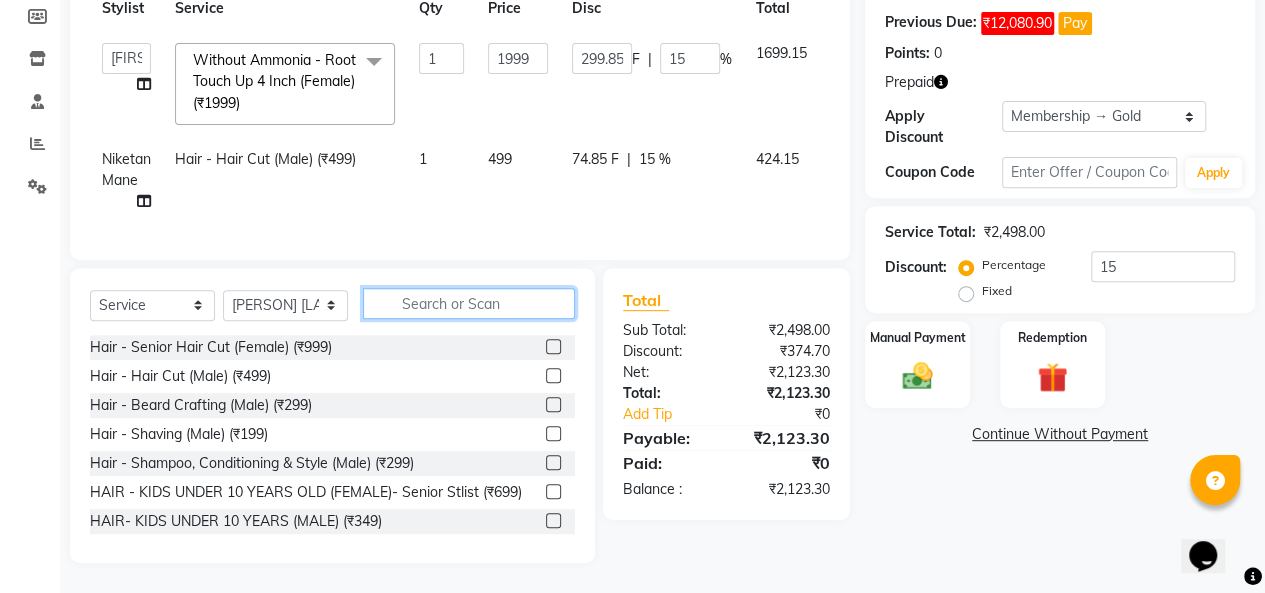 click 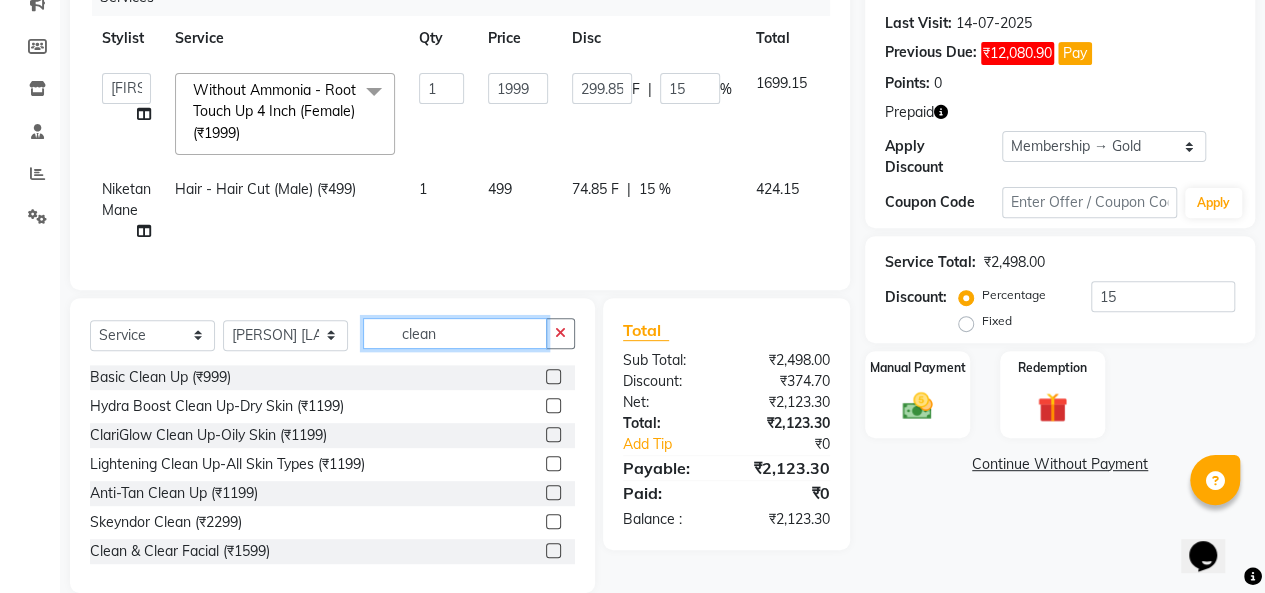 scroll, scrollTop: 312, scrollLeft: 0, axis: vertical 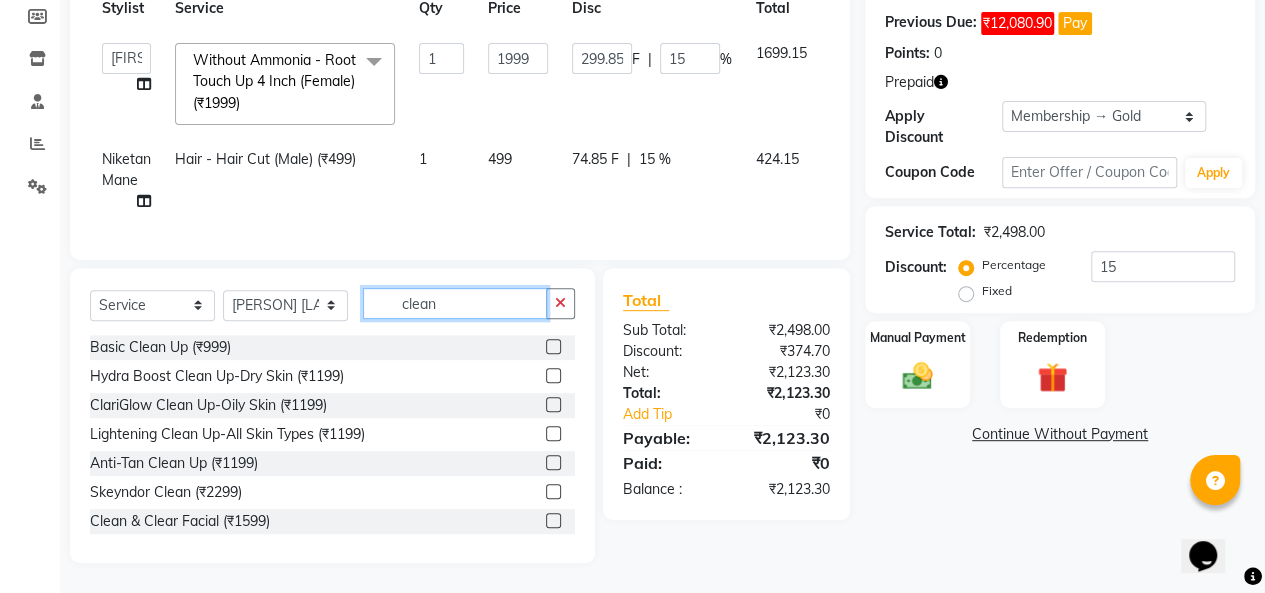 type on "clean" 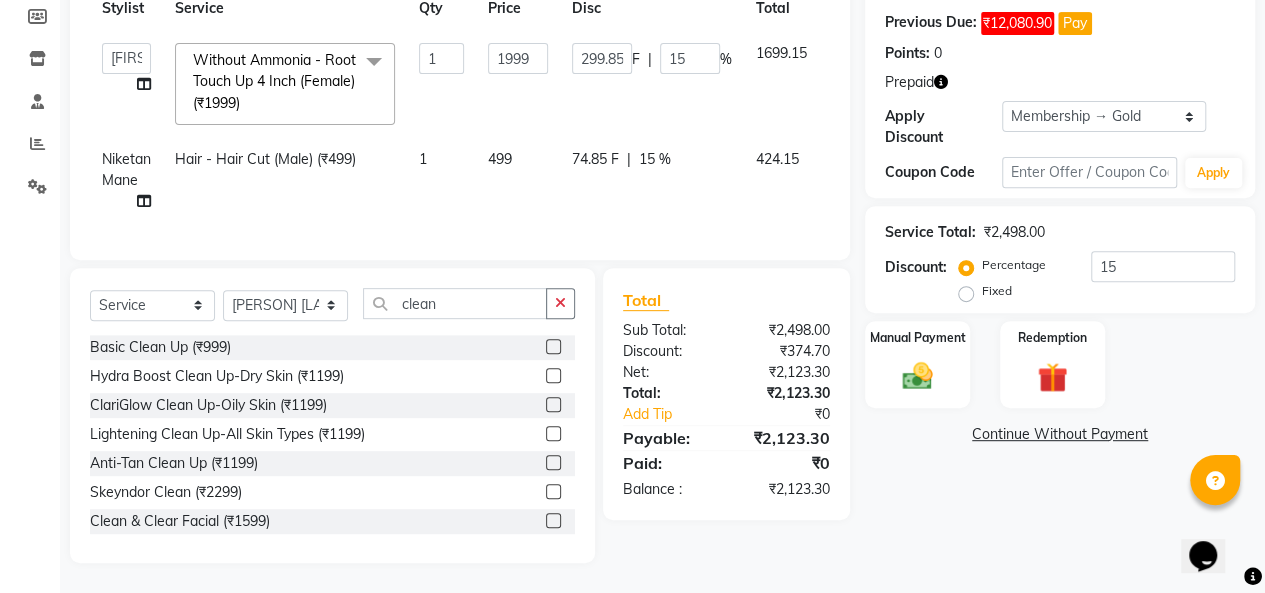 click 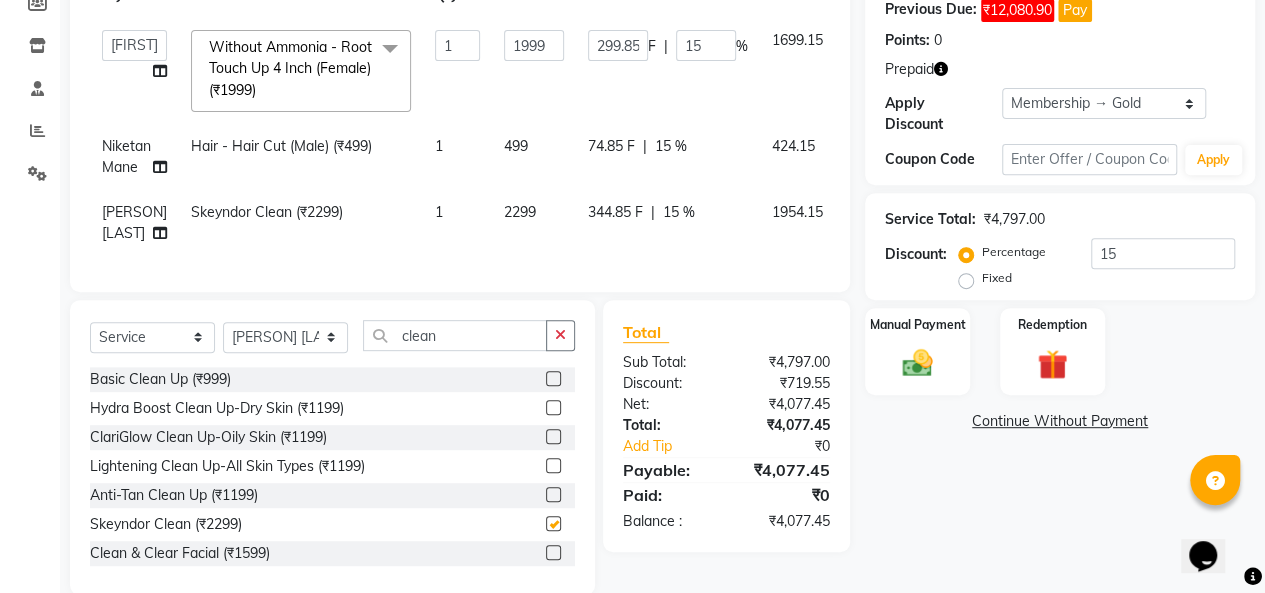 checkbox on "false" 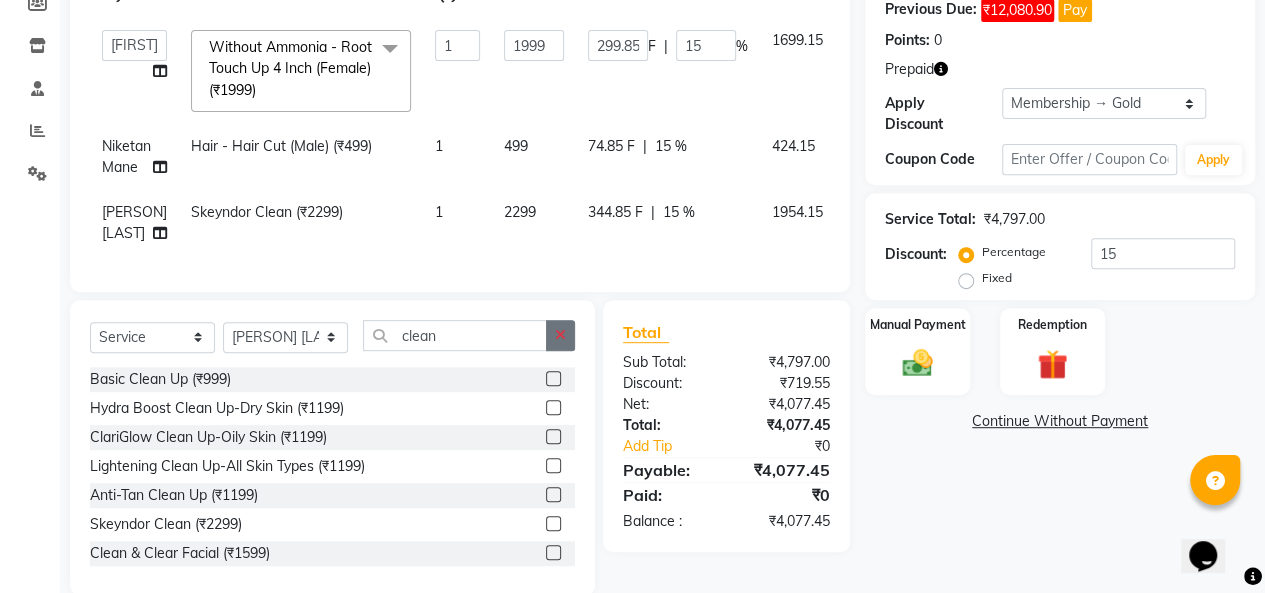 click 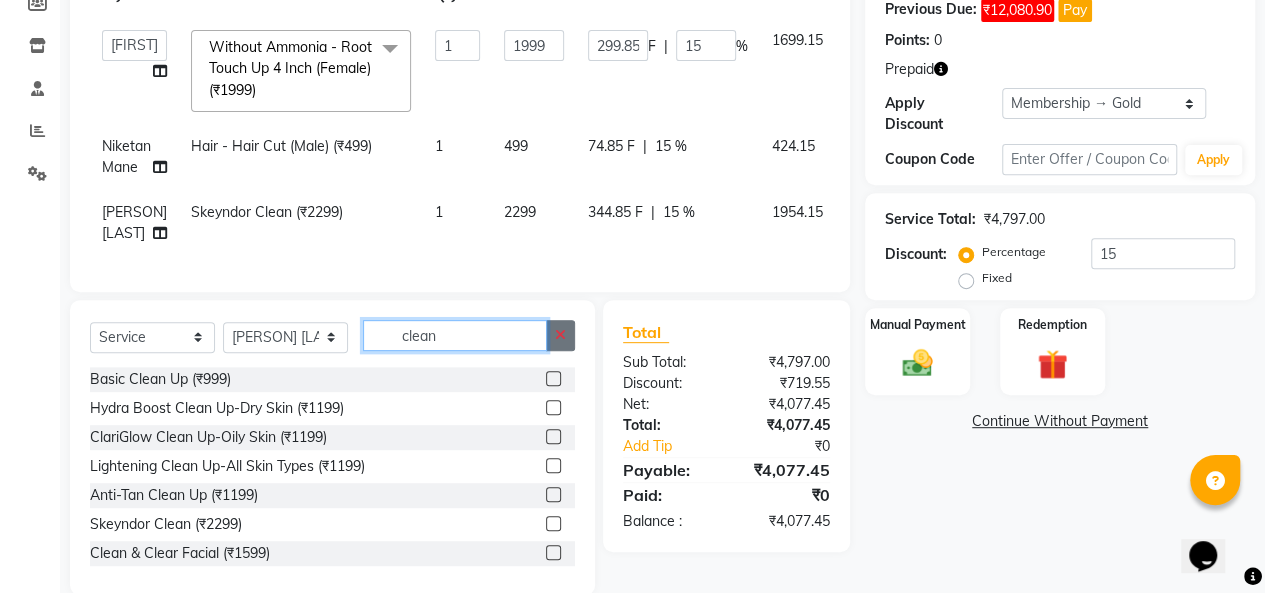 type 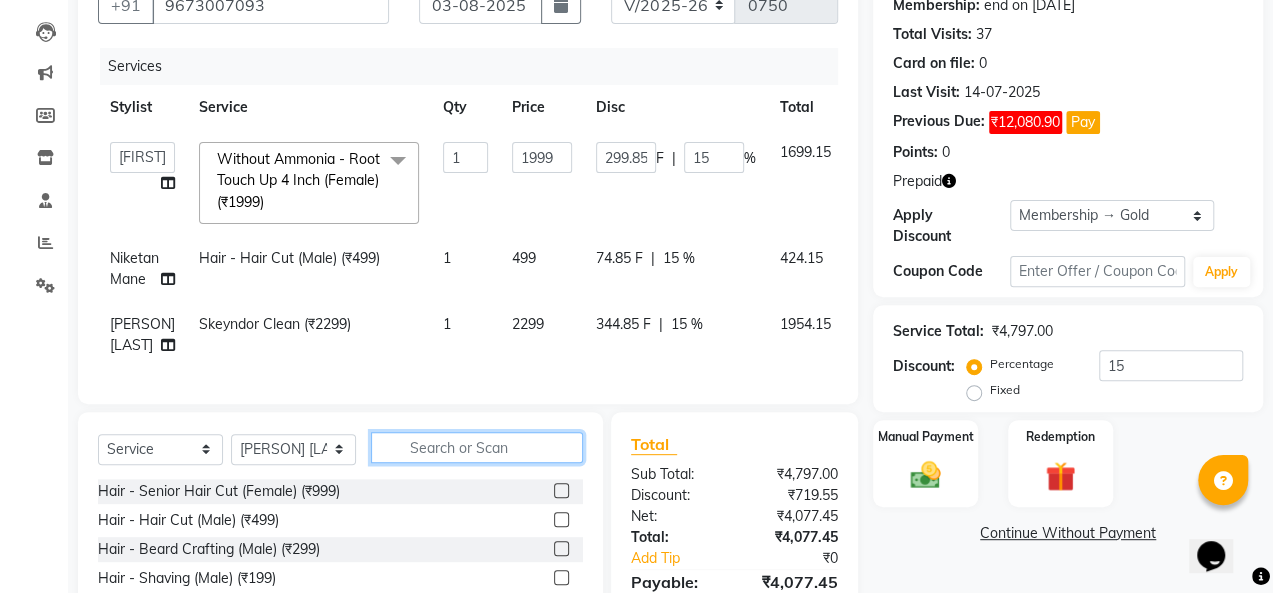 scroll, scrollTop: 0, scrollLeft: 0, axis: both 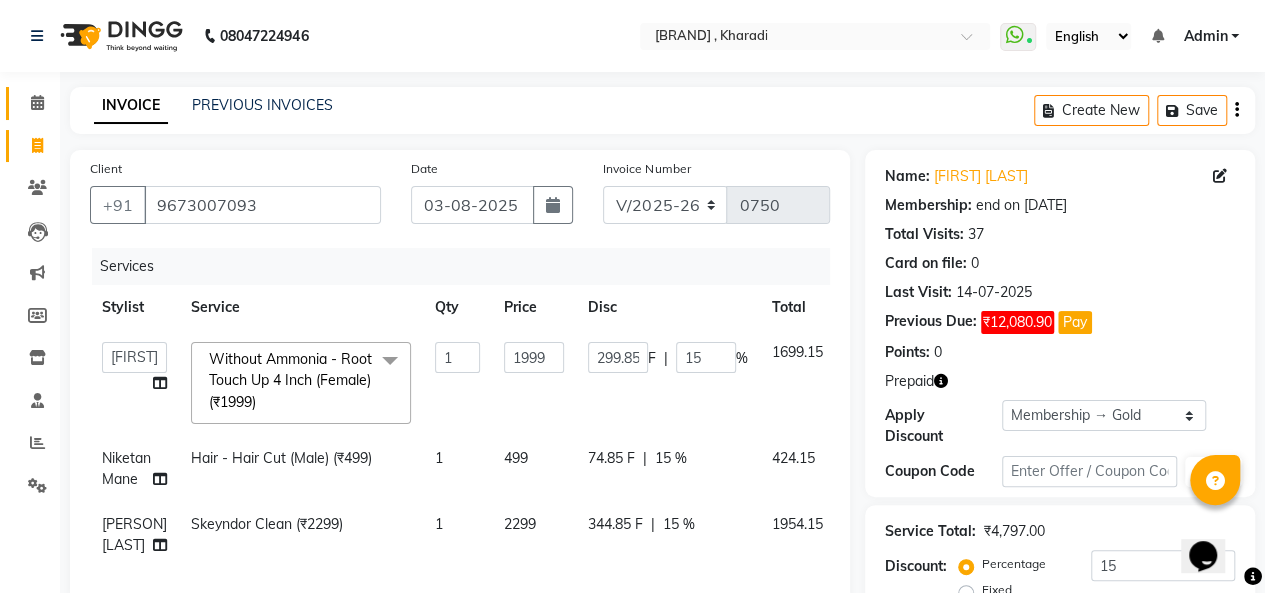 click on "Calendar" 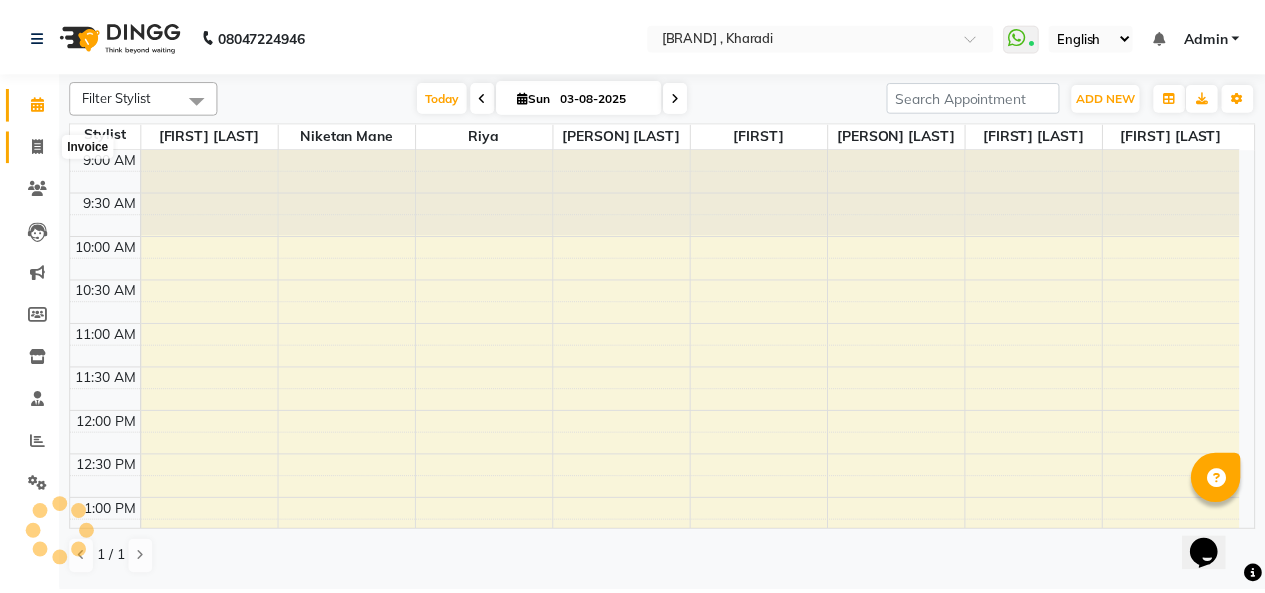 scroll, scrollTop: 0, scrollLeft: 0, axis: both 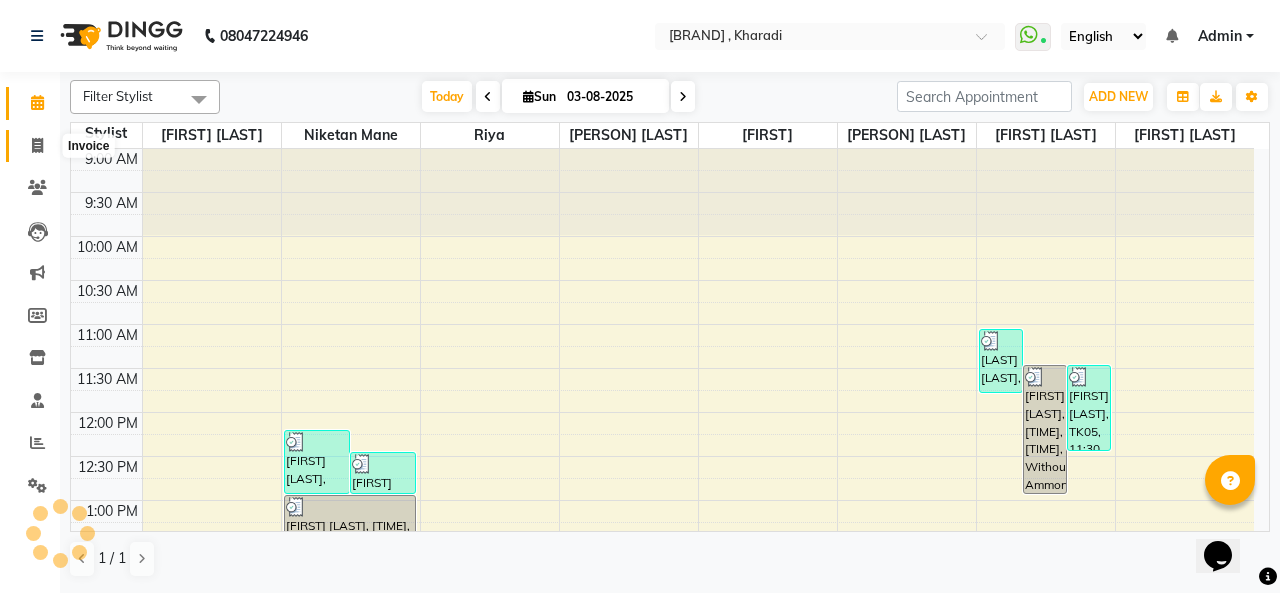 click 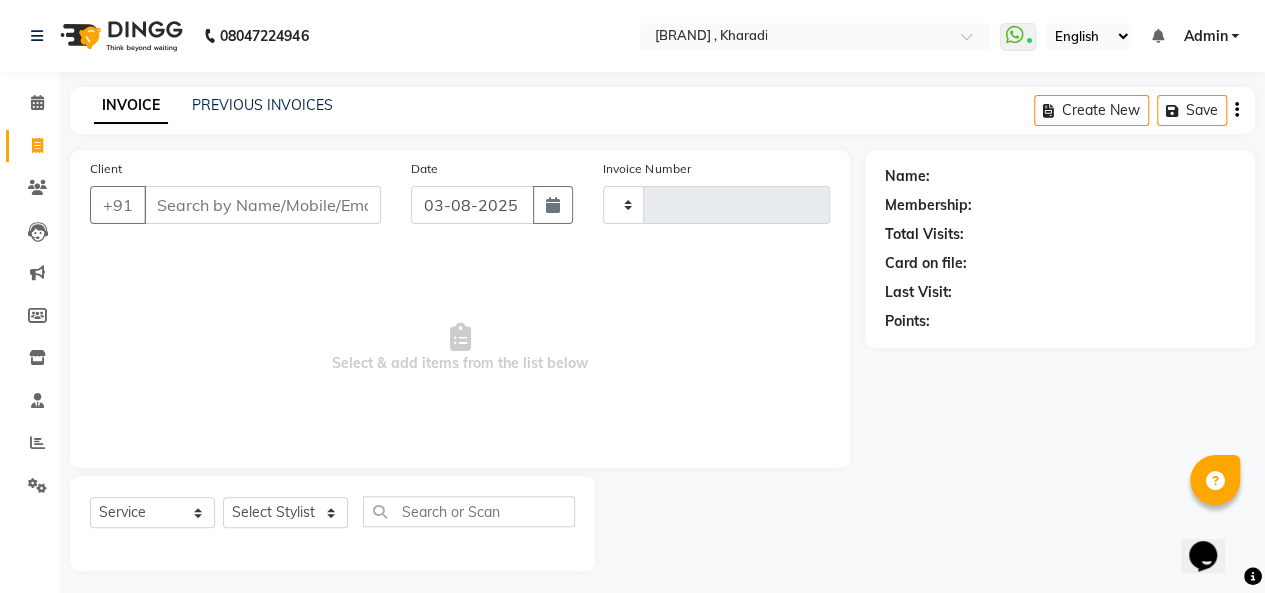 type on "0750" 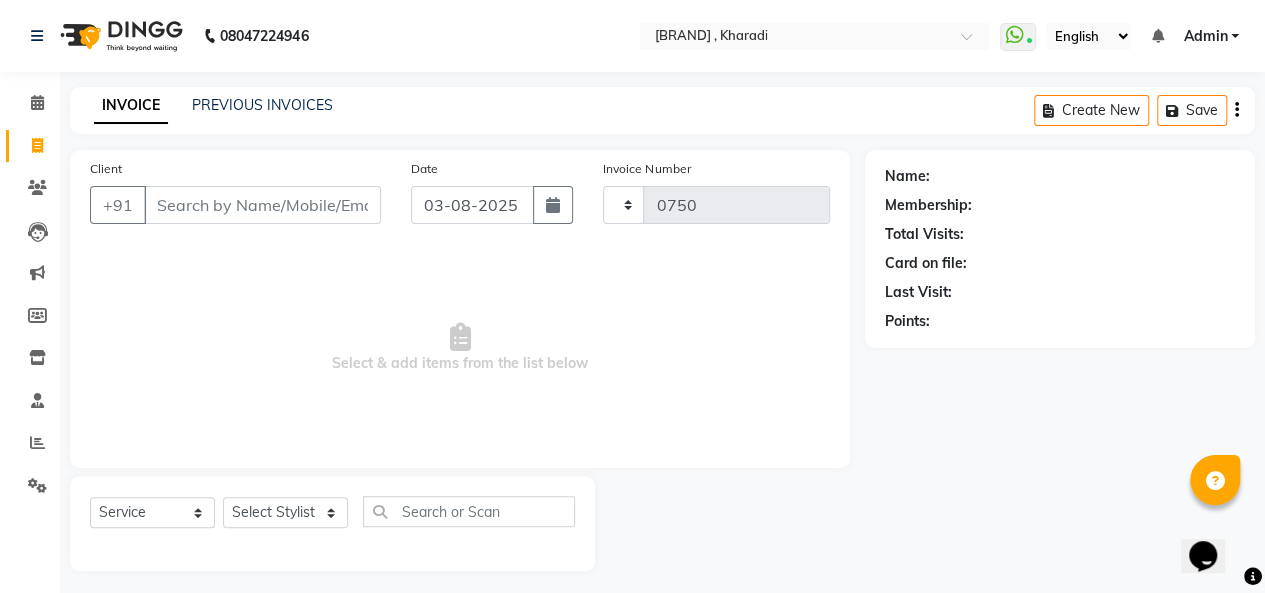 select on "665" 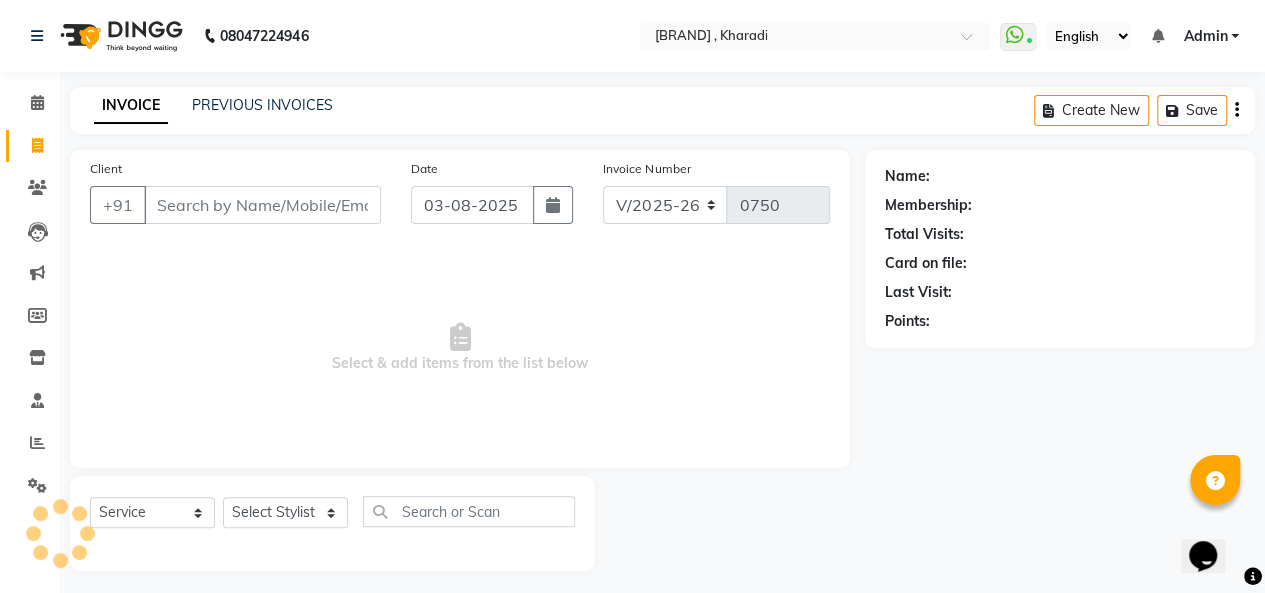 click on "Client" at bounding box center [262, 205] 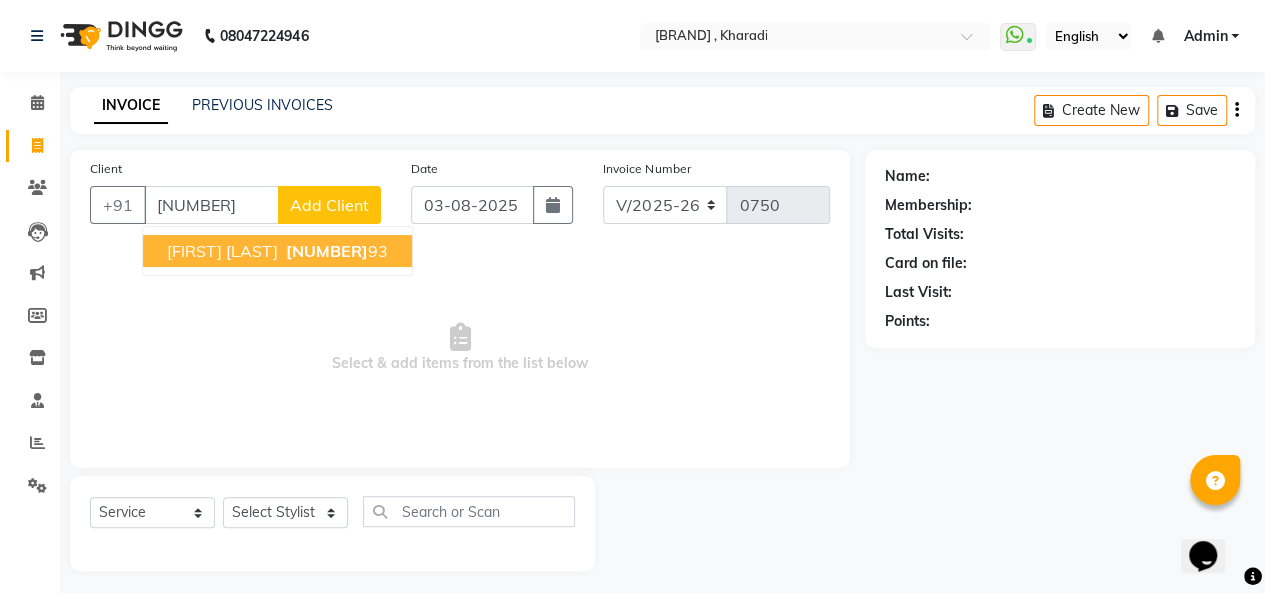 click on "[FIRST] [LAST]" at bounding box center [222, 251] 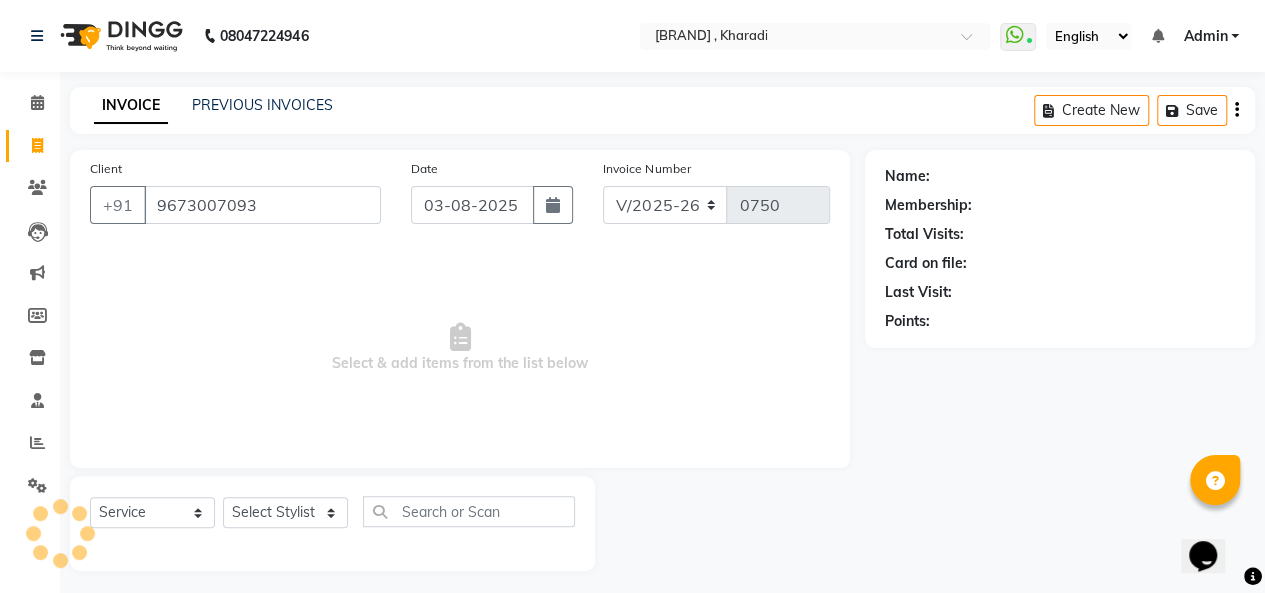 type on "9673007093" 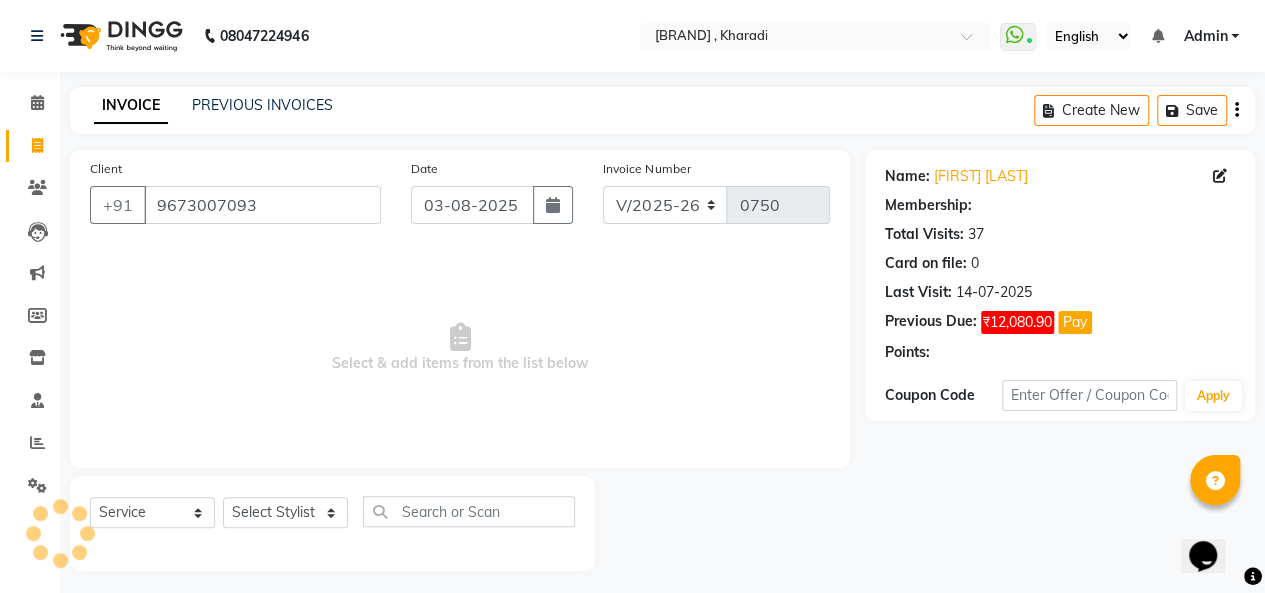 select on "2: Object" 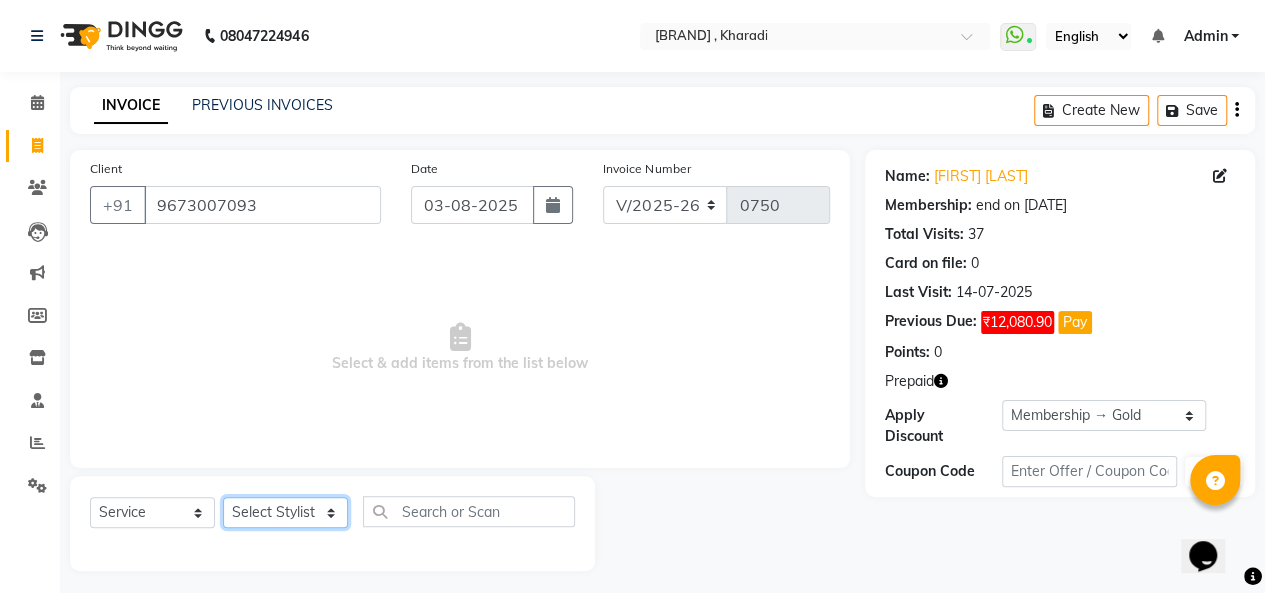 click on "Select Stylist [LAST] [LAST] [LAST] [LAST] [LAST] [LAST] [LAST]" 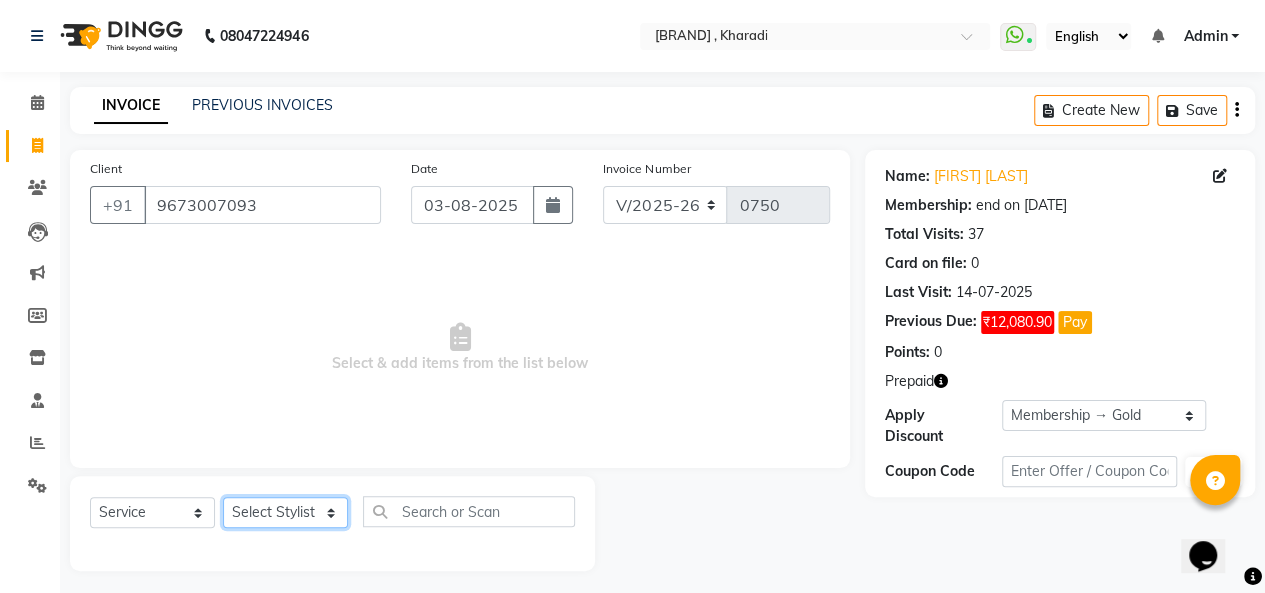 select on "43907" 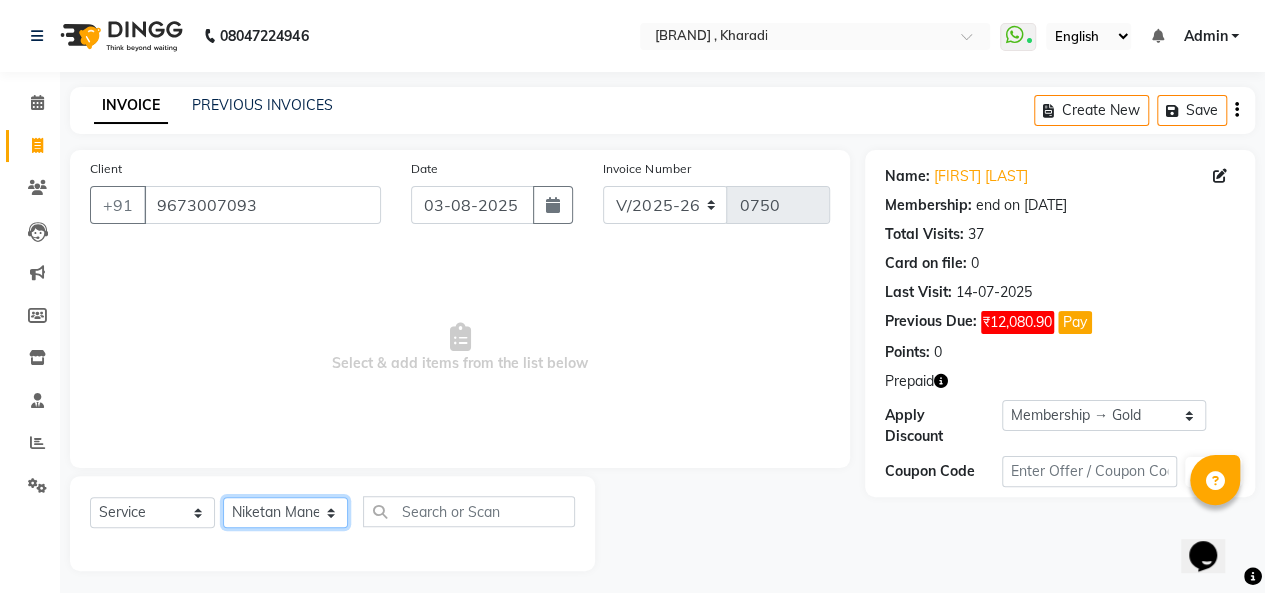 click on "Select Stylist [LAST] [LAST] [LAST] [LAST] [LAST] [LAST] [LAST]" 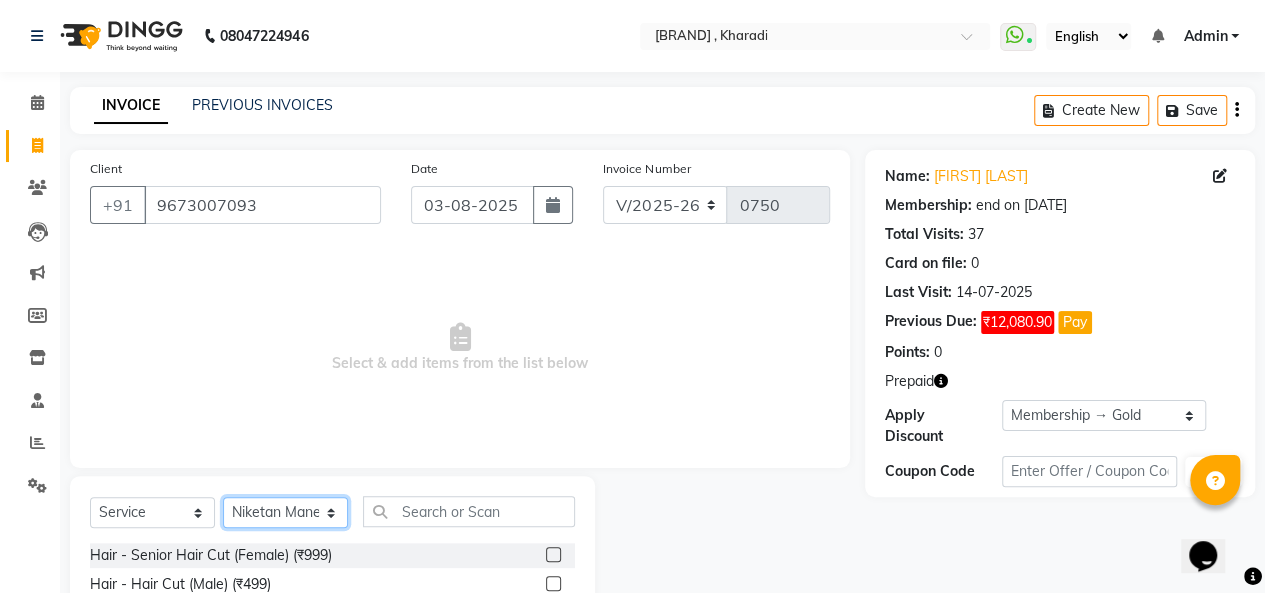 scroll, scrollTop: 200, scrollLeft: 0, axis: vertical 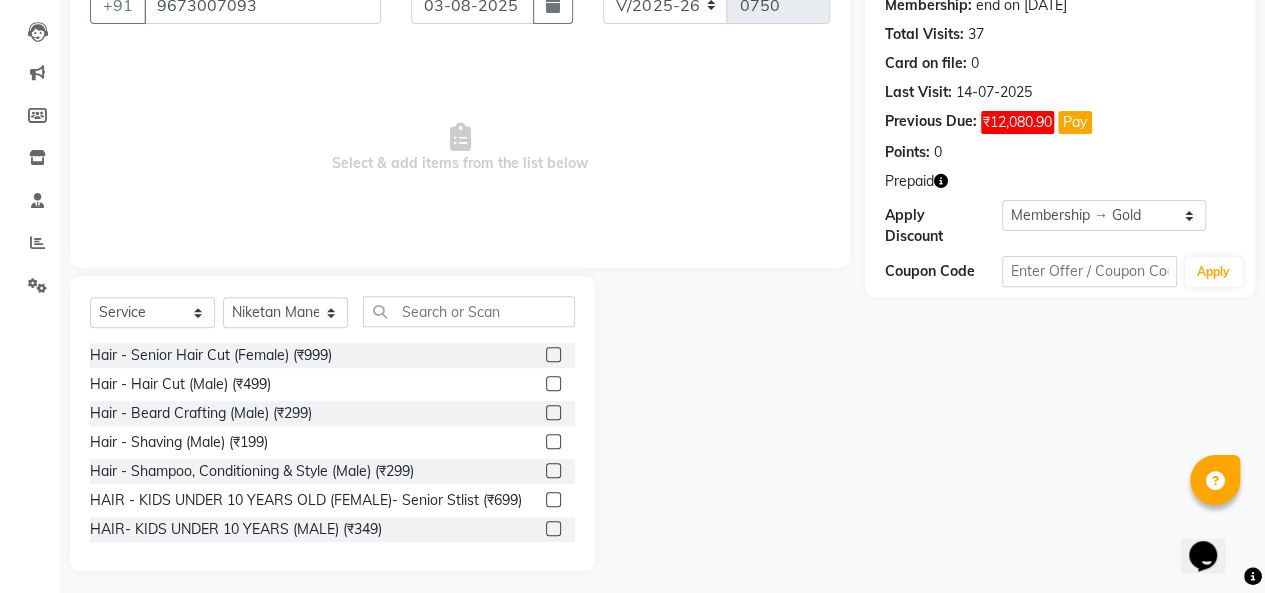 click 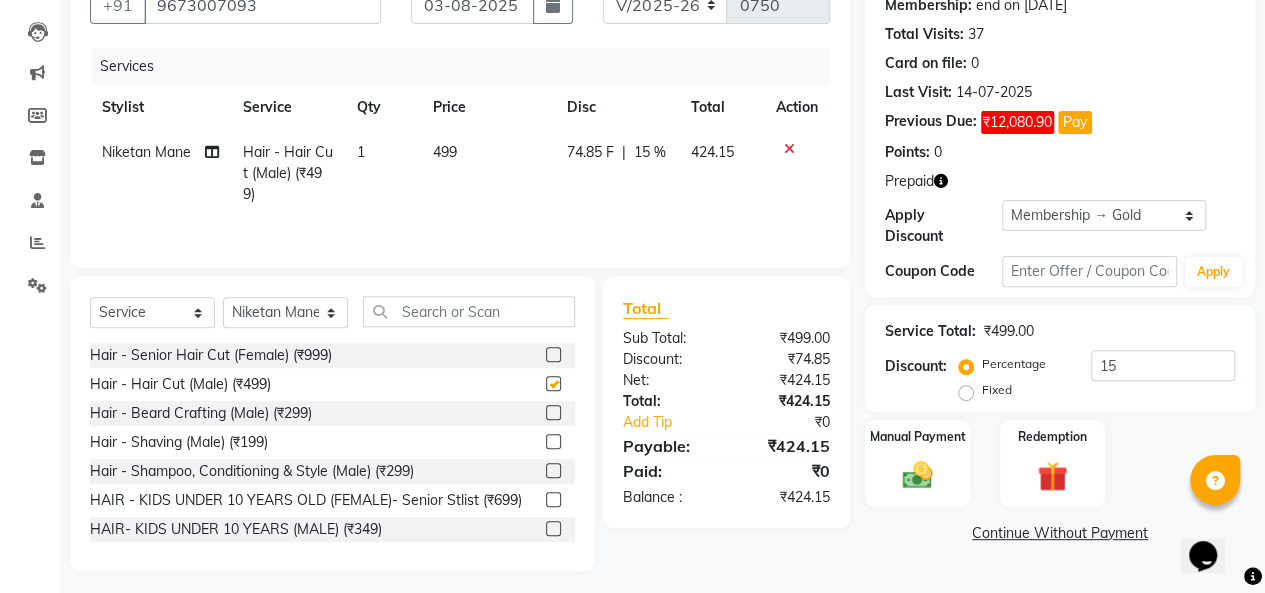 checkbox on "false" 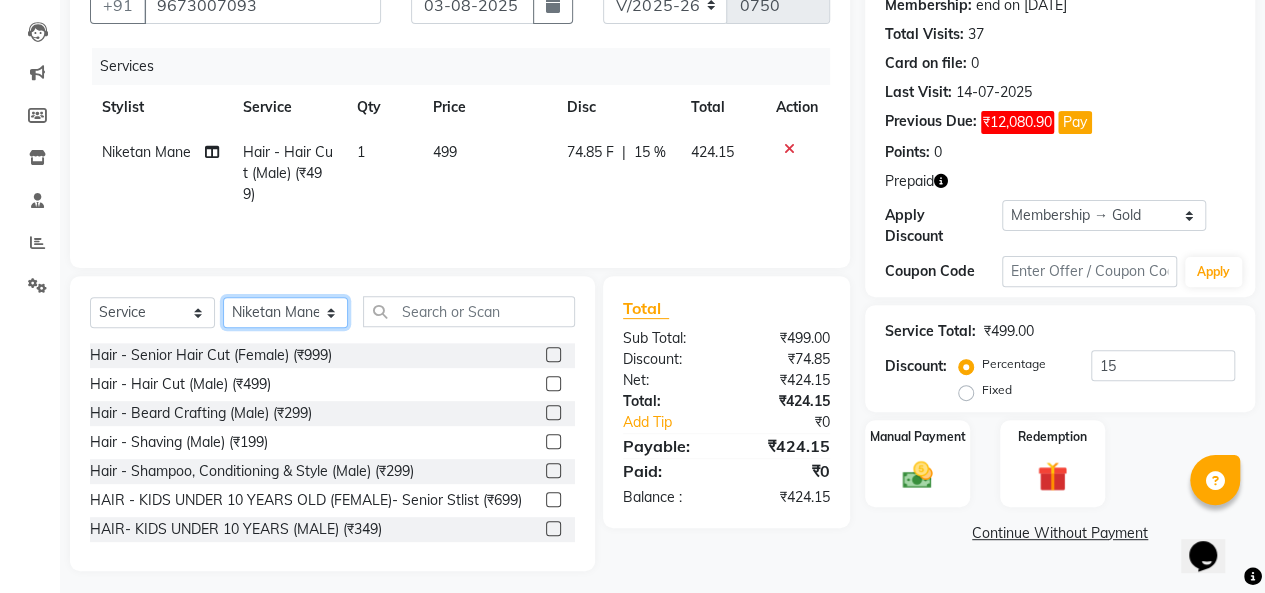 click on "Select Stylist [LAST] [LAST] [LAST] [LAST] [LAST] [LAST] [LAST]" 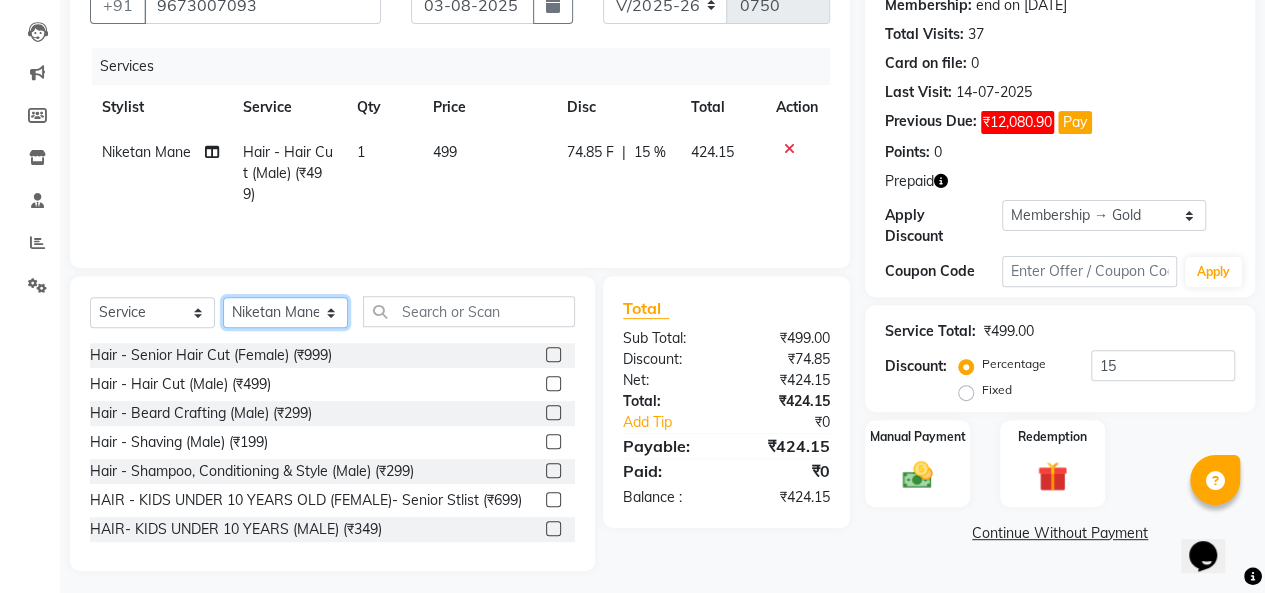 select on "65488" 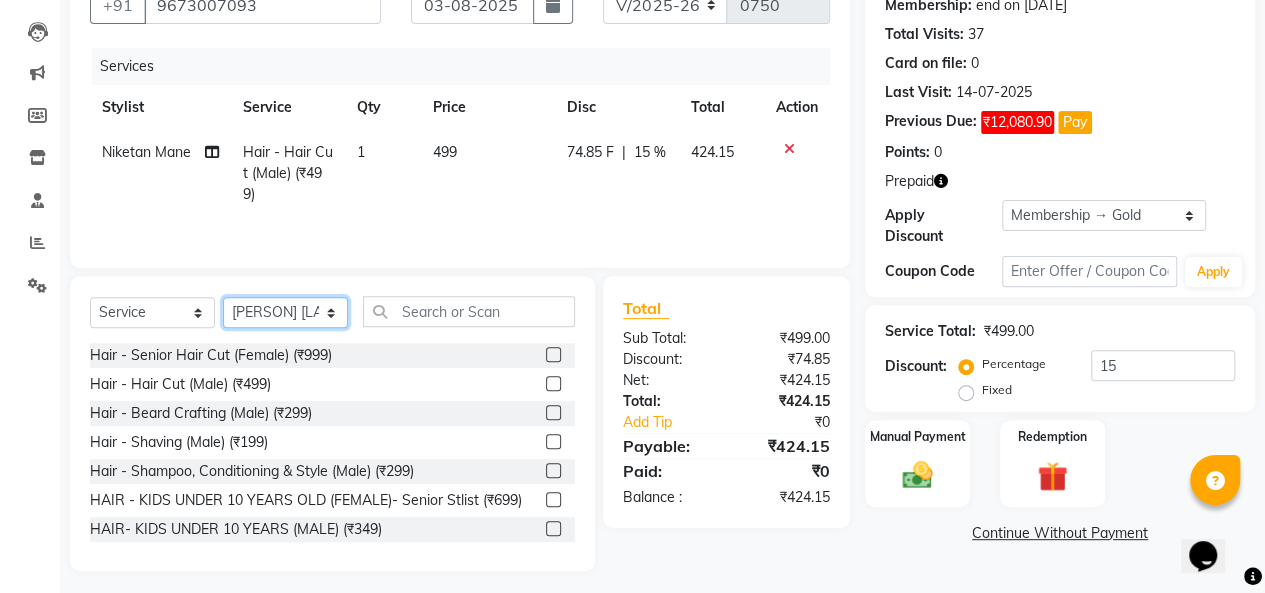 click on "Select Stylist [LAST] [LAST] [LAST] [LAST] [LAST] [LAST] [LAST]" 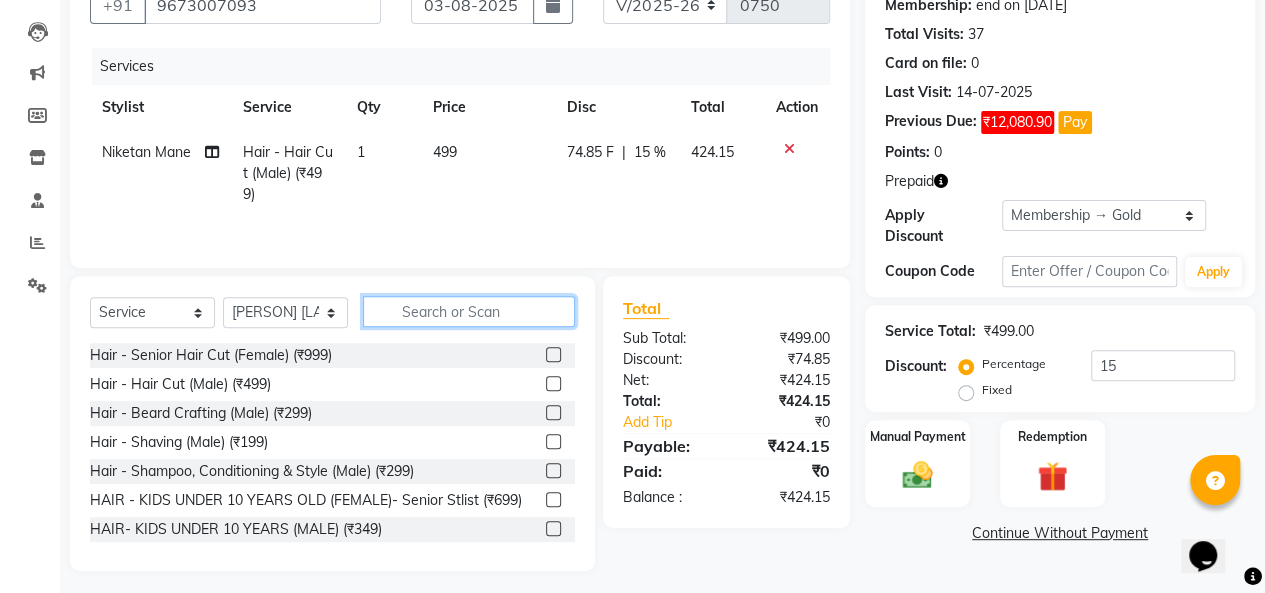 click 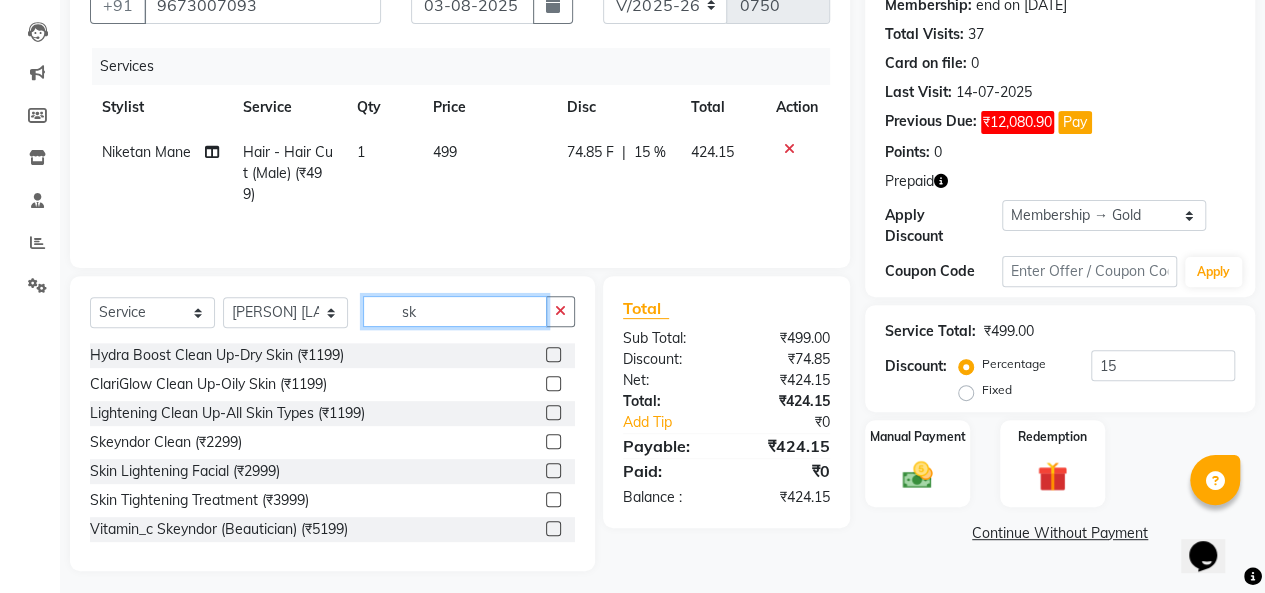 type on "sk" 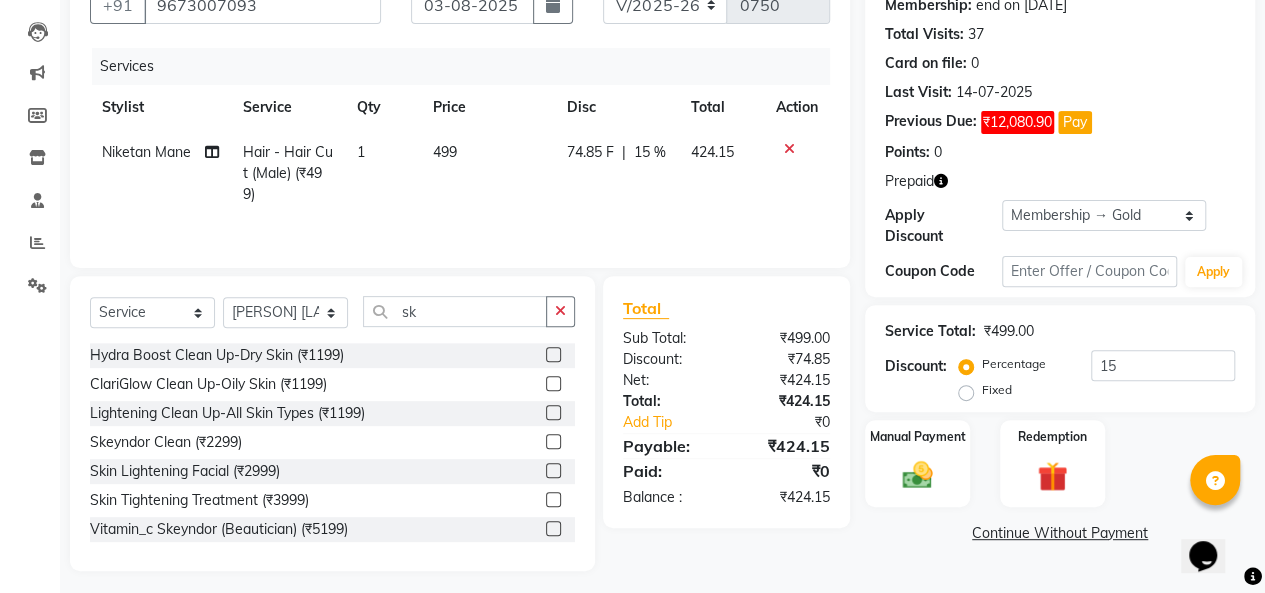 click 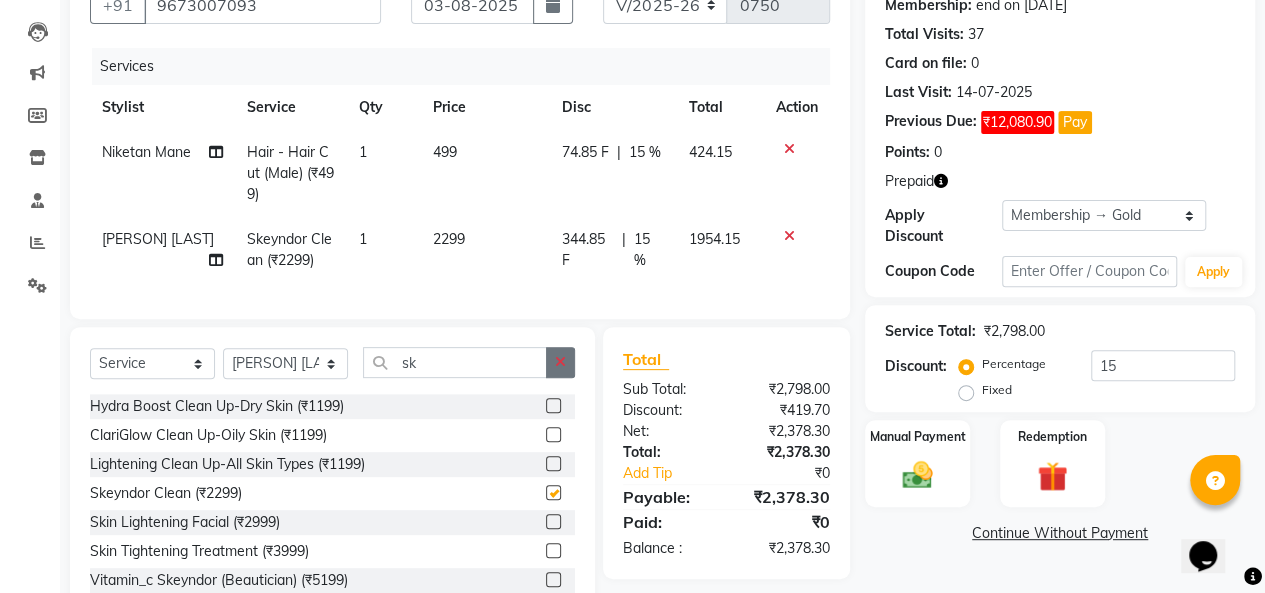 checkbox on "false" 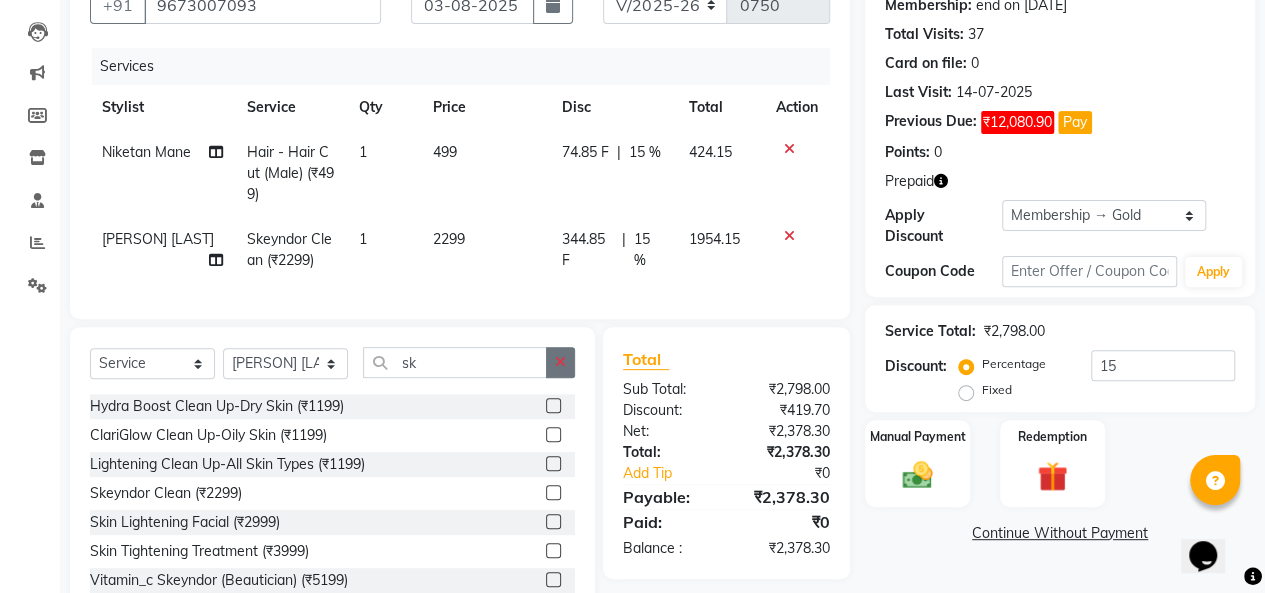 click 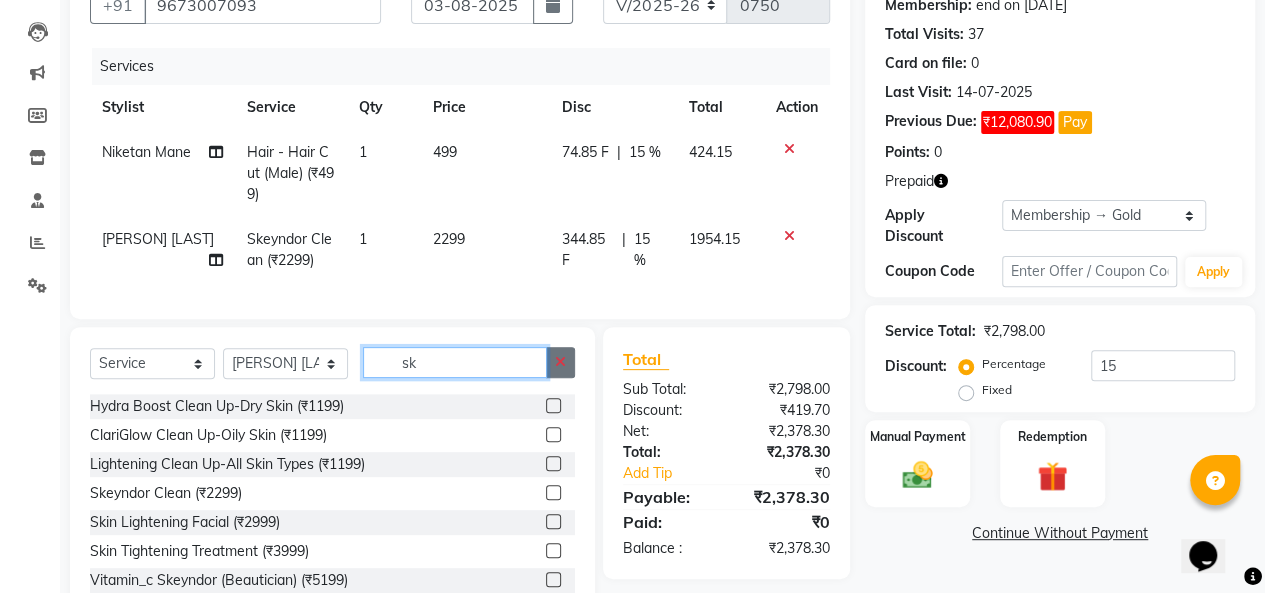 type 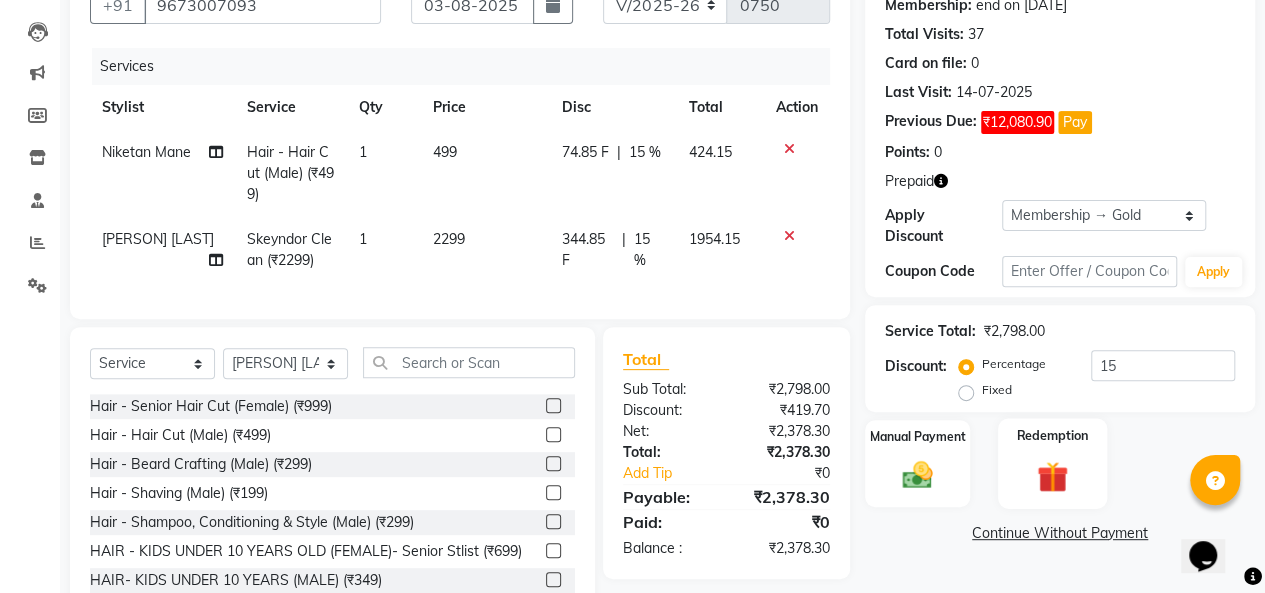 click 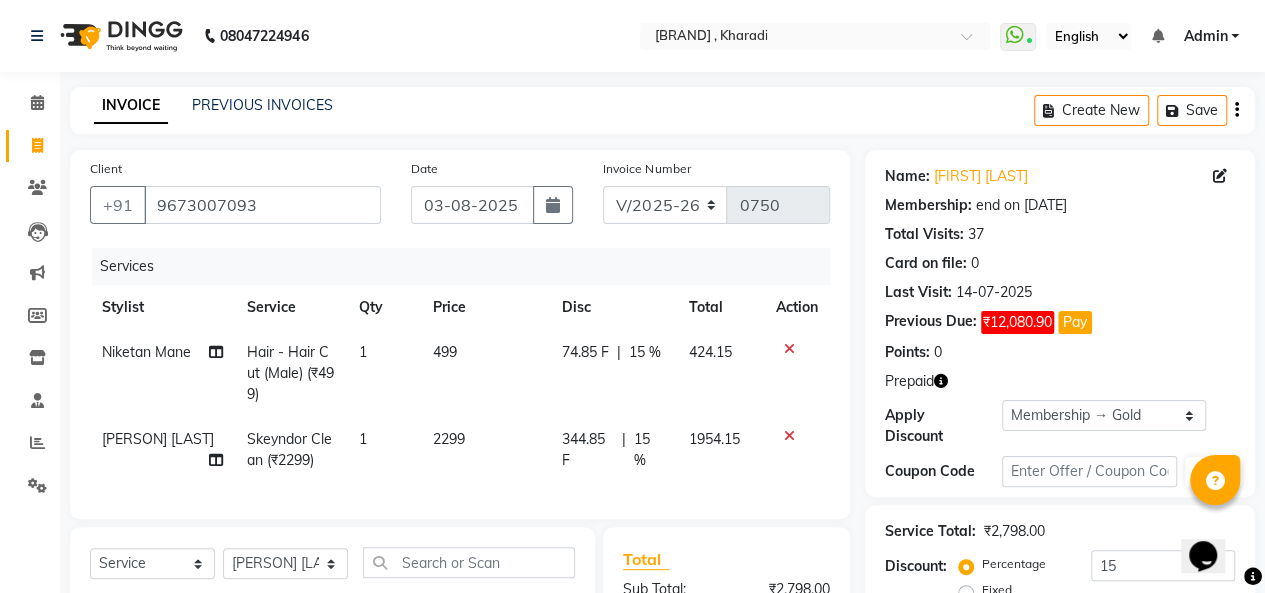 scroll, scrollTop: 390, scrollLeft: 0, axis: vertical 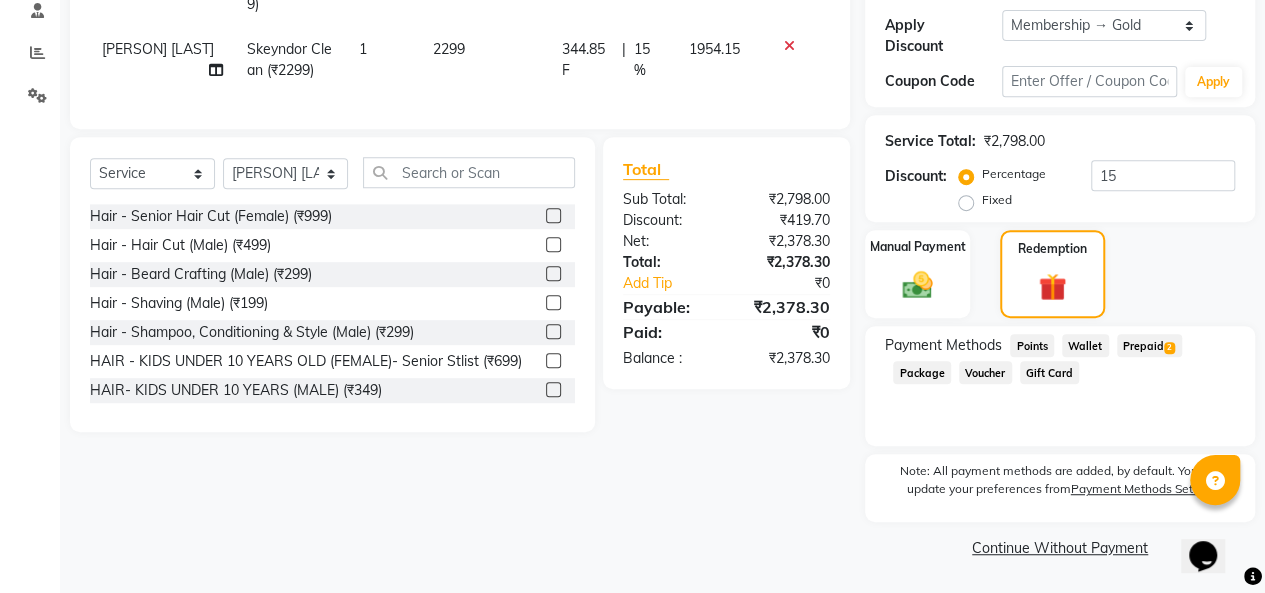 click on "Prepaid  2" 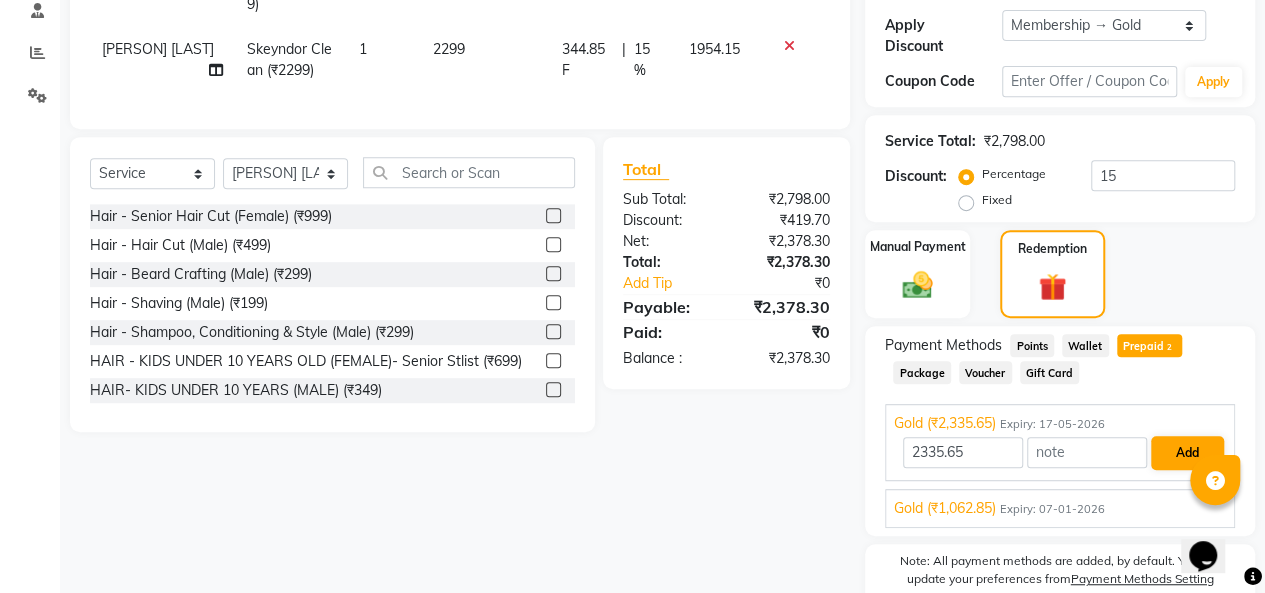 scroll, scrollTop: 479, scrollLeft: 0, axis: vertical 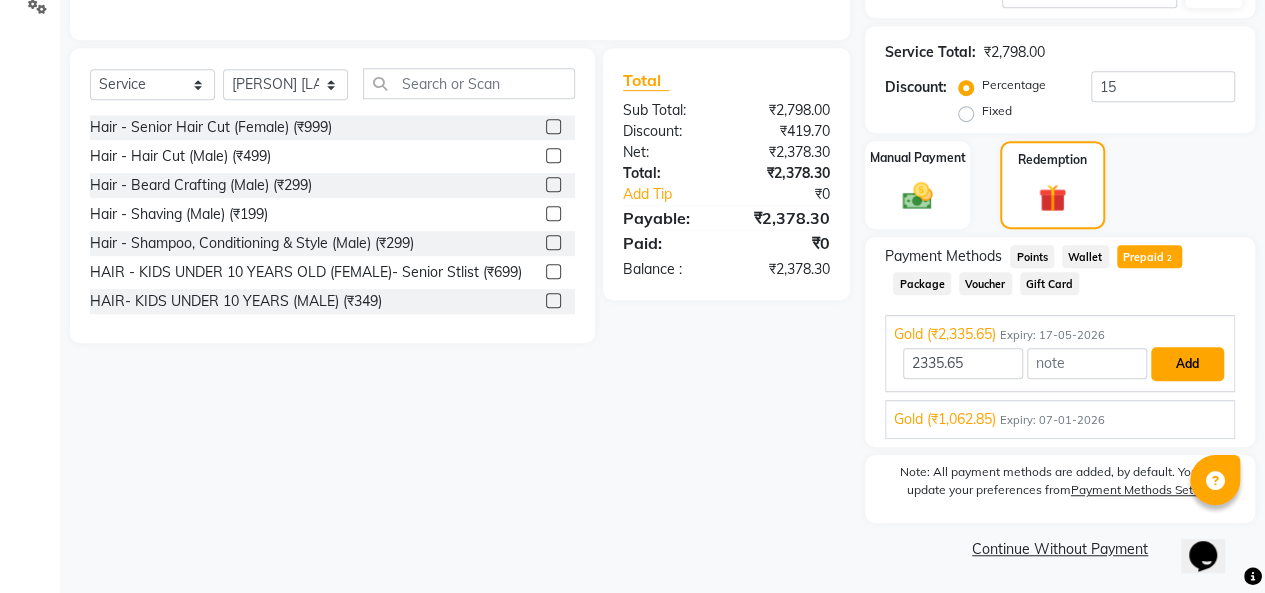 click on "Add" at bounding box center (1187, 364) 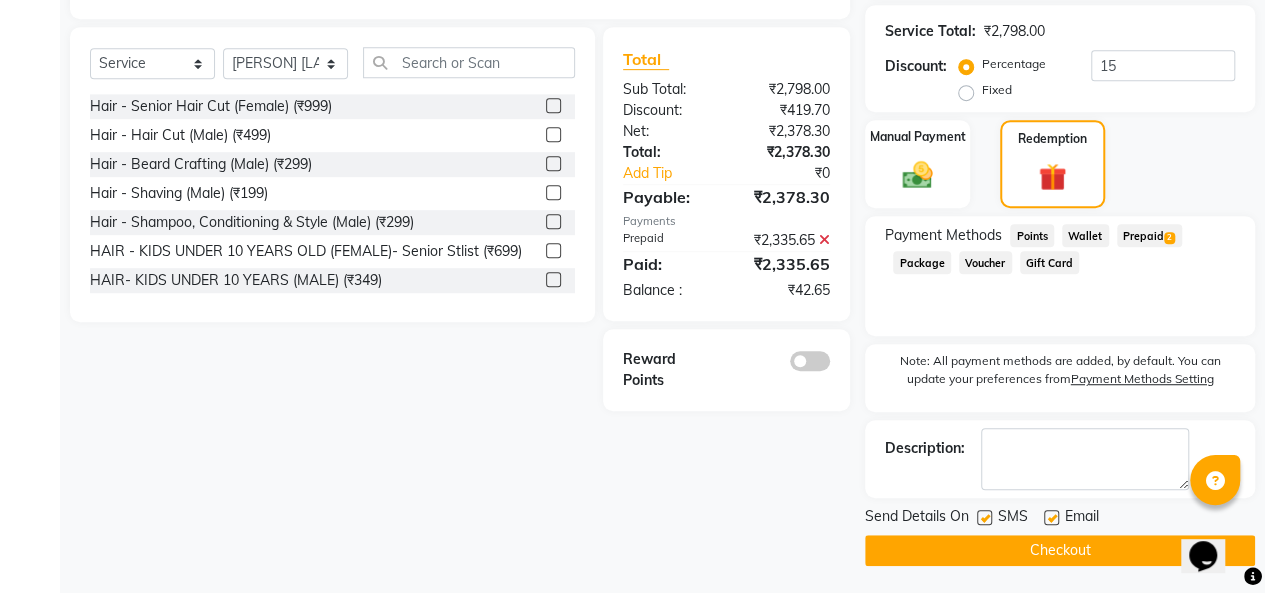 scroll, scrollTop: 501, scrollLeft: 0, axis: vertical 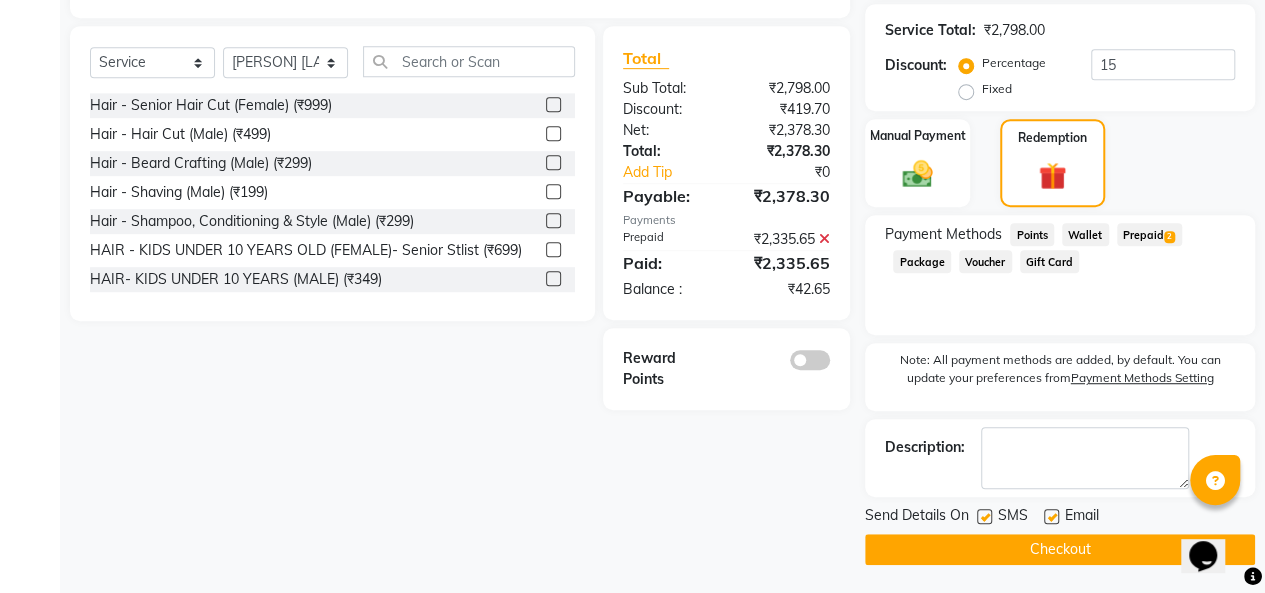 click 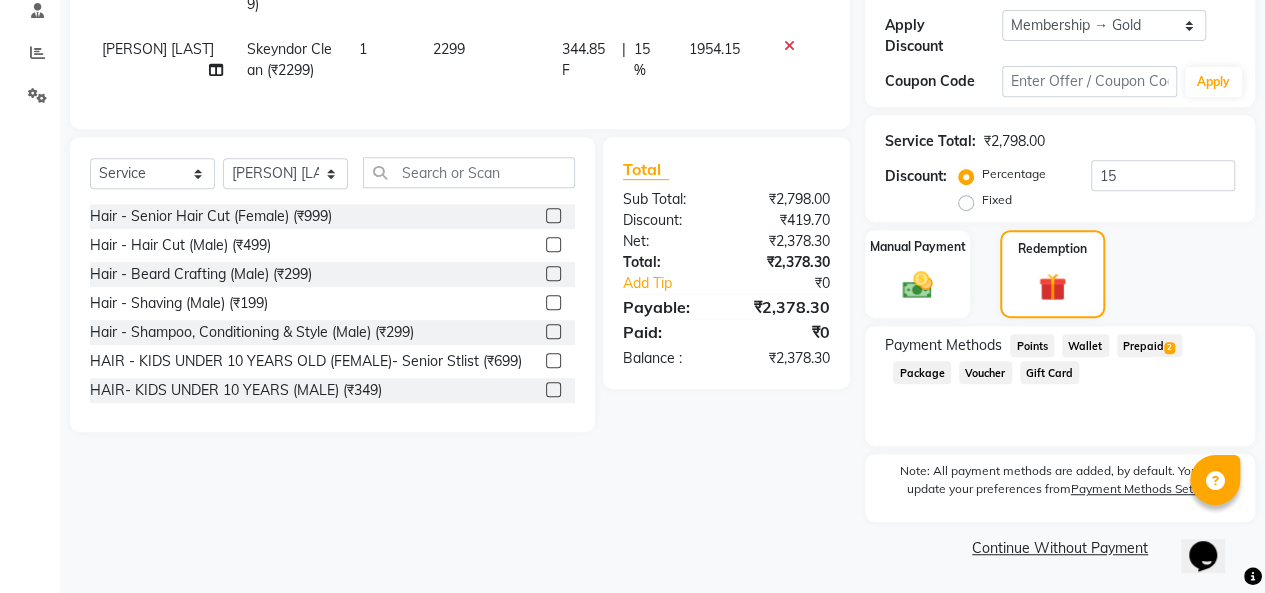 scroll, scrollTop: 390, scrollLeft: 0, axis: vertical 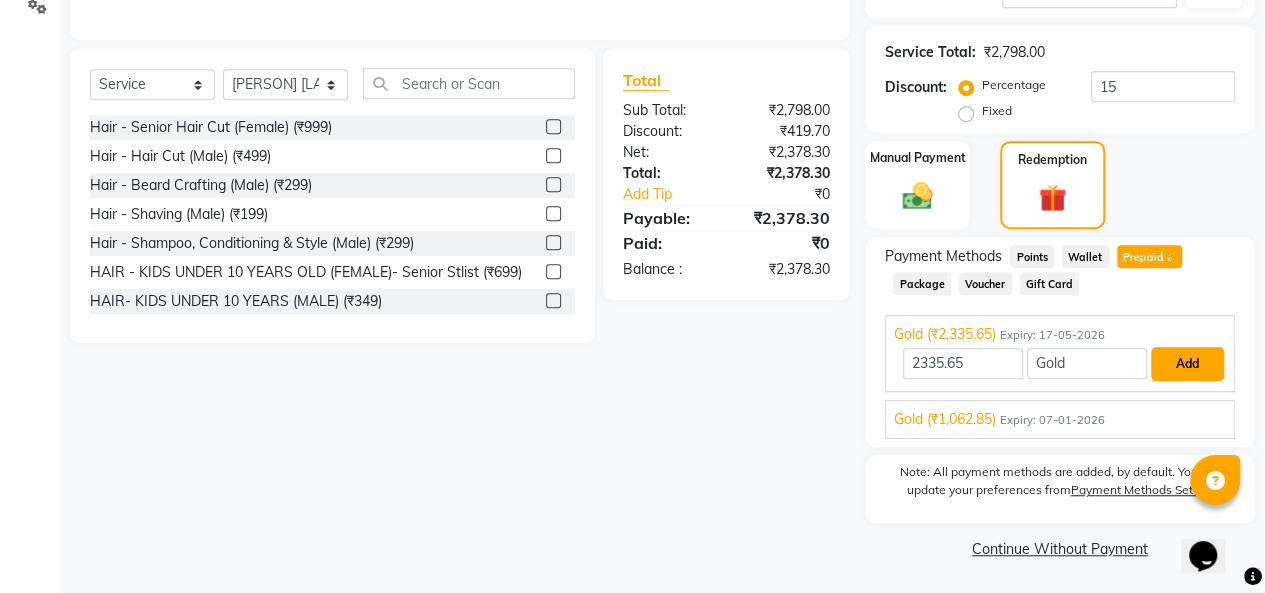 click on "Add" at bounding box center [1187, 364] 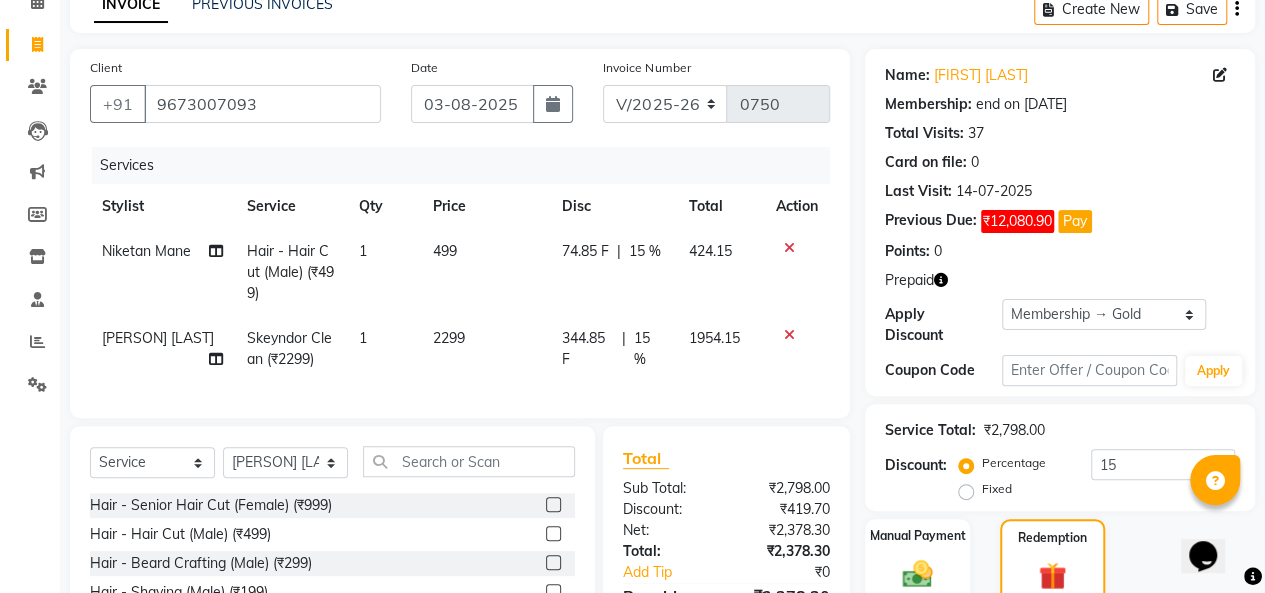 scroll, scrollTop: 501, scrollLeft: 0, axis: vertical 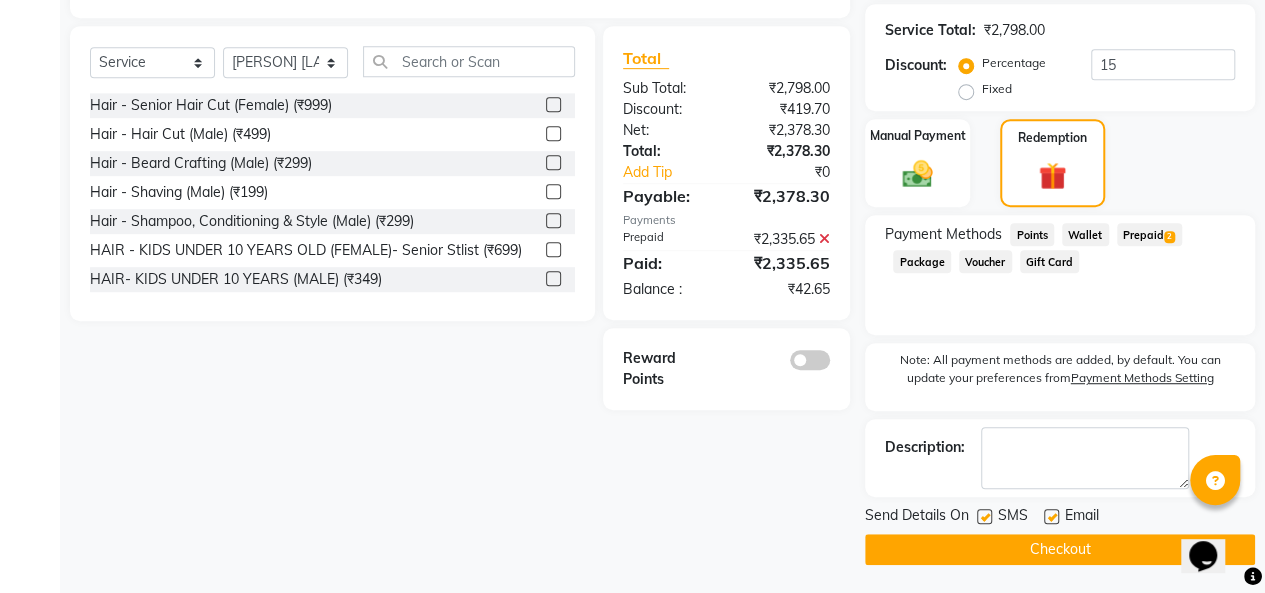 click on "Checkout" 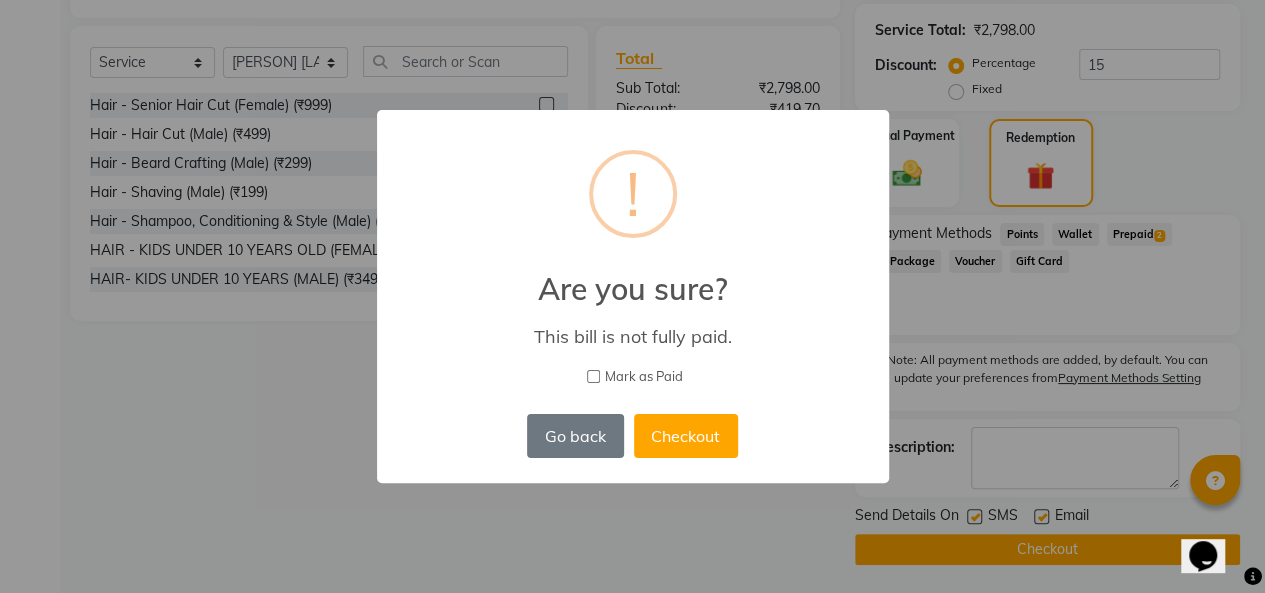 scroll, scrollTop: 485, scrollLeft: 0, axis: vertical 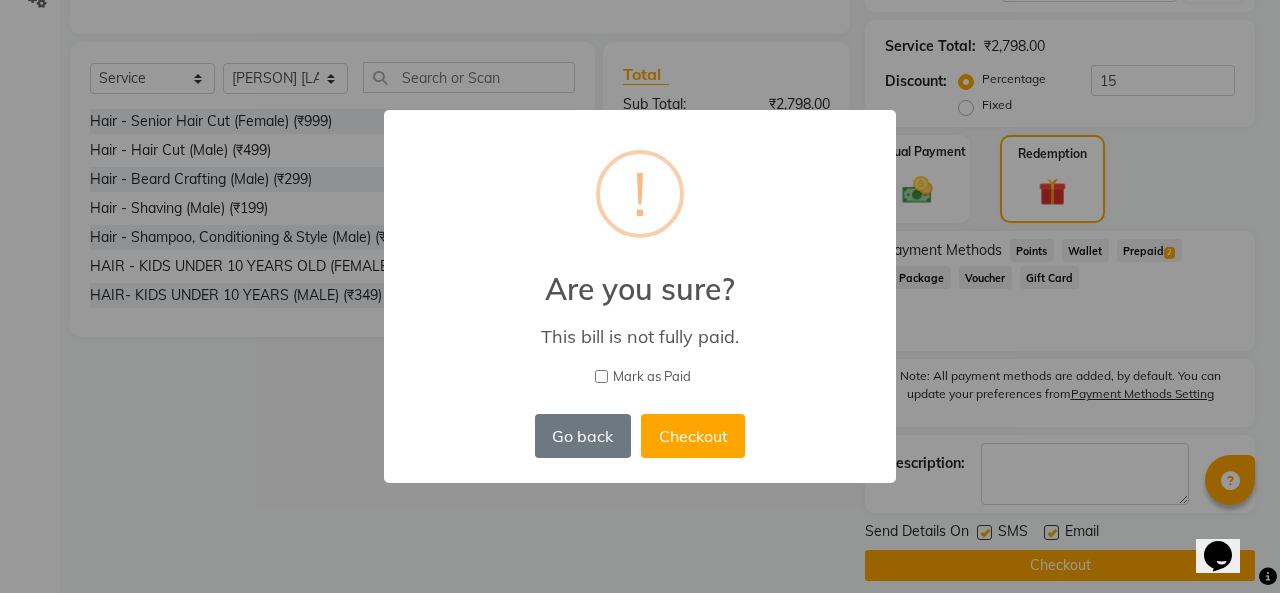 click on "Mark as Paid" at bounding box center (601, 376) 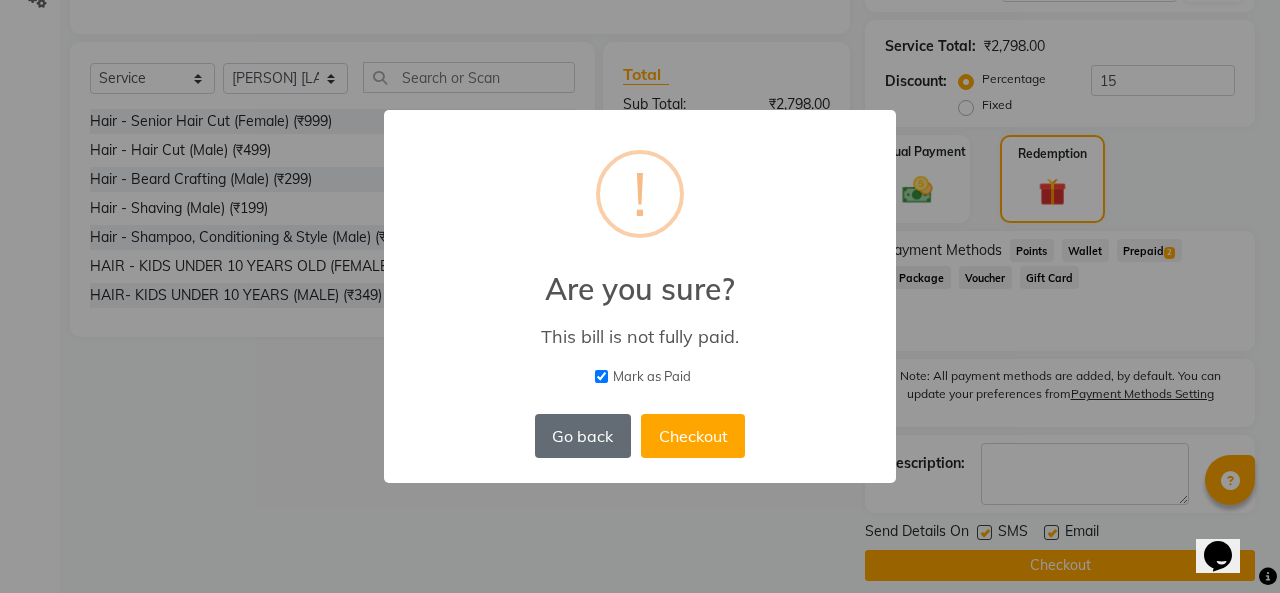 click on "Go back" at bounding box center [583, 436] 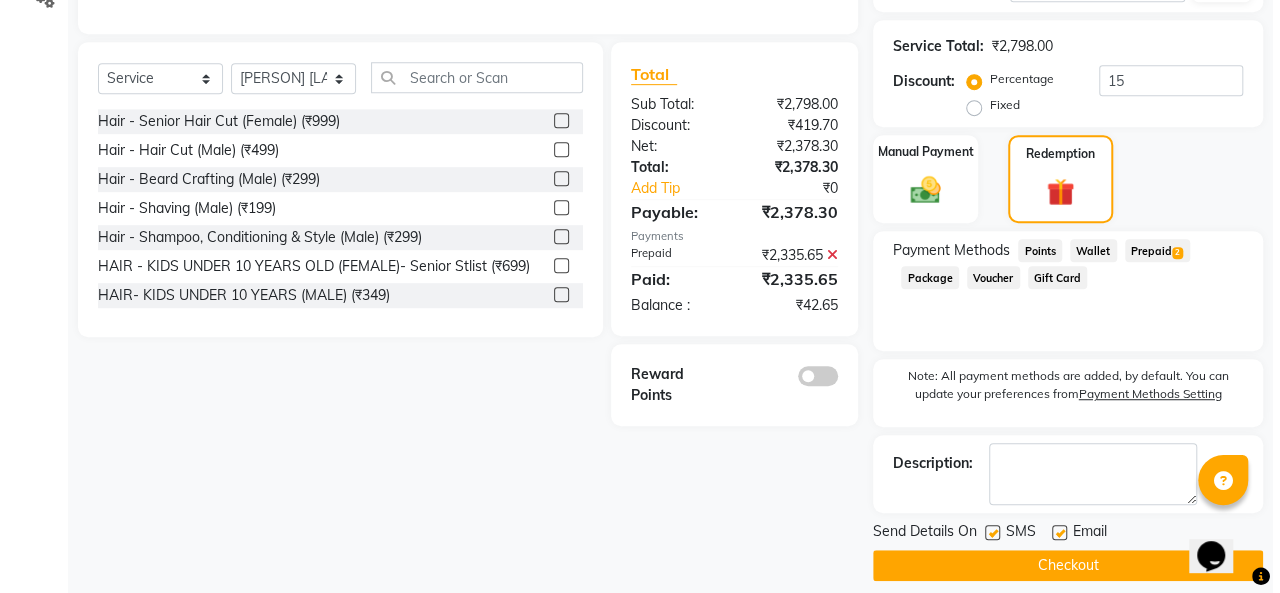 scroll, scrollTop: 0, scrollLeft: 0, axis: both 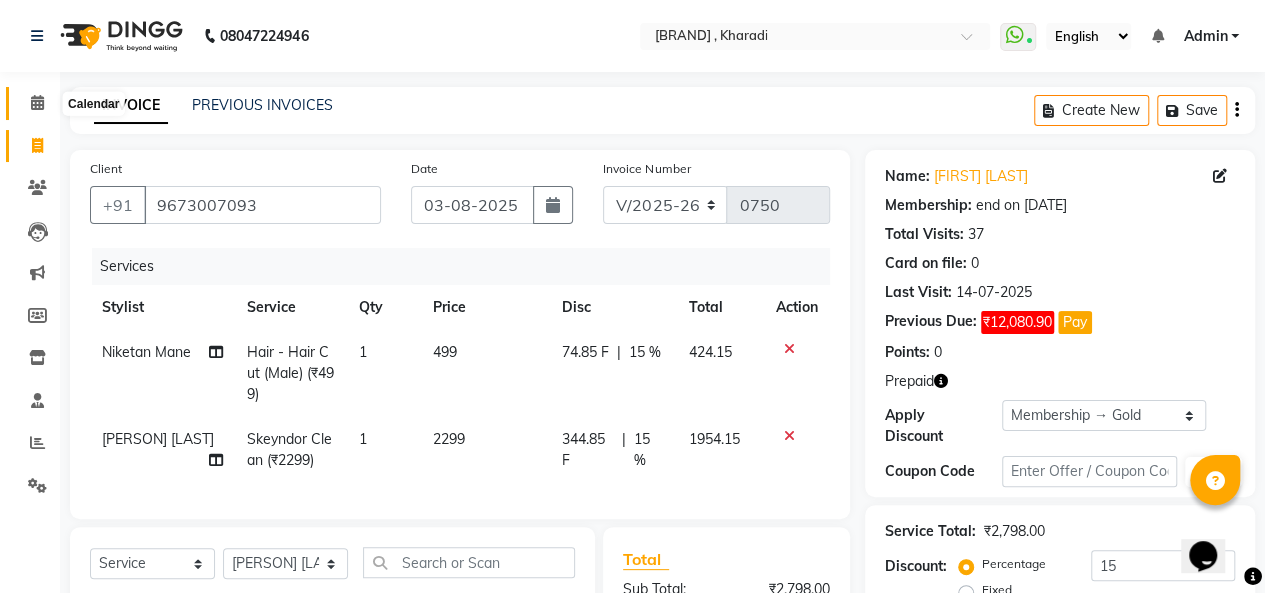 click 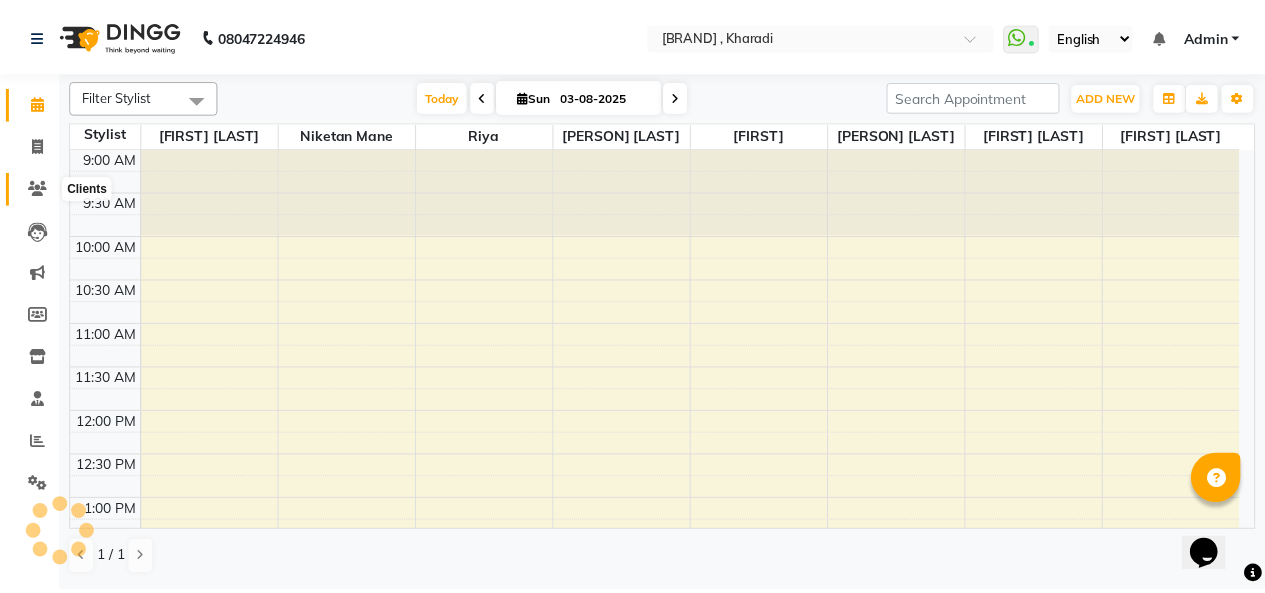 scroll, scrollTop: 0, scrollLeft: 0, axis: both 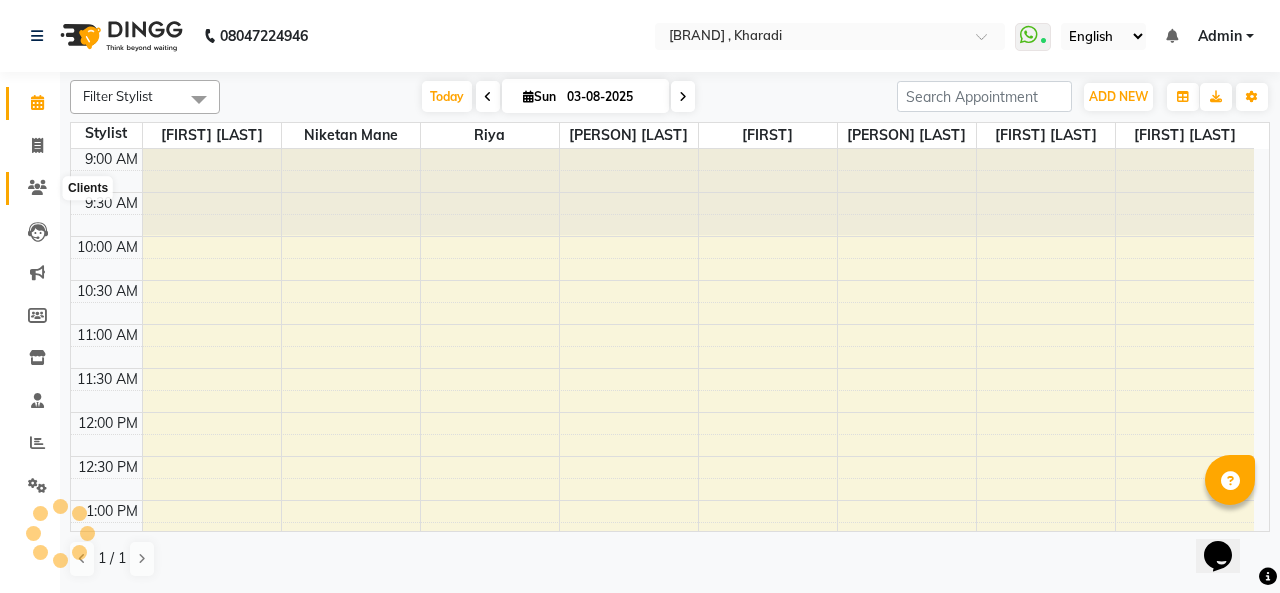 click 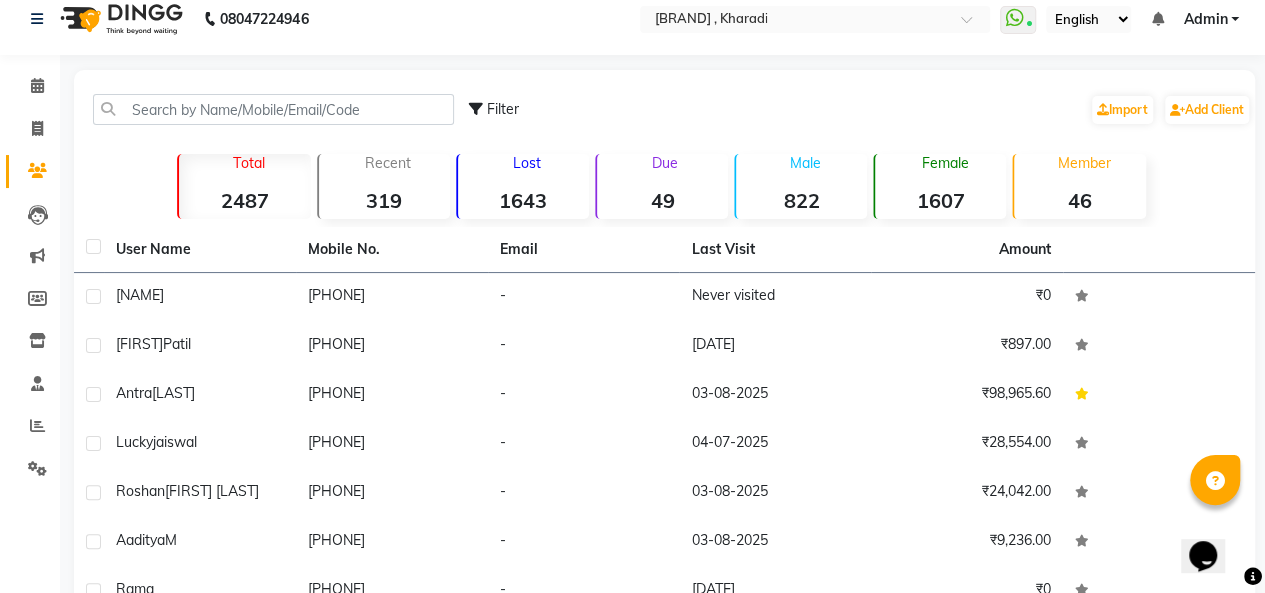 scroll, scrollTop: 0, scrollLeft: 0, axis: both 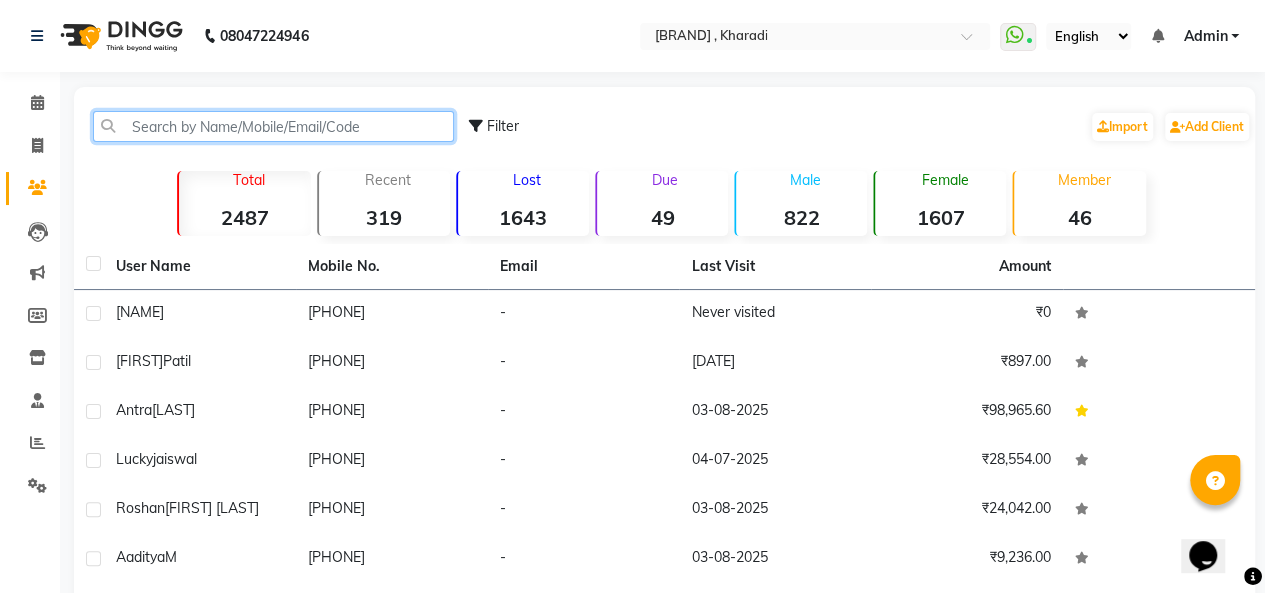 click 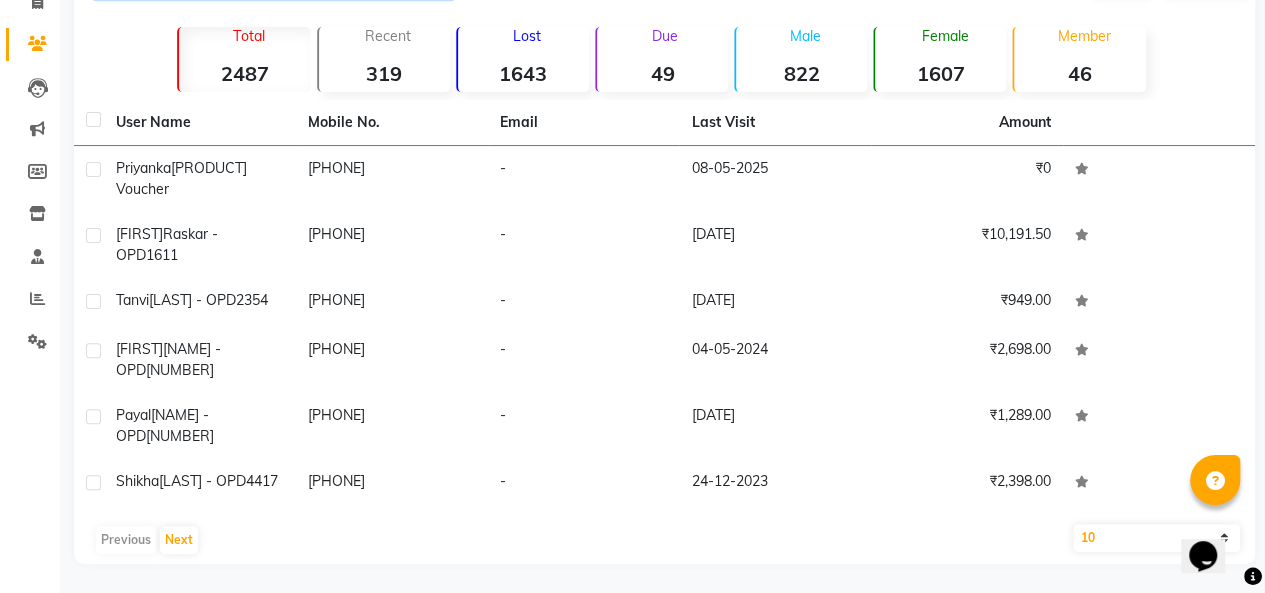scroll, scrollTop: 0, scrollLeft: 0, axis: both 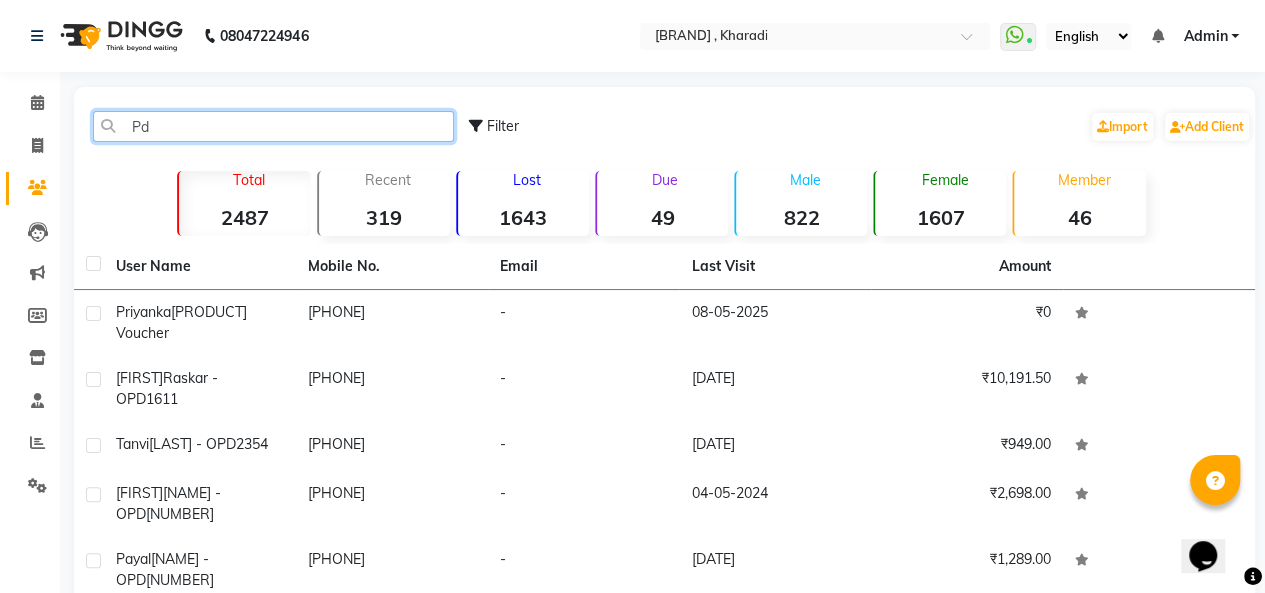 type on "P" 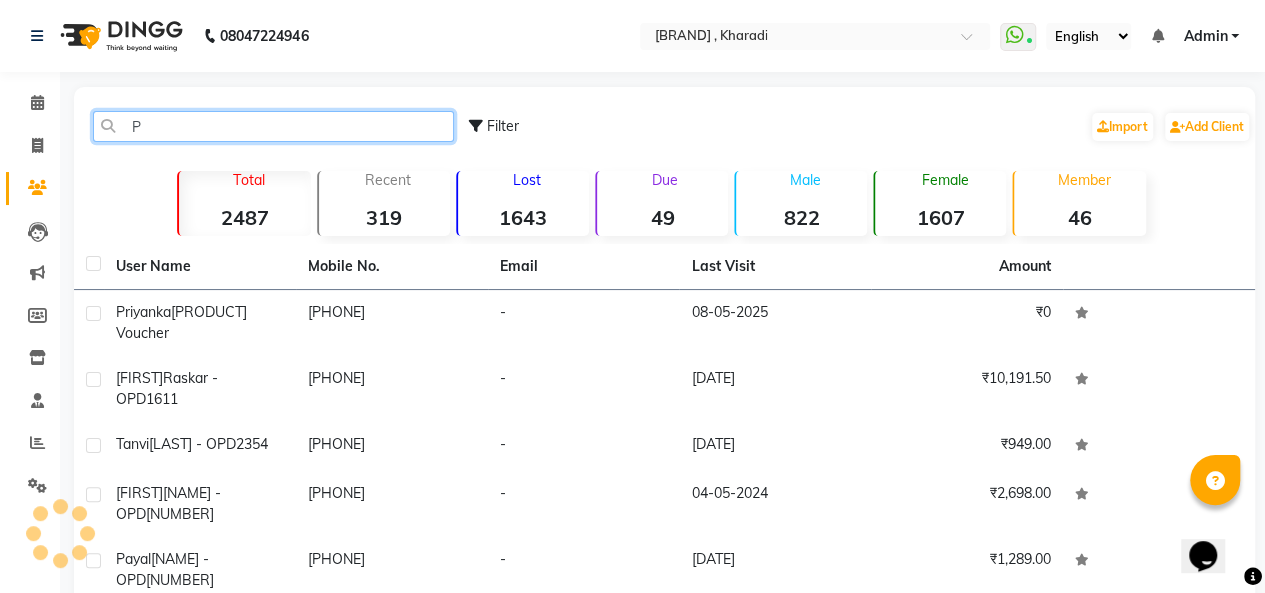 type 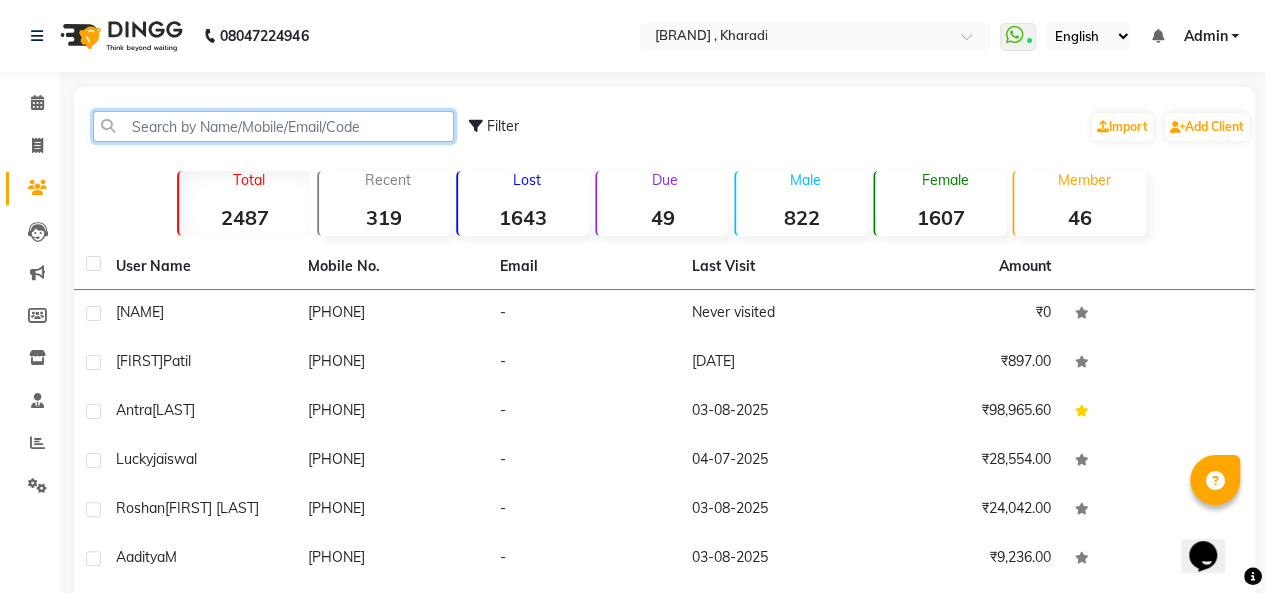 scroll, scrollTop: 272, scrollLeft: 0, axis: vertical 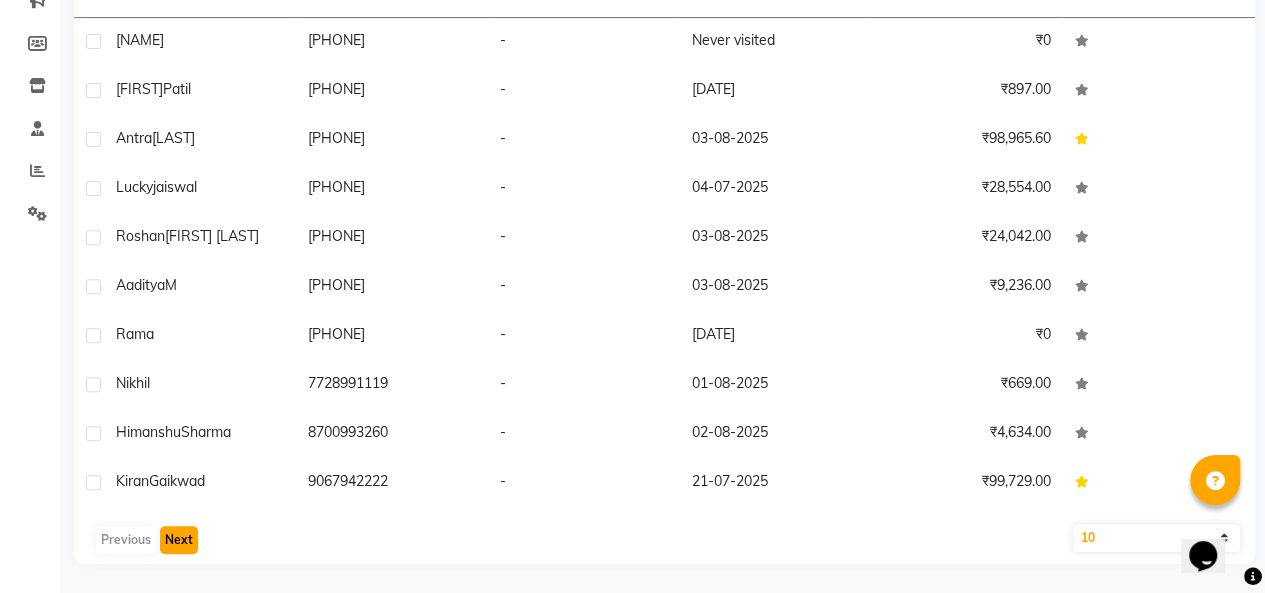 click on "Next" 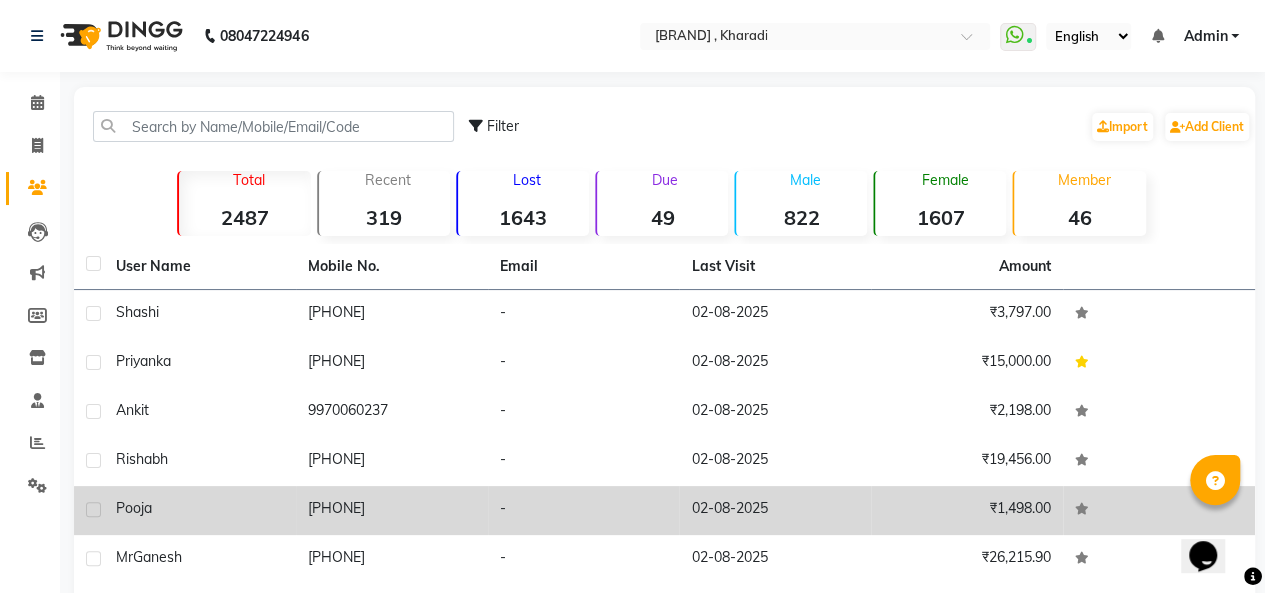 scroll, scrollTop: 272, scrollLeft: 0, axis: vertical 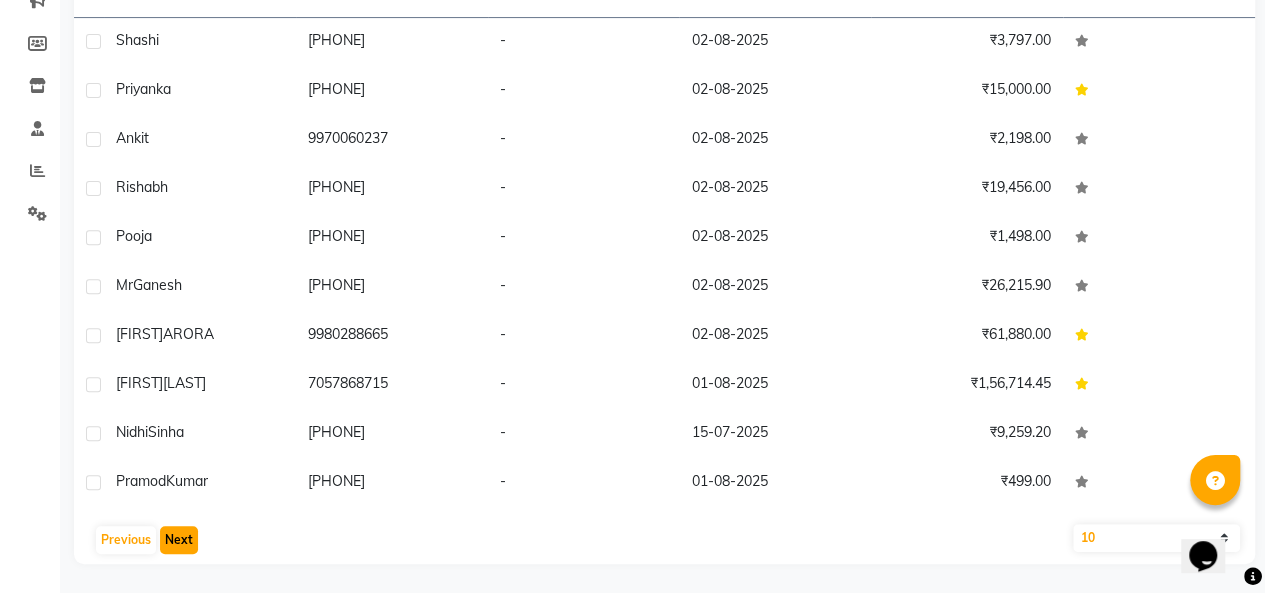 click on "Next" 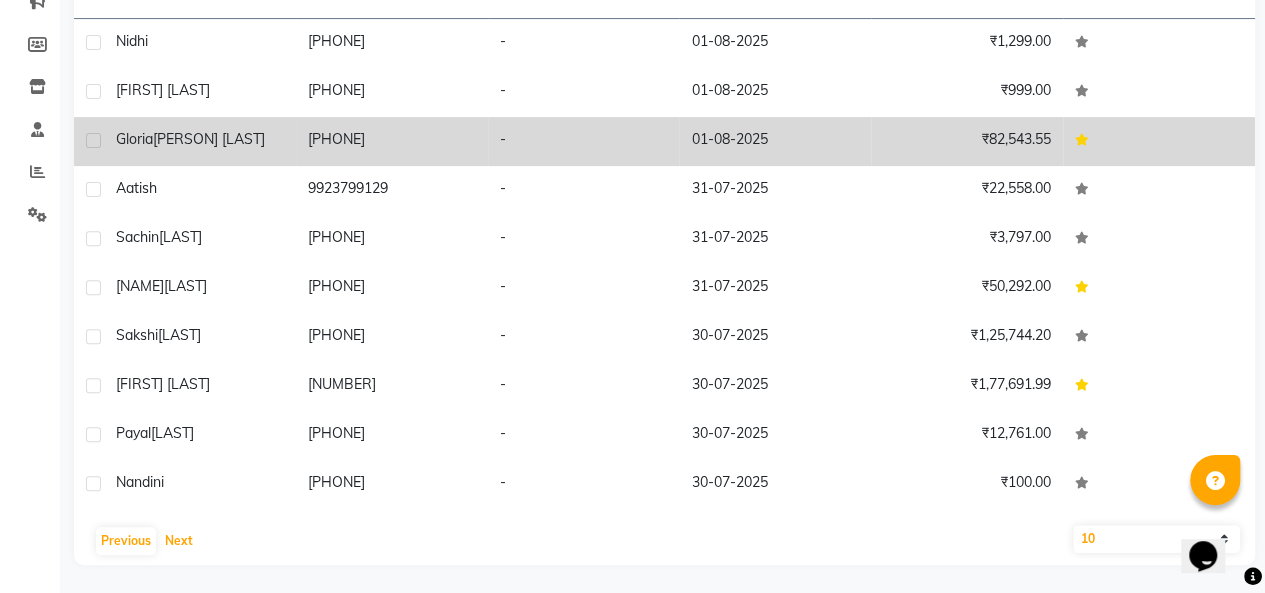 scroll, scrollTop: 289, scrollLeft: 0, axis: vertical 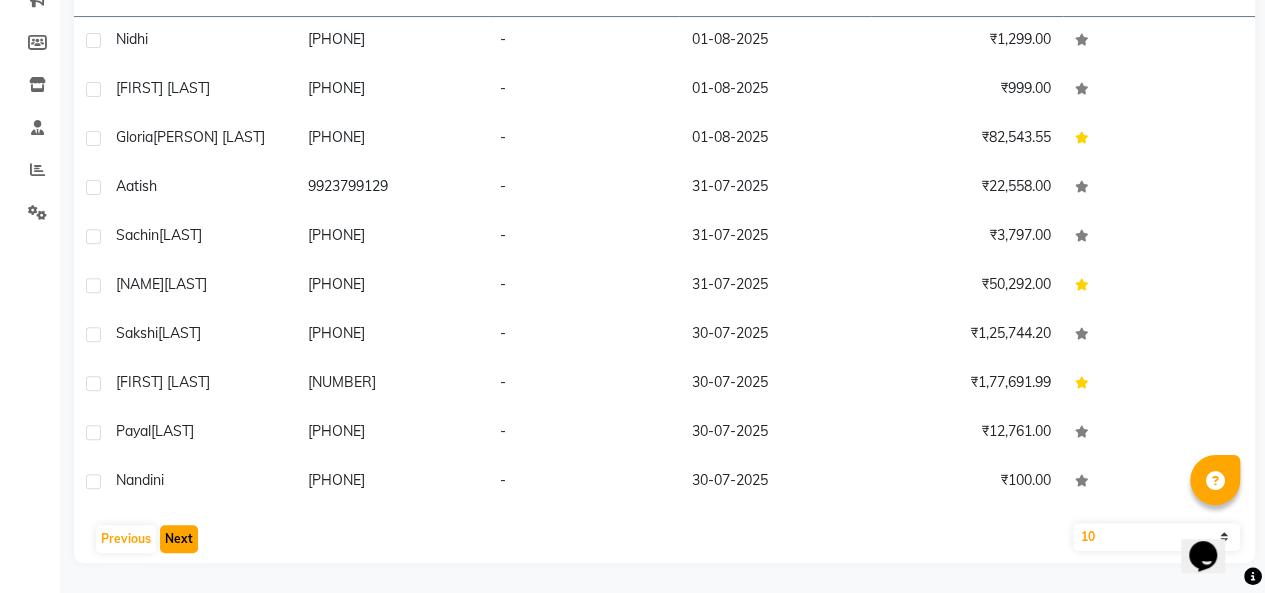 click on "Next" 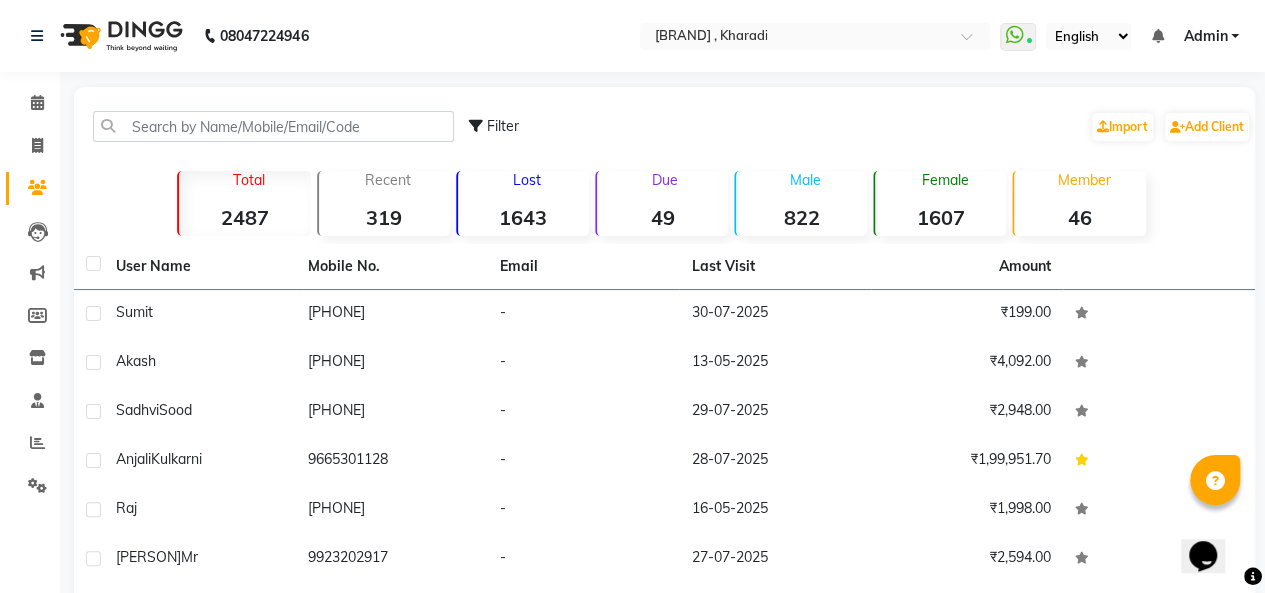 scroll, scrollTop: 272, scrollLeft: 0, axis: vertical 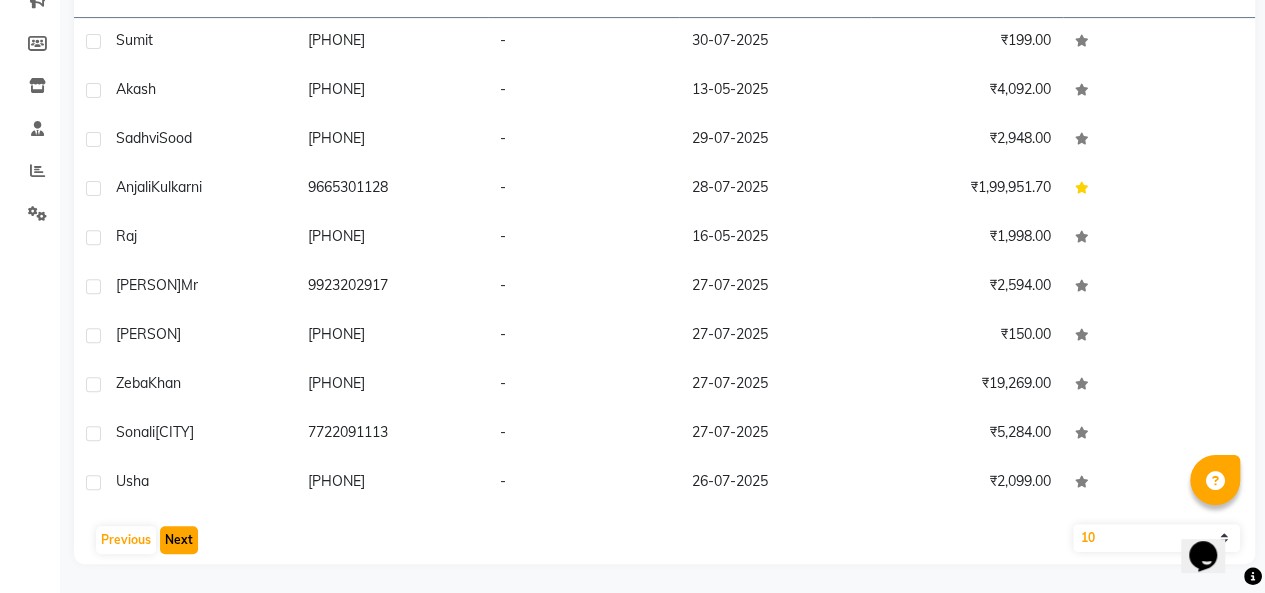 click on "Next" 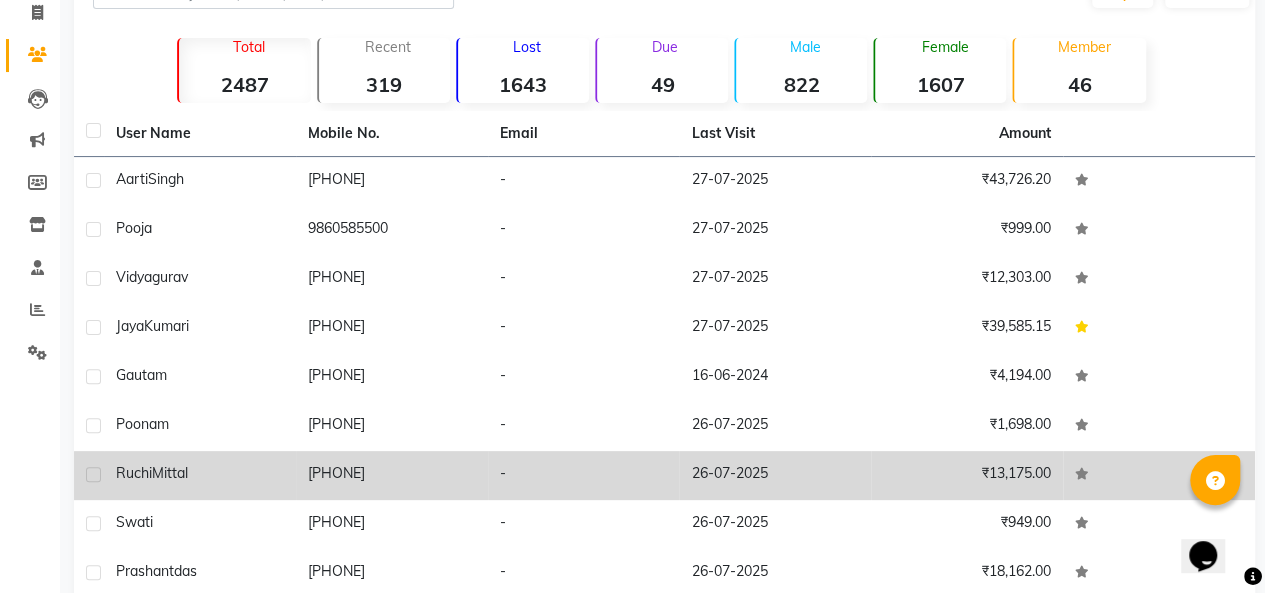 scroll, scrollTop: 272, scrollLeft: 0, axis: vertical 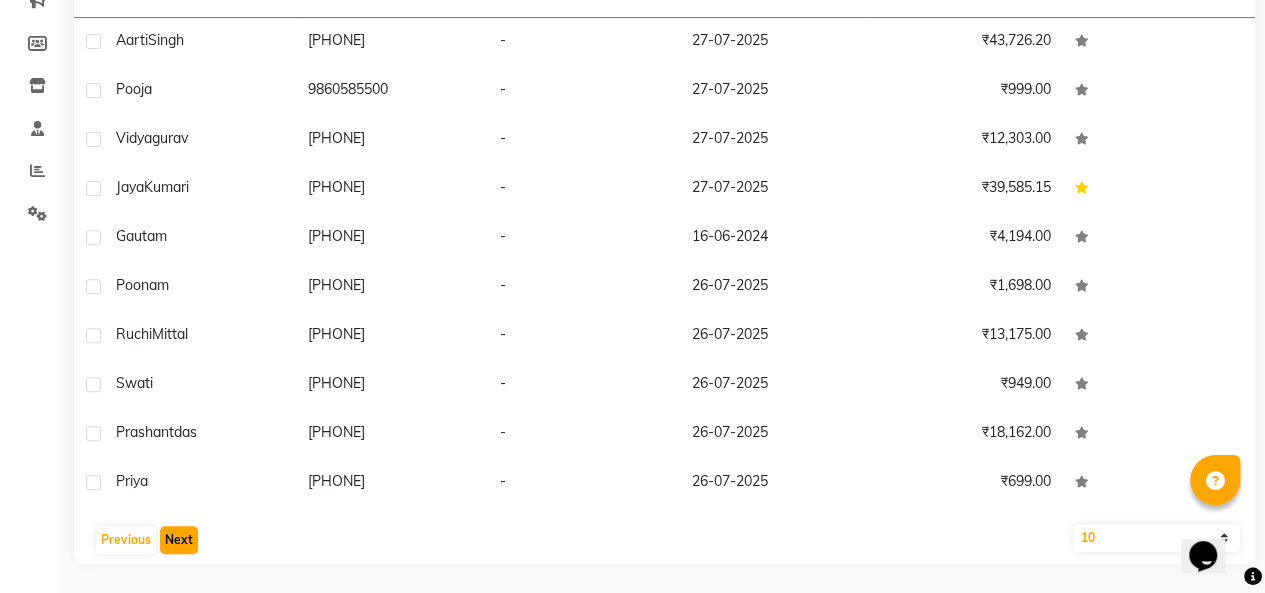click on "Next" 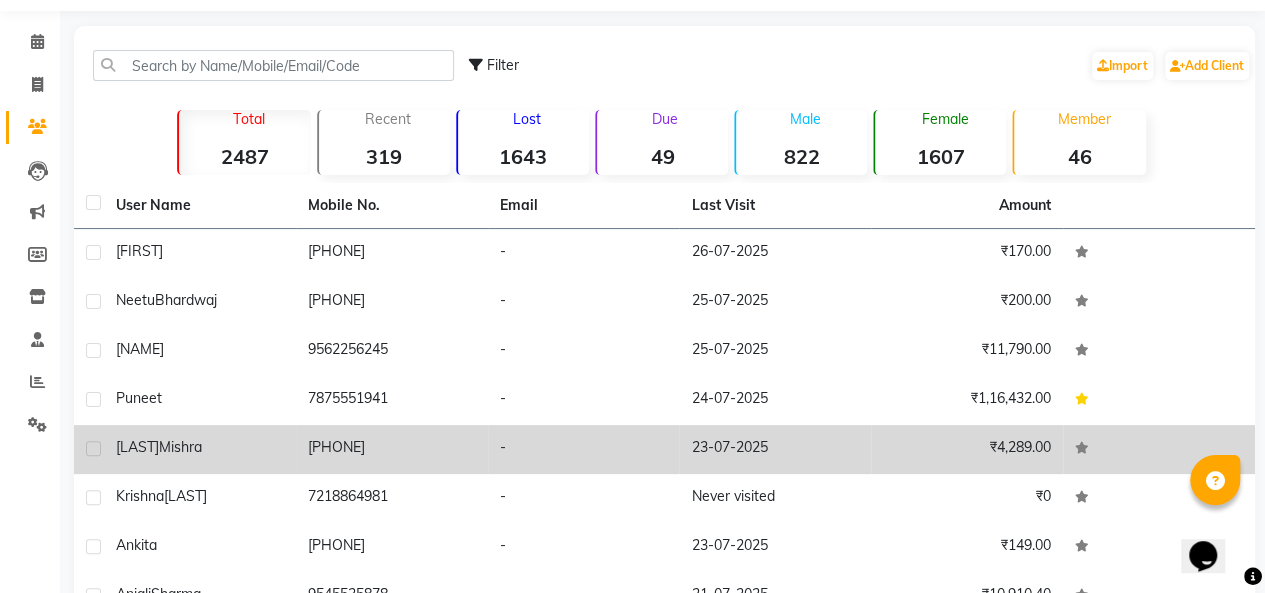 scroll, scrollTop: 272, scrollLeft: 0, axis: vertical 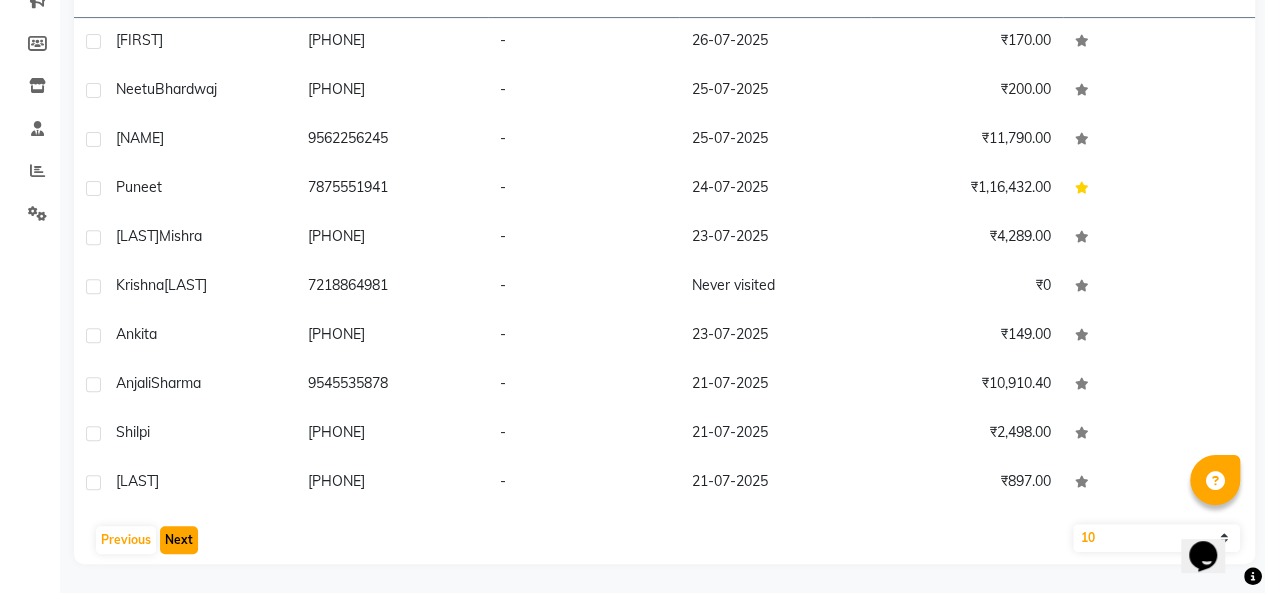 click on "Next" 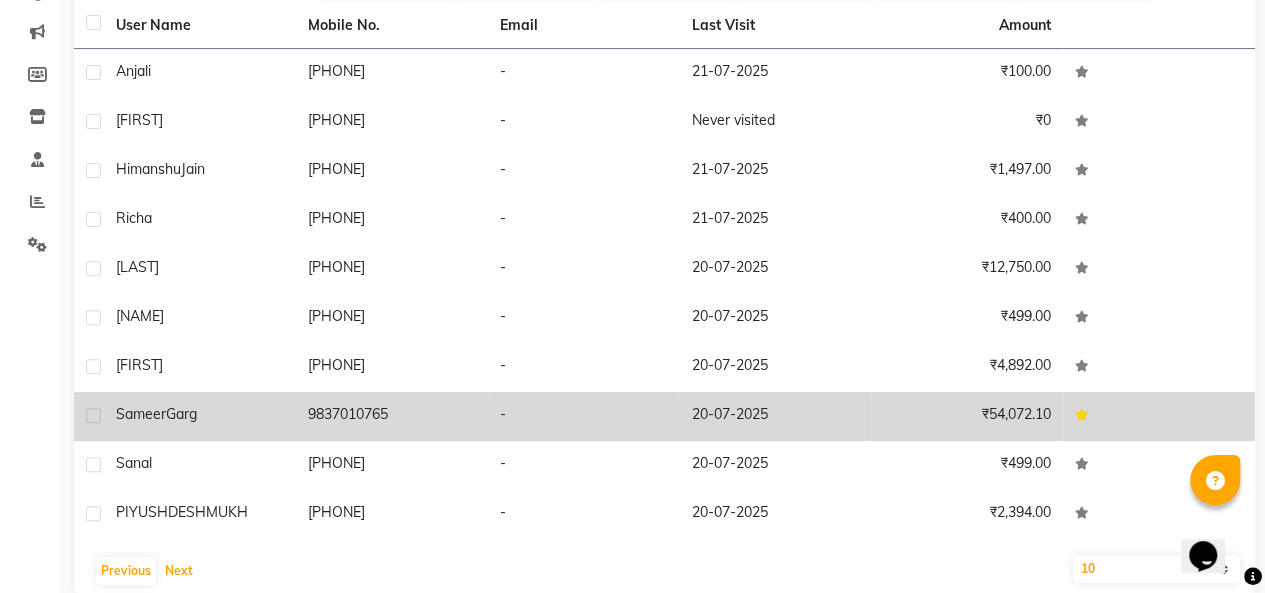 scroll, scrollTop: 272, scrollLeft: 0, axis: vertical 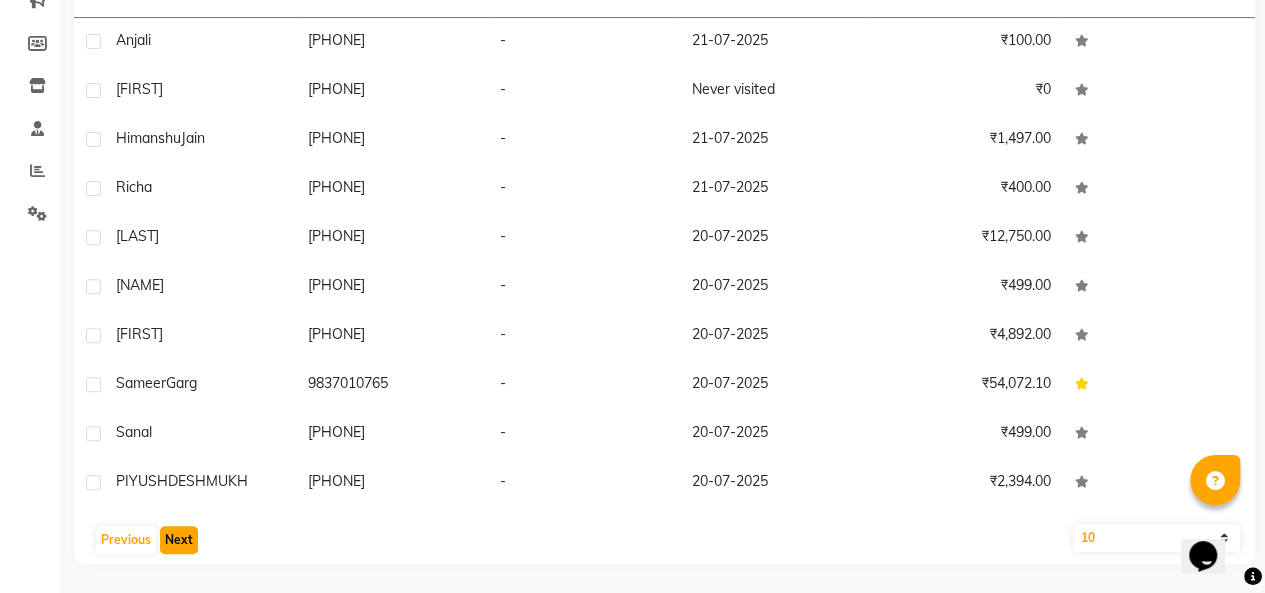 click on "Next" 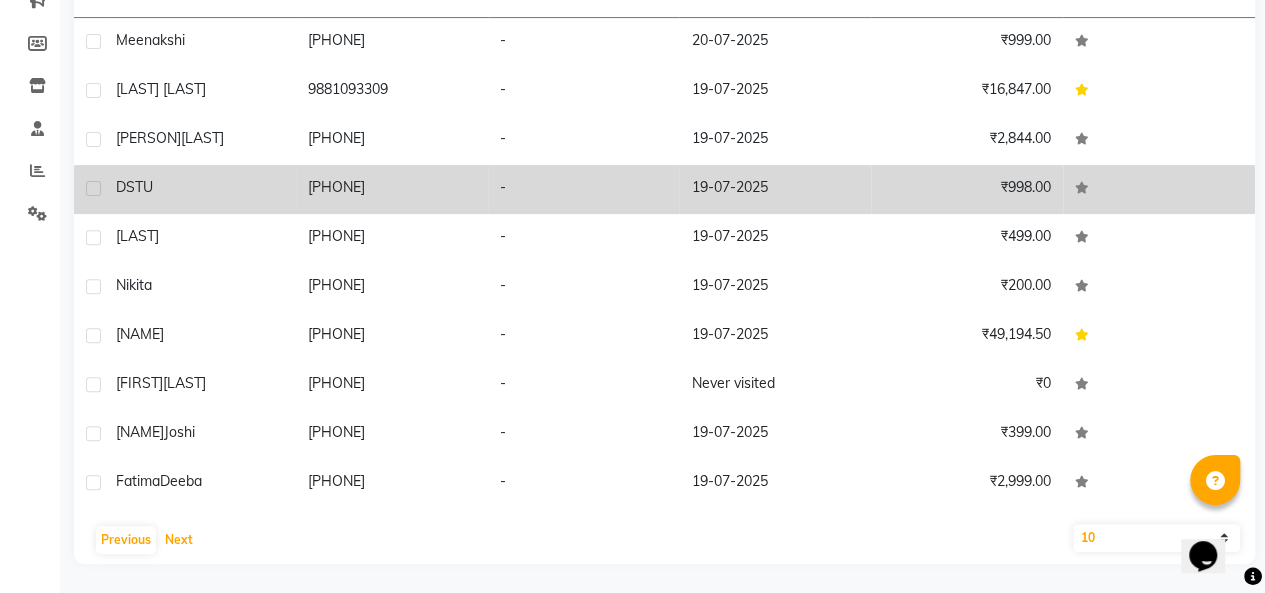 type 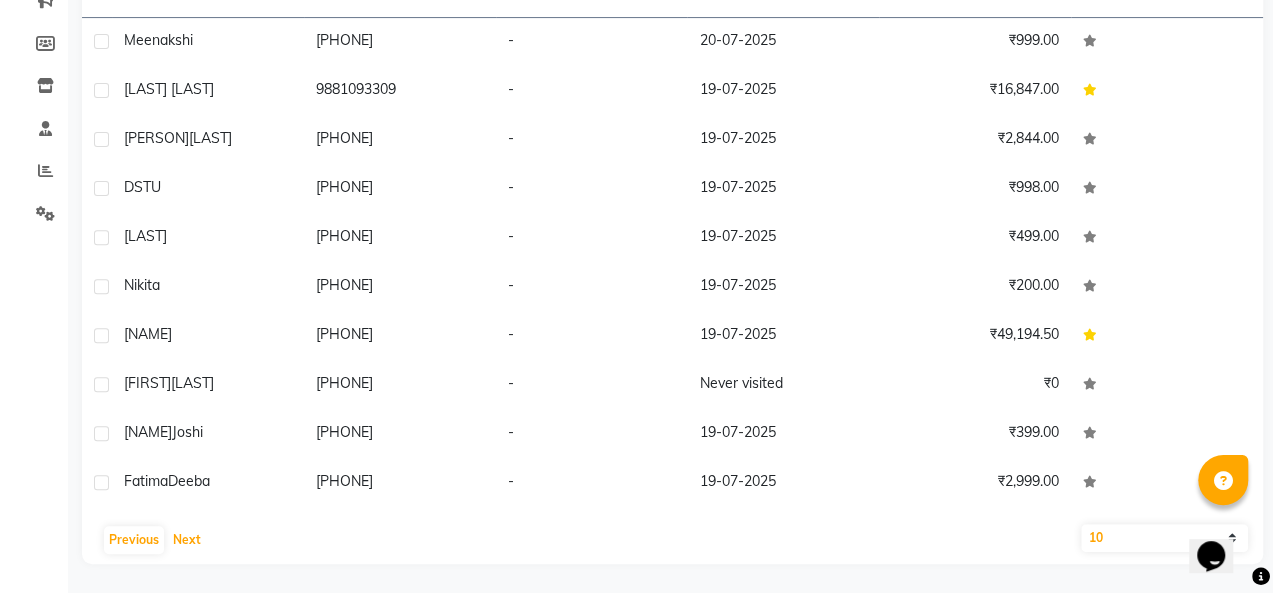 scroll, scrollTop: 0, scrollLeft: 0, axis: both 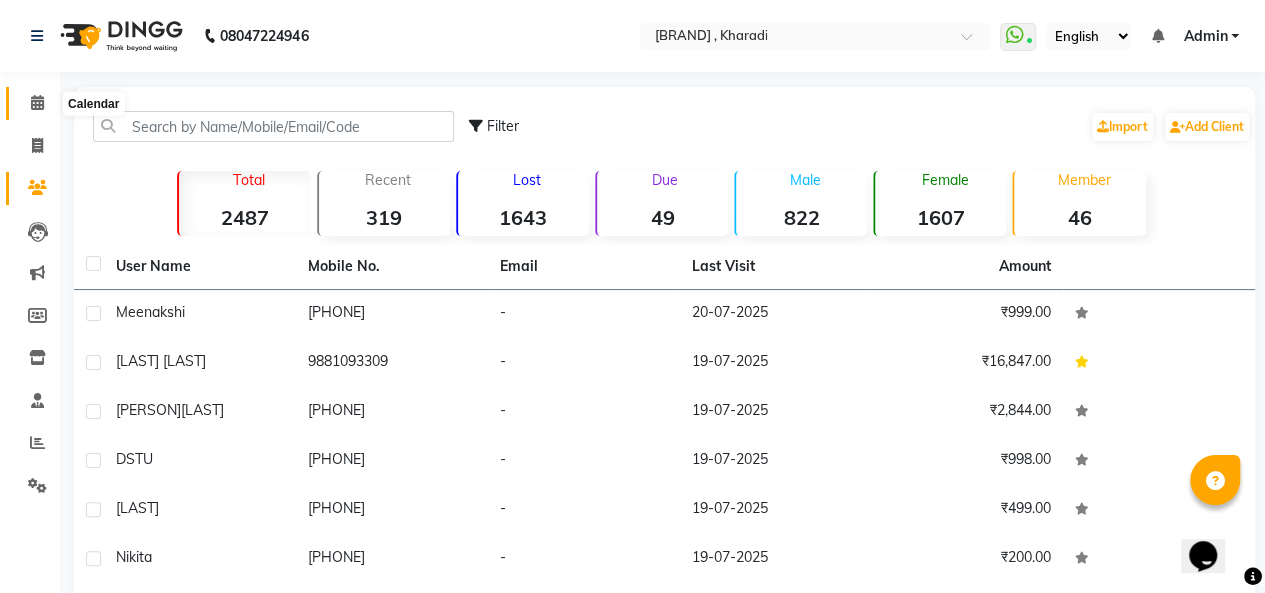 click 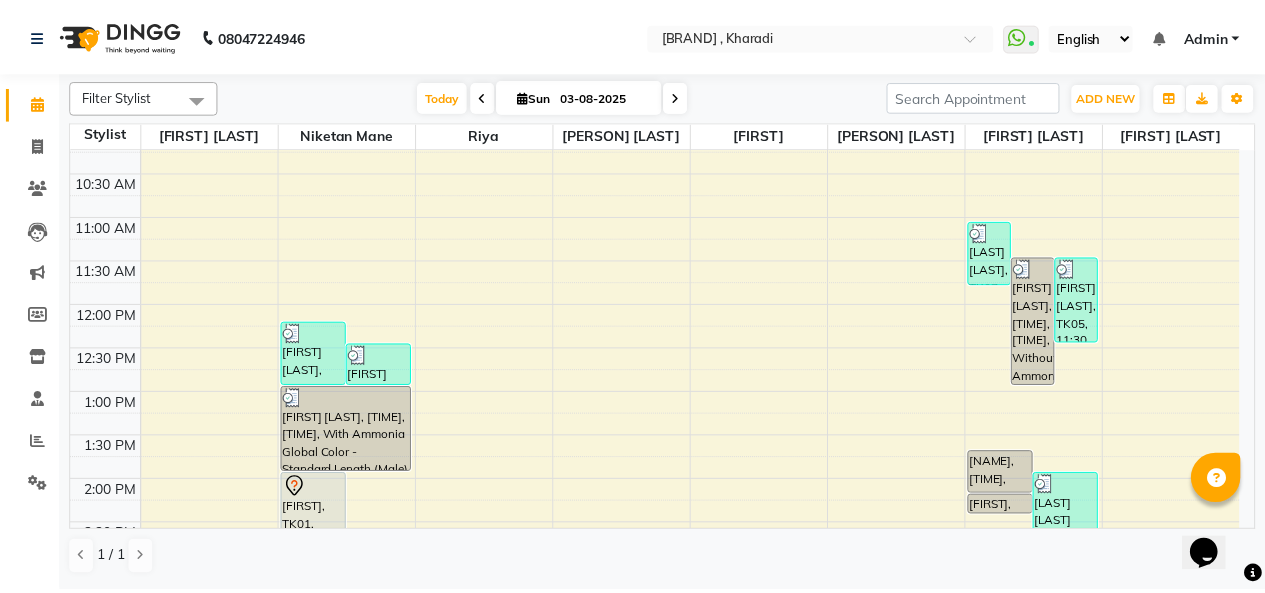 scroll, scrollTop: 100, scrollLeft: 0, axis: vertical 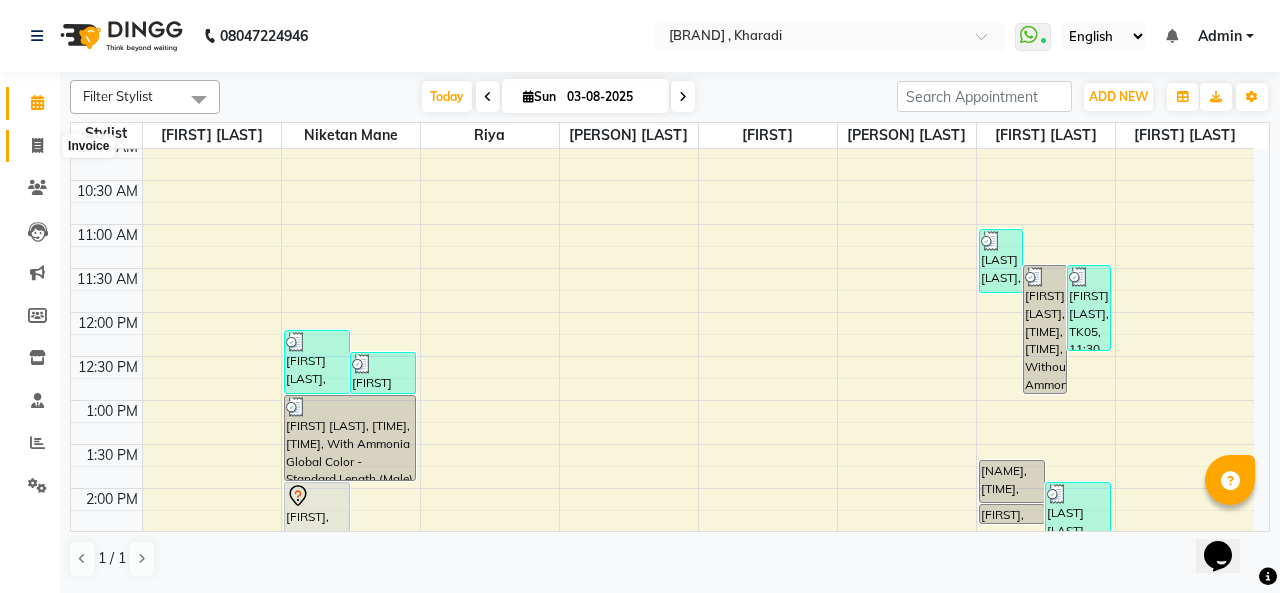 click 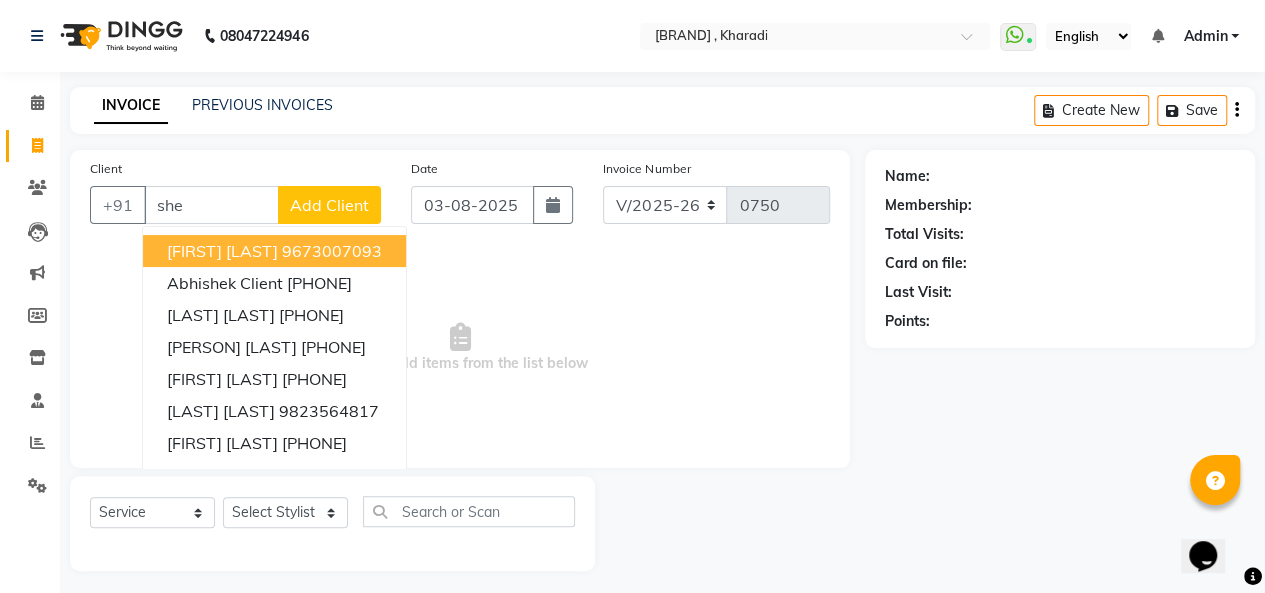 click on "[FIRST] [LAST]" at bounding box center (222, 251) 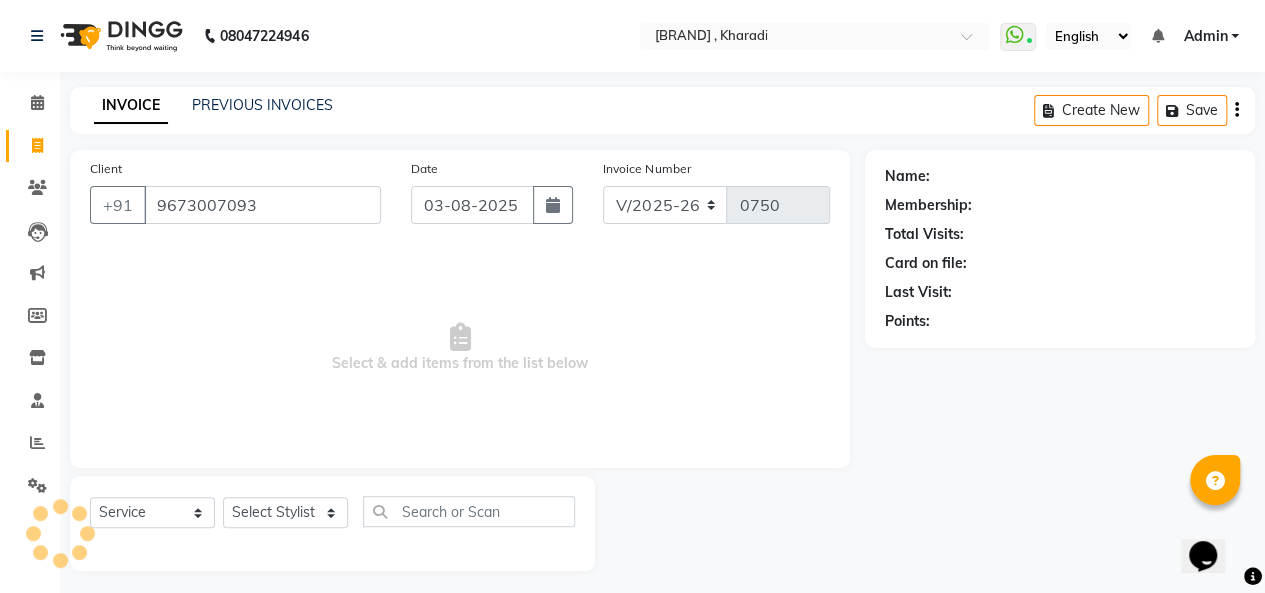 type on "9673007093" 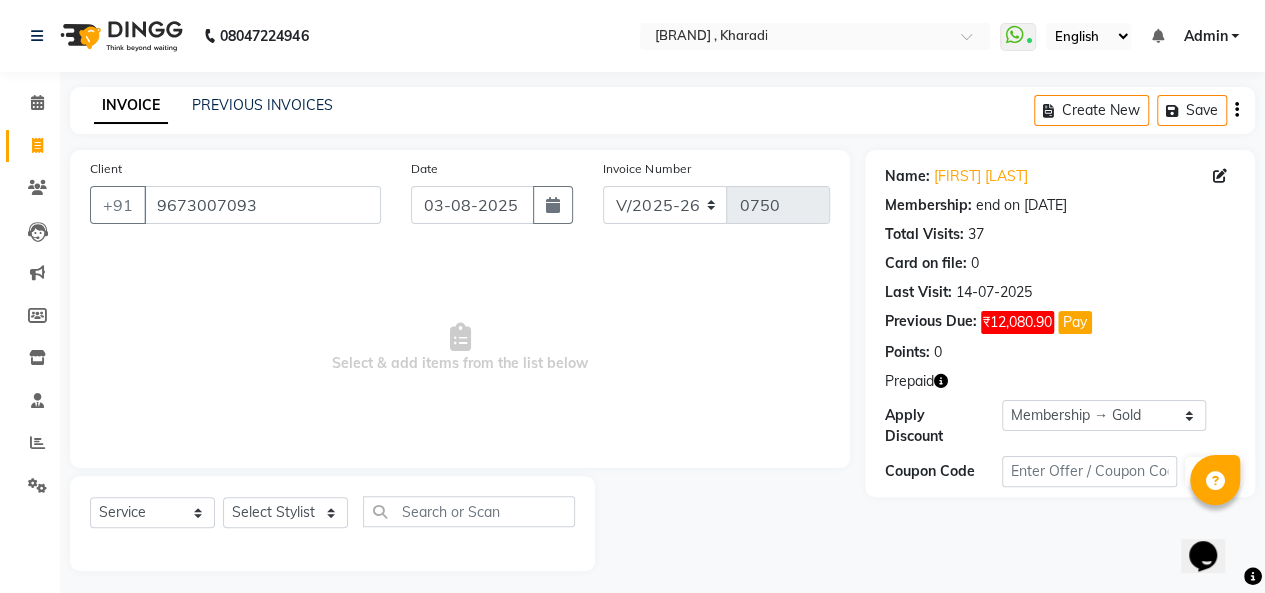 scroll, scrollTop: 7, scrollLeft: 0, axis: vertical 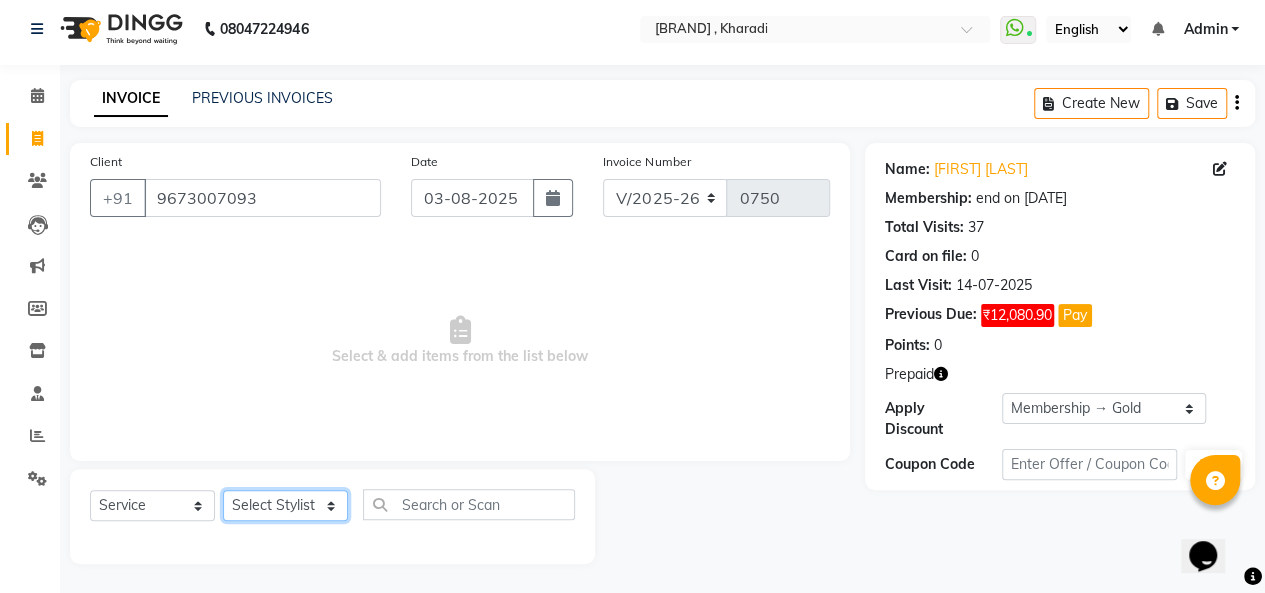 click on "Select Stylist [LAST] [LAST] [LAST] [LAST] [LAST] [LAST] [LAST]" 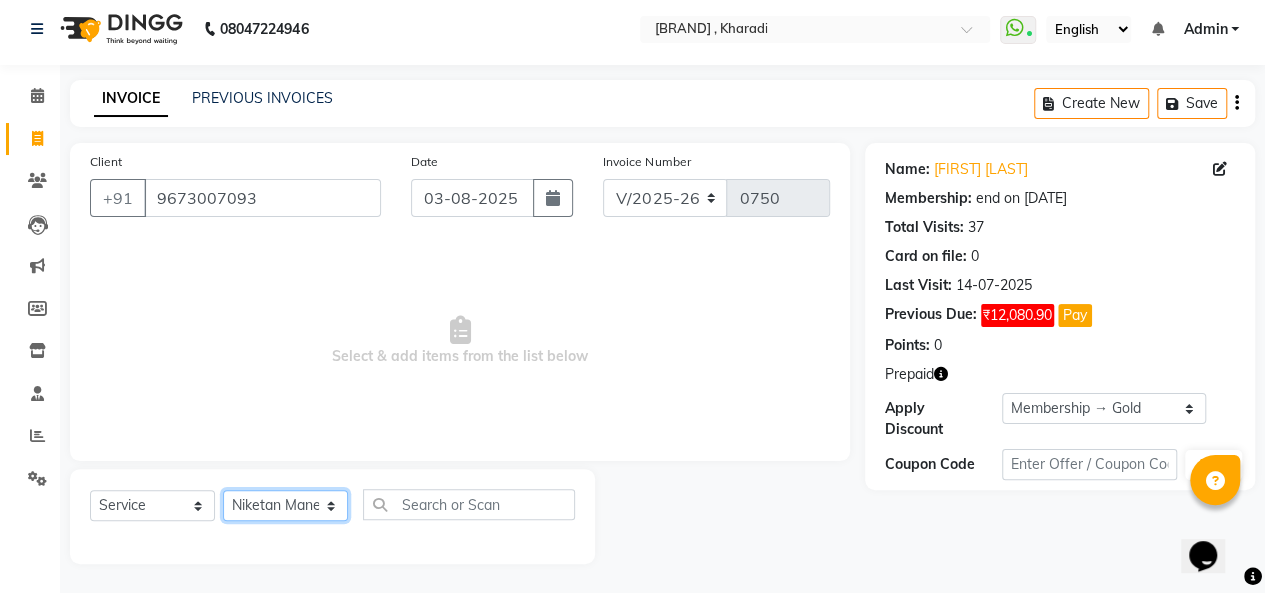 click on "Select Stylist [LAST] [LAST] [LAST] [LAST] [LAST] [LAST] [LAST]" 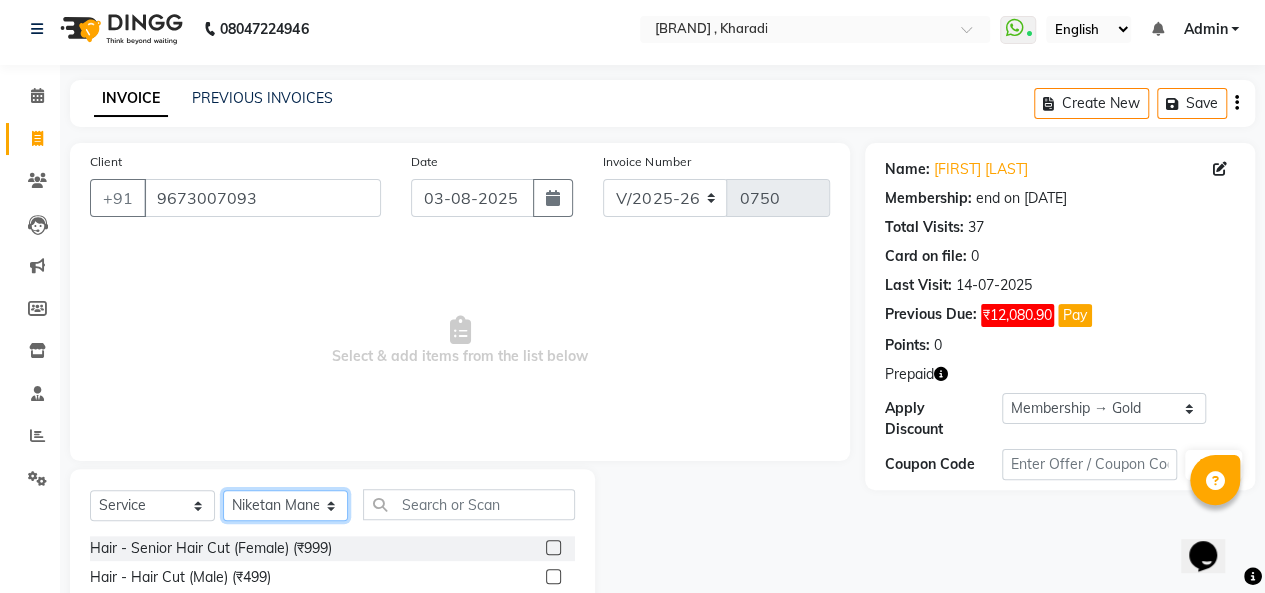 scroll, scrollTop: 207, scrollLeft: 0, axis: vertical 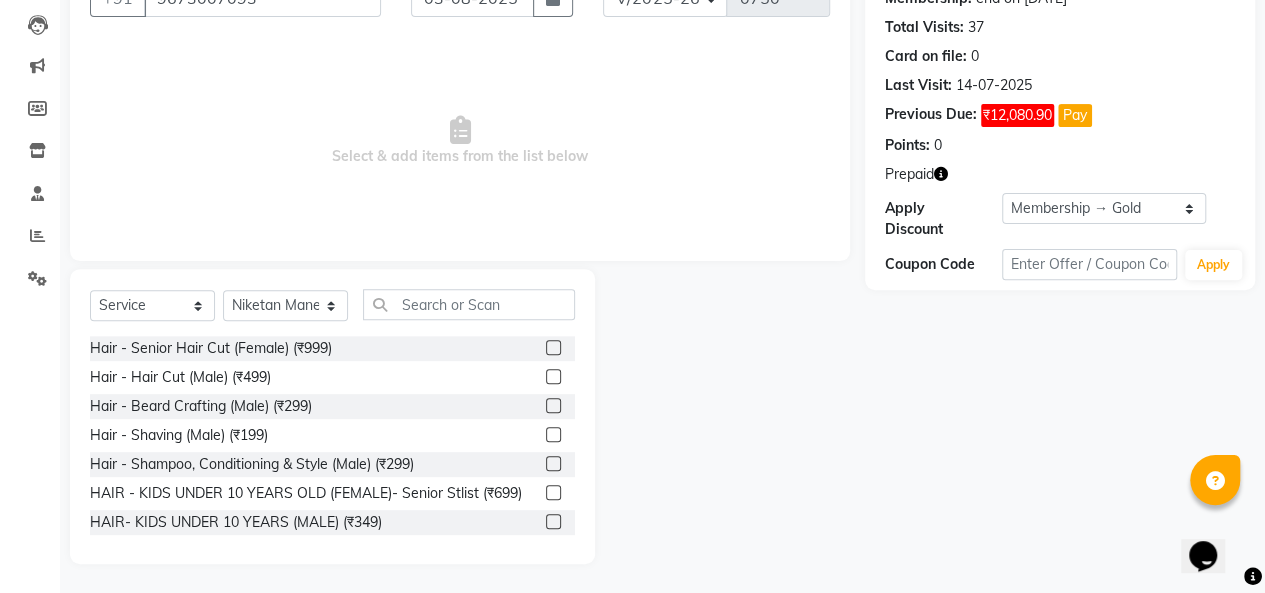 click 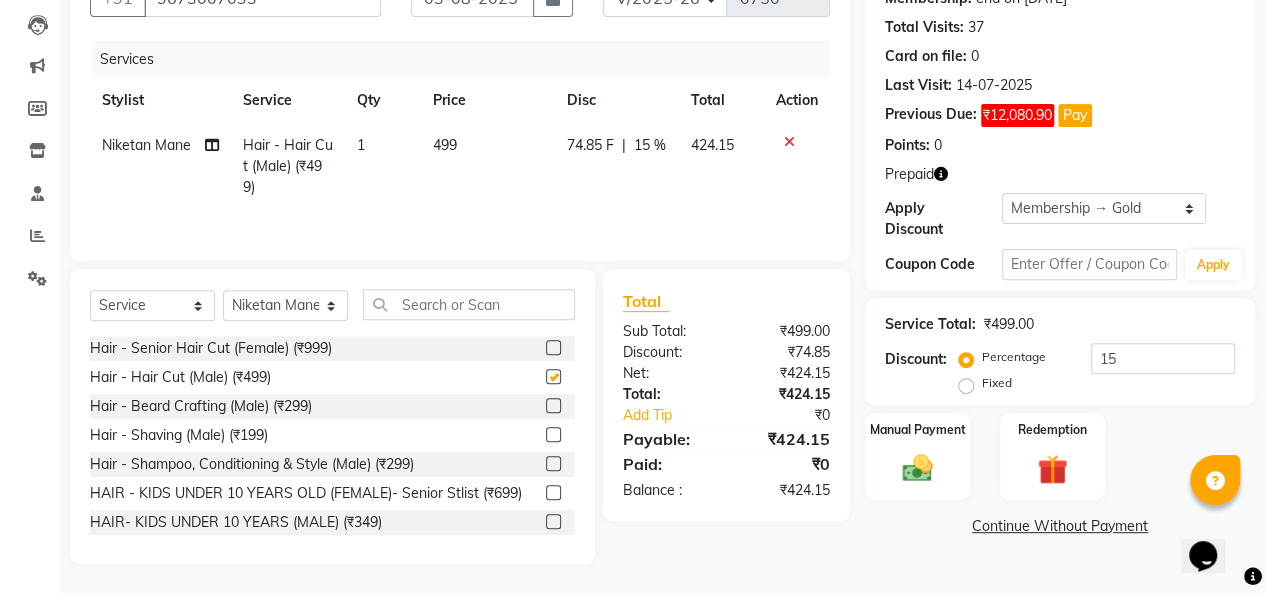 checkbox on "false" 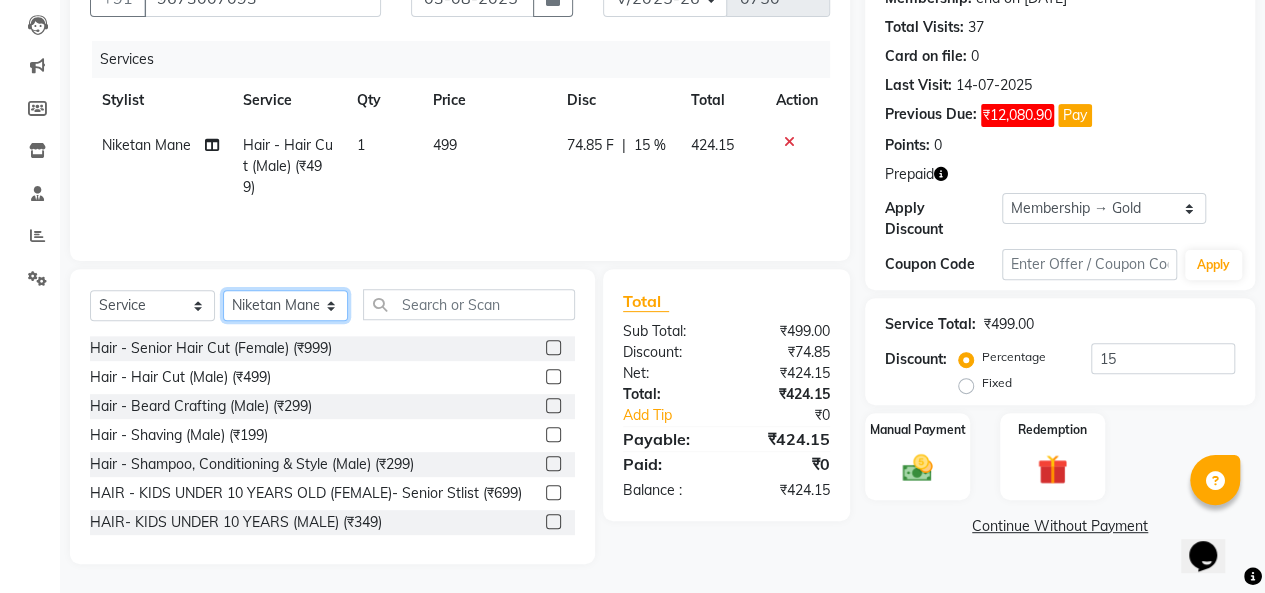 click on "Select Stylist [LAST] [LAST] [LAST] [LAST] [LAST] [LAST] [LAST]" 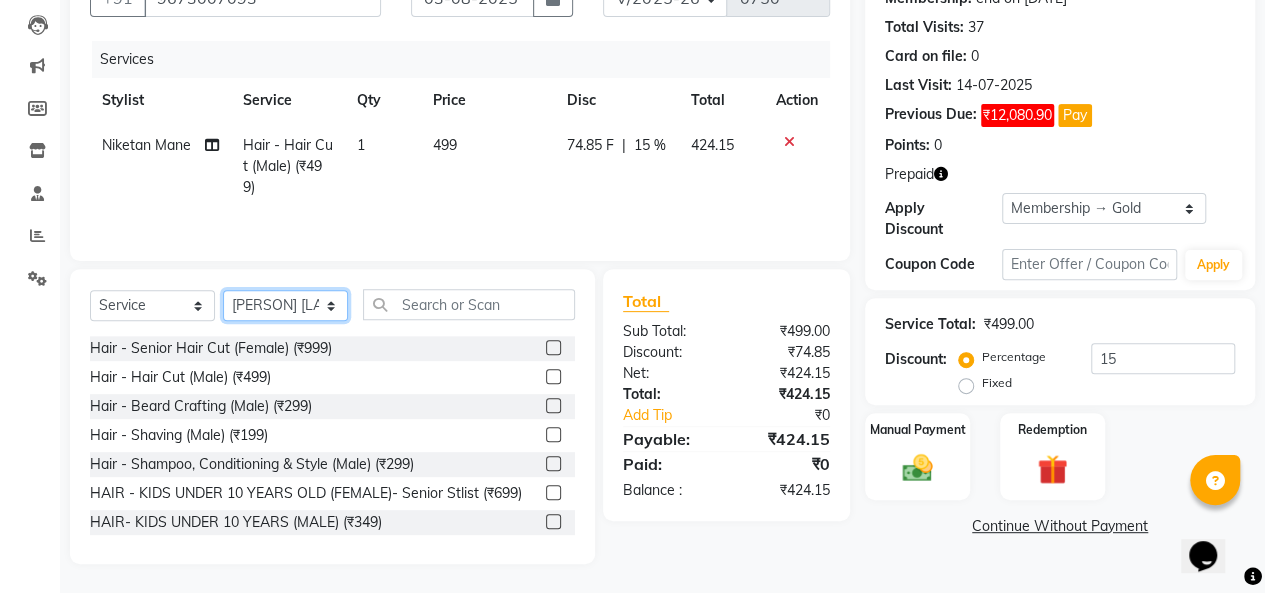 click on "Select Stylist [LAST] [LAST] [LAST] [LAST] [LAST] [LAST] [LAST]" 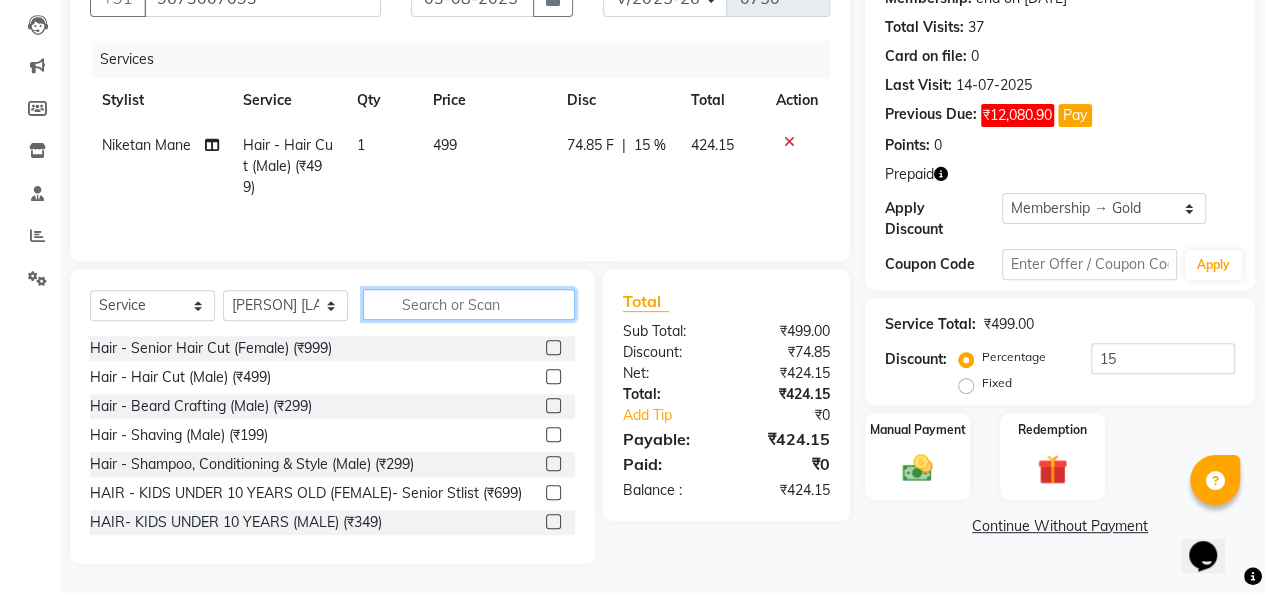 click 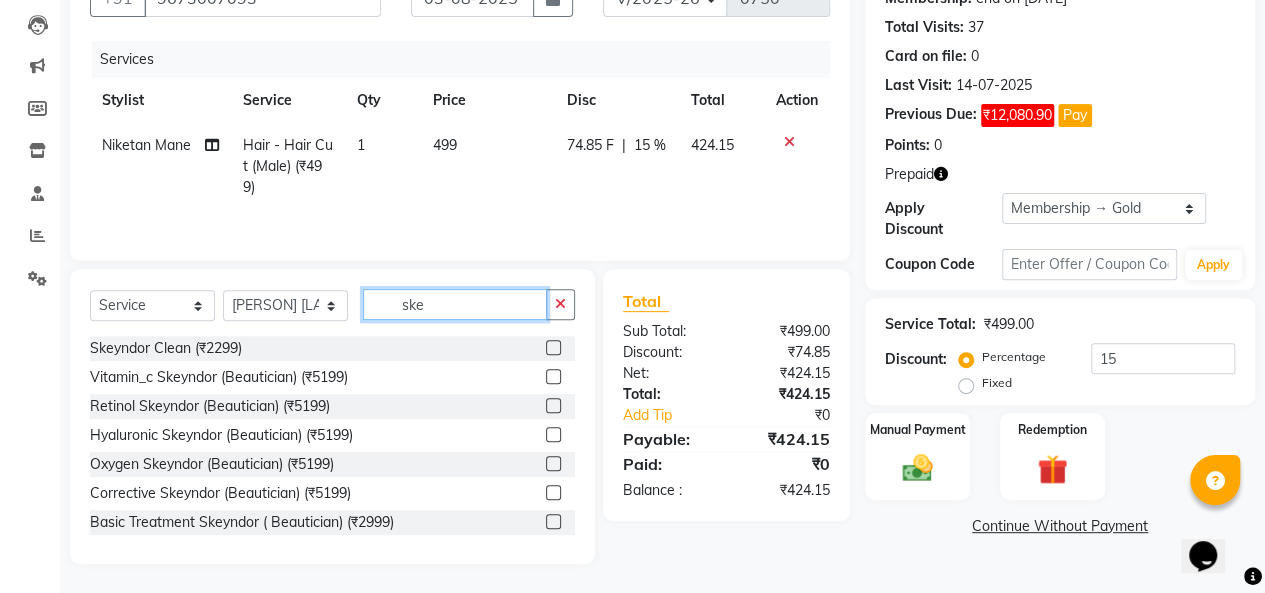 type on "ske" 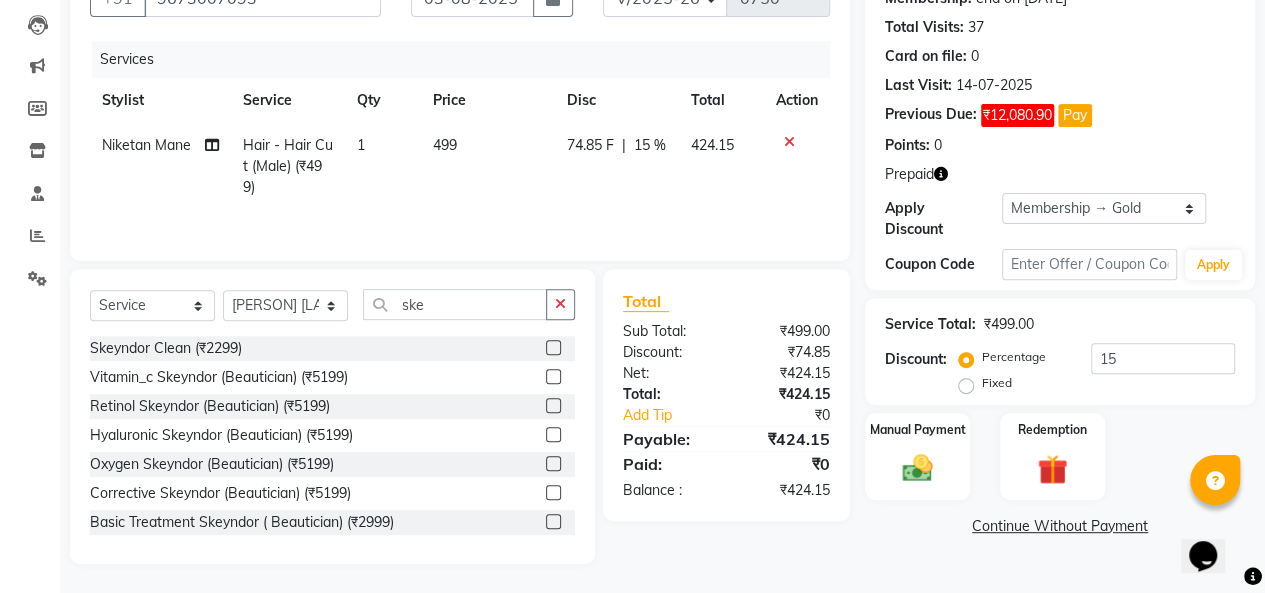 click 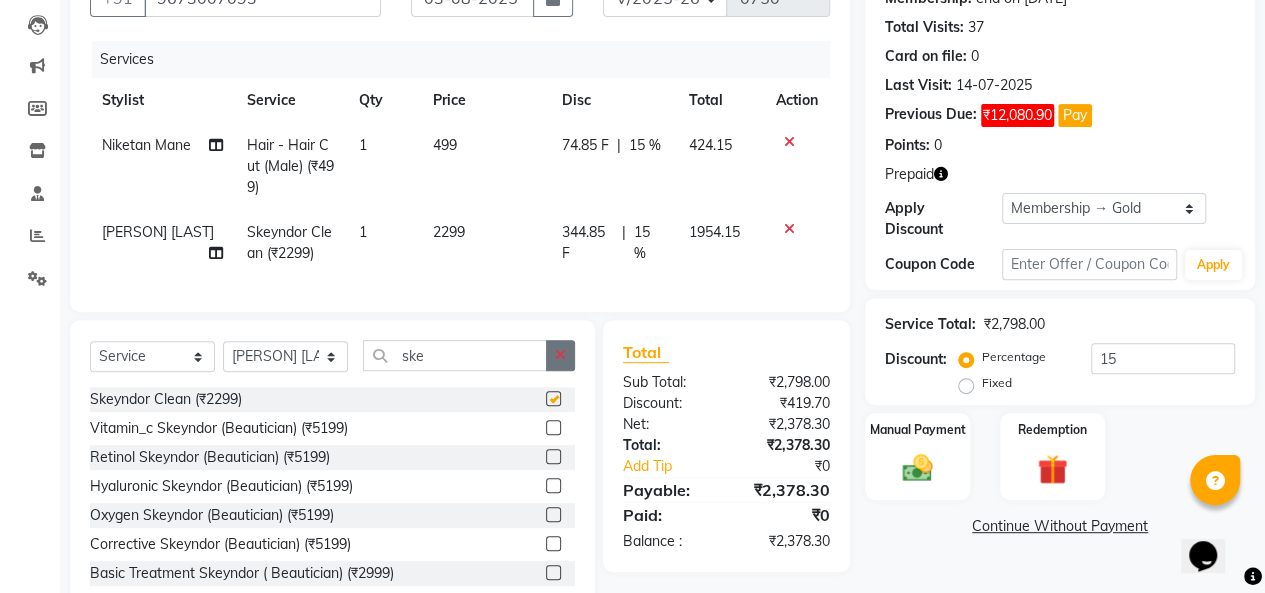 checkbox on "false" 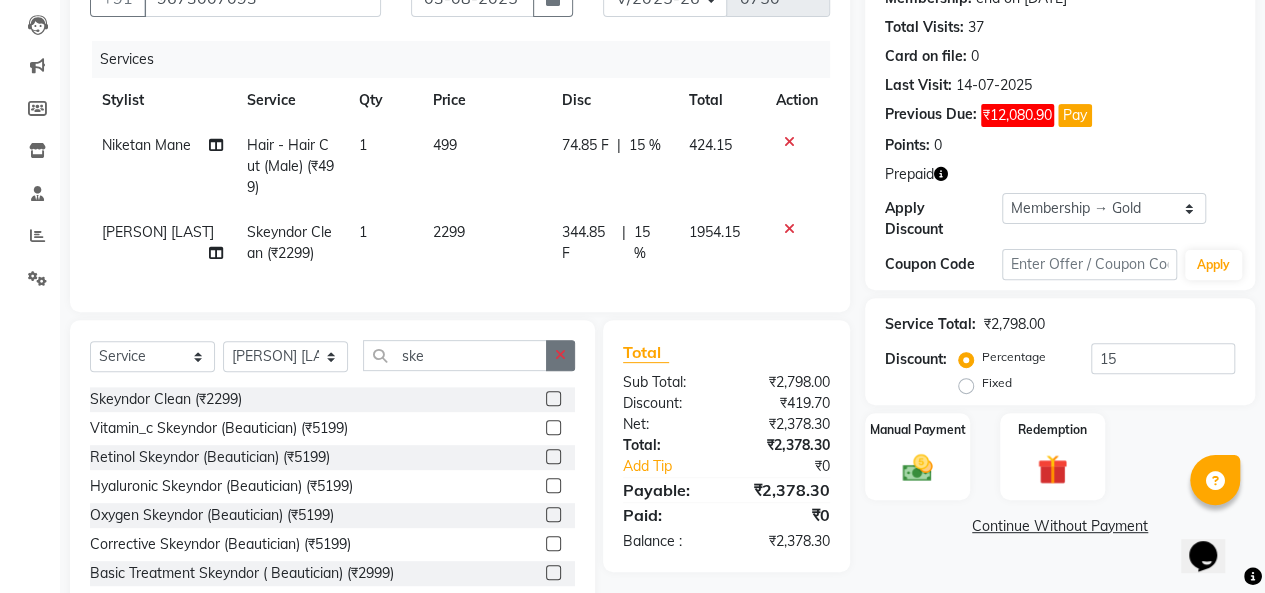 click 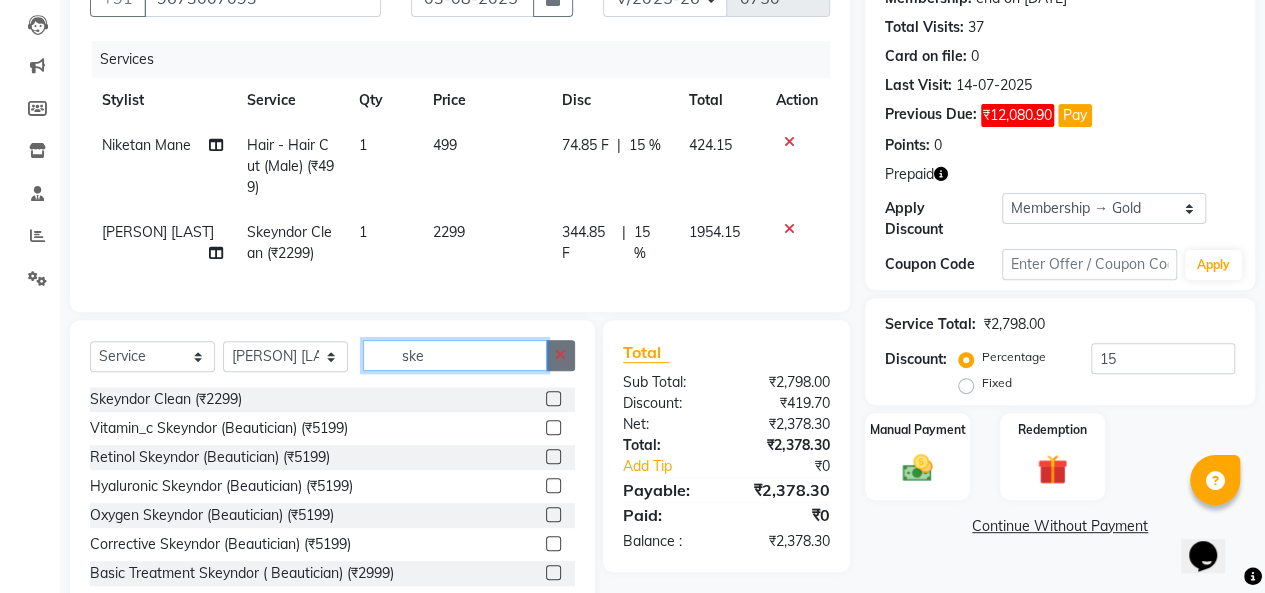 type 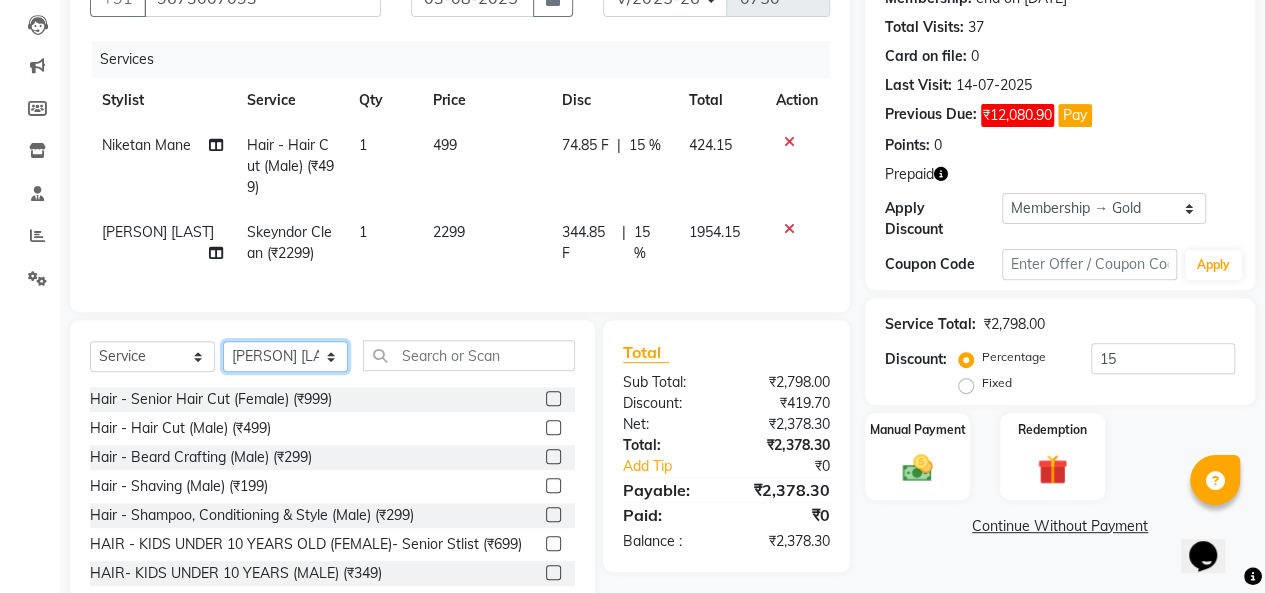 click on "Select Stylist [LAST] [LAST] [LAST] [LAST] [LAST] [LAST] [LAST]" 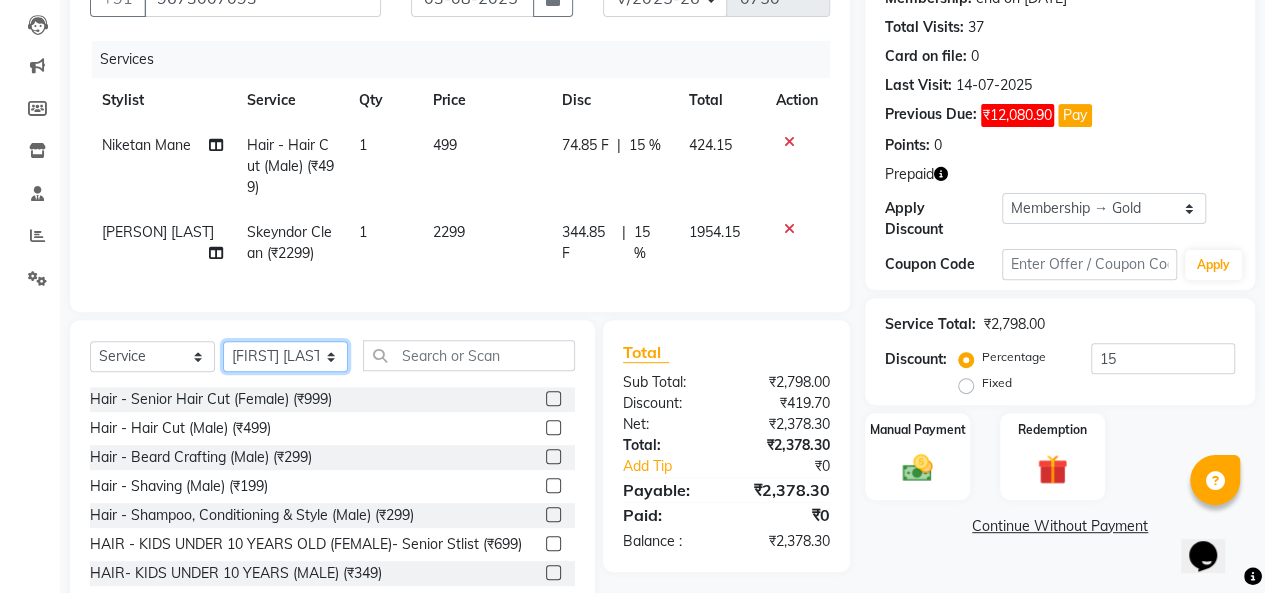 click on "Select Stylist [LAST] [LAST] [LAST] [LAST] [LAST] [LAST] [LAST]" 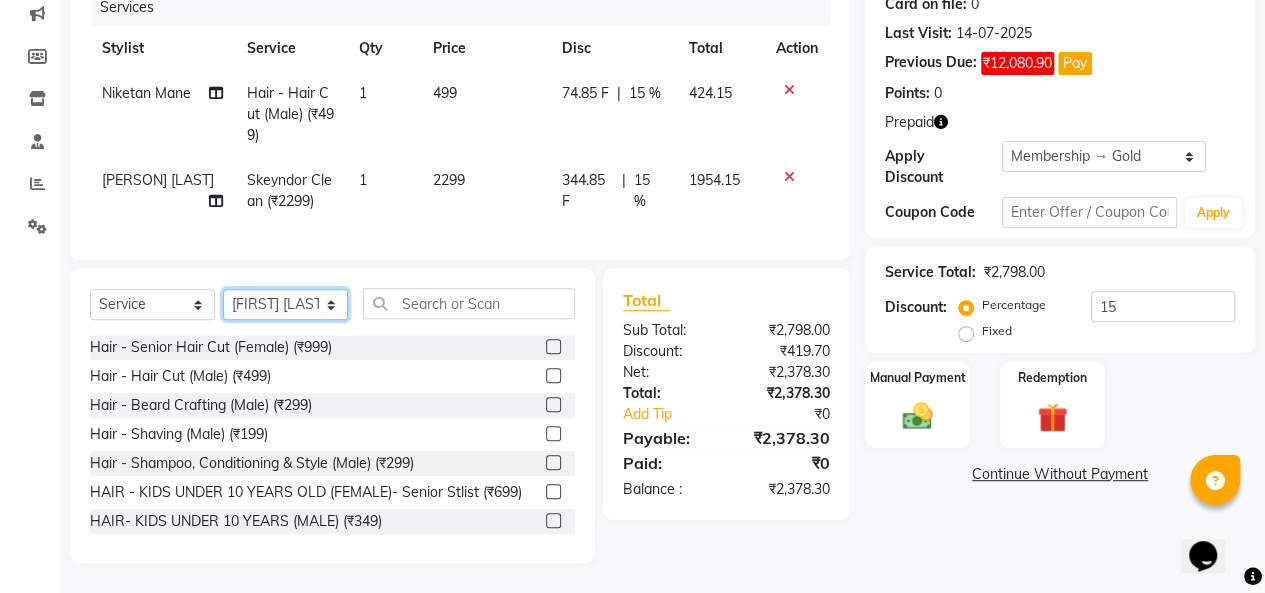 scroll, scrollTop: 173, scrollLeft: 0, axis: vertical 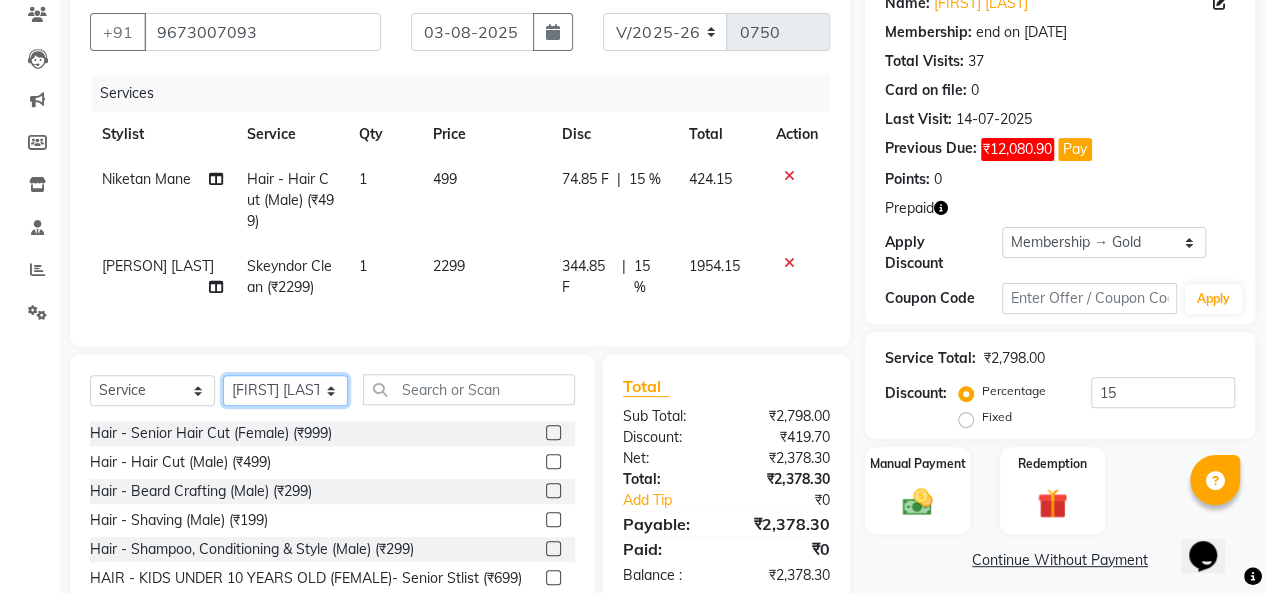 click on "Select Stylist [LAST] [LAST] [LAST] [LAST] [LAST] [LAST] [LAST]" 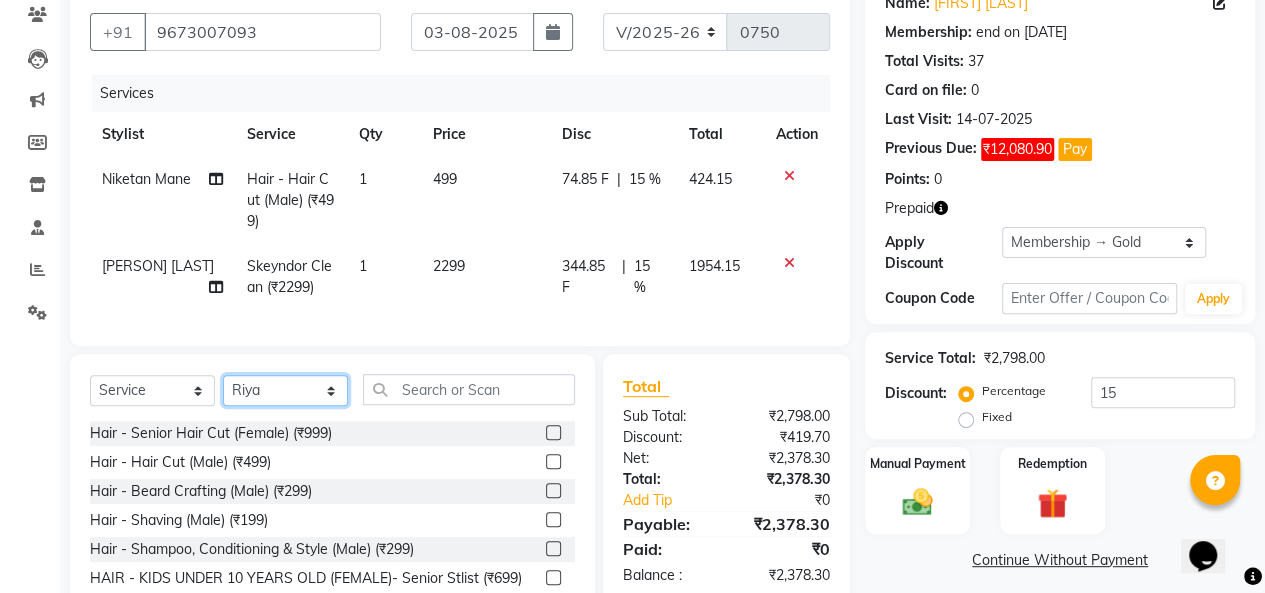 click on "Select Stylist [LAST] [LAST] [LAST] [LAST] [LAST] [LAST] [LAST]" 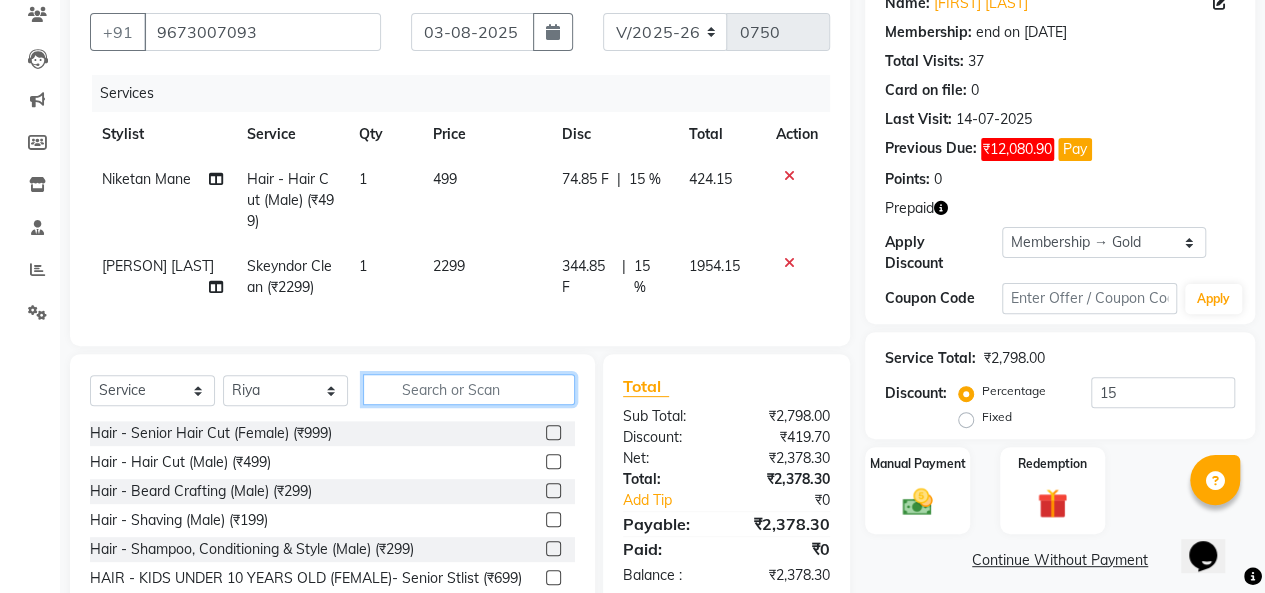 click 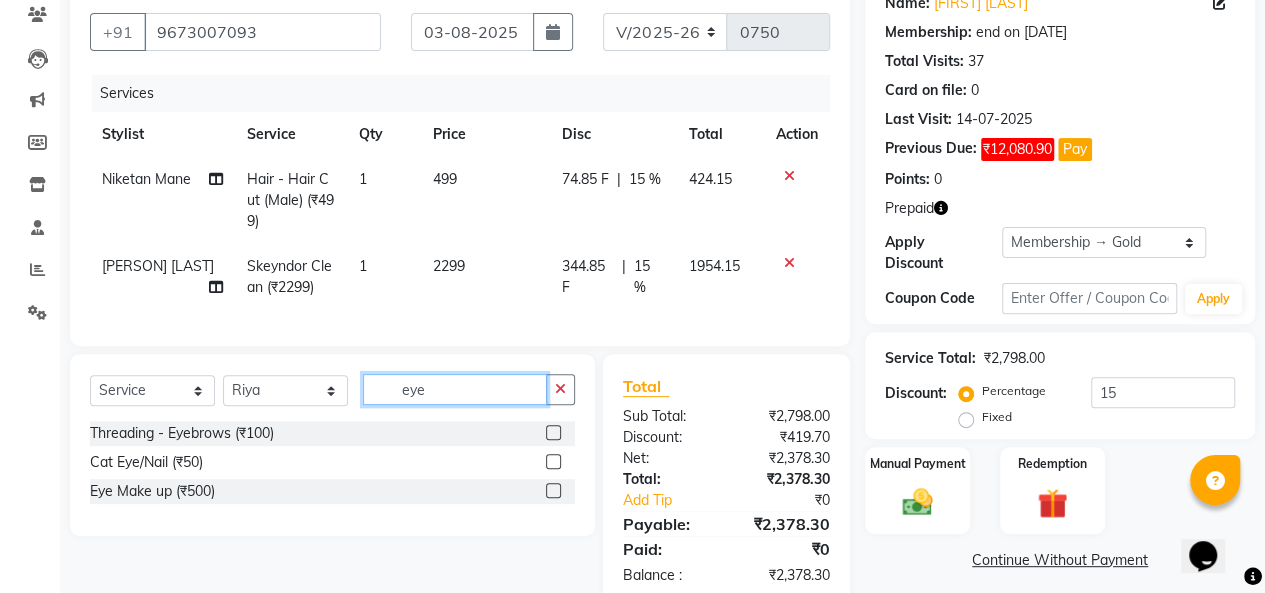 type on "eye" 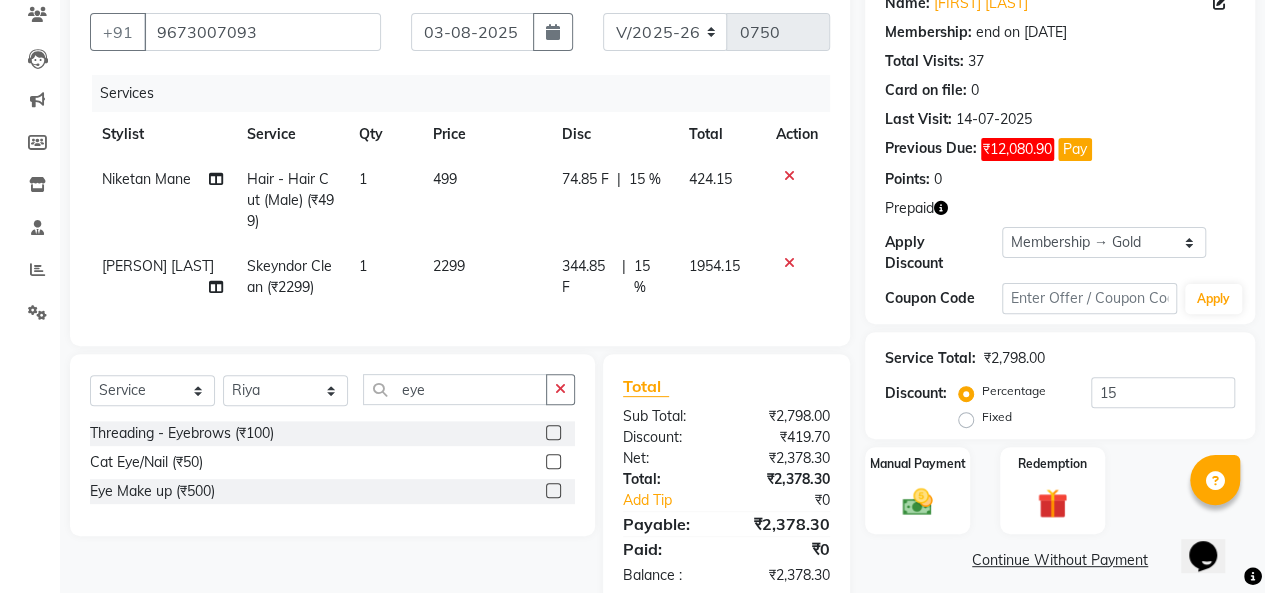 click 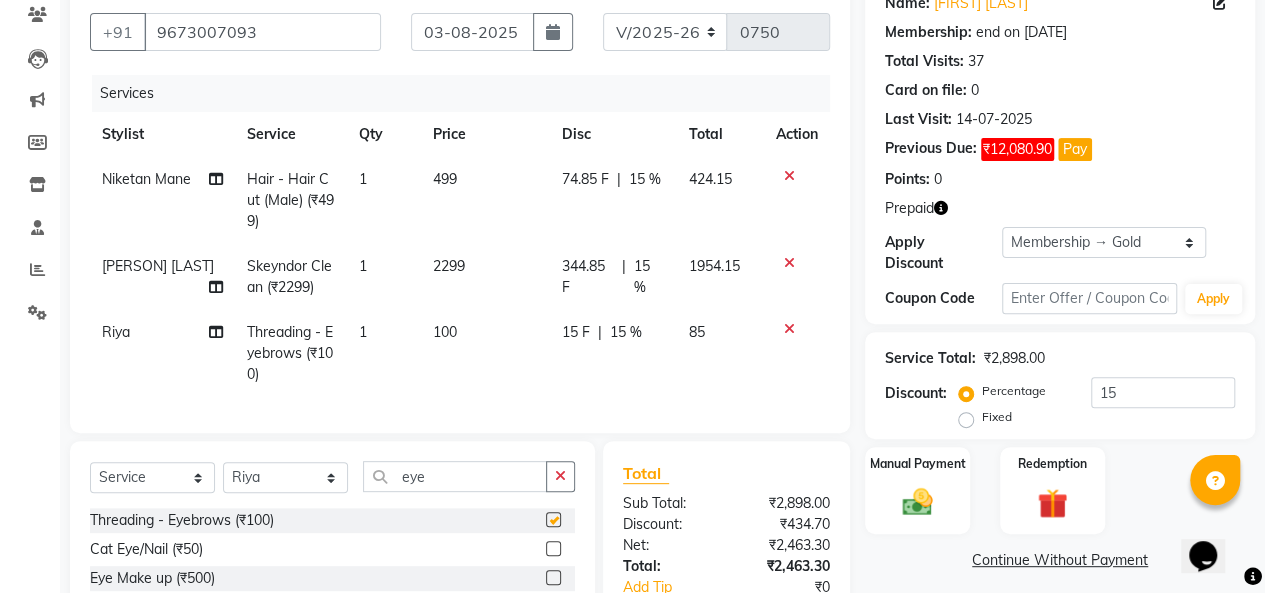 checkbox on "false" 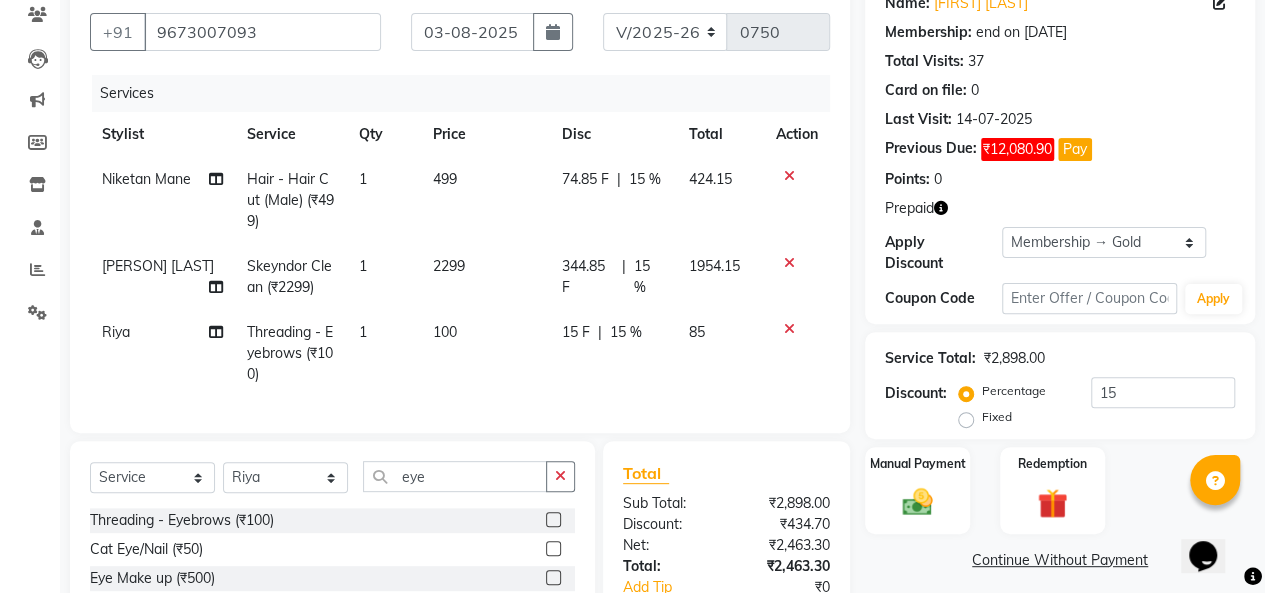 click 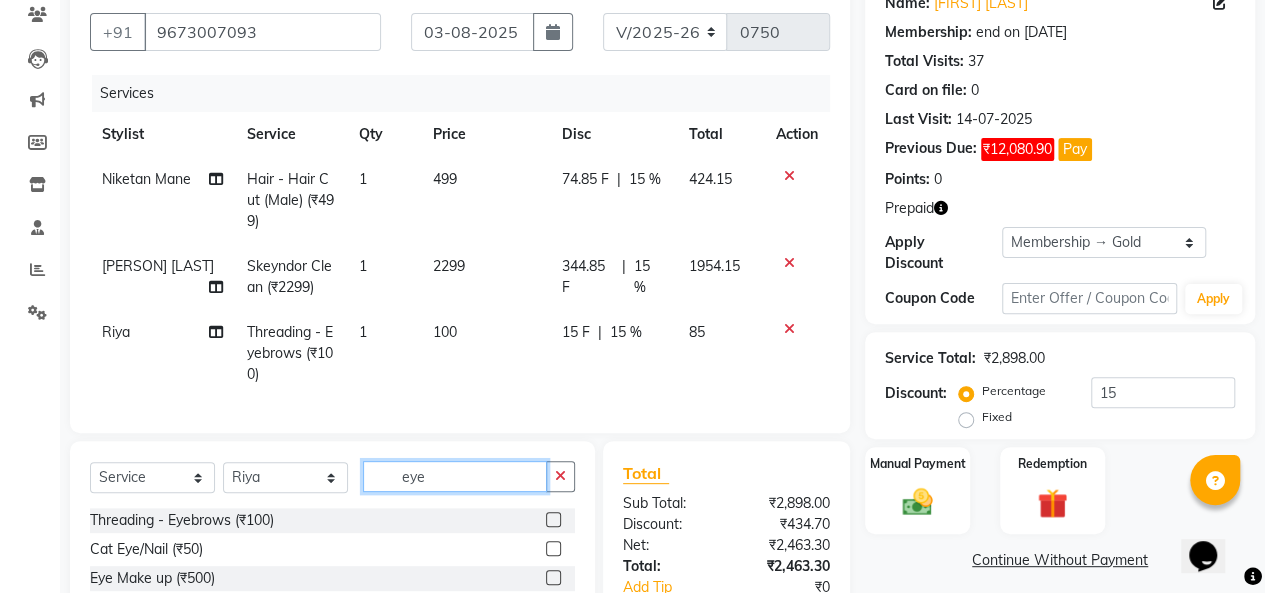 type 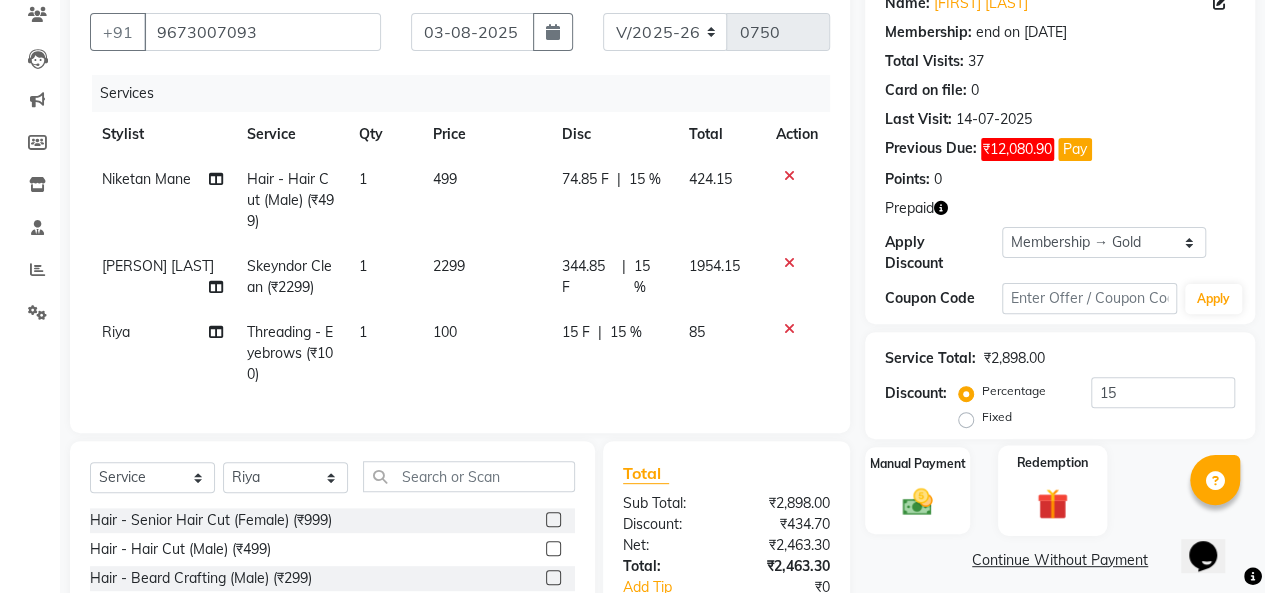 click 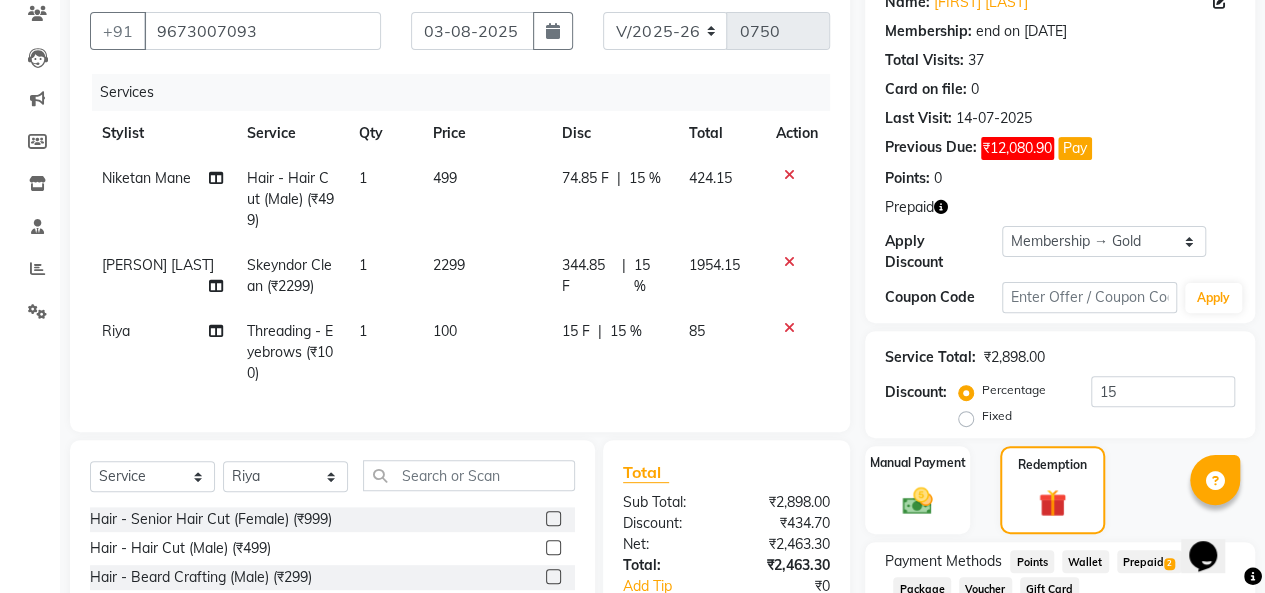 scroll, scrollTop: 373, scrollLeft: 0, axis: vertical 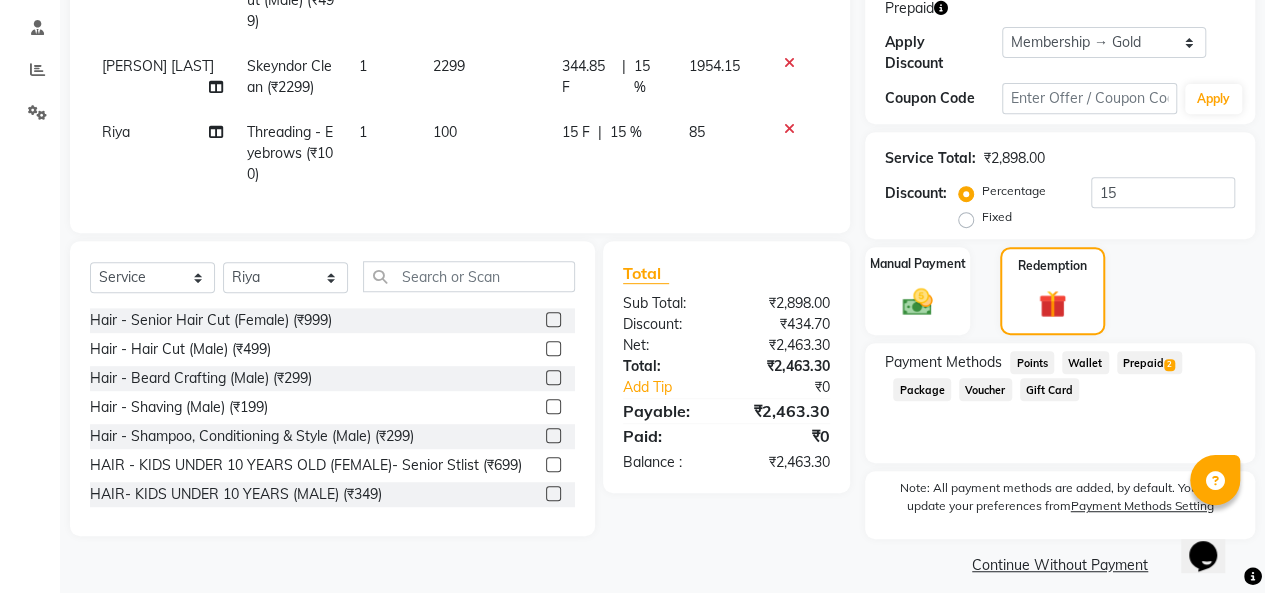 click on "Prepaid  2" 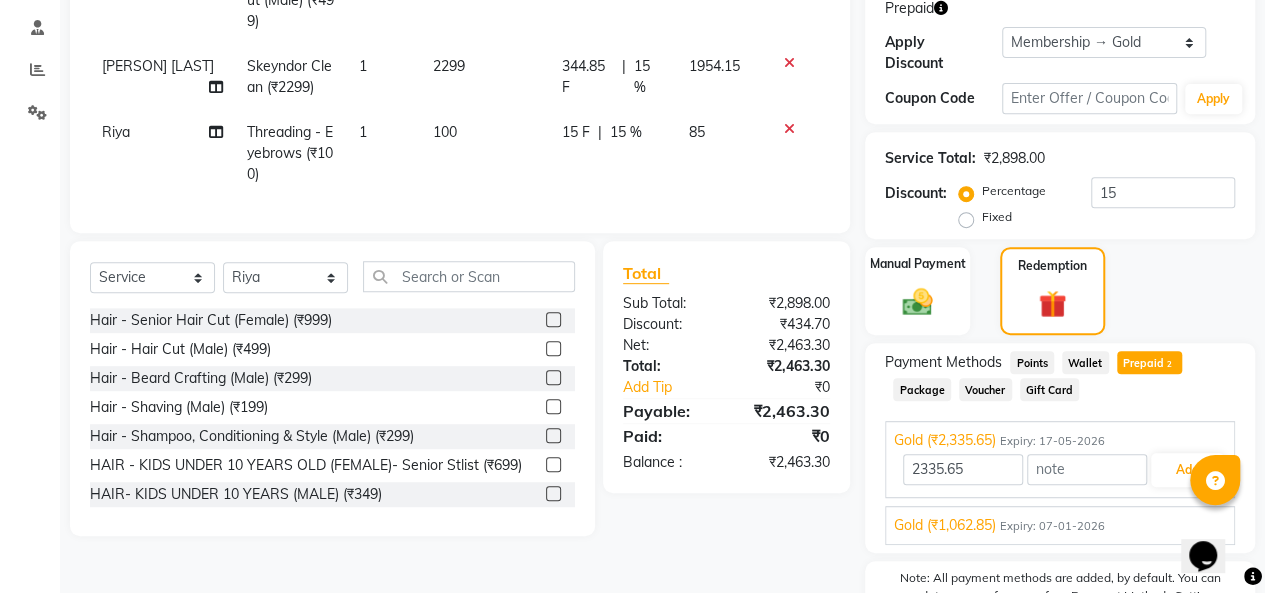 scroll, scrollTop: 479, scrollLeft: 0, axis: vertical 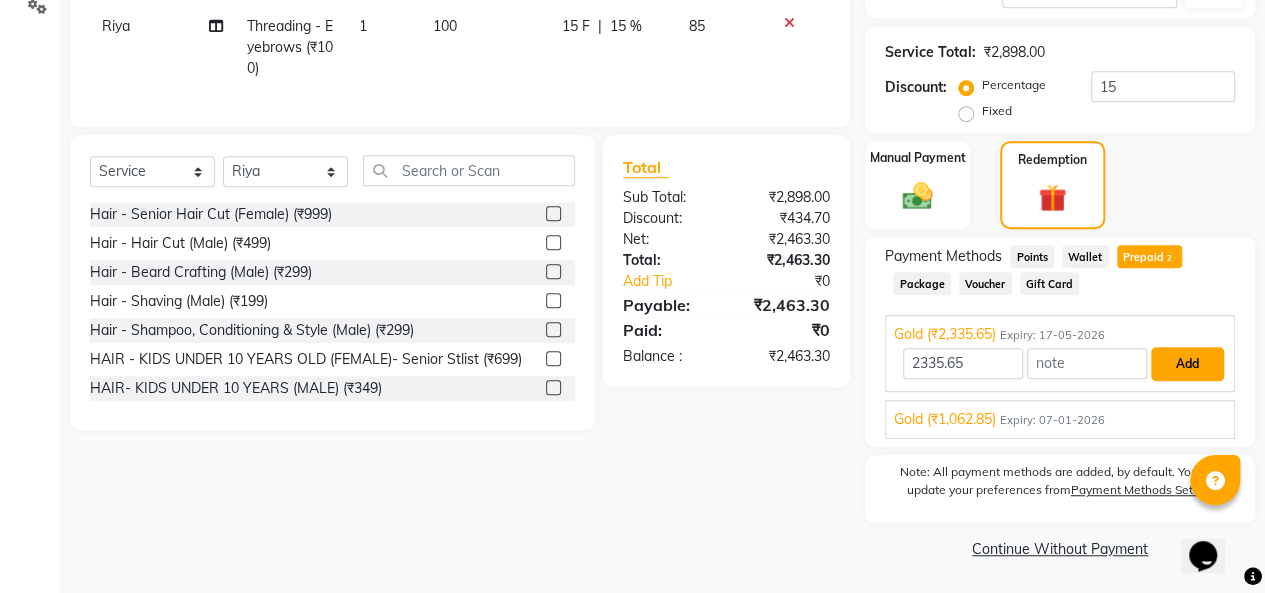 click on "Add" at bounding box center (1187, 364) 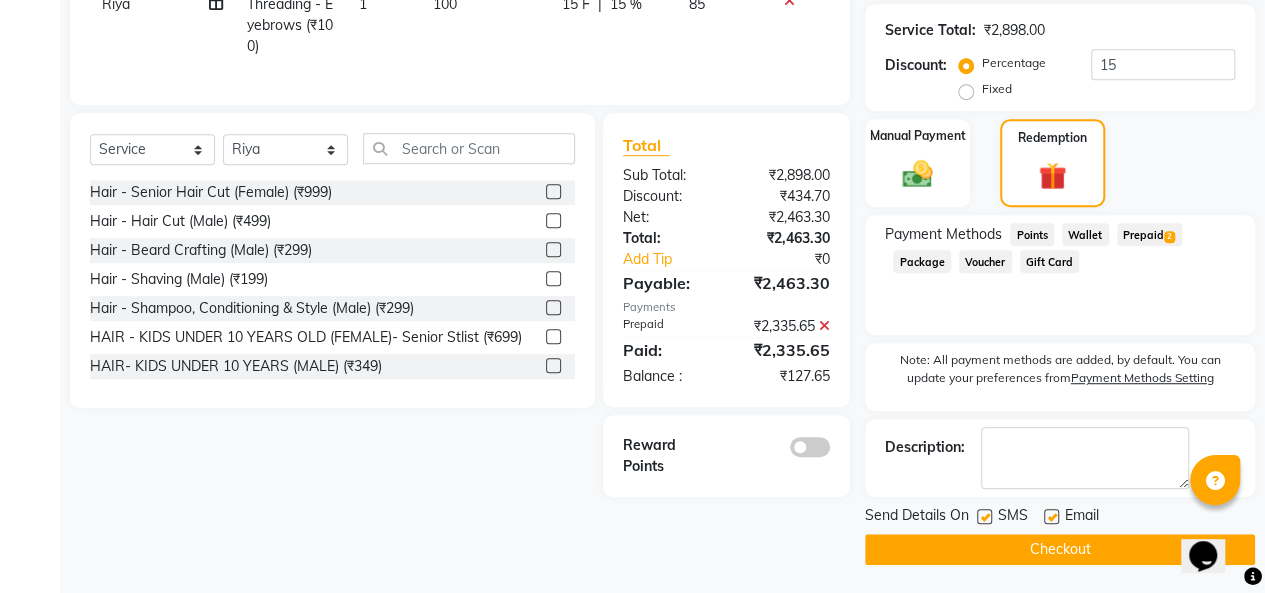 click on "Checkout" 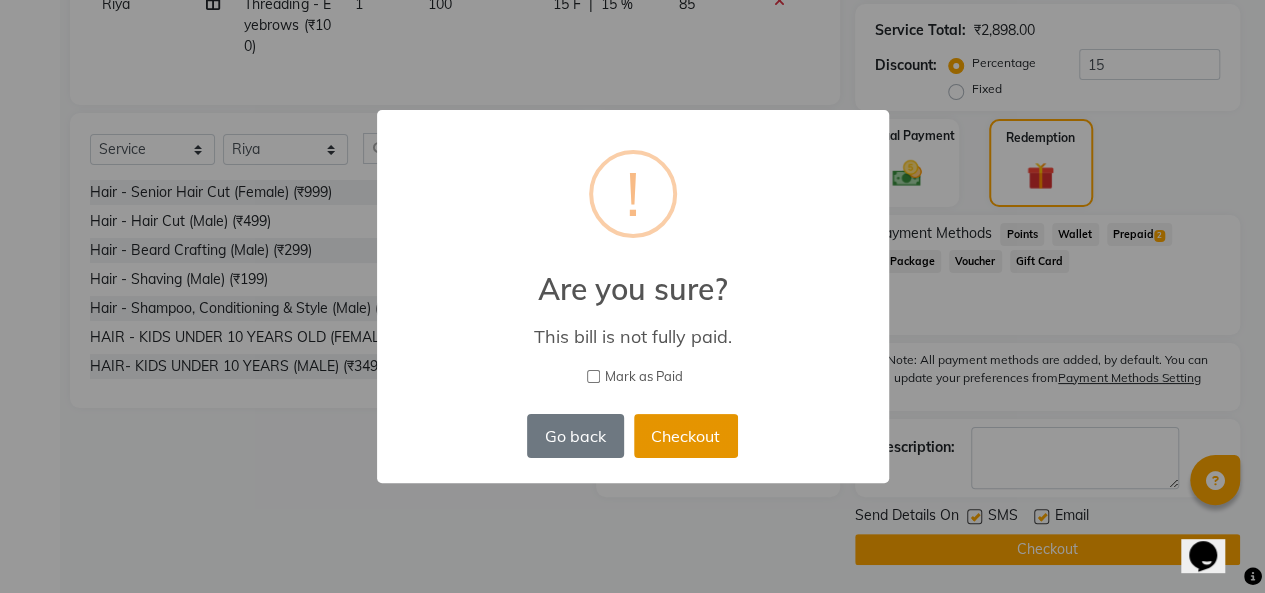 scroll, scrollTop: 485, scrollLeft: 0, axis: vertical 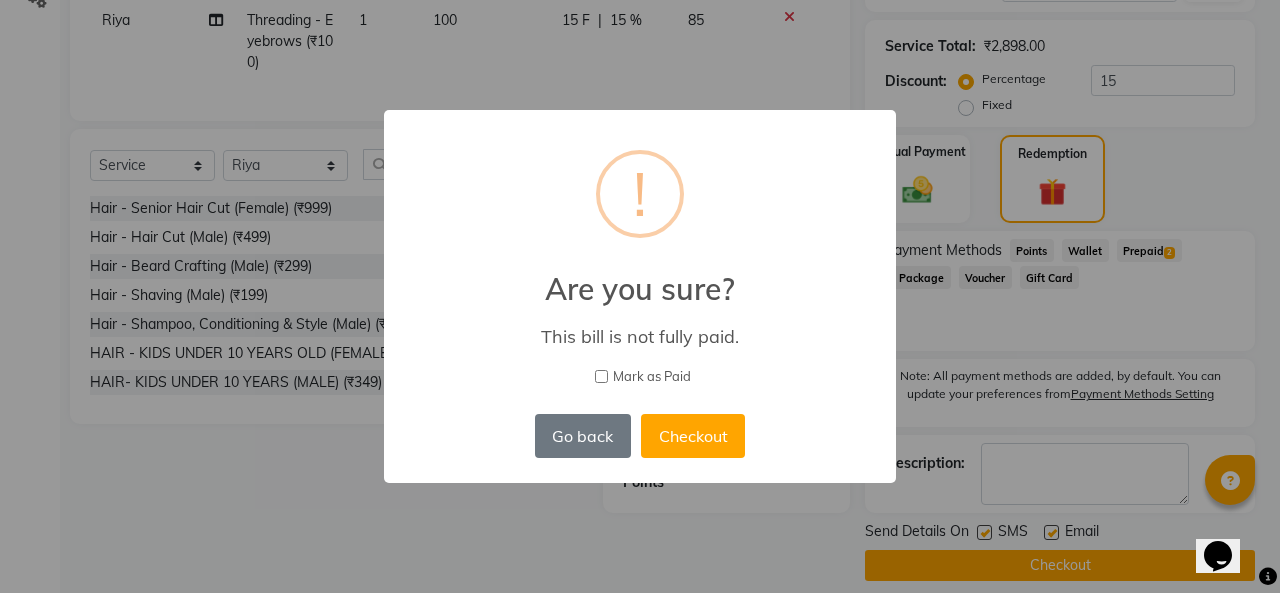 click on "Mark as Paid" at bounding box center (601, 376) 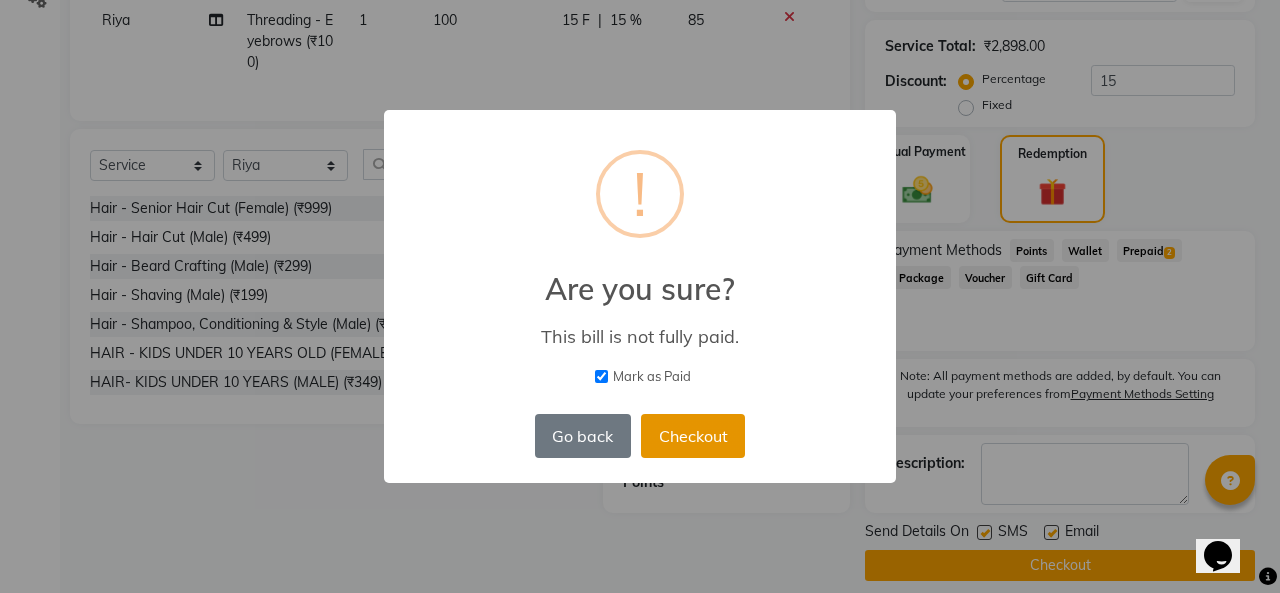 click on "Checkout" at bounding box center (693, 436) 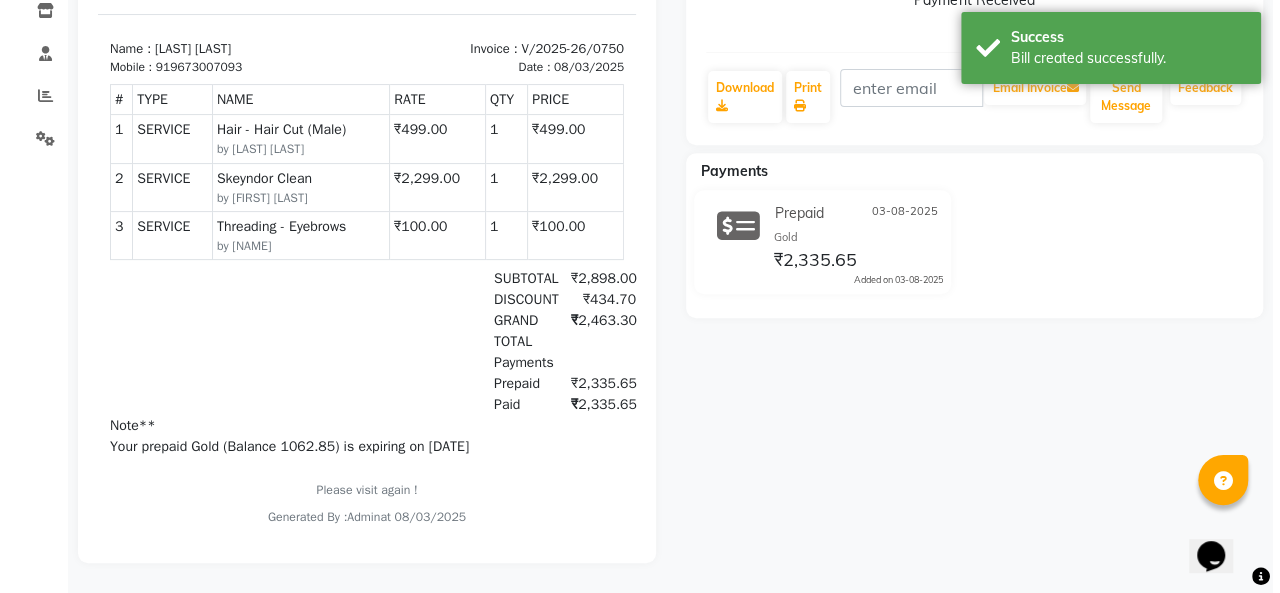 scroll, scrollTop: 0, scrollLeft: 0, axis: both 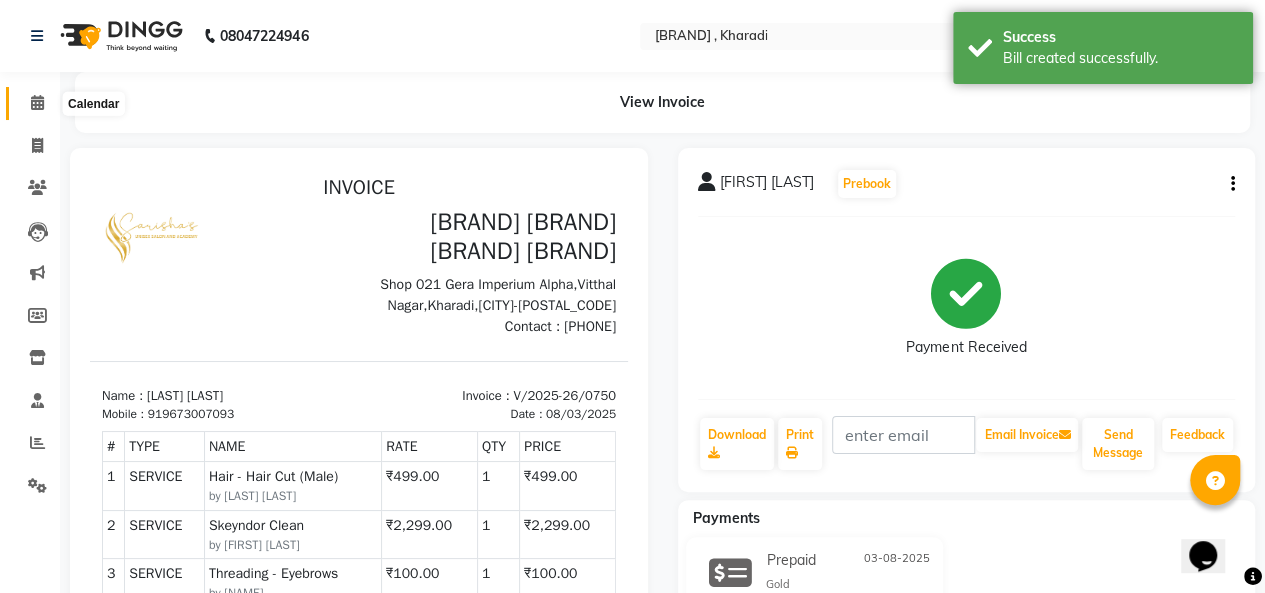 click 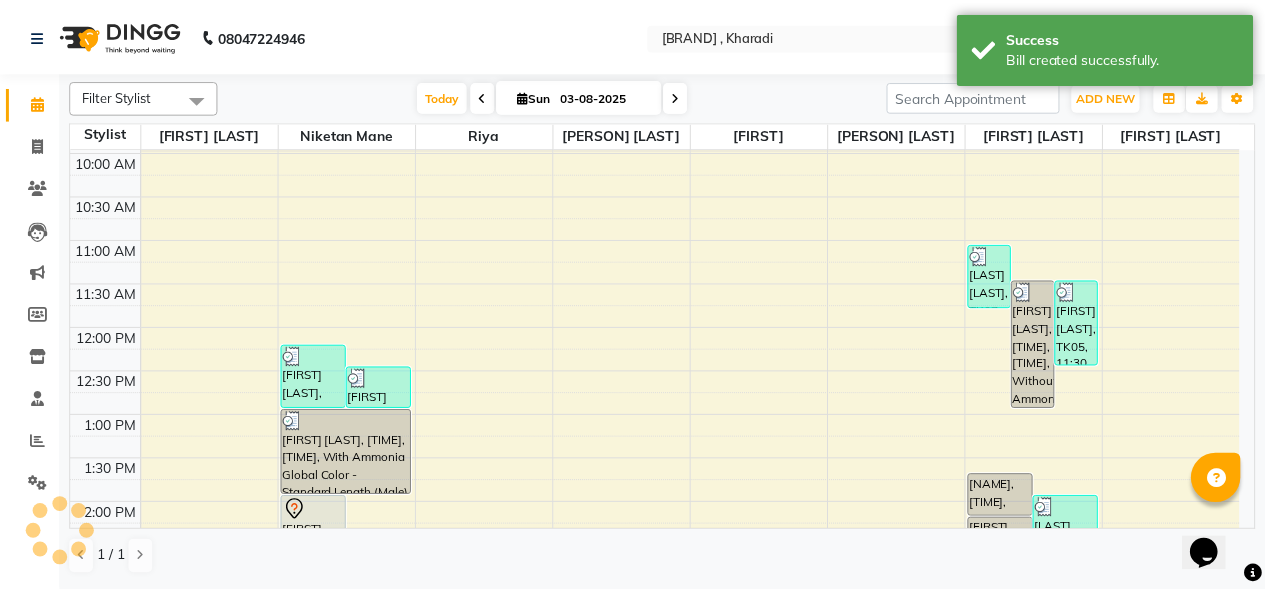 scroll, scrollTop: 170, scrollLeft: 0, axis: vertical 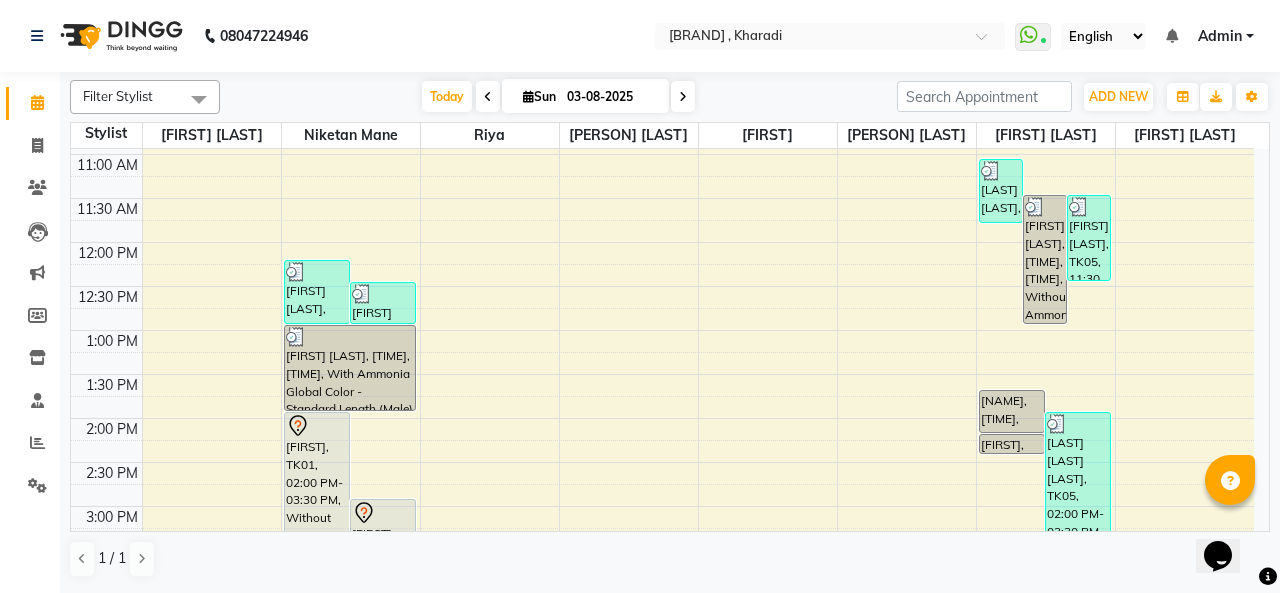 click at bounding box center (317, 426) 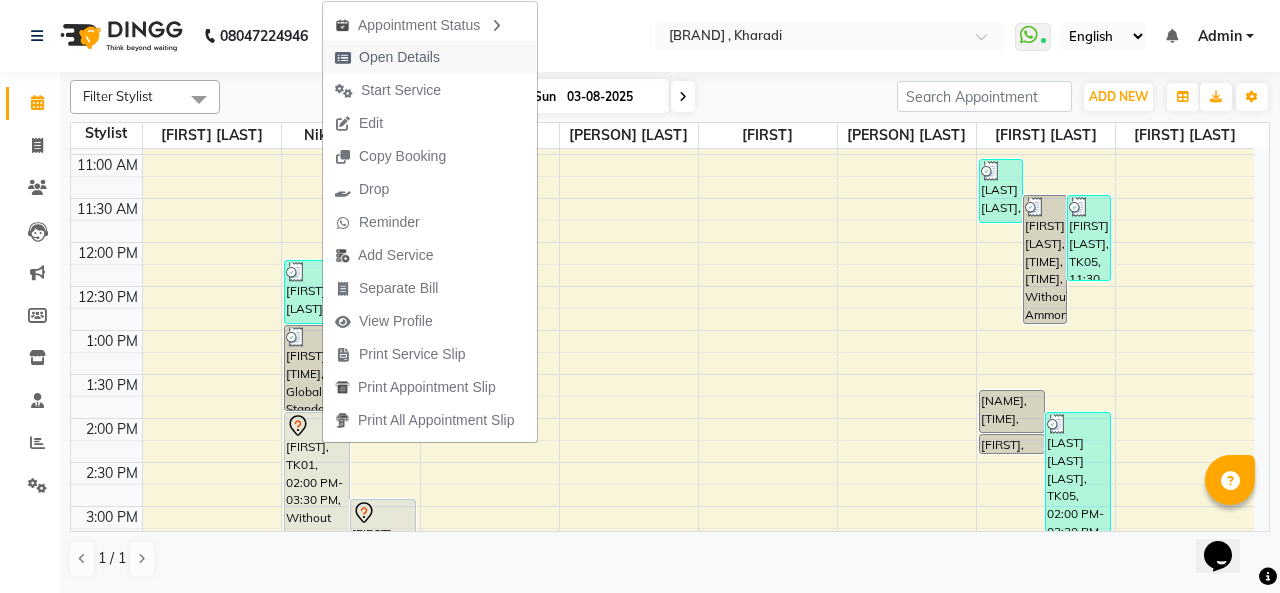 click on "Open Details" at bounding box center (430, 57) 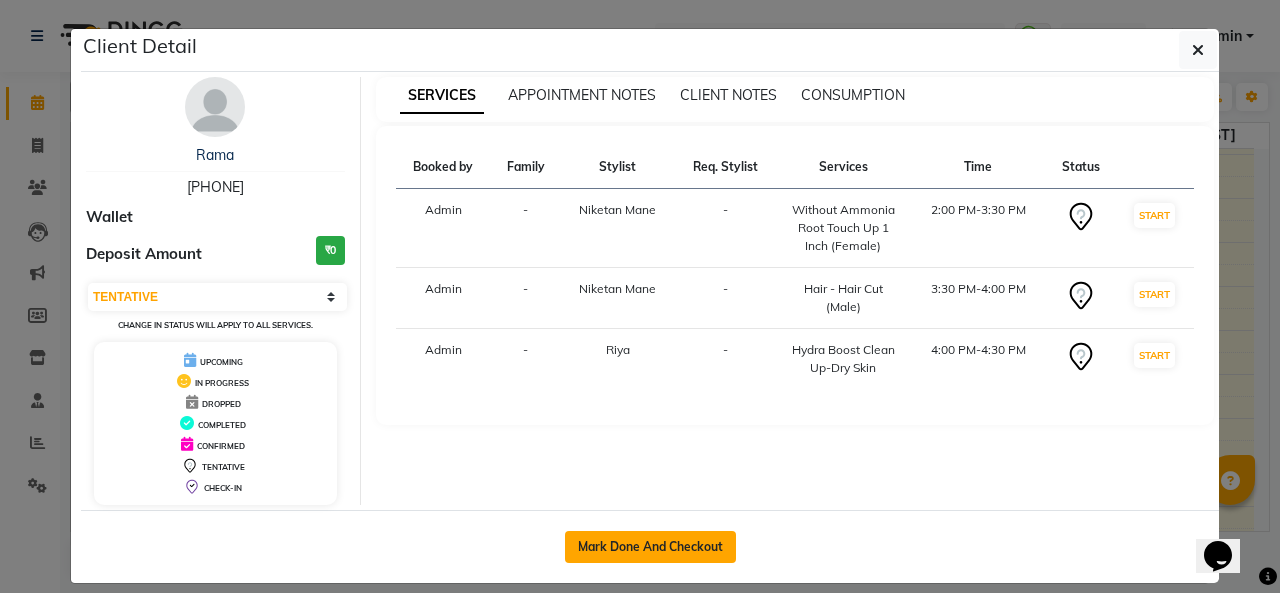 click on "Mark Done And Checkout" 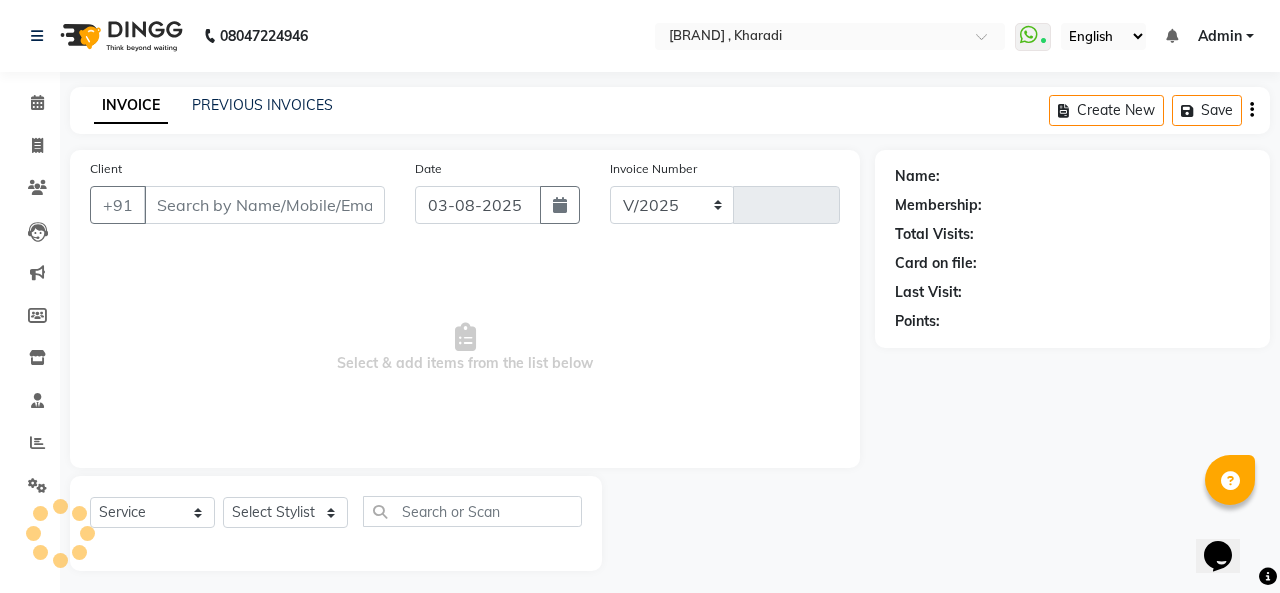 select on "665" 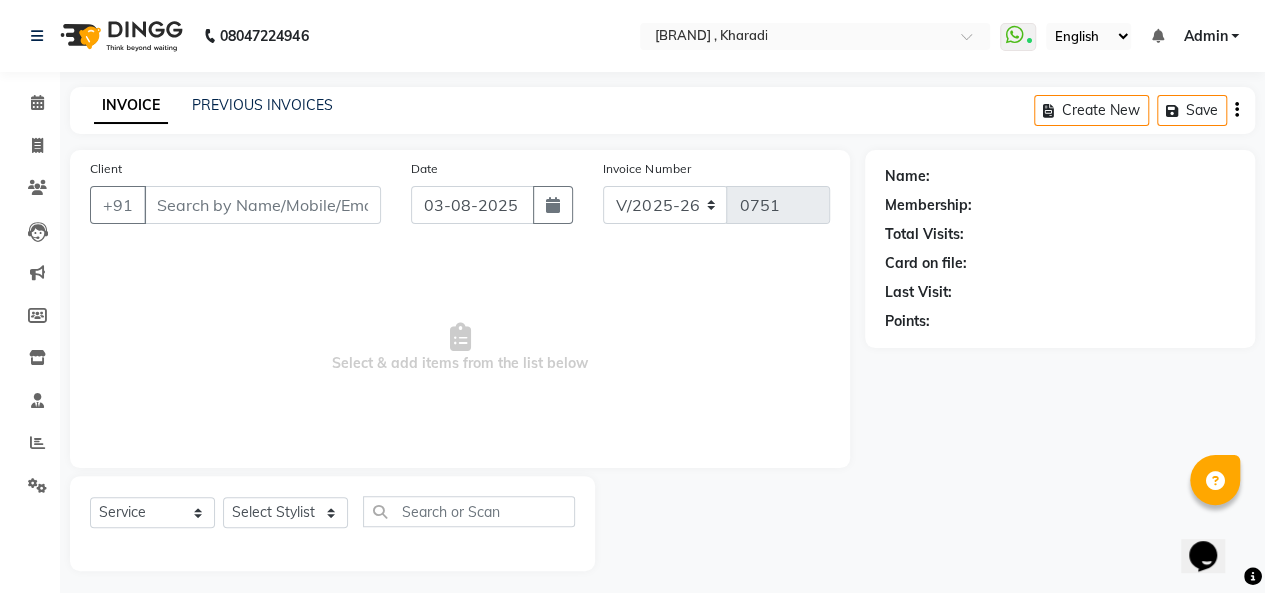 type on "[PHONE]" 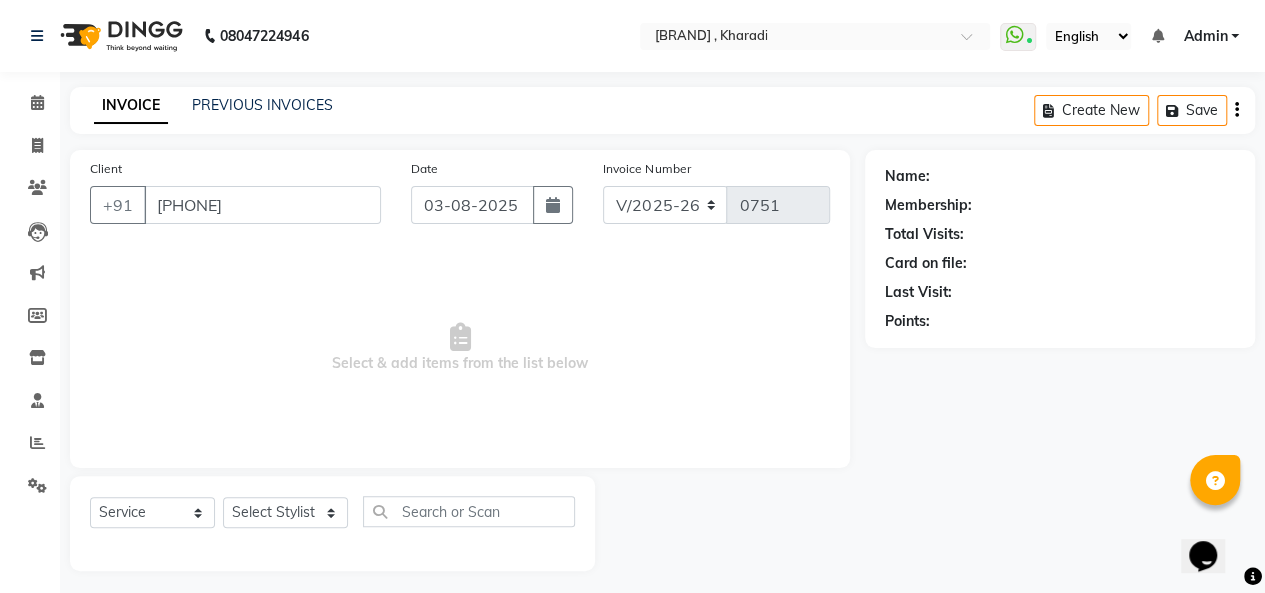 select on "52731" 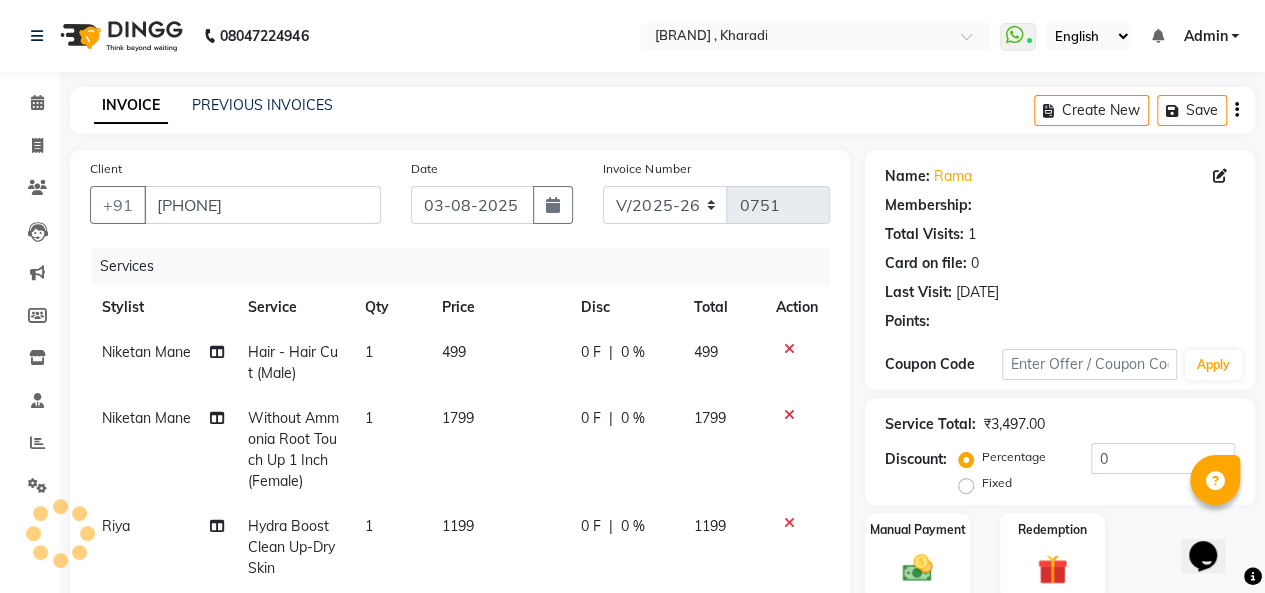 select on "1: Object" 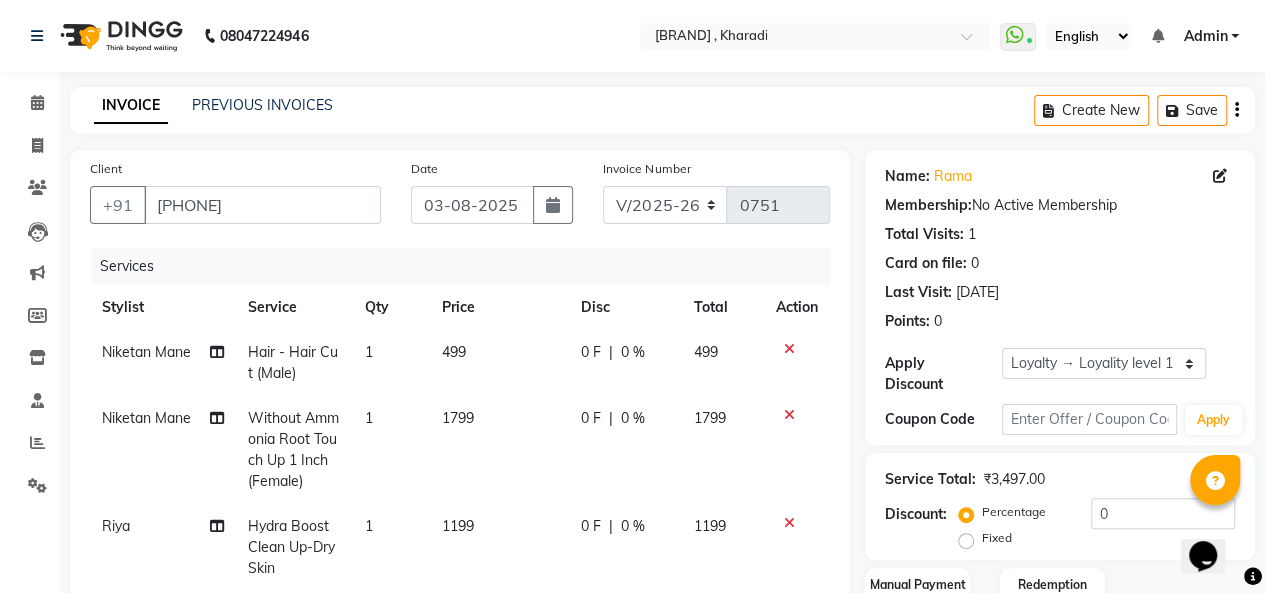 scroll, scrollTop: 200, scrollLeft: 0, axis: vertical 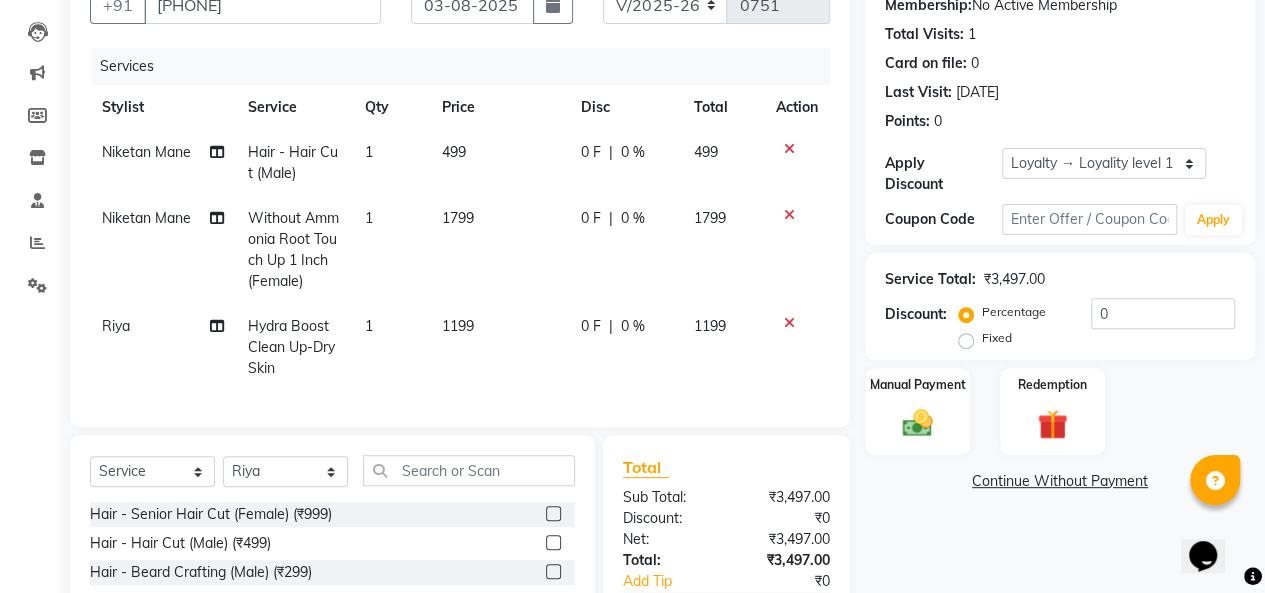 click 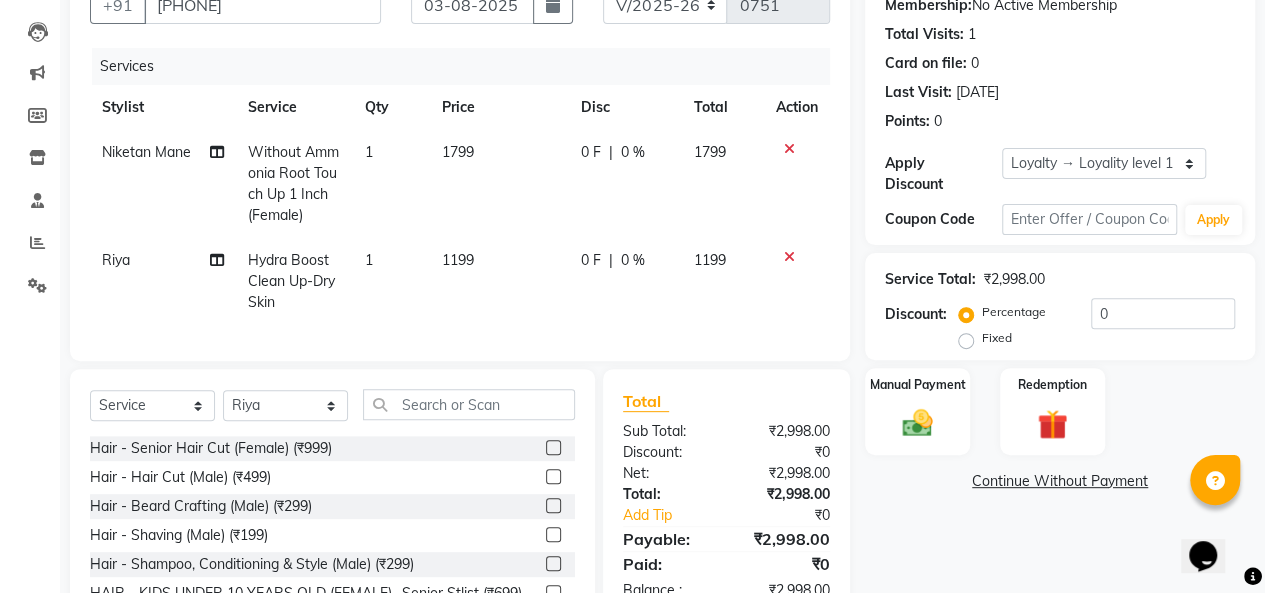 click 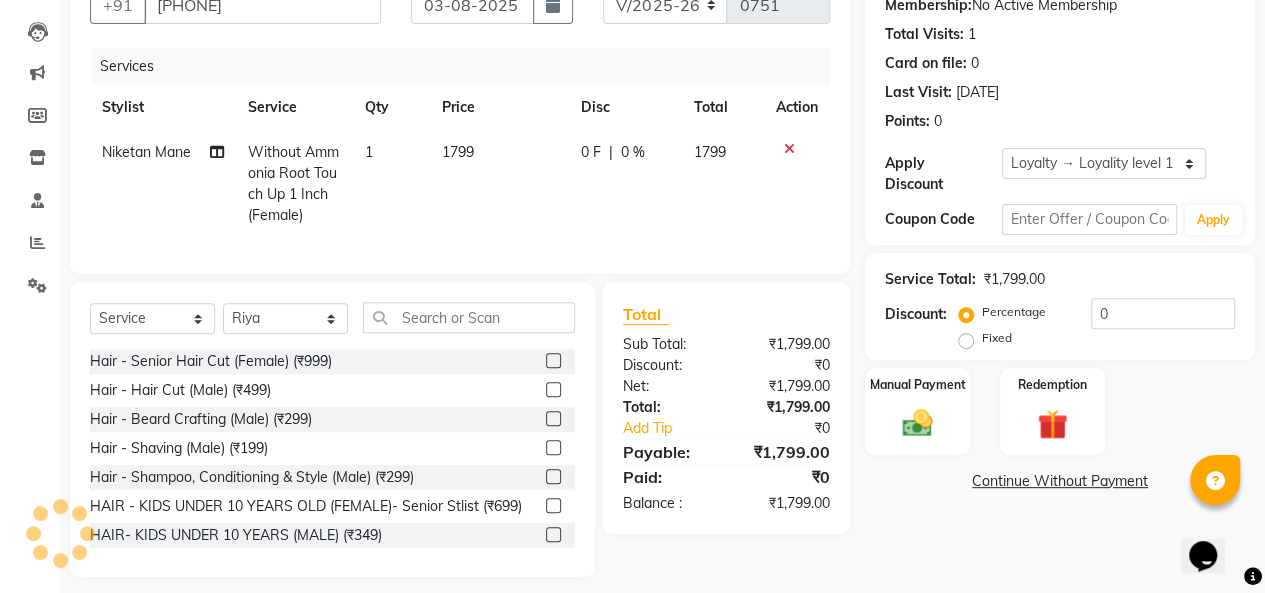 click on "Niketan Mane" 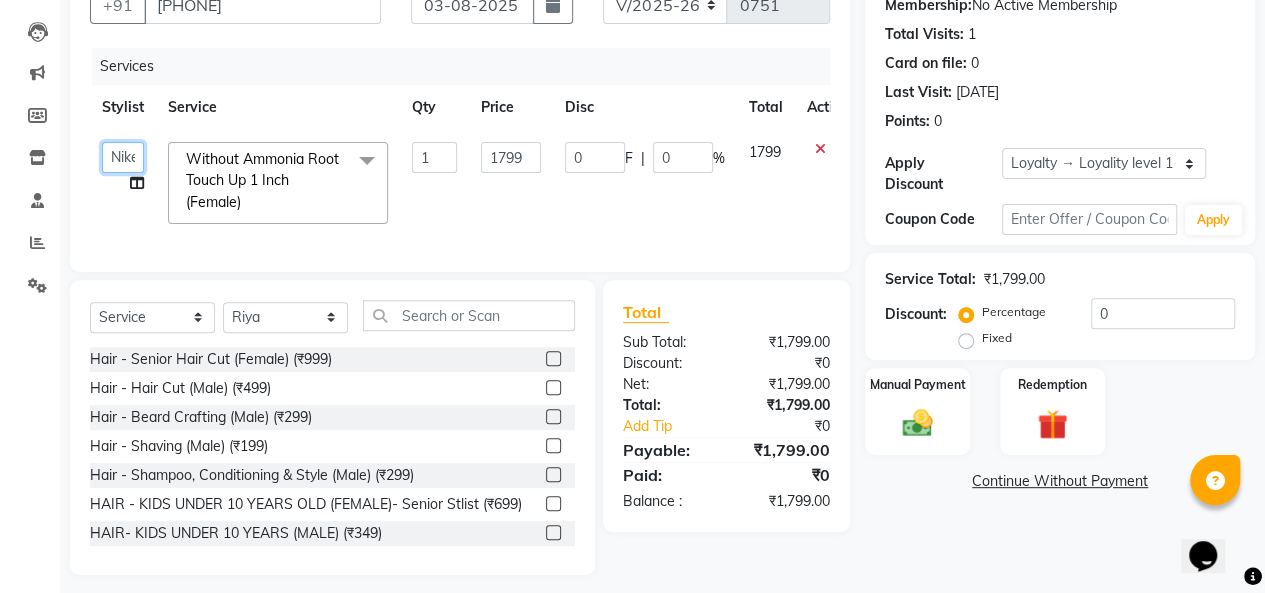 click on "[LAST] [LAST] [LAST] [LAST] [LAST] [LAST] [LAST] [LAST] [LAST] [LAST] [LAST] [LAST]" 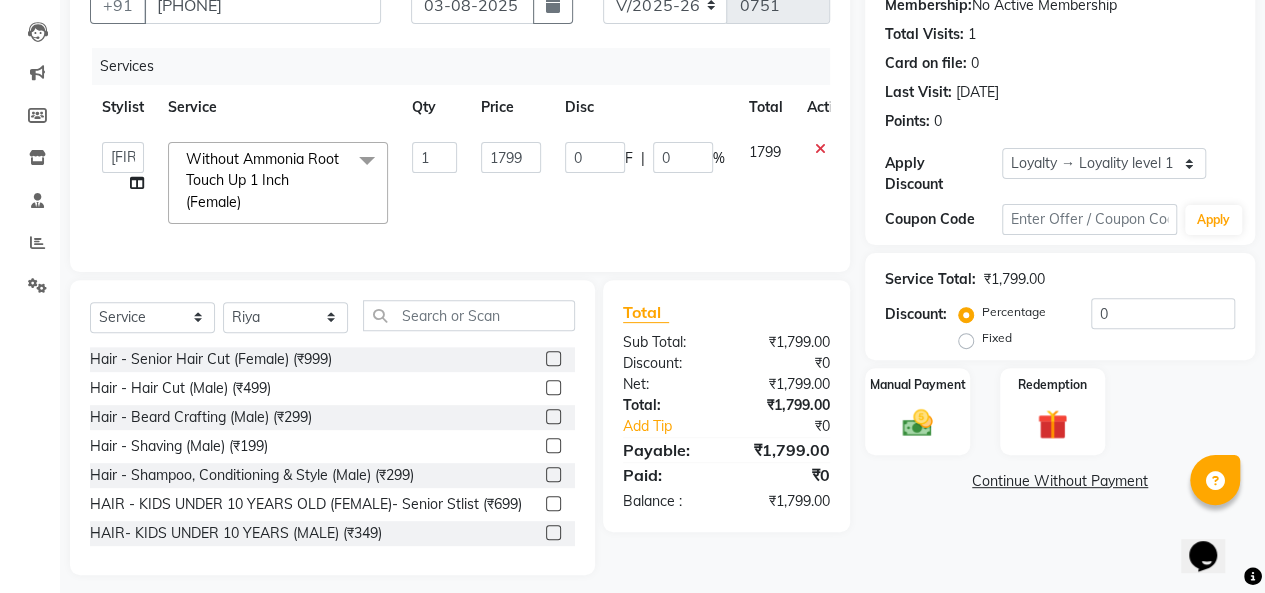 select on "9923" 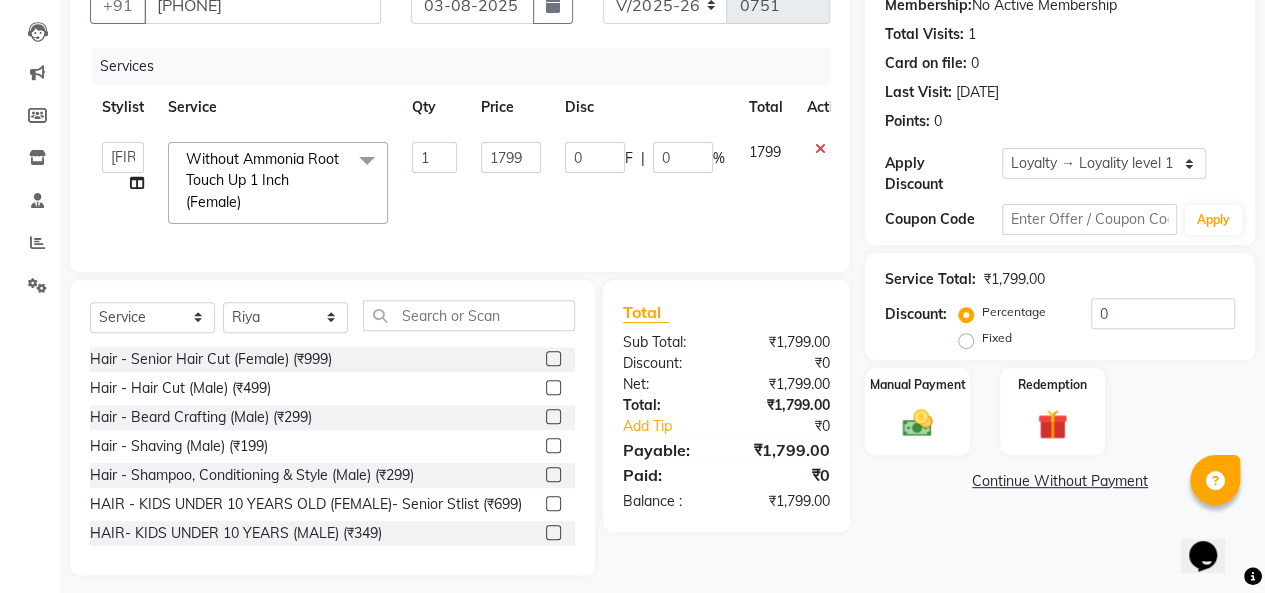 click on "Without Ammonia Root Touch Up 1 Inch (Female)  x" 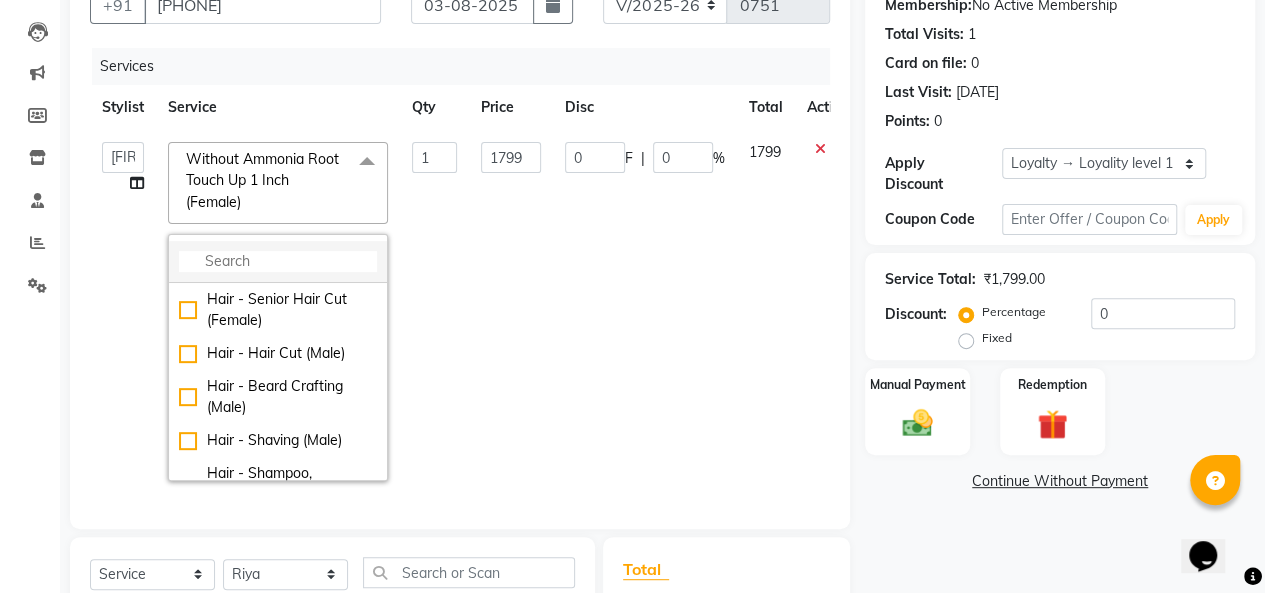click 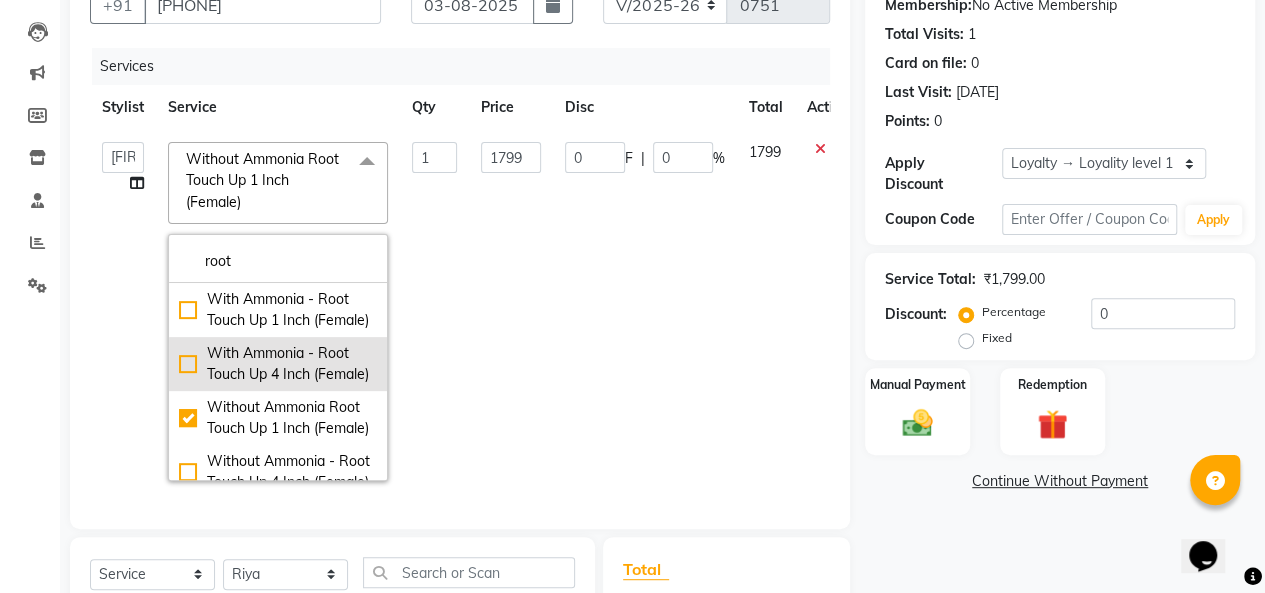 type on "root" 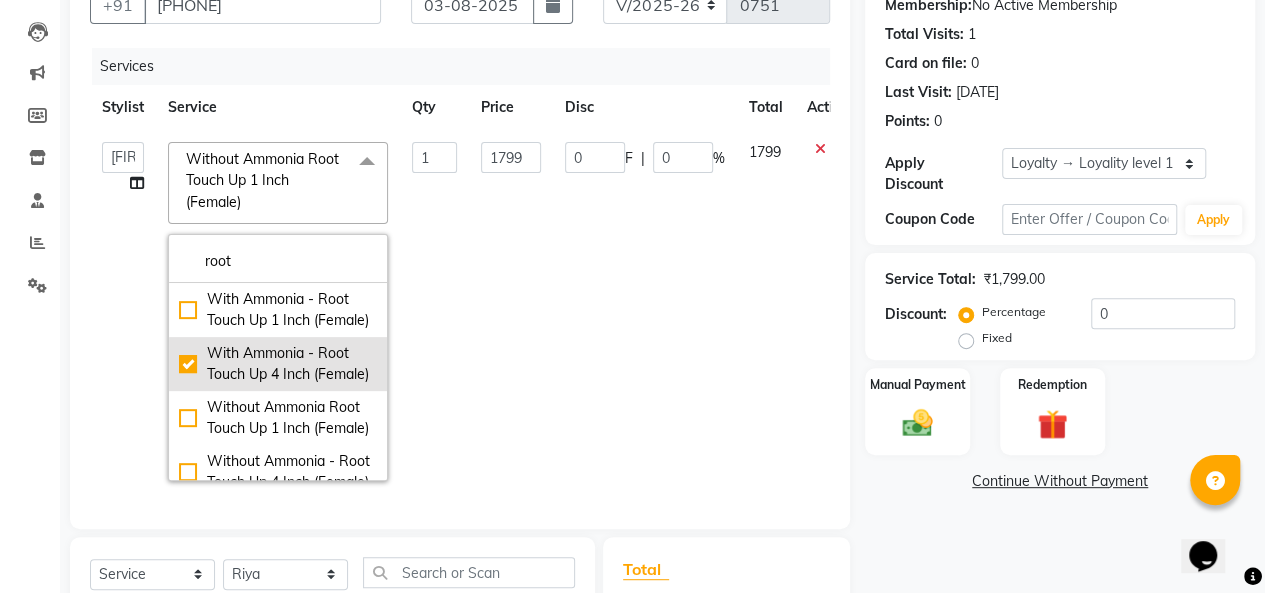 checkbox on "true" 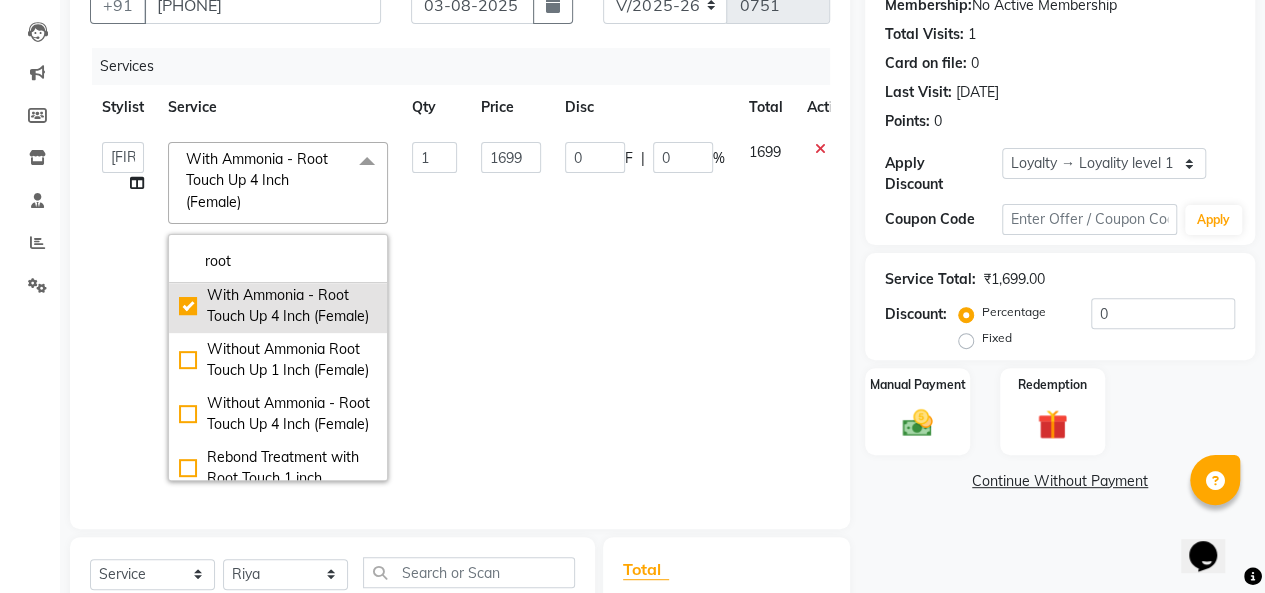 scroll, scrollTop: 100, scrollLeft: 0, axis: vertical 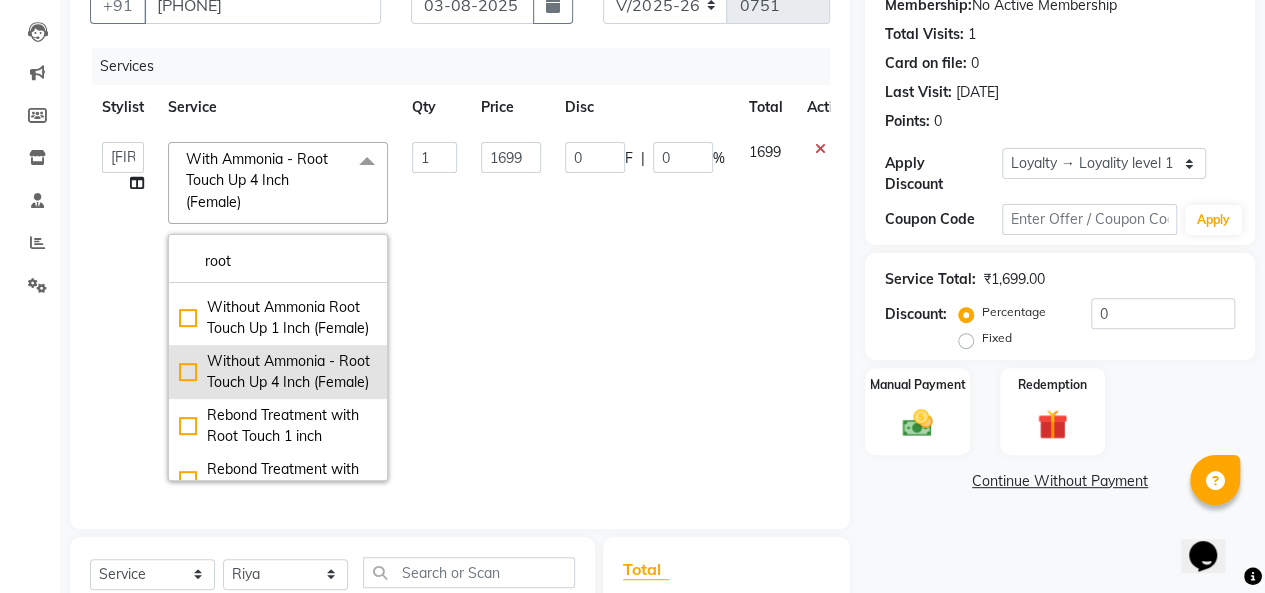click on "Without Ammonia - Root Touch Up 4 Inch (Female)" 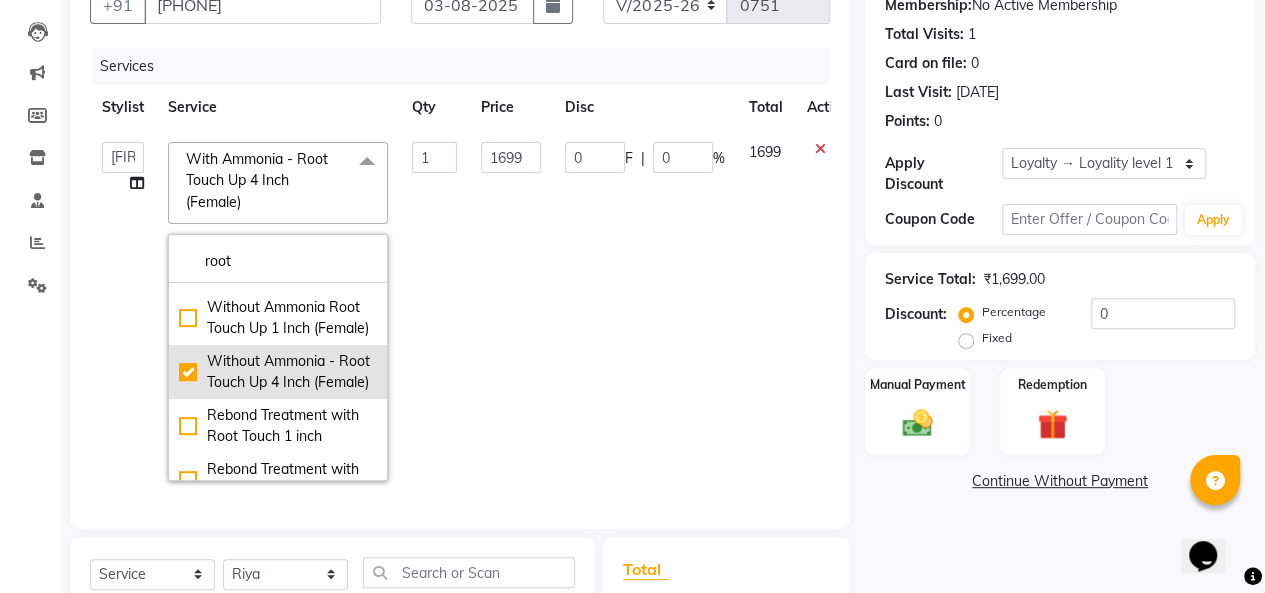 checkbox on "false" 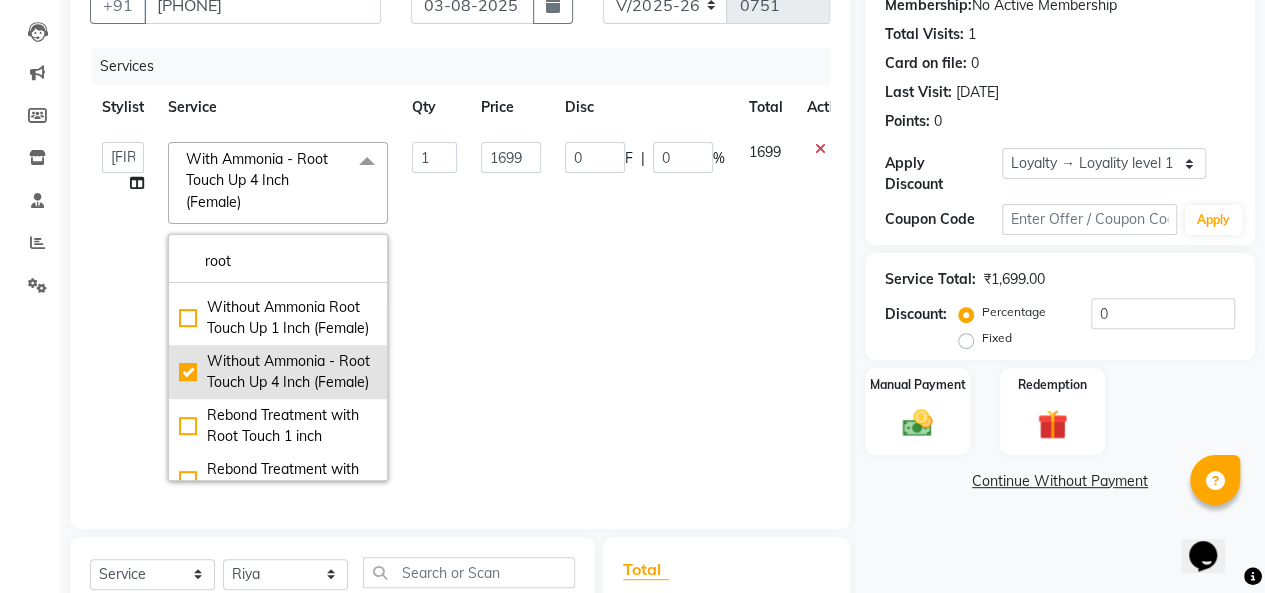 checkbox on "true" 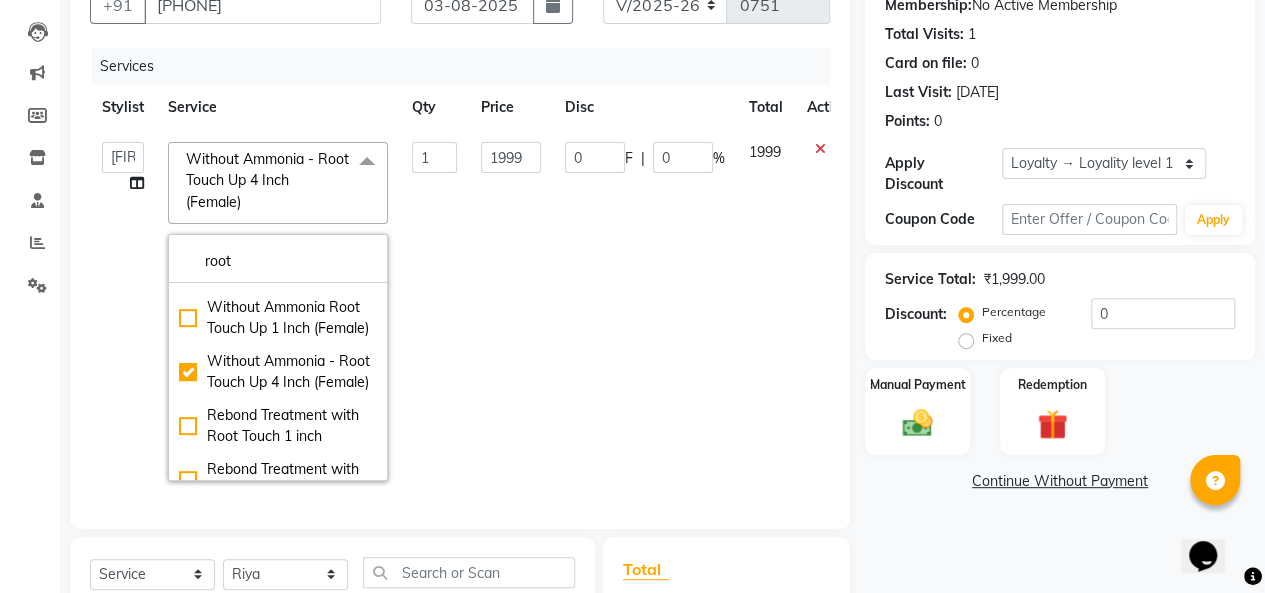 click on "1999" 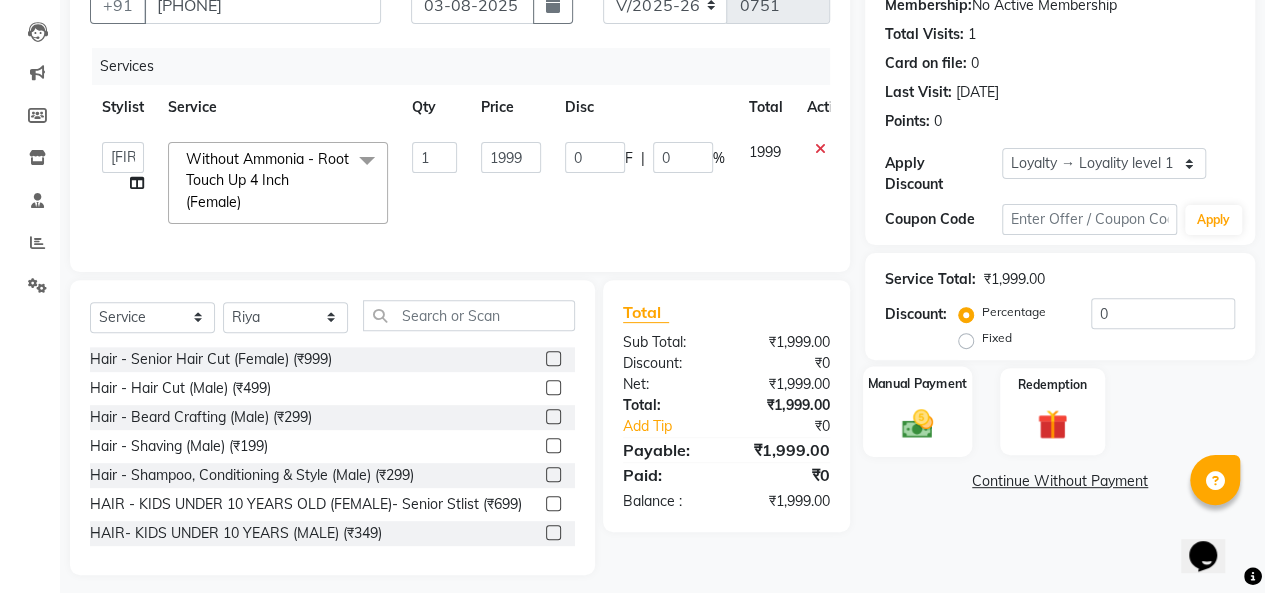 click 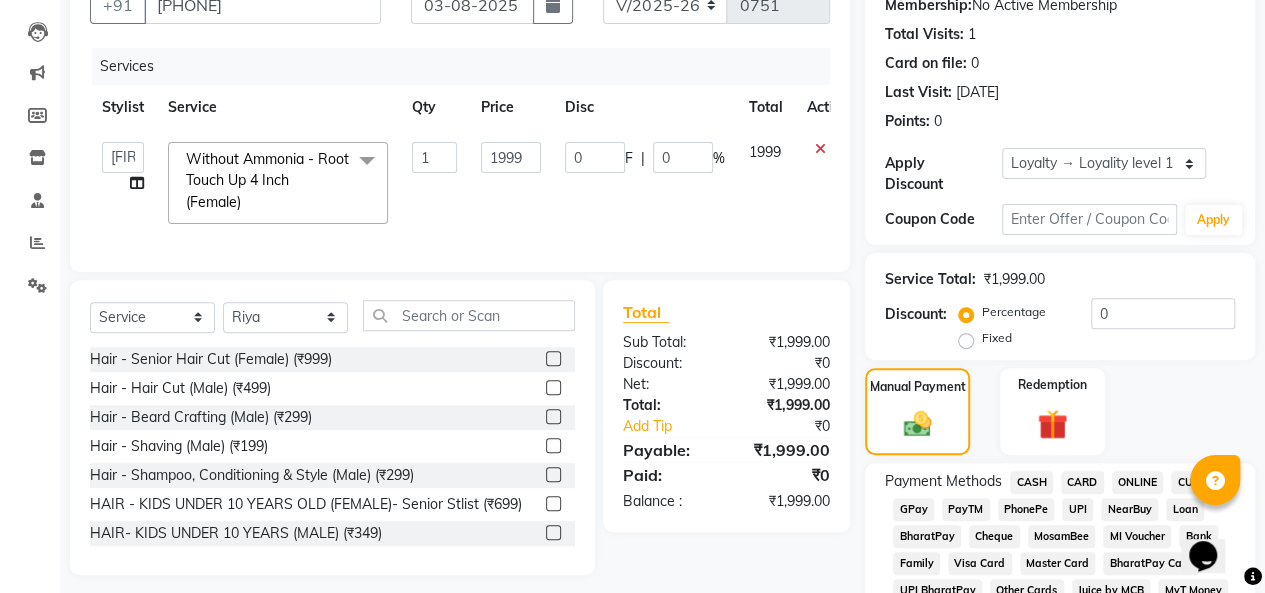 click on "UPI" 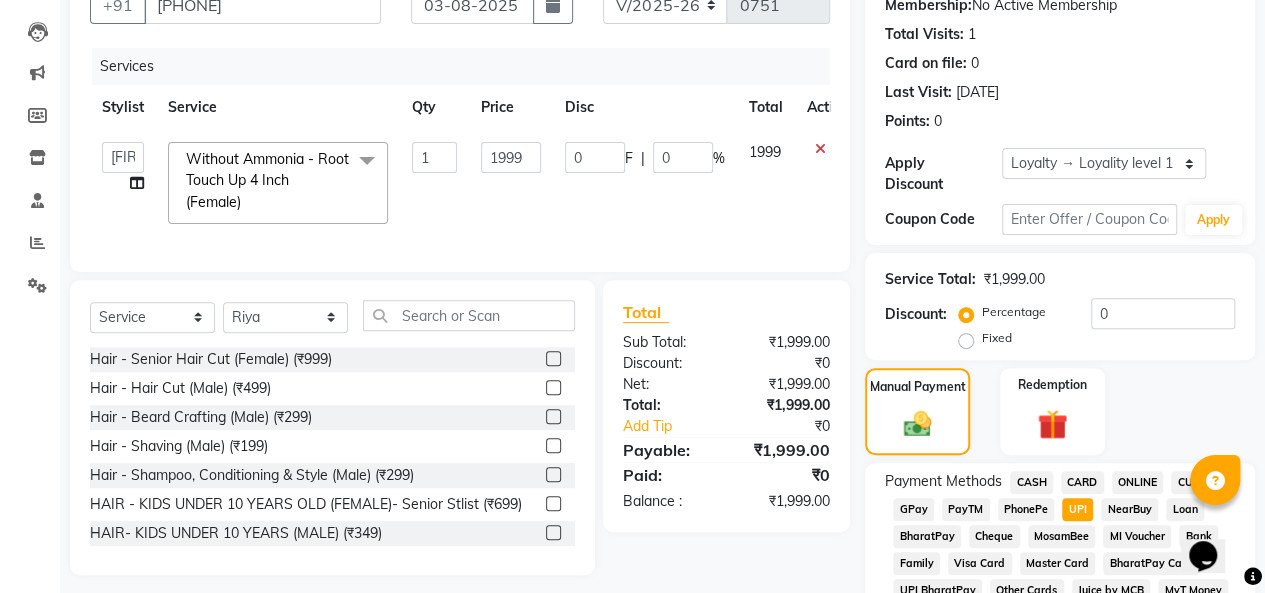 scroll, scrollTop: 201, scrollLeft: 0, axis: vertical 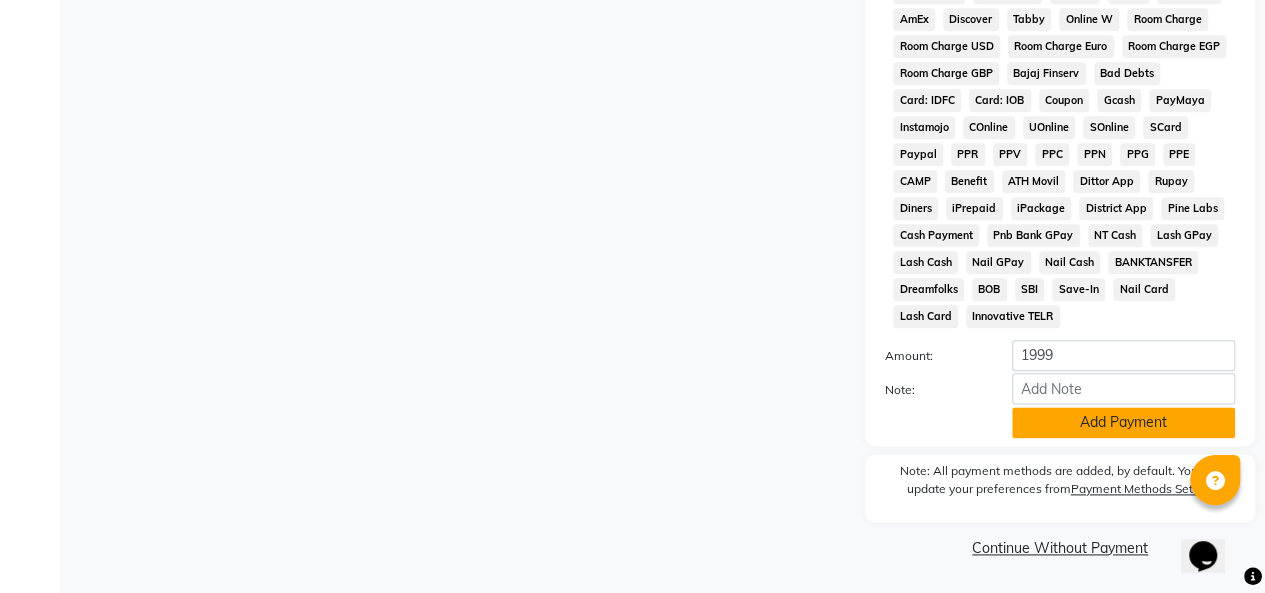 click on "Add Payment" 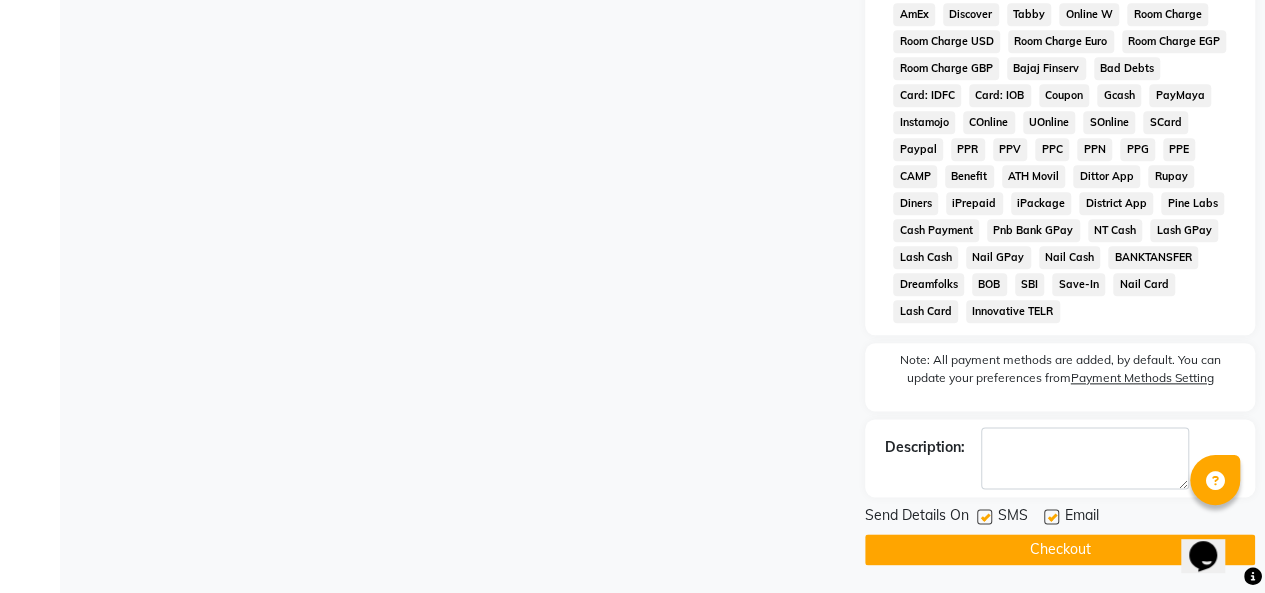 click on "Checkout" 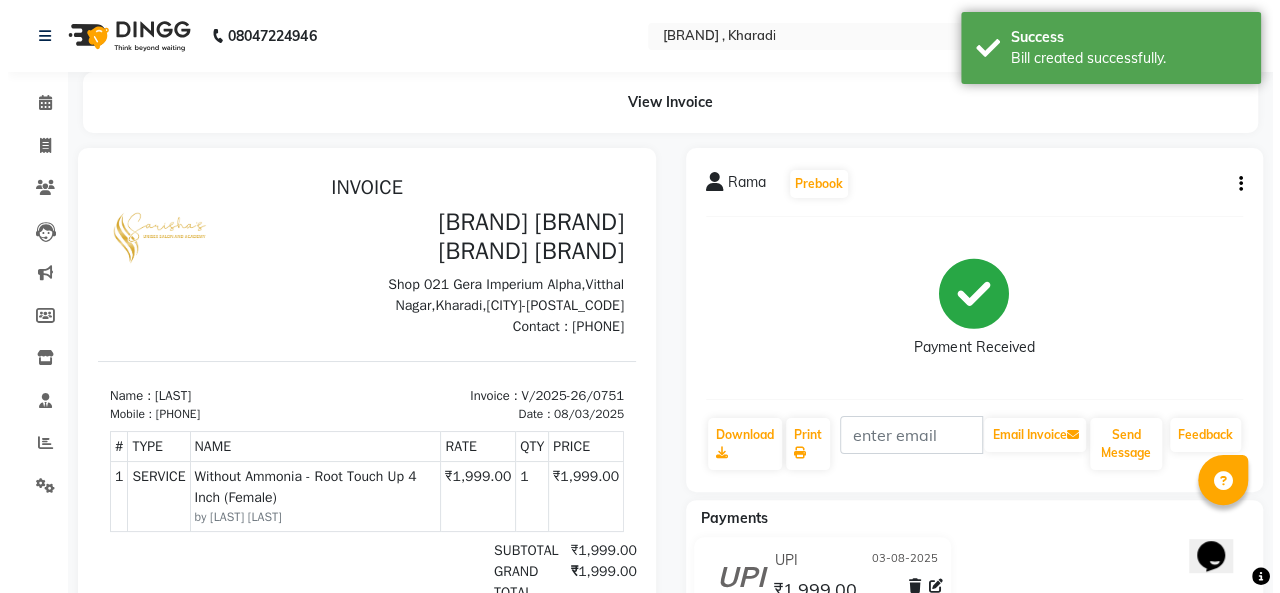 scroll, scrollTop: 0, scrollLeft: 0, axis: both 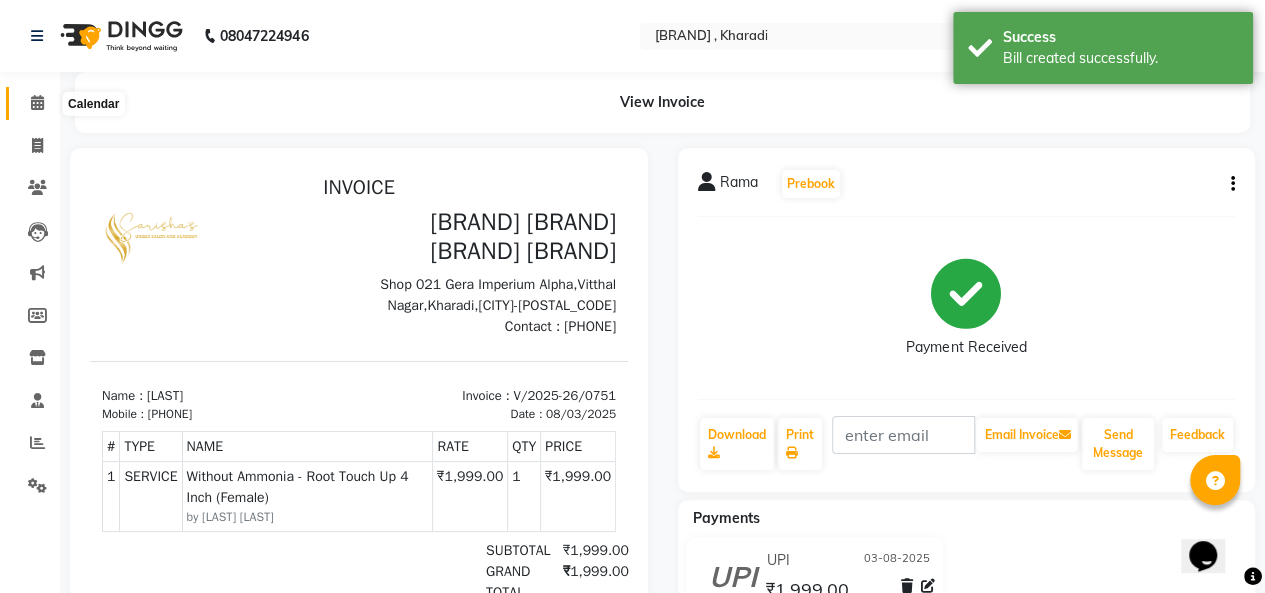 click 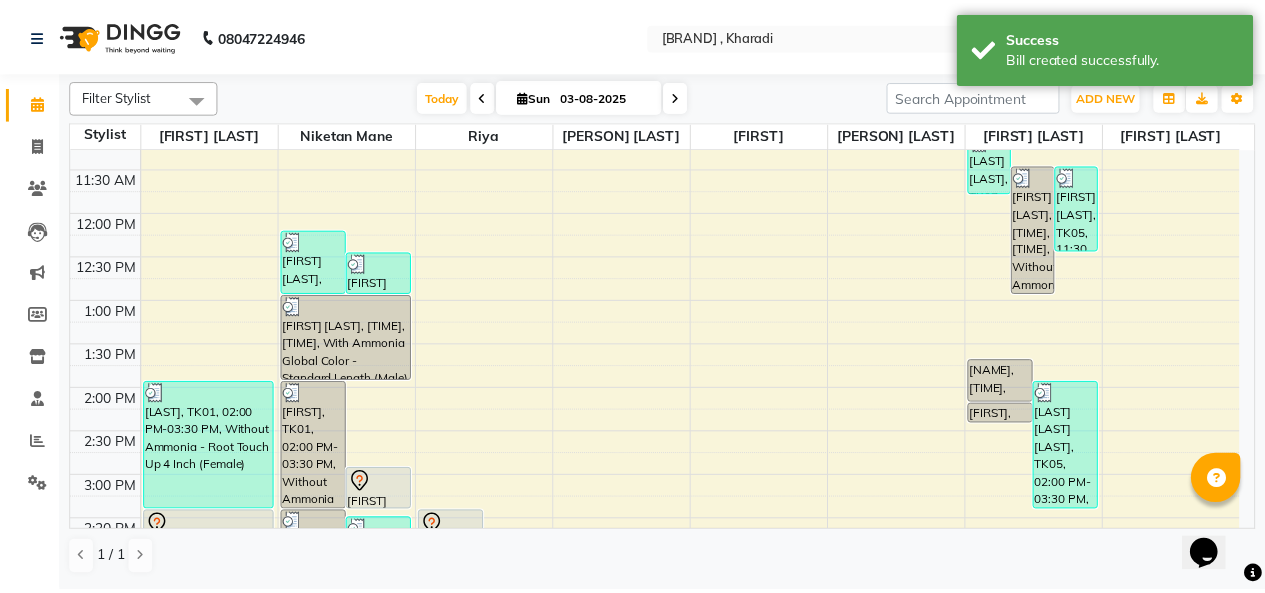 scroll, scrollTop: 300, scrollLeft: 0, axis: vertical 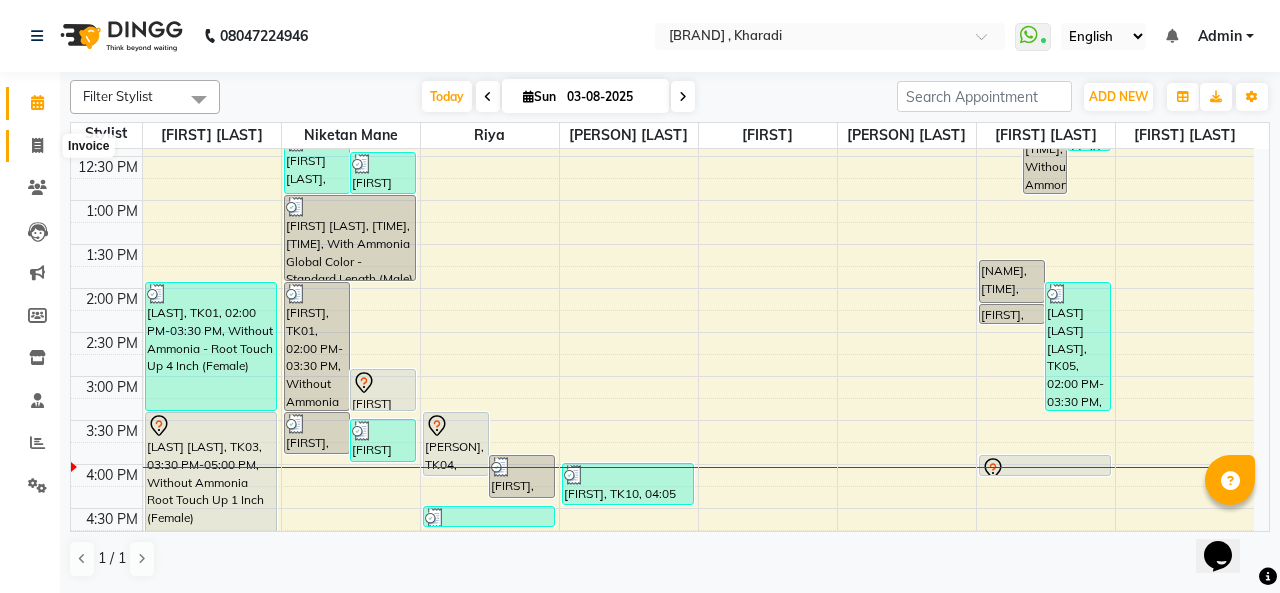 click 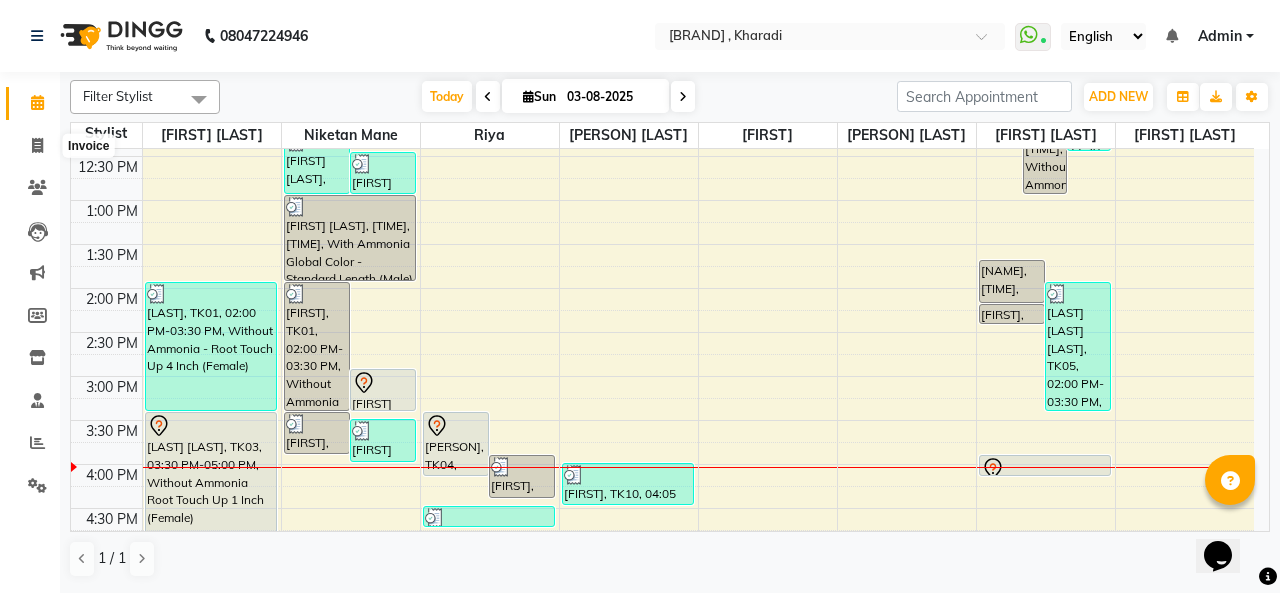 select on "service" 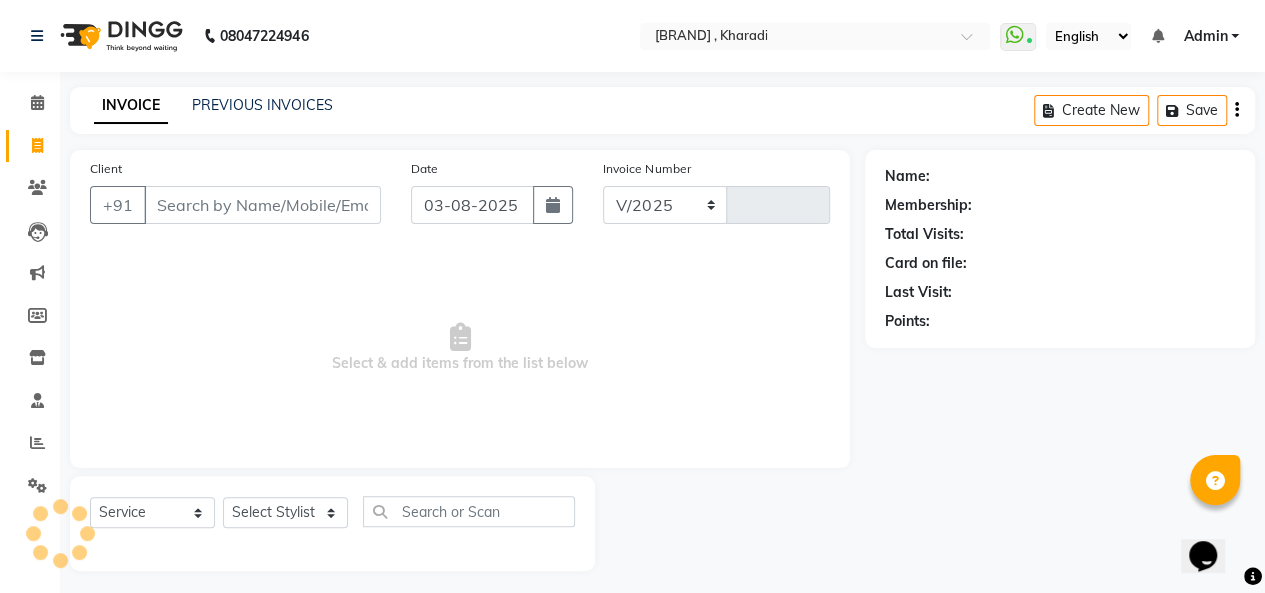 select on "665" 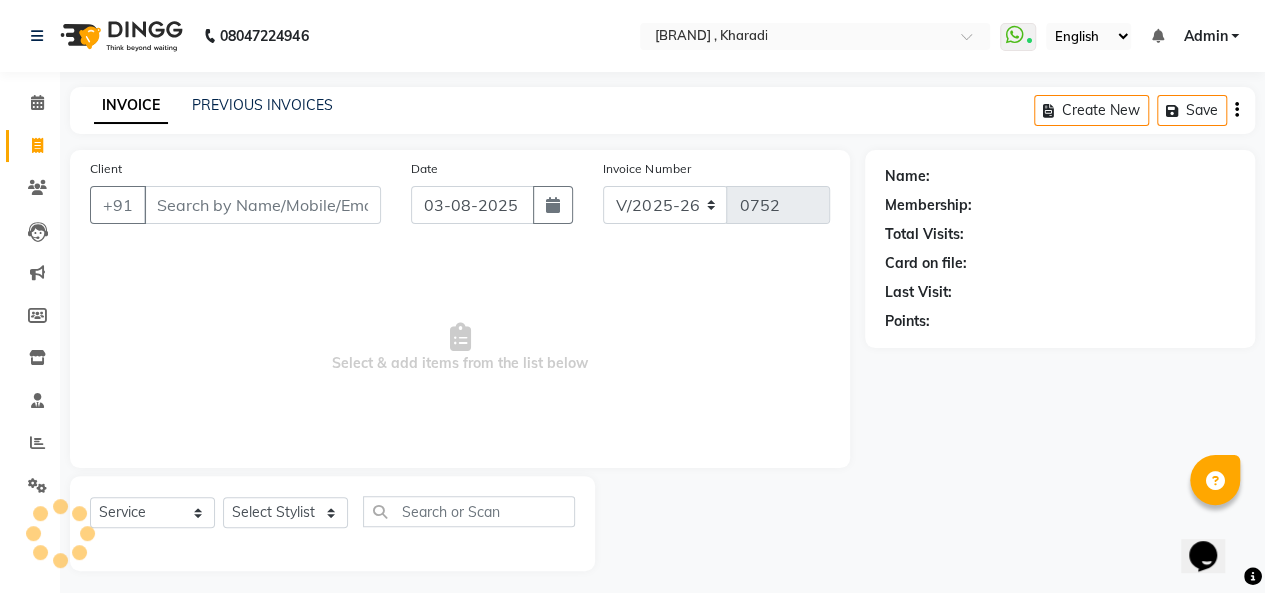 click on "Client" at bounding box center [262, 205] 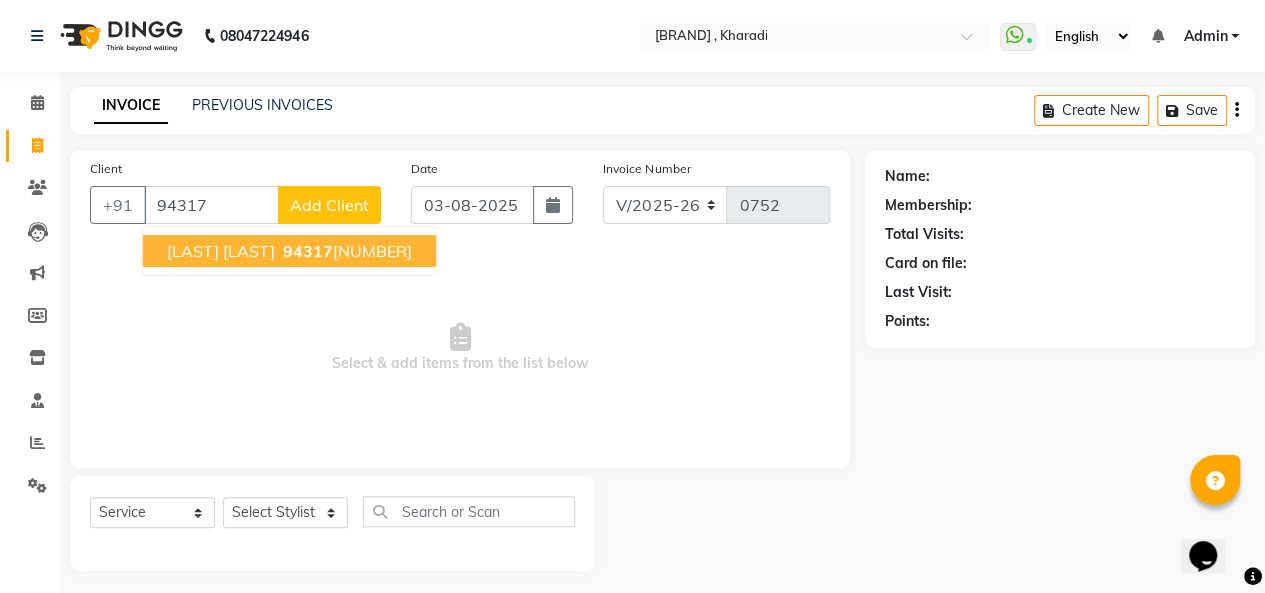 click on "94317" at bounding box center [308, 251] 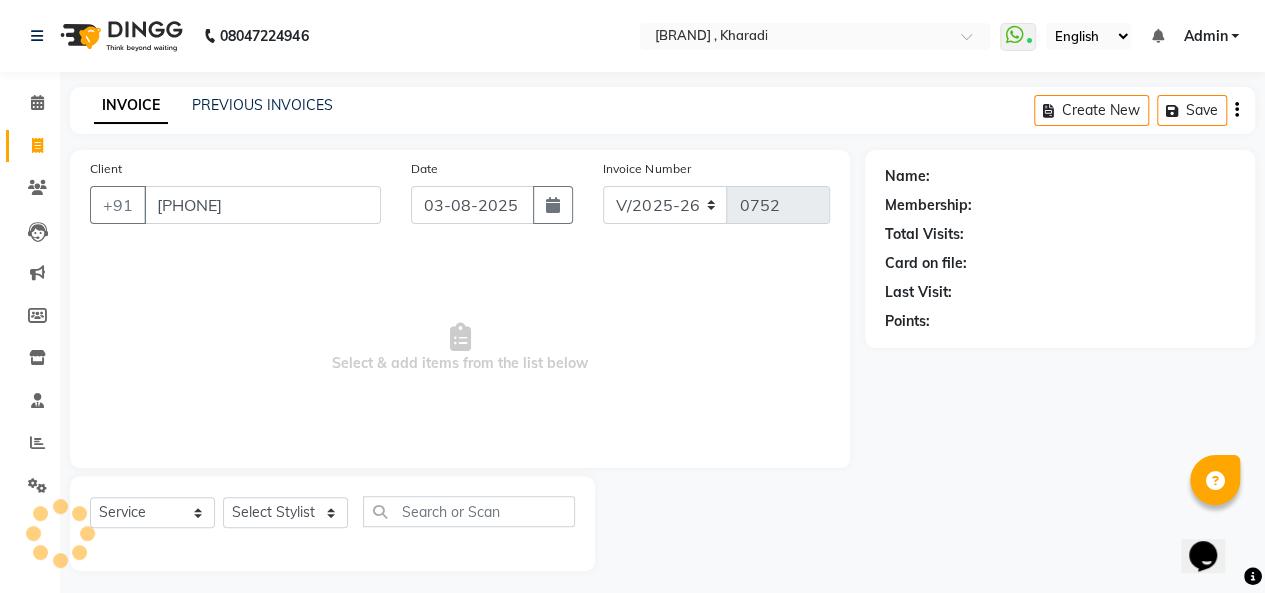 type on "[PHONE]" 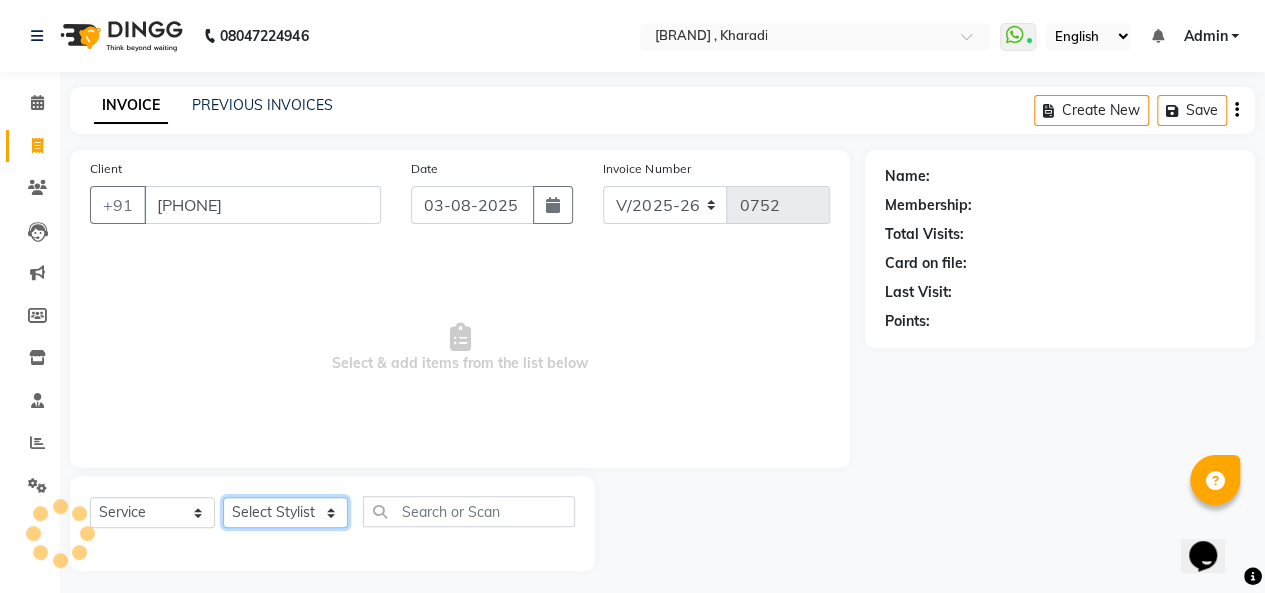 click on "Select Stylist [LAST] [LAST] [LAST] [LAST] [LAST] [LAST] [LAST]" 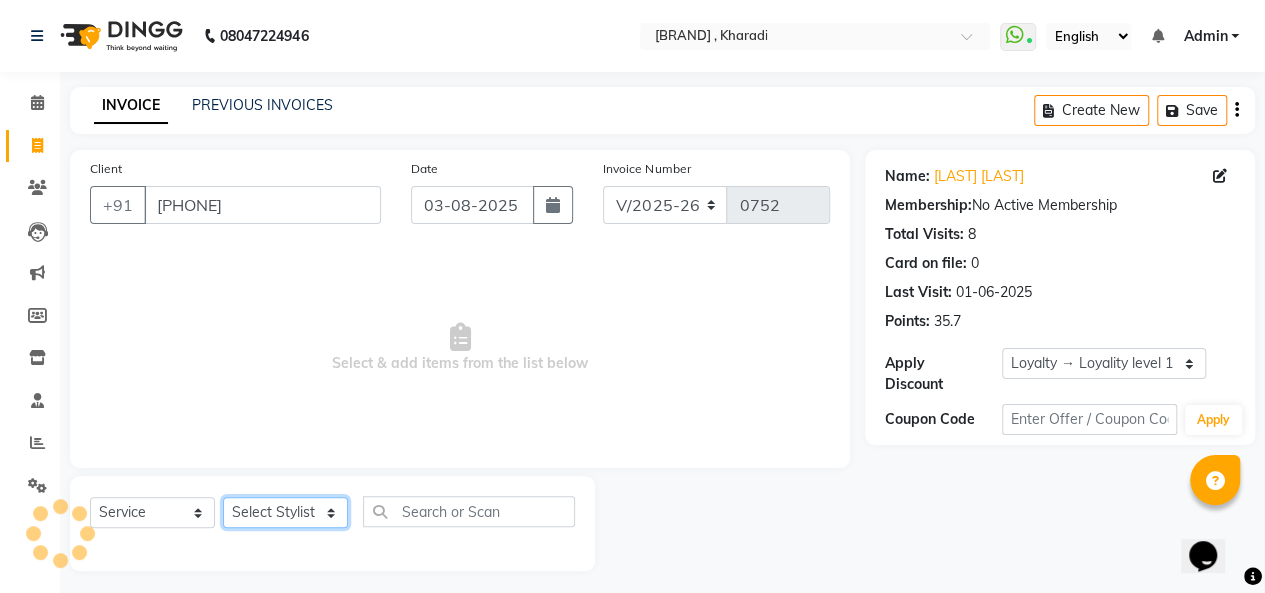 select on "65488" 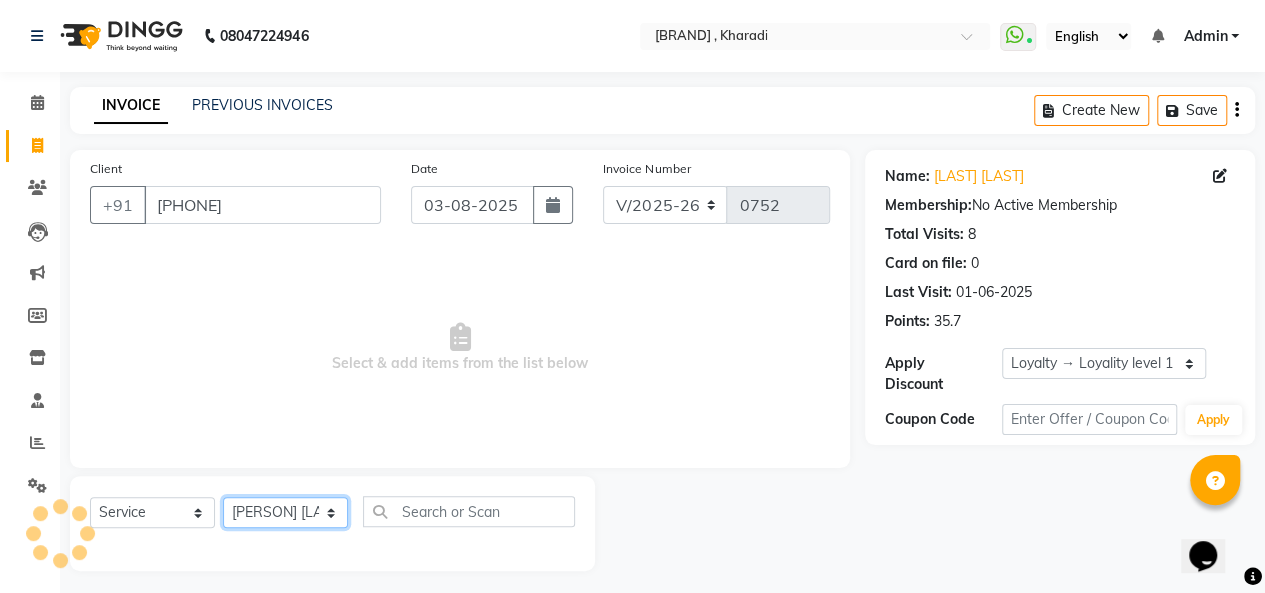 click on "Select Stylist [LAST] [LAST] [LAST] [LAST] [LAST] [LAST] [LAST]" 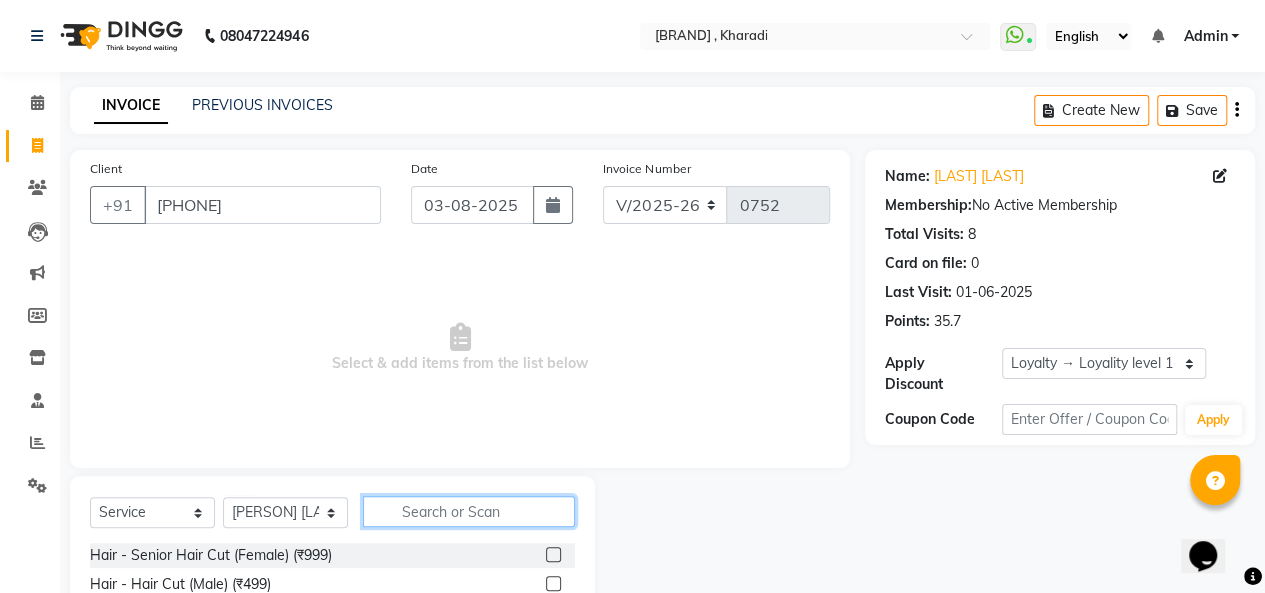 click 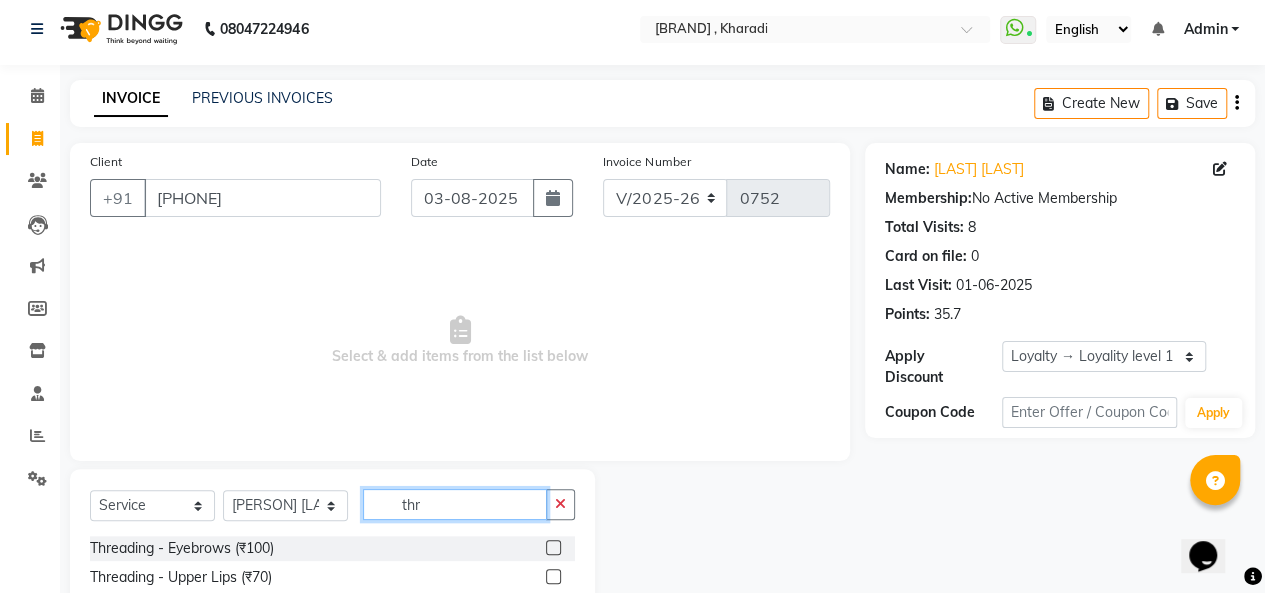 scroll, scrollTop: 207, scrollLeft: 0, axis: vertical 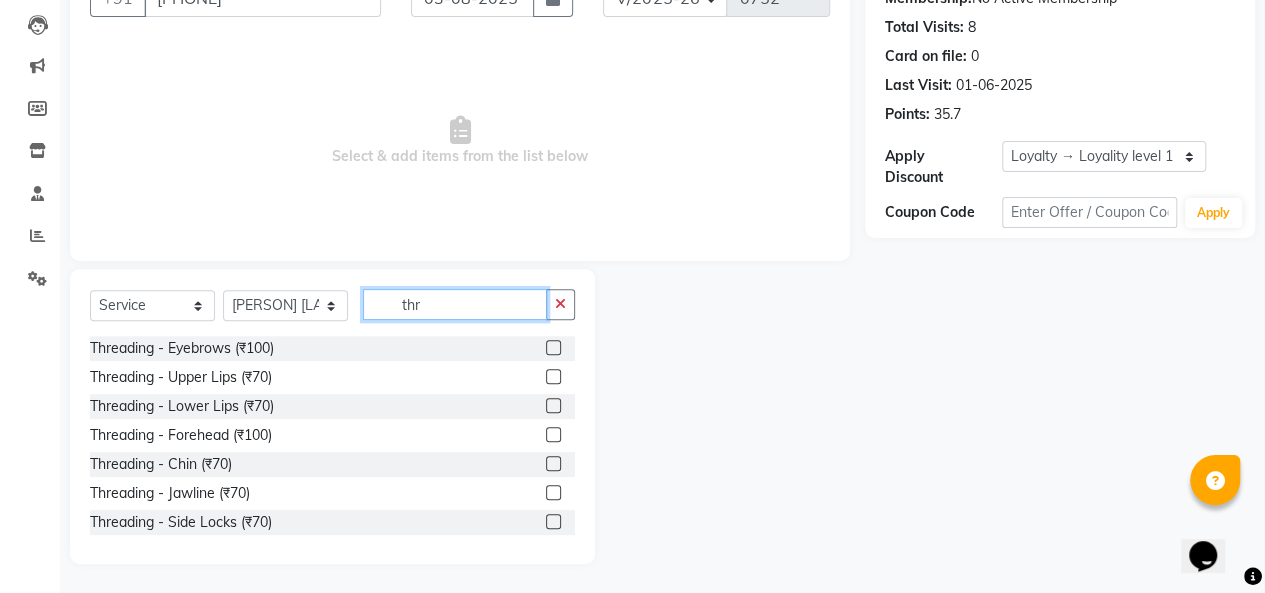 type on "thr" 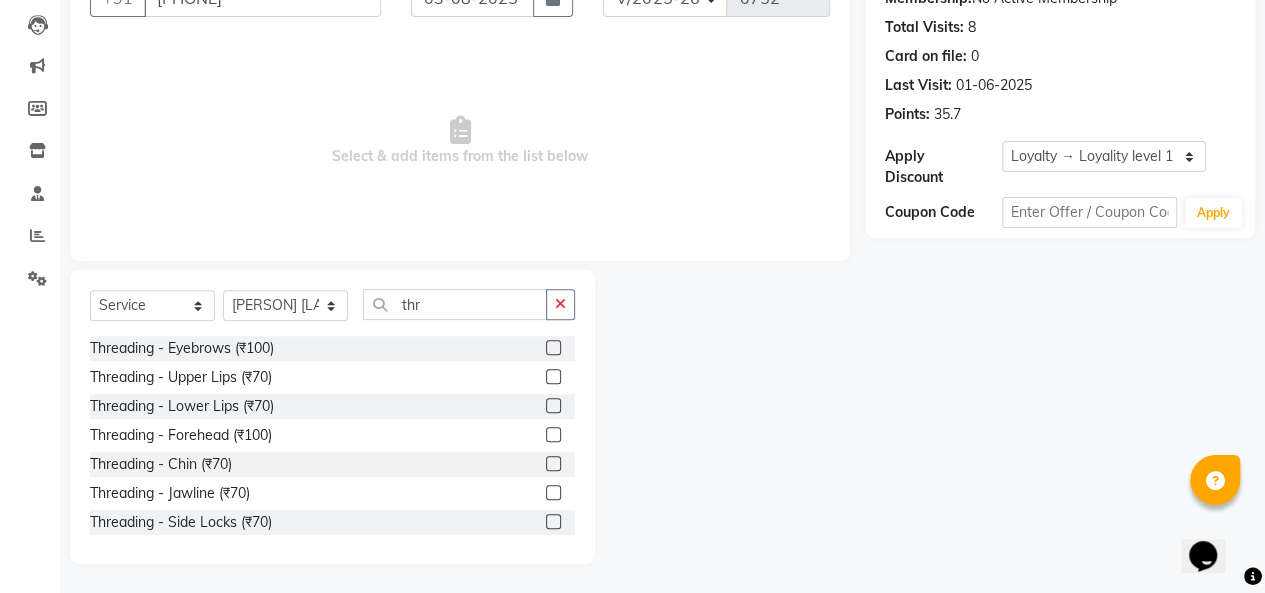 click 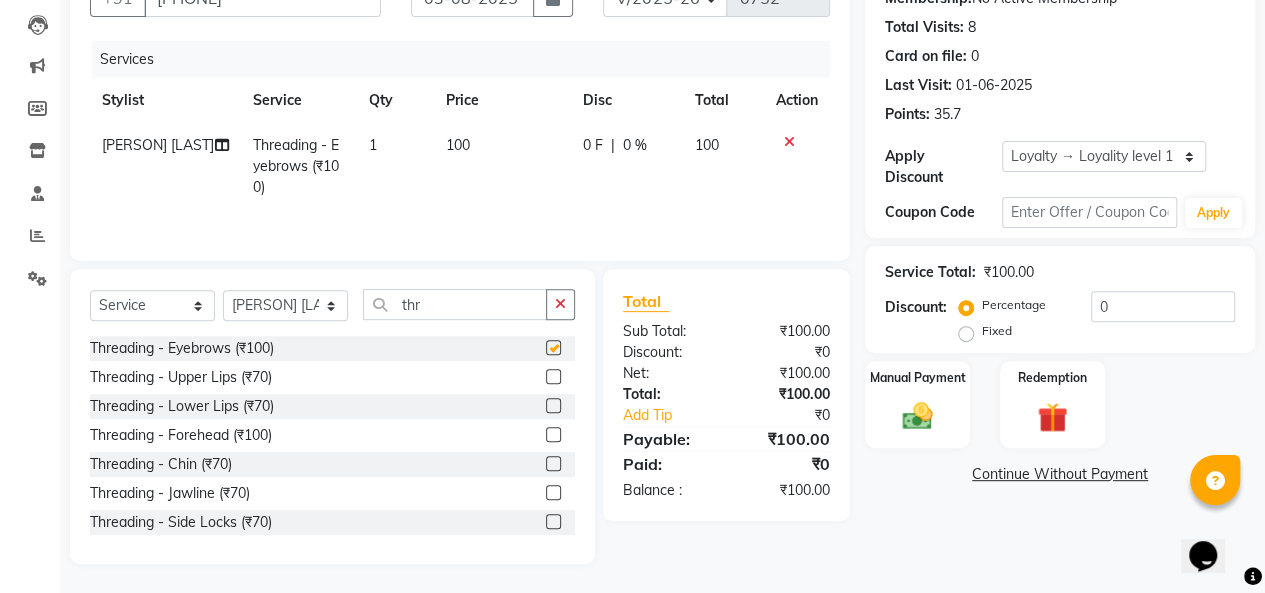 checkbox on "false" 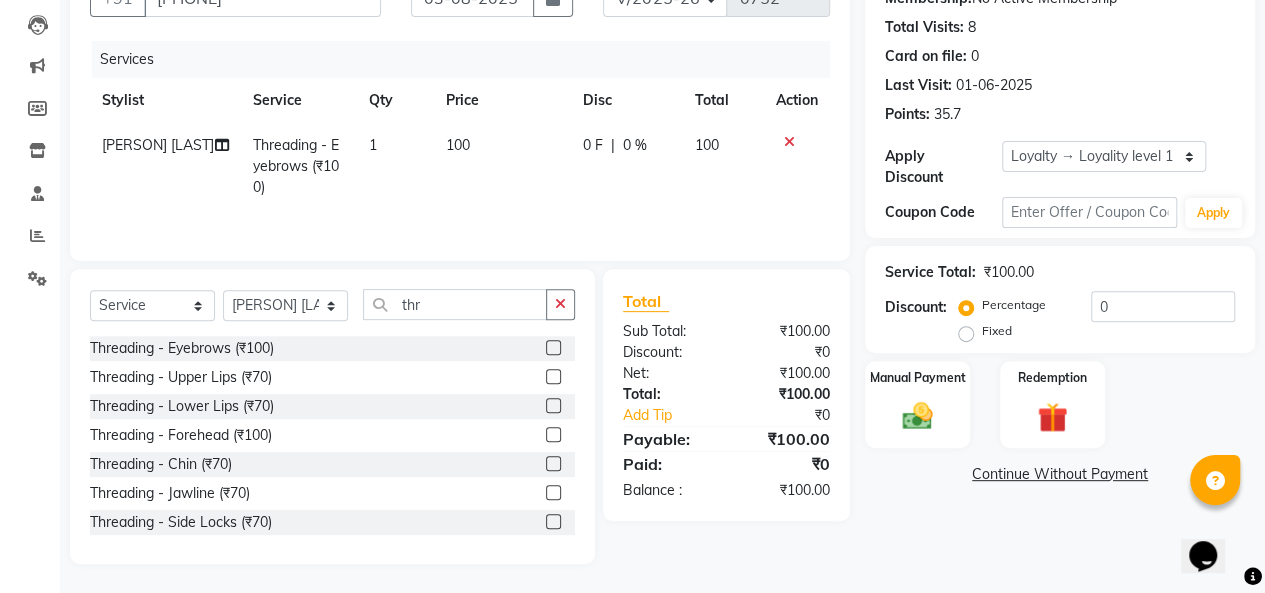 click 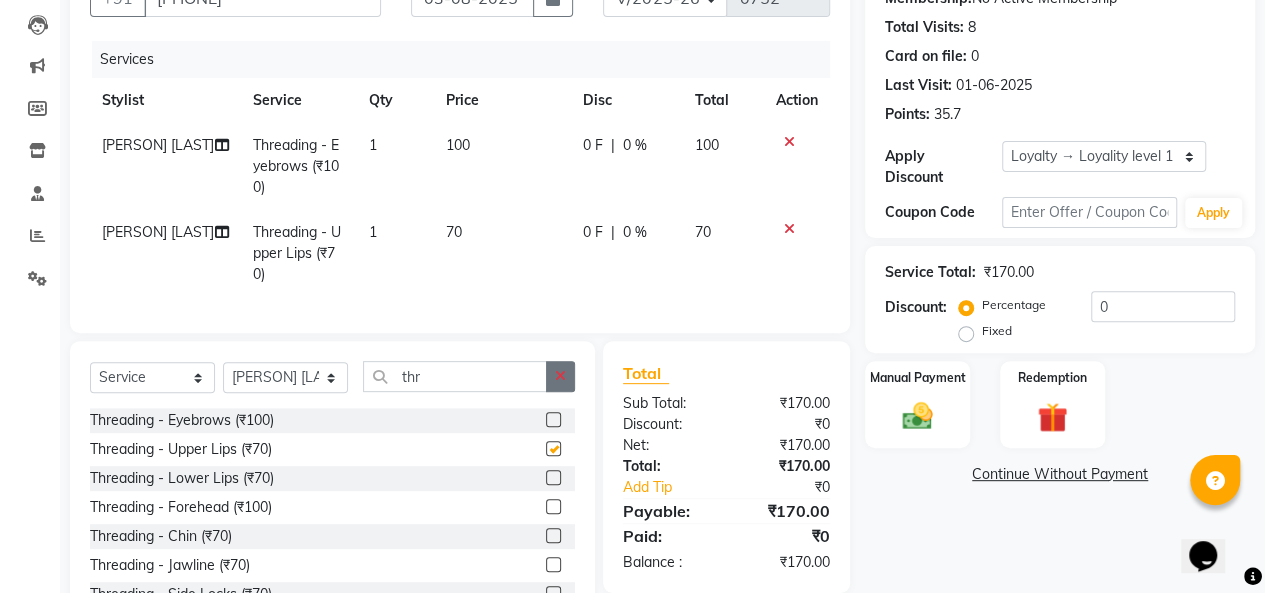 checkbox on "false" 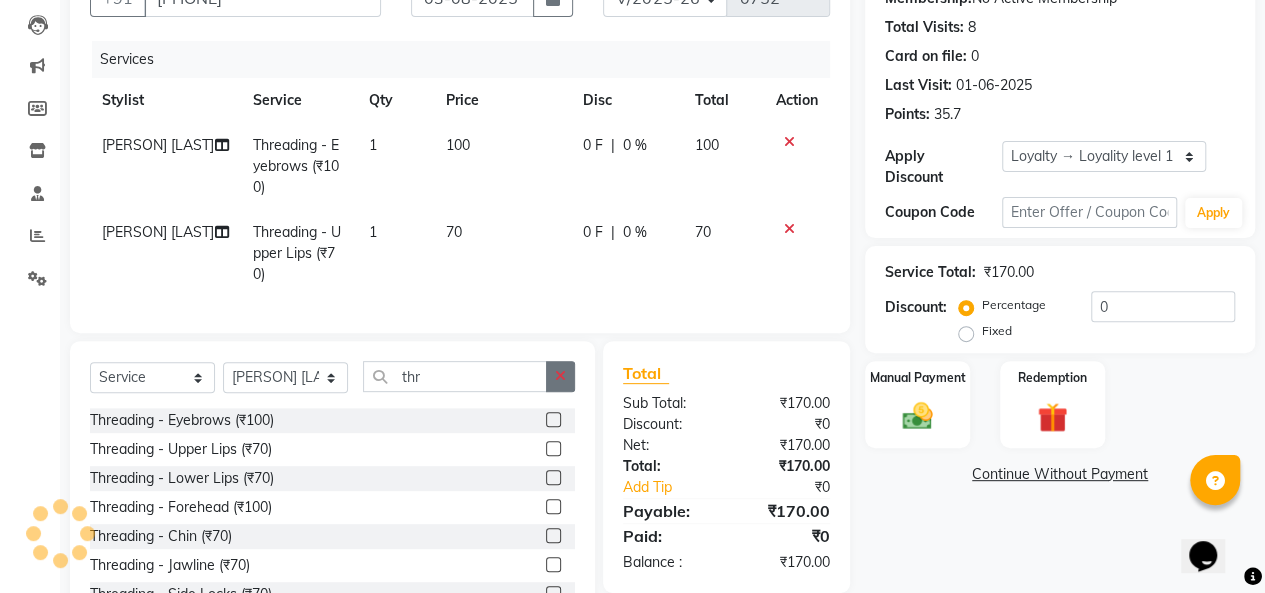 click 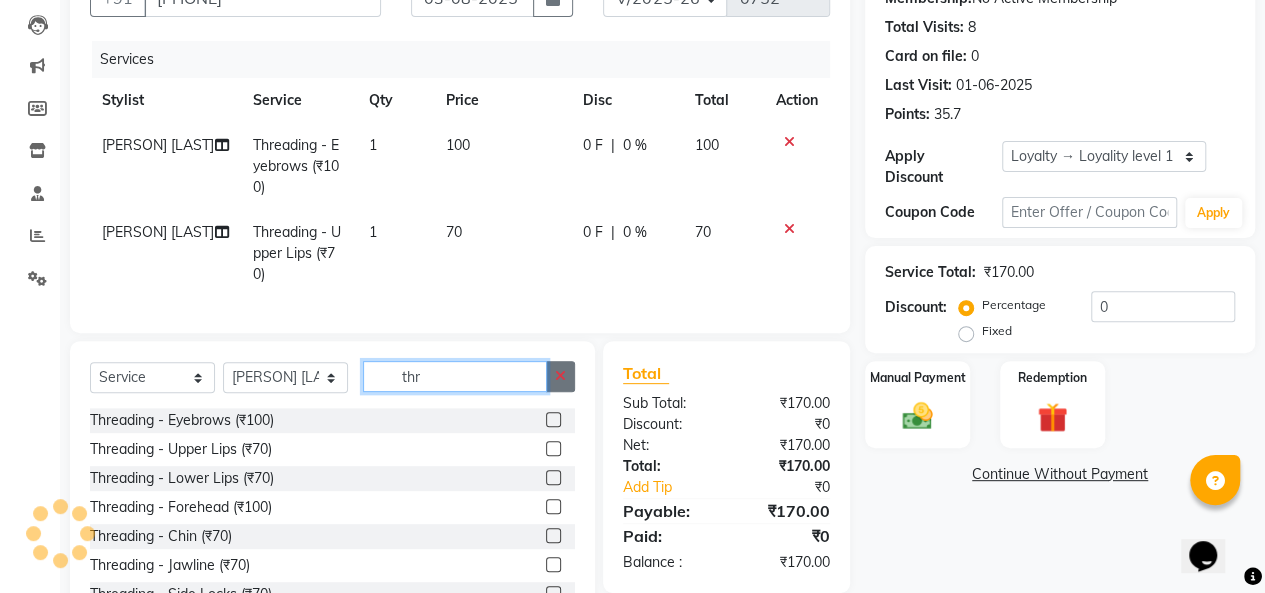 type 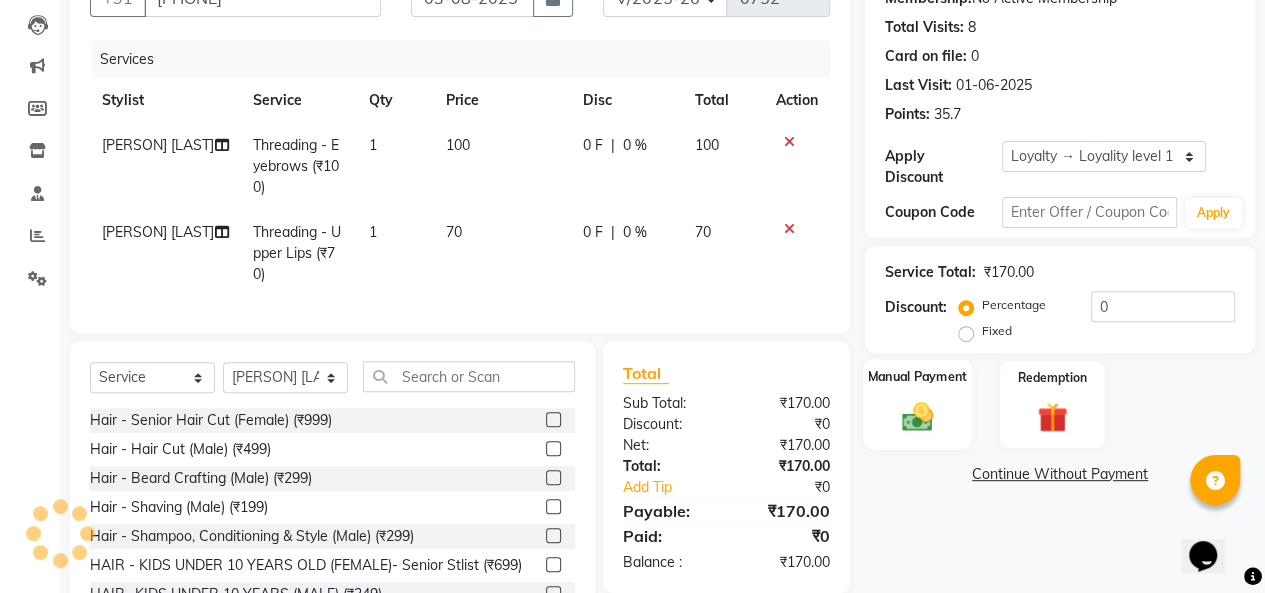 click 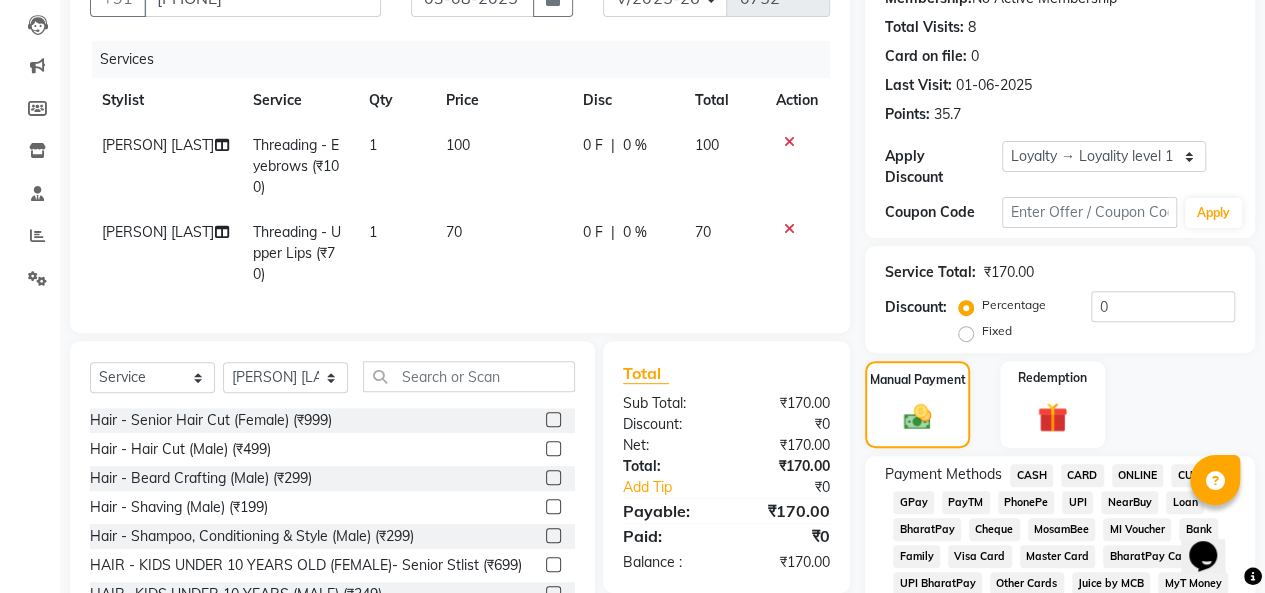 scroll, scrollTop: 307, scrollLeft: 0, axis: vertical 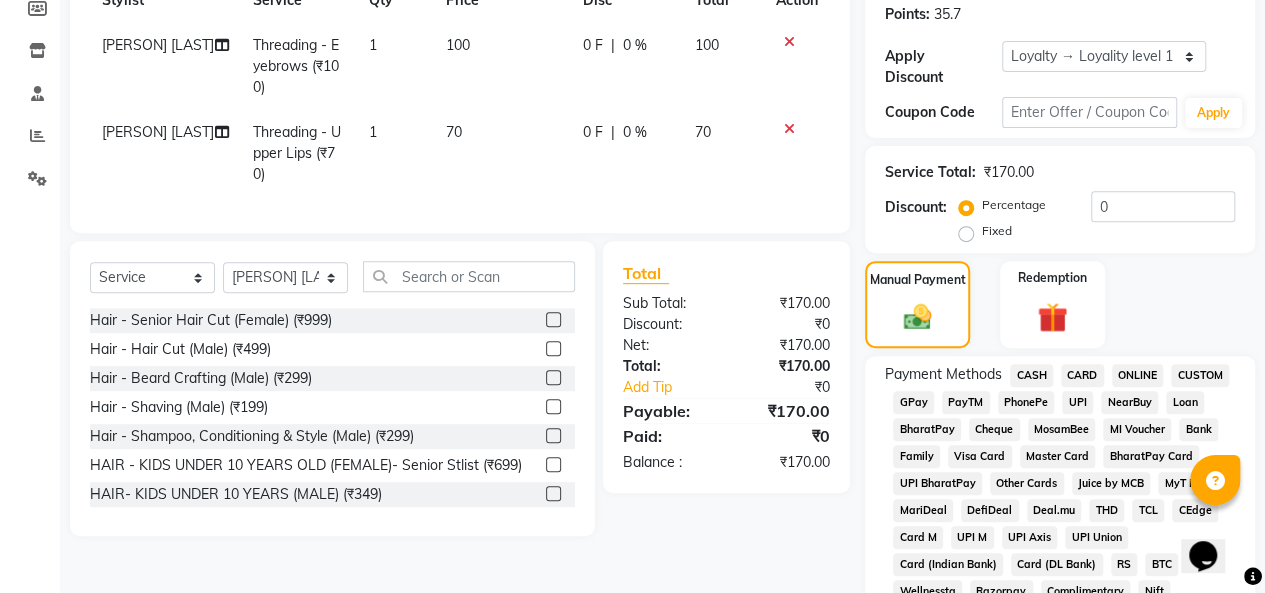 click on "UPI" 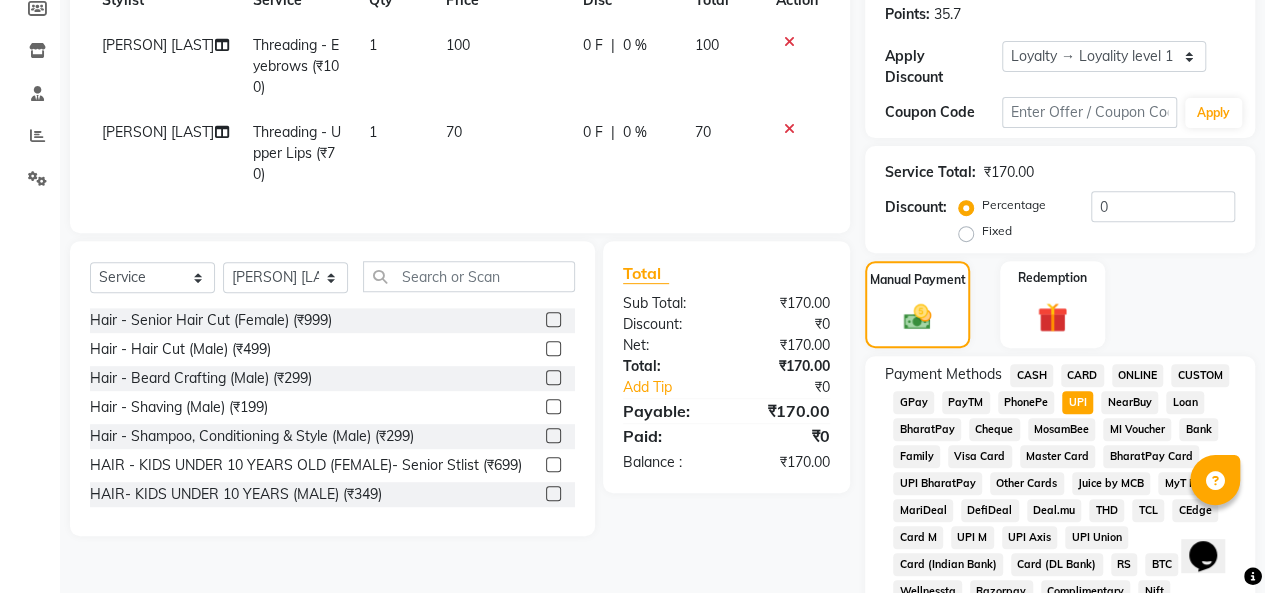 scroll, scrollTop: 1046, scrollLeft: 0, axis: vertical 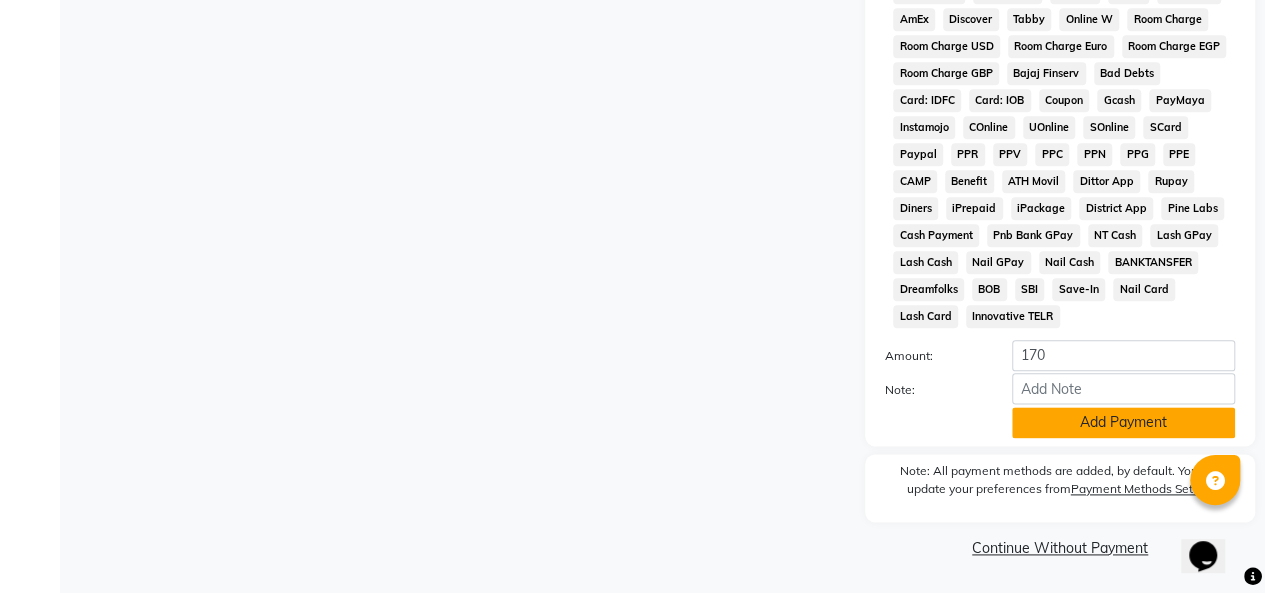 click on "Add Payment" 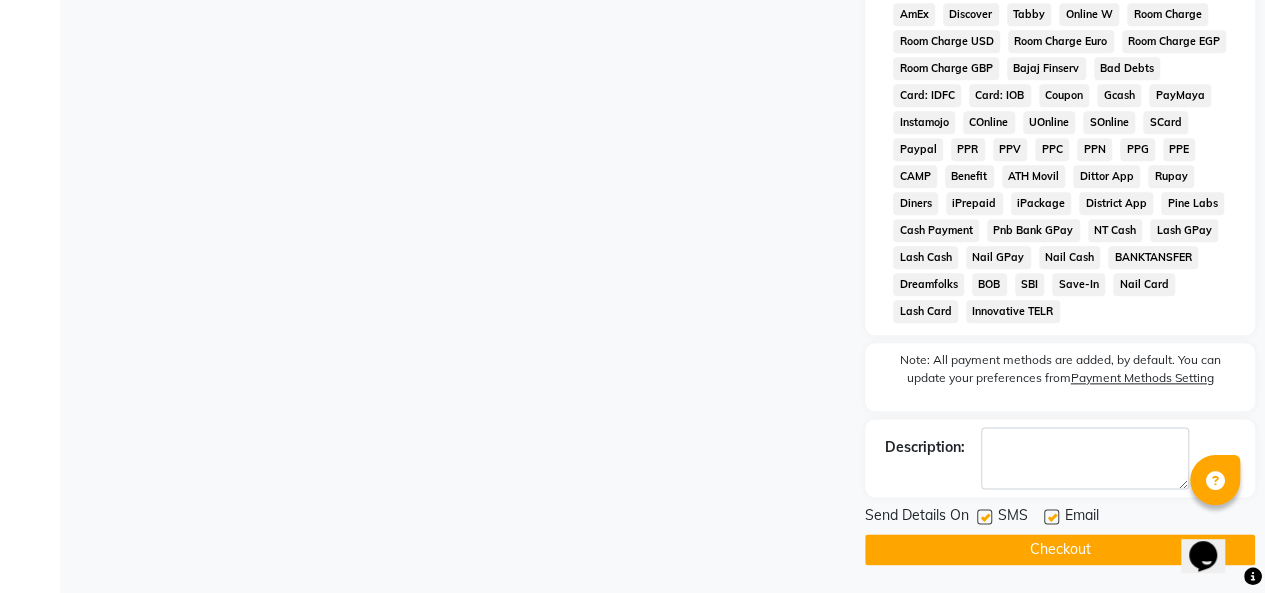 click on "Checkout" 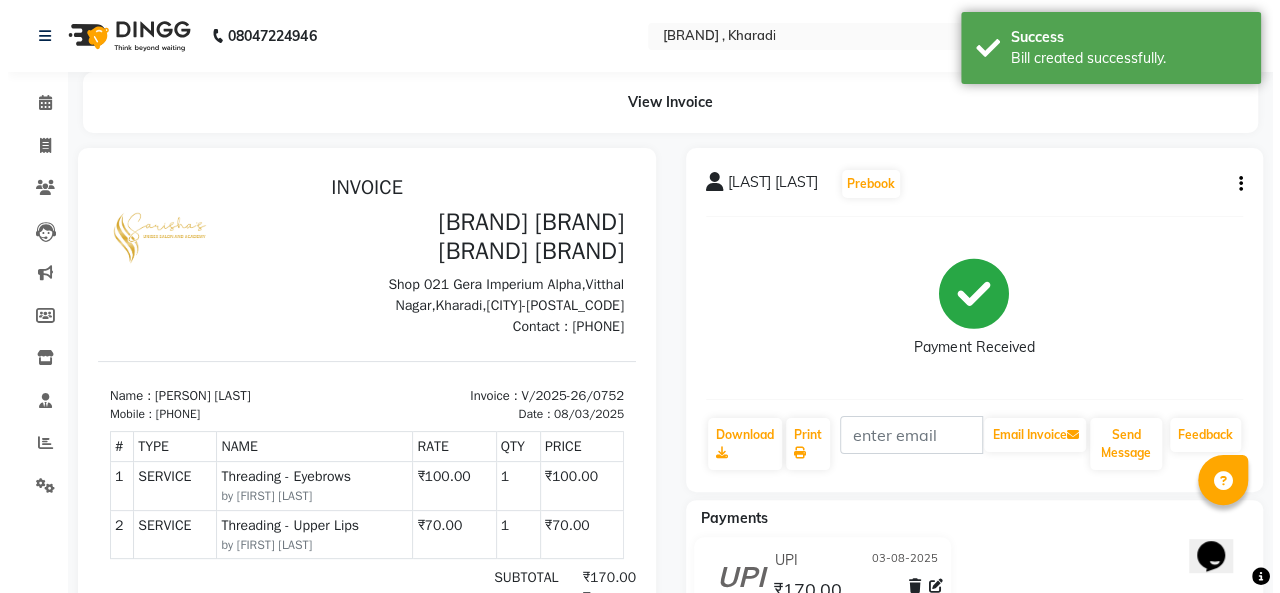 scroll, scrollTop: 0, scrollLeft: 0, axis: both 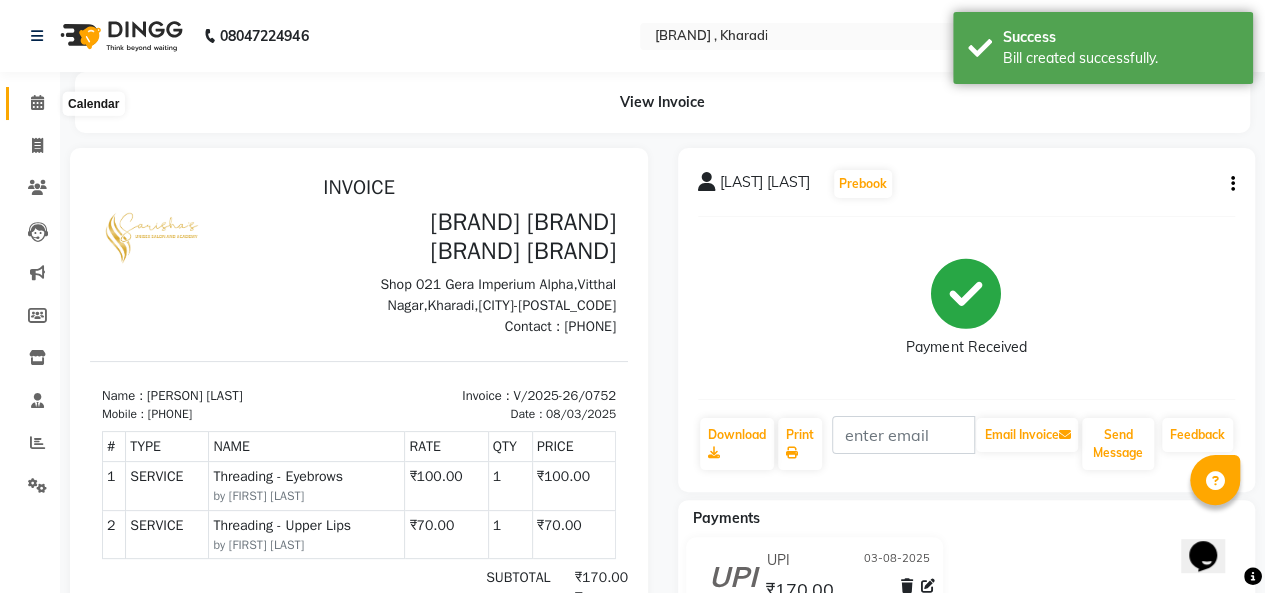 click 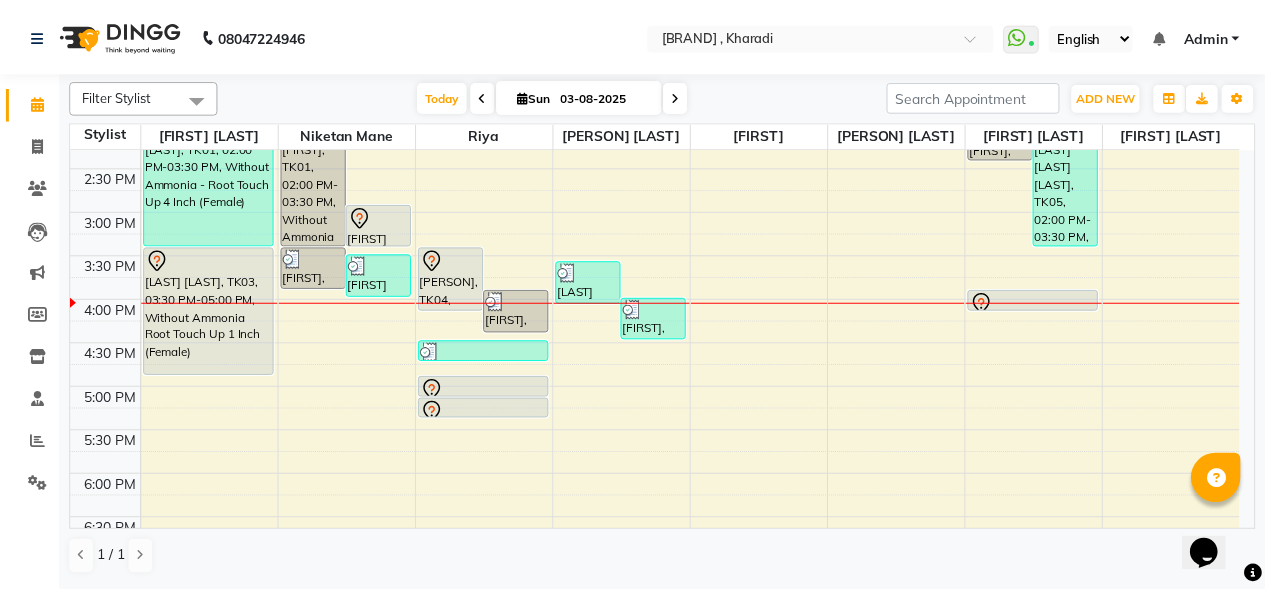 scroll, scrollTop: 530, scrollLeft: 0, axis: vertical 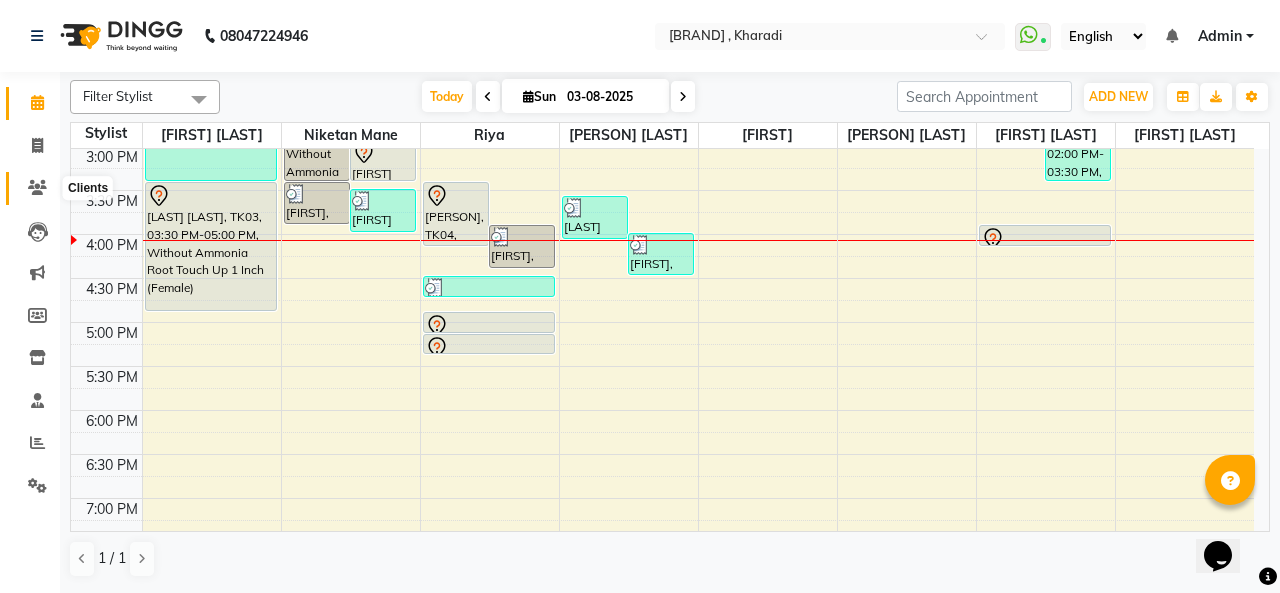 click 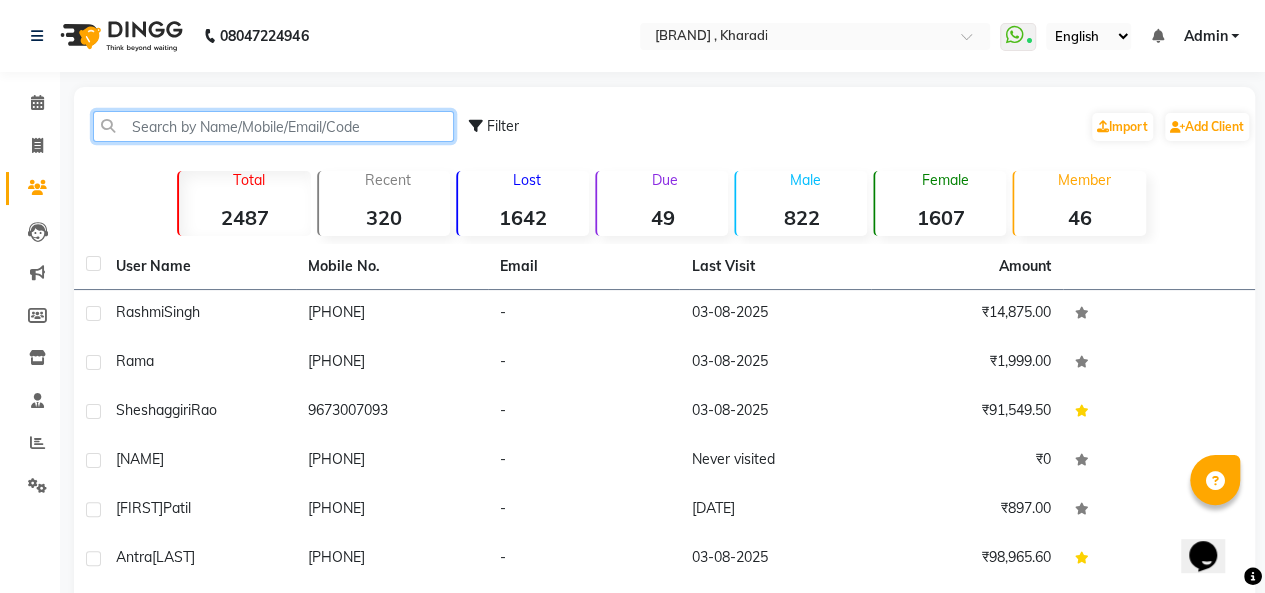click 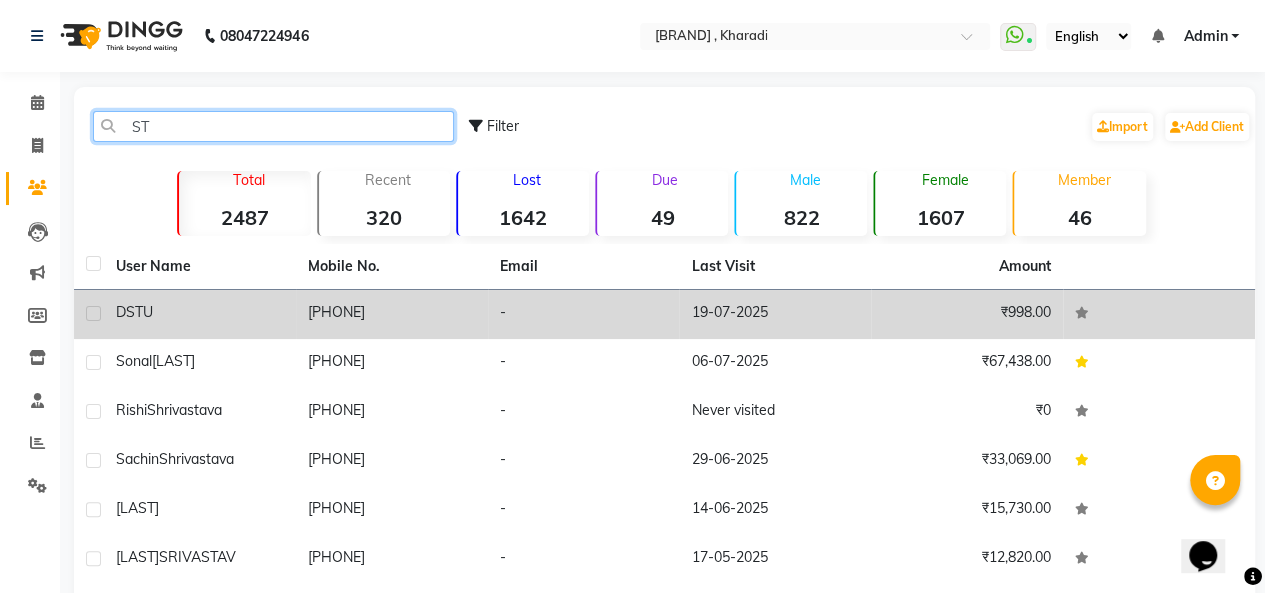 type on "ST" 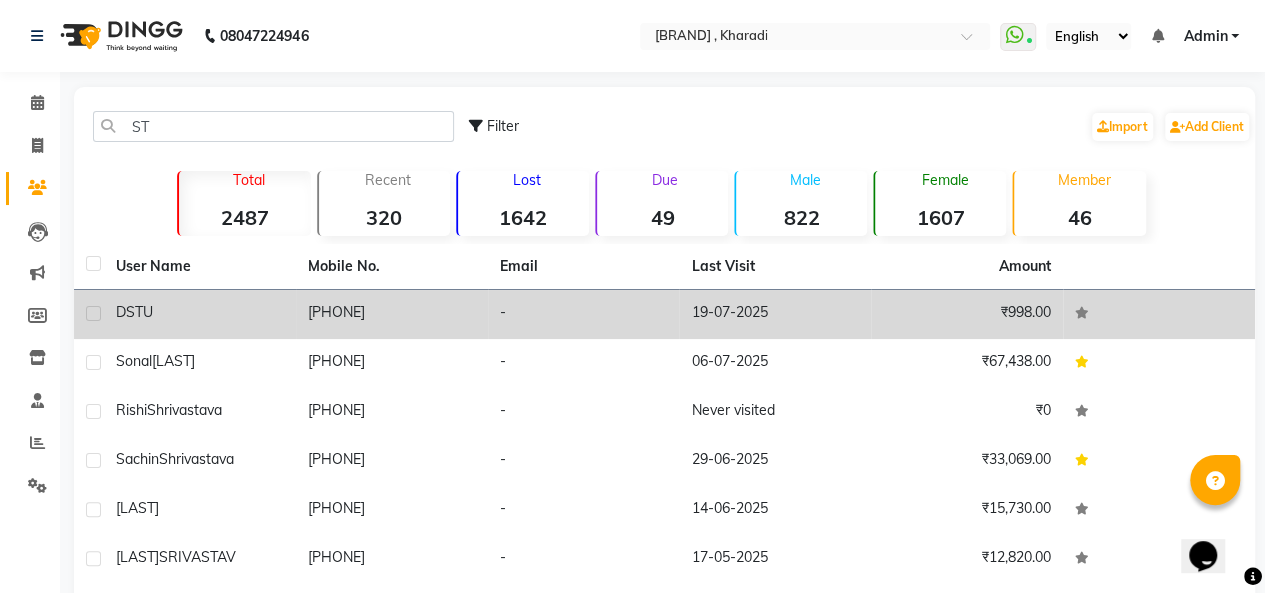 click on "DSTU" 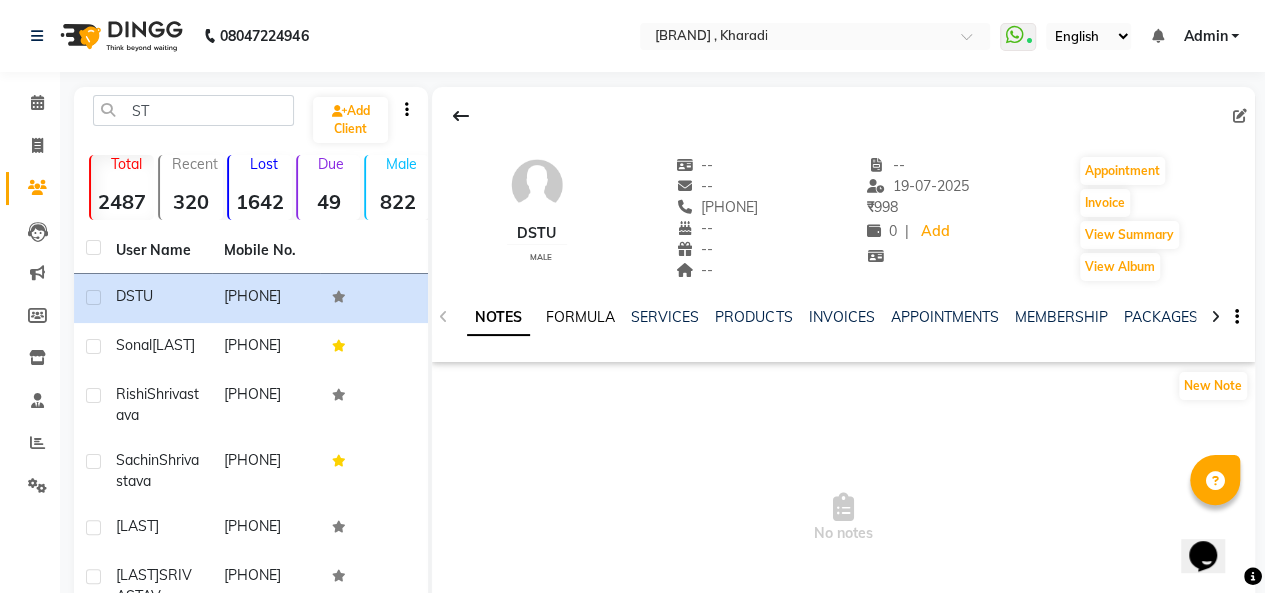 click on "FORMULA" 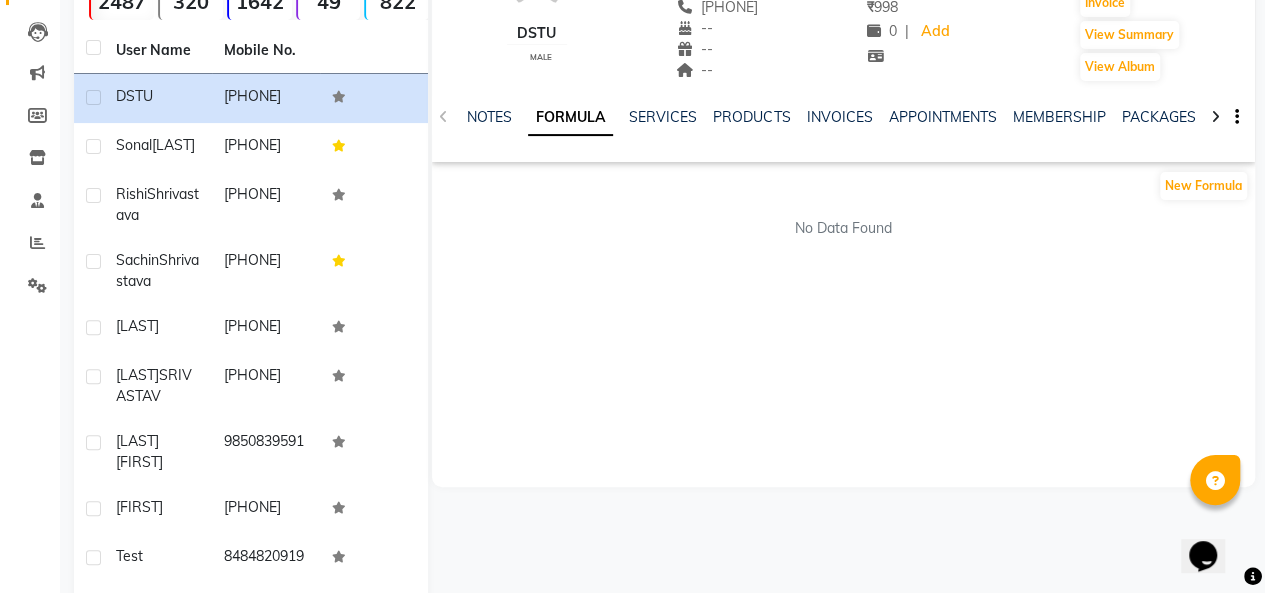 scroll, scrollTop: 100, scrollLeft: 0, axis: vertical 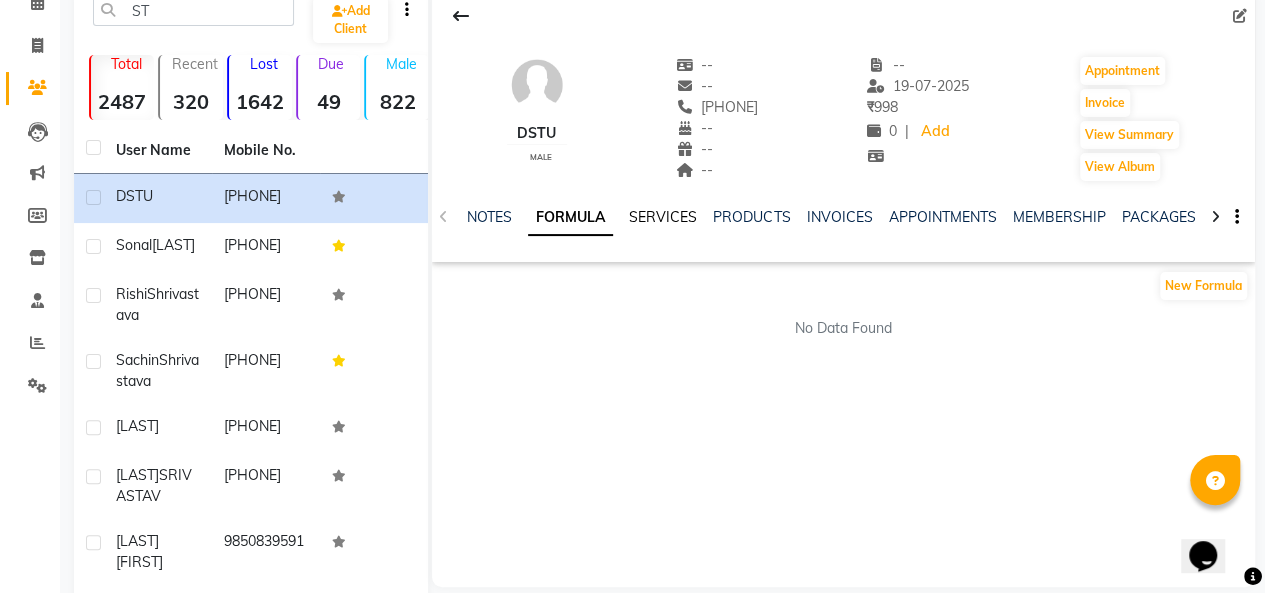click on "SERVICES" 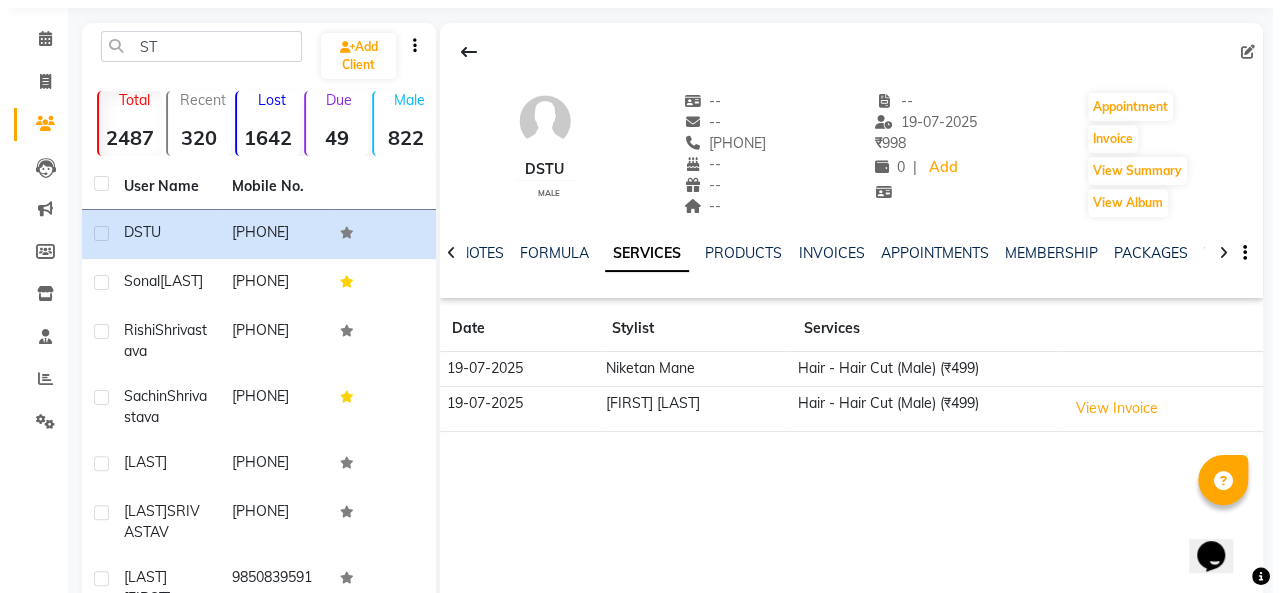 scroll, scrollTop: 0, scrollLeft: 0, axis: both 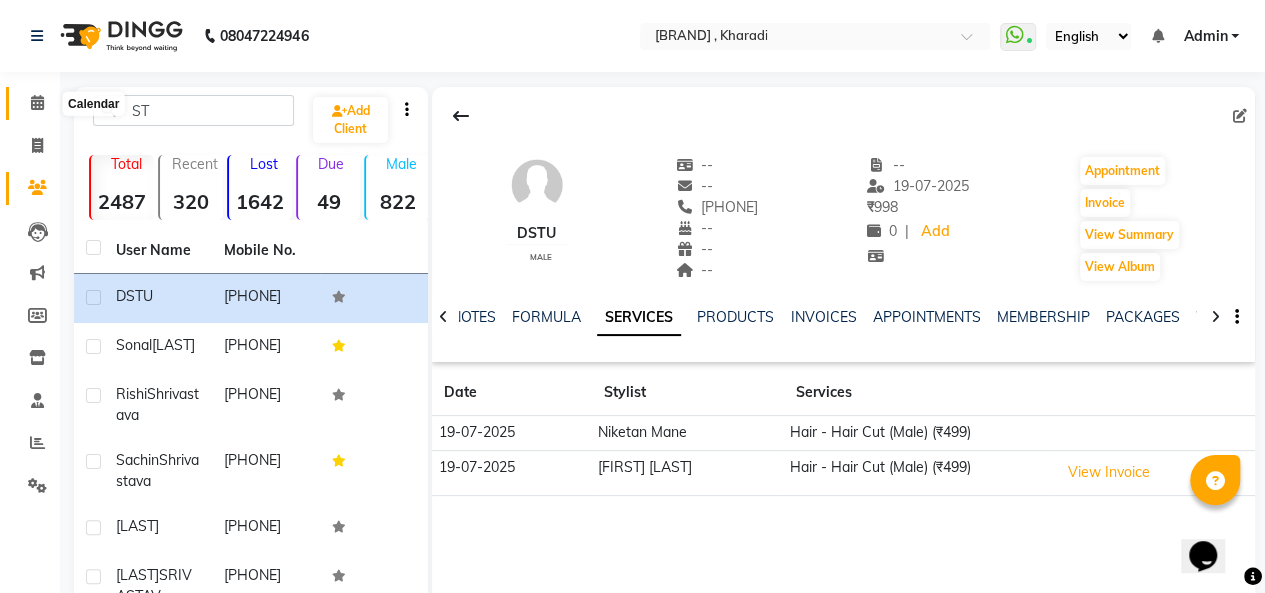 click 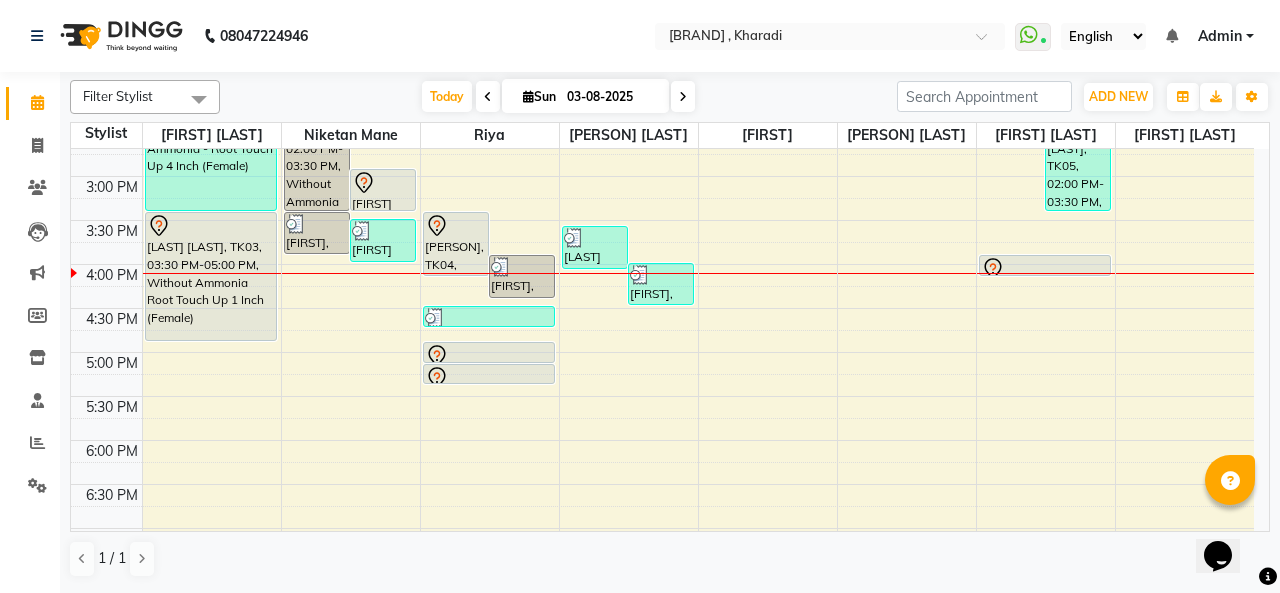 scroll, scrollTop: 300, scrollLeft: 0, axis: vertical 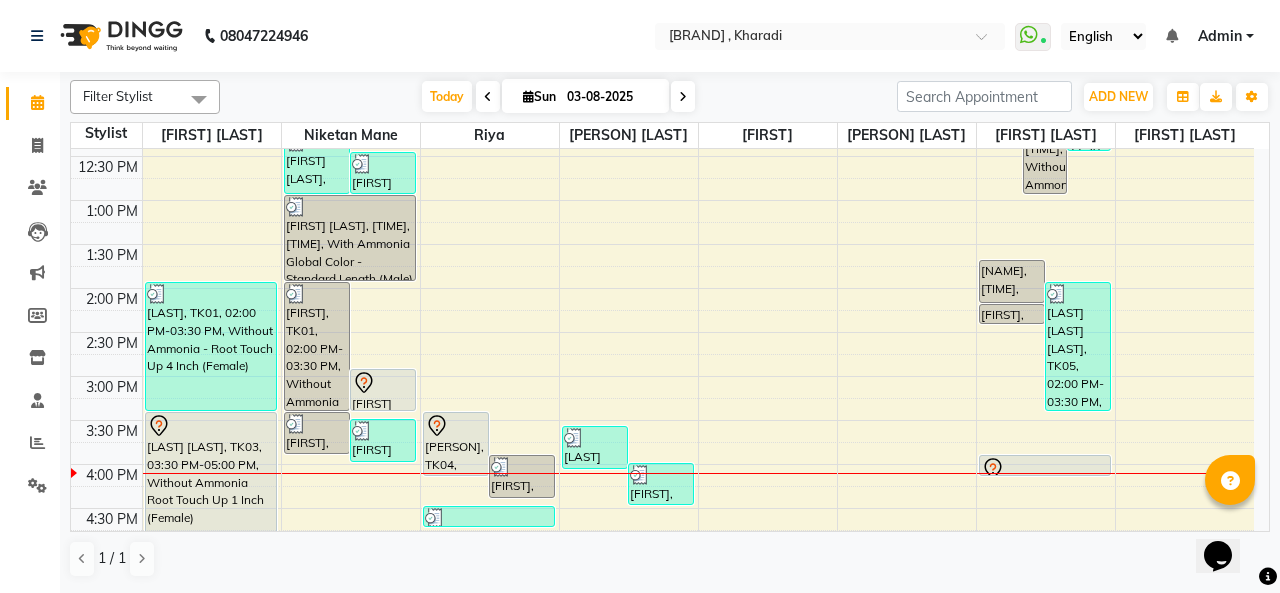 click at bounding box center (383, 383) 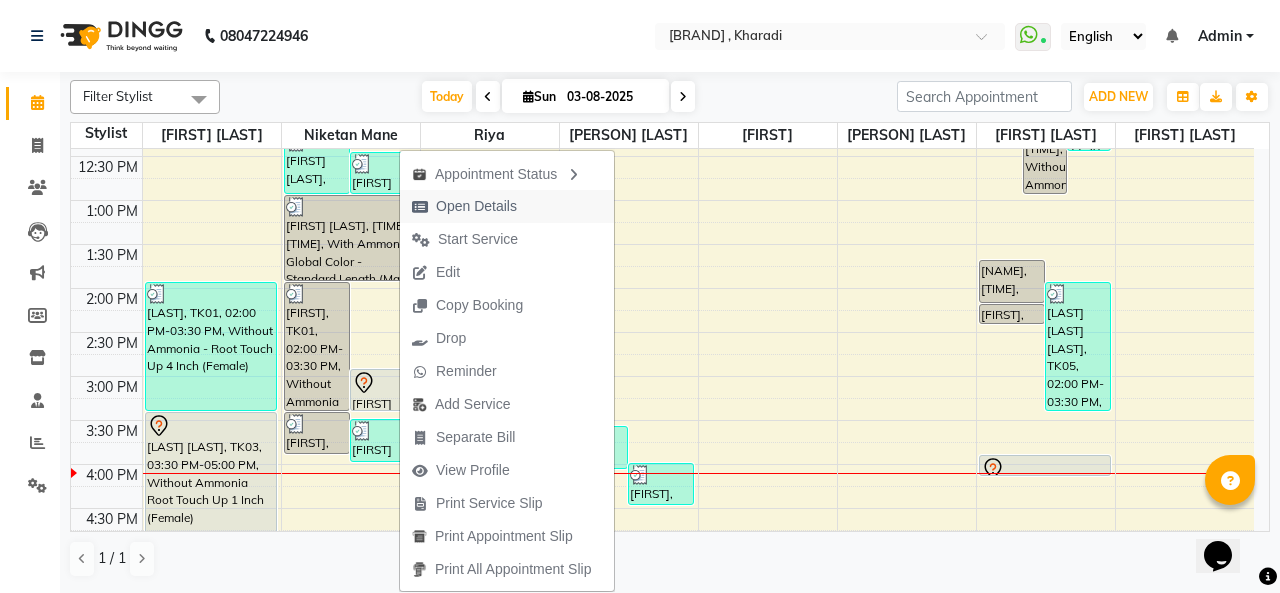 click on "Open Details" at bounding box center (464, 206) 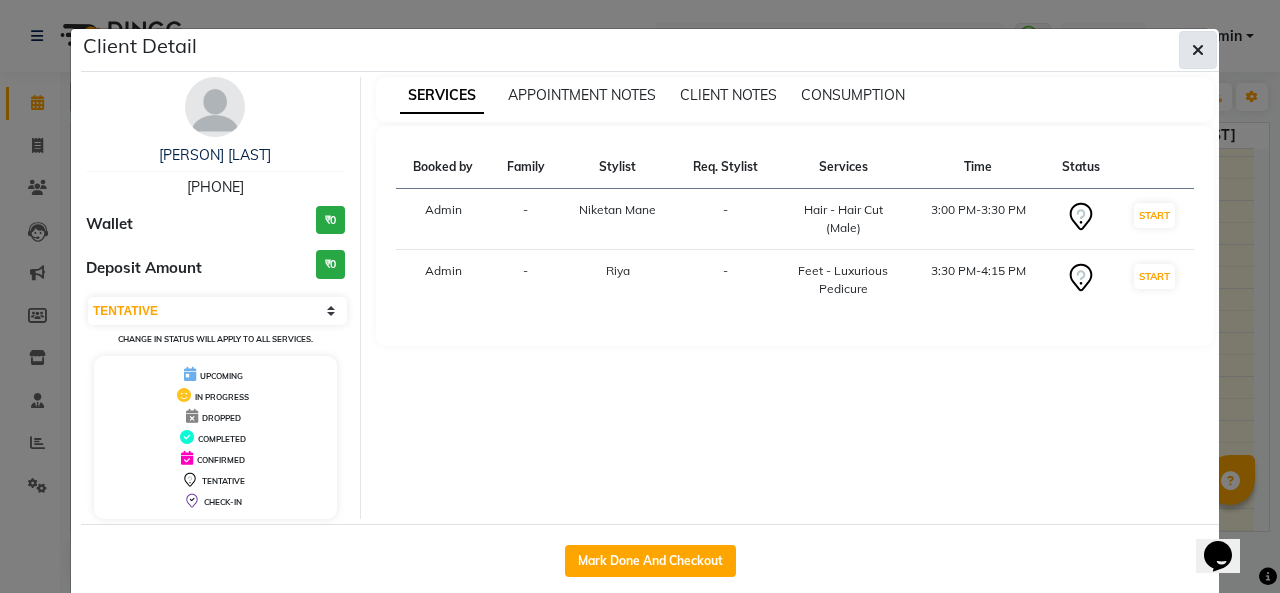 click 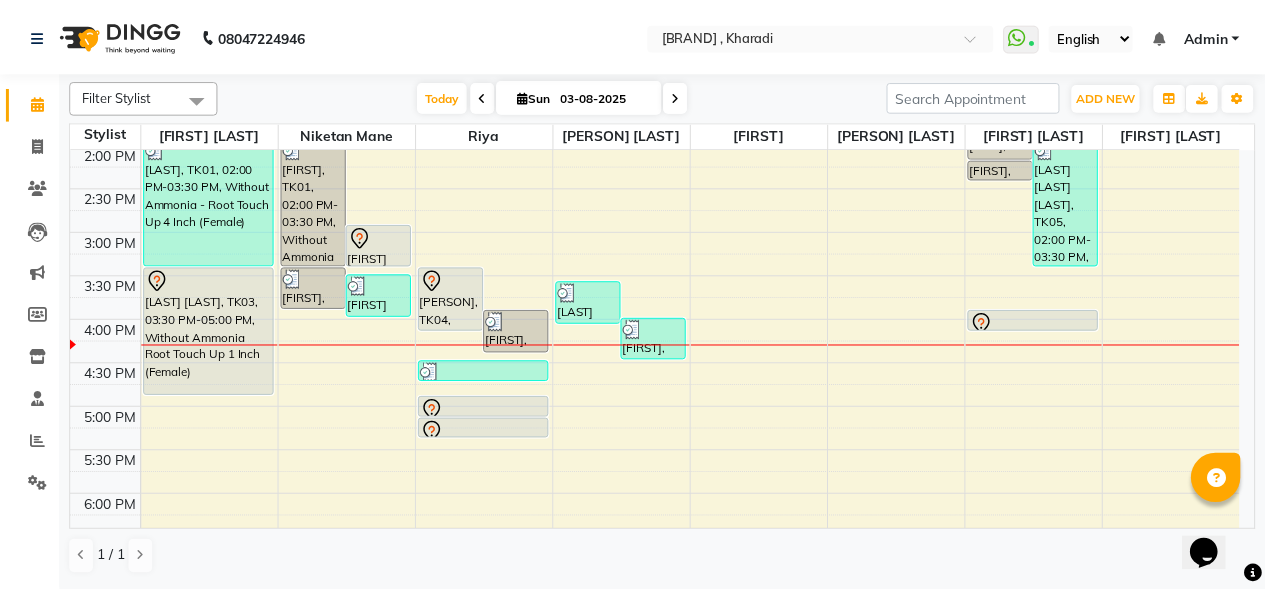 scroll, scrollTop: 400, scrollLeft: 0, axis: vertical 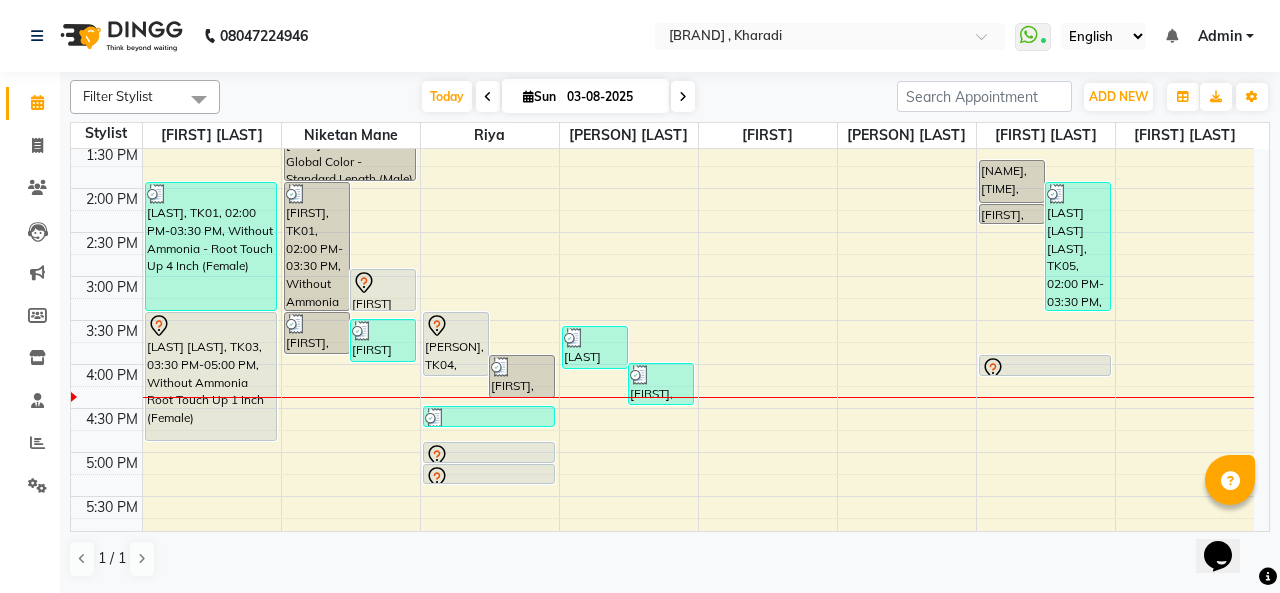 click at bounding box center (489, 418) 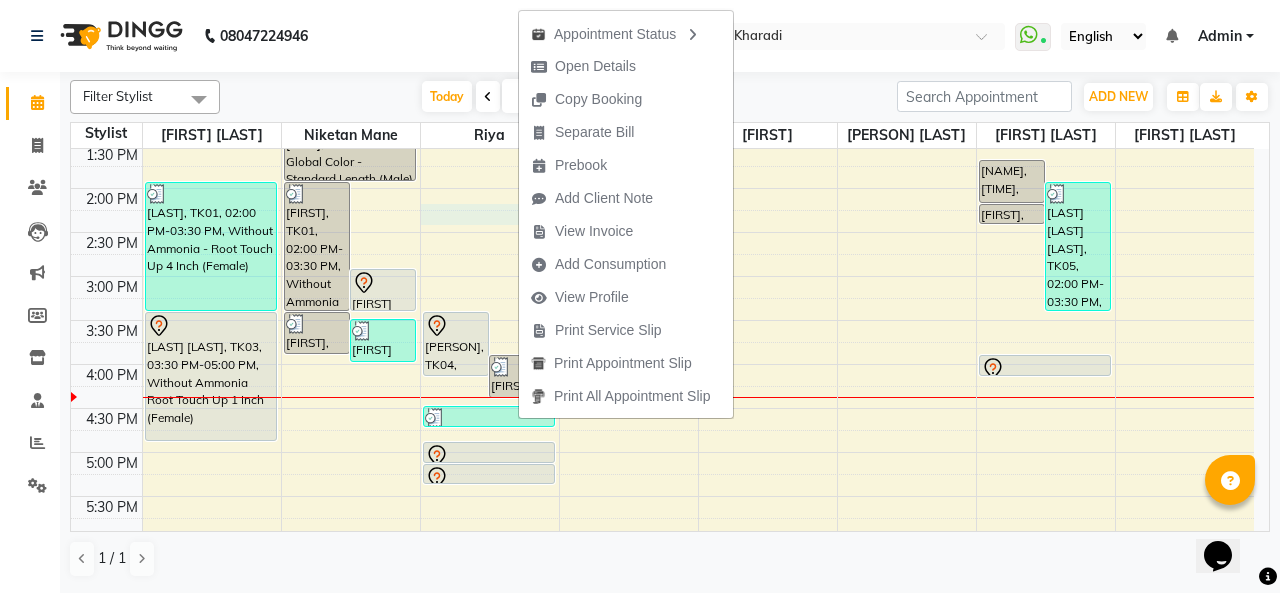 click on "9:00 AM 9:30 AM 10:00 AM 10:30 AM 11:00 AM 11:30 AM 12:00 PM 12:30 PM 1:00 PM 1:30 PM 2:00 PM 2:30 PM 3:00 PM 3:30 PM 4:00 PM 4:30 PM 5:00 PM 5:30 PM 6:00 PM 6:30 PM 7:00 PM 7:30 PM 8:00 PM 8:30 PM 9:00 PM 9:30 PM 10:00 PM 10:30 PM [FIRST], TK01, 02:00 PM-03:30 PM, Without Ammonia - Root Touch Up 4 Inch (Female) [FIRST] [LAST], TK03, 03:30 PM-05:00 PM, Without Ammonia Root Touch Up 1 Inch (Female) [FIRST] [LAST], TK06, 12:15 PM-01:00 PM, Hair - Hair Cut (Male),Hair - Beard Crafting (Male) (₹299) [FIRST] [LAST], TK05, 12:30 PM-01:00 PM, Hair - Hair Cut (Male) (₹499) [FIRST], TK01, 02:00 PM-03:30 PM, Without Ammonia Root Touch Up 1 Inch (Female) [FIRST], TK04, 03:00 PM-03:30 PM, Hair - Hair Cut (Male) [FIRST], TK01, 03:30 PM-04:00 PM, Hair - Hair Cut (Male) [FIRST], TK10, 03:35 PM-04:05 PM, Hair - Hair Cut (Male) (₹499) [FIRST] [LAST], TK05, 01:00 PM-02:00 PM, With Ammonia Global Color - Standard Length (Male)" at bounding box center (662, 364) 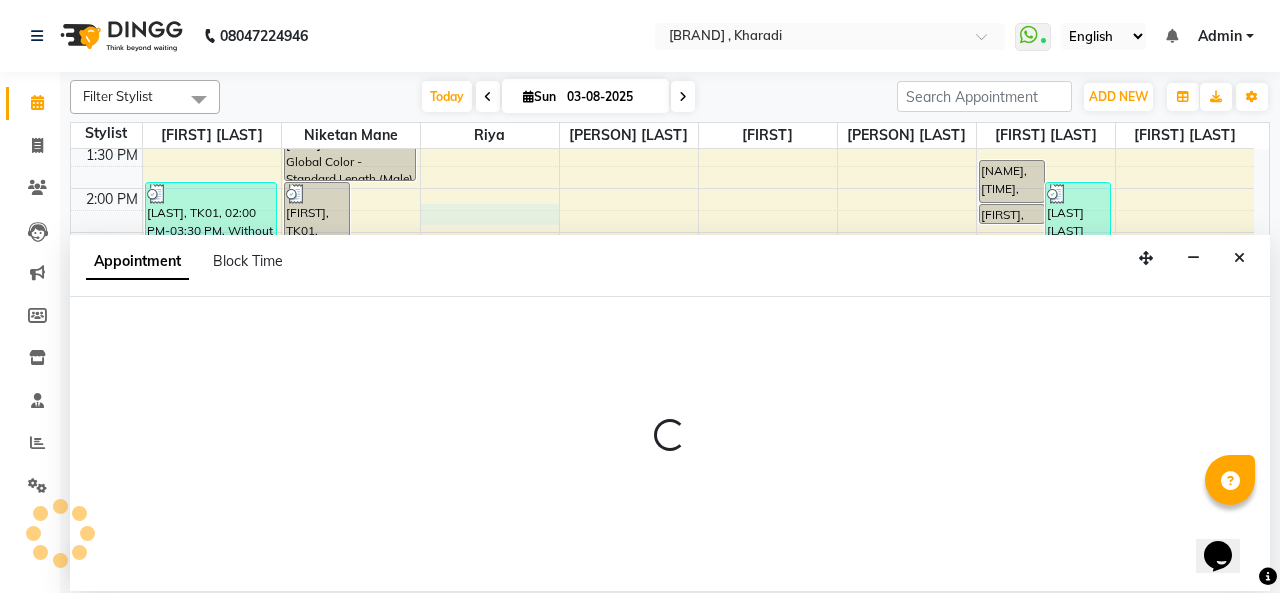 select on "52731" 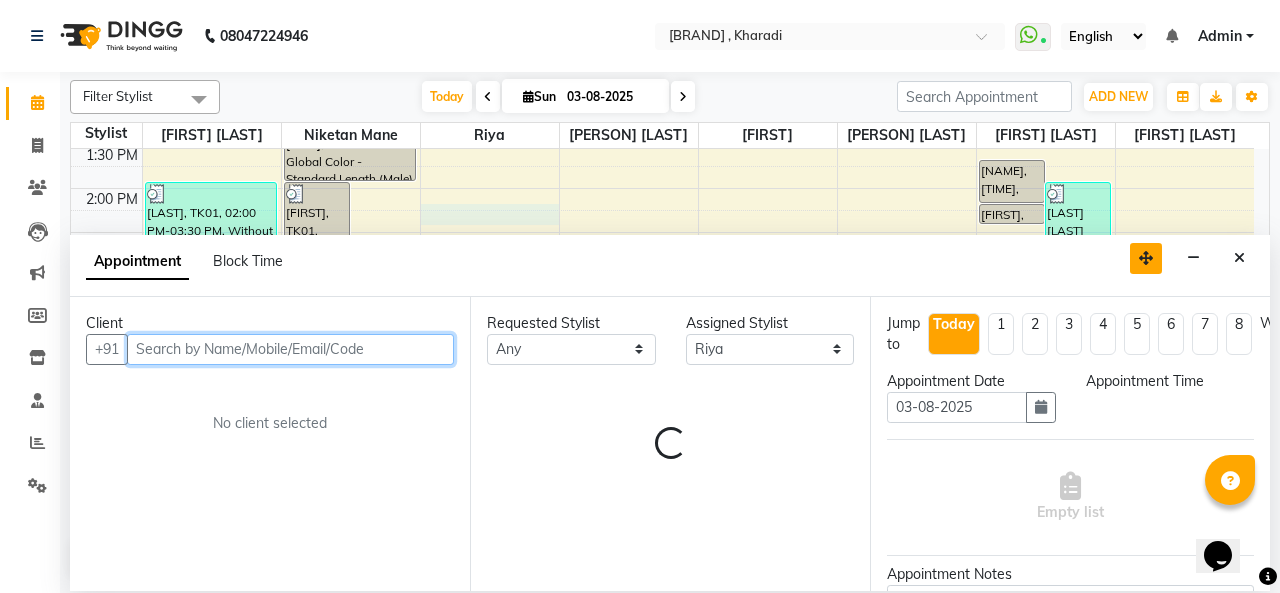select on "855" 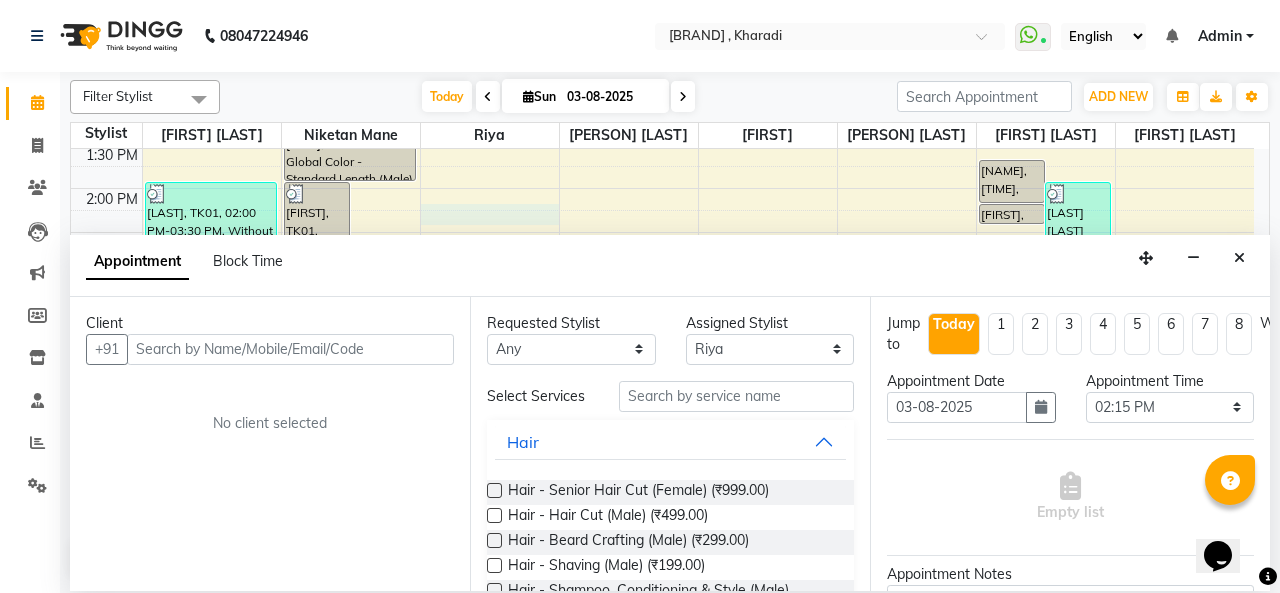 click at bounding box center (1239, 258) 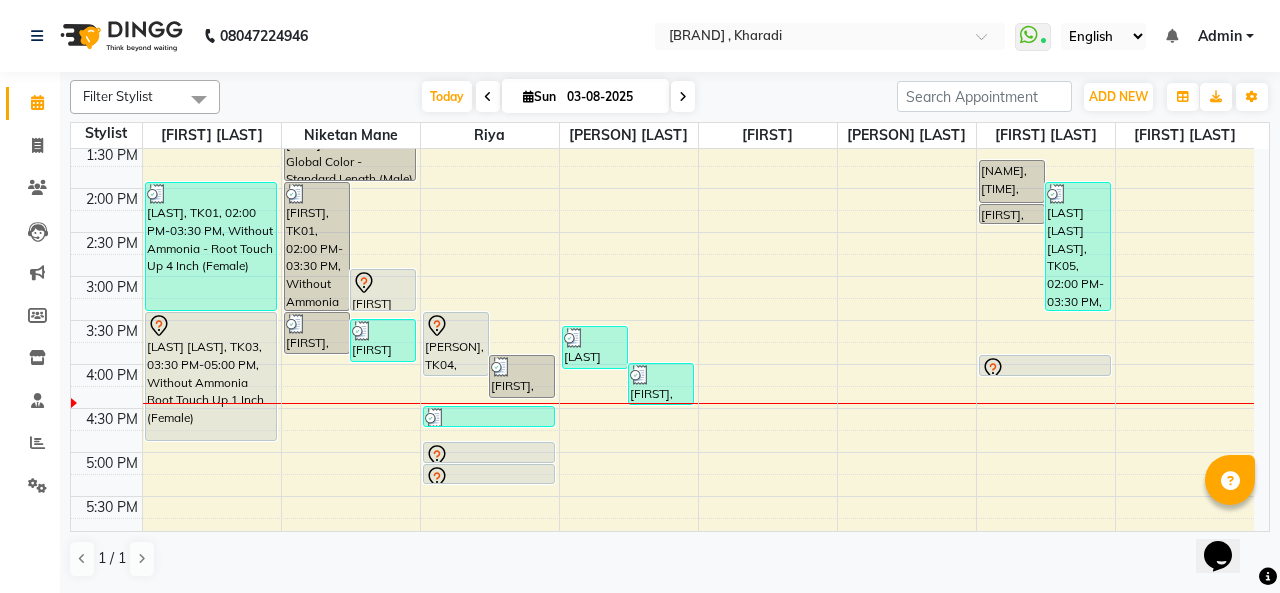 click at bounding box center (456, 326) 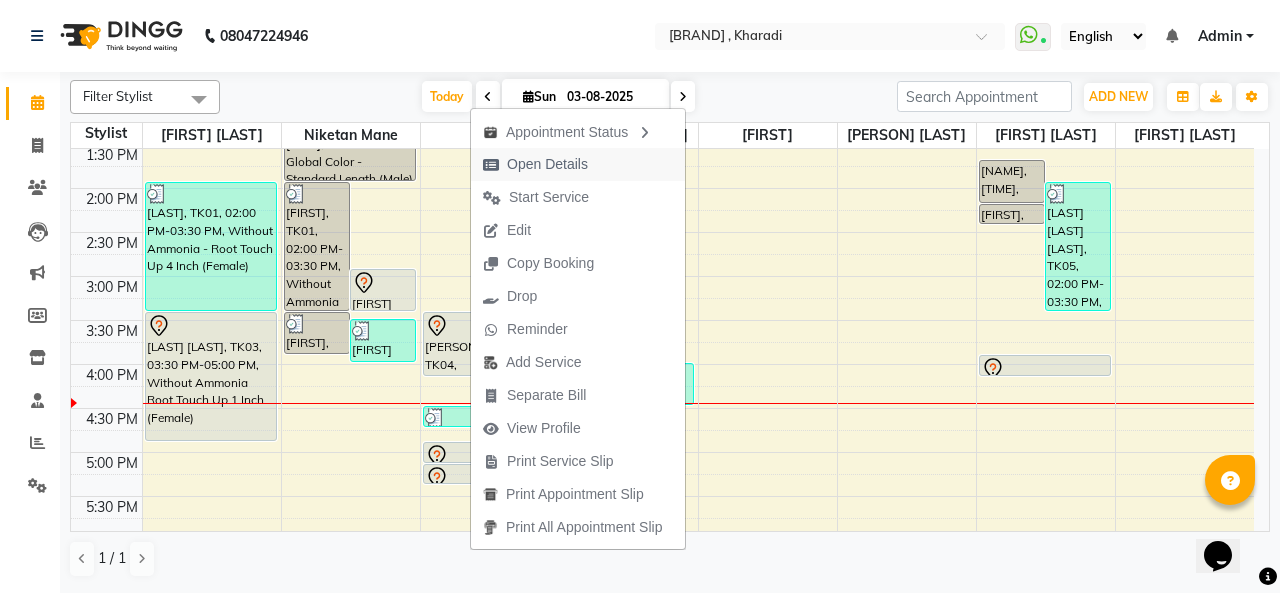 click on "Open Details" at bounding box center [547, 164] 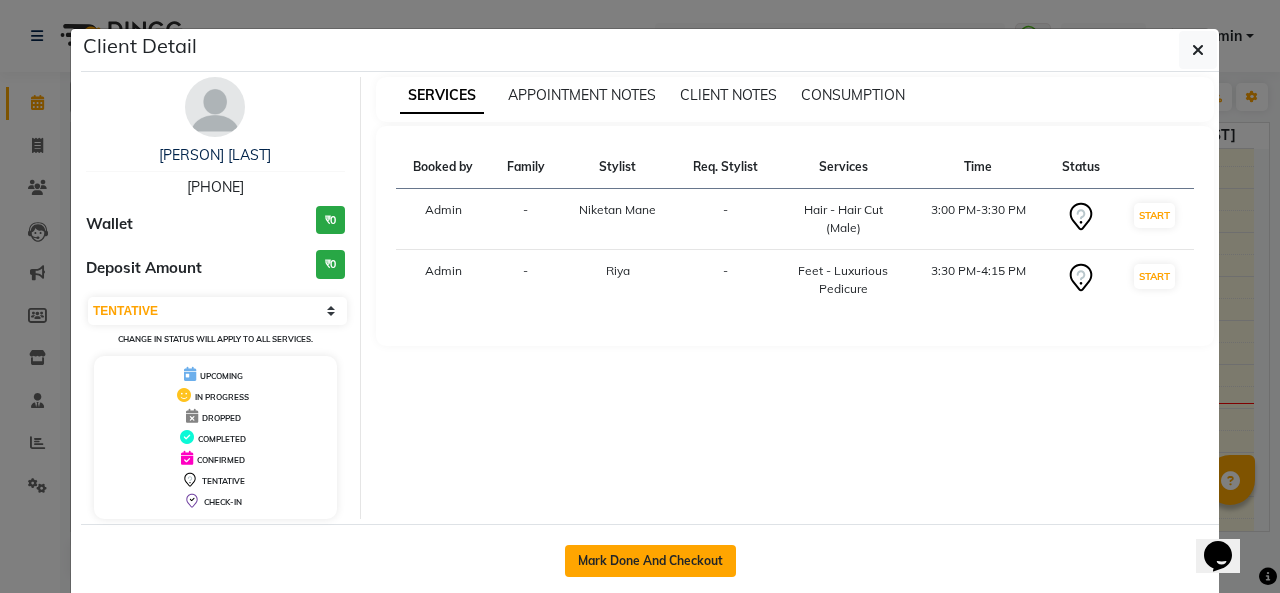 click on "Mark Done And Checkout" 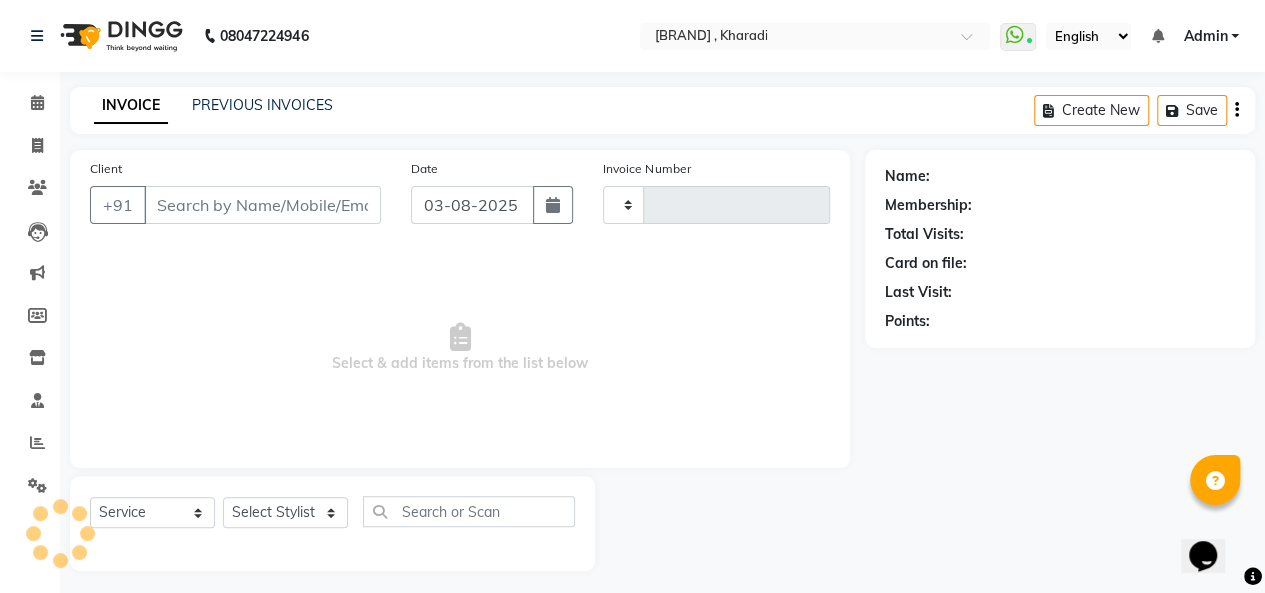 type on "0753" 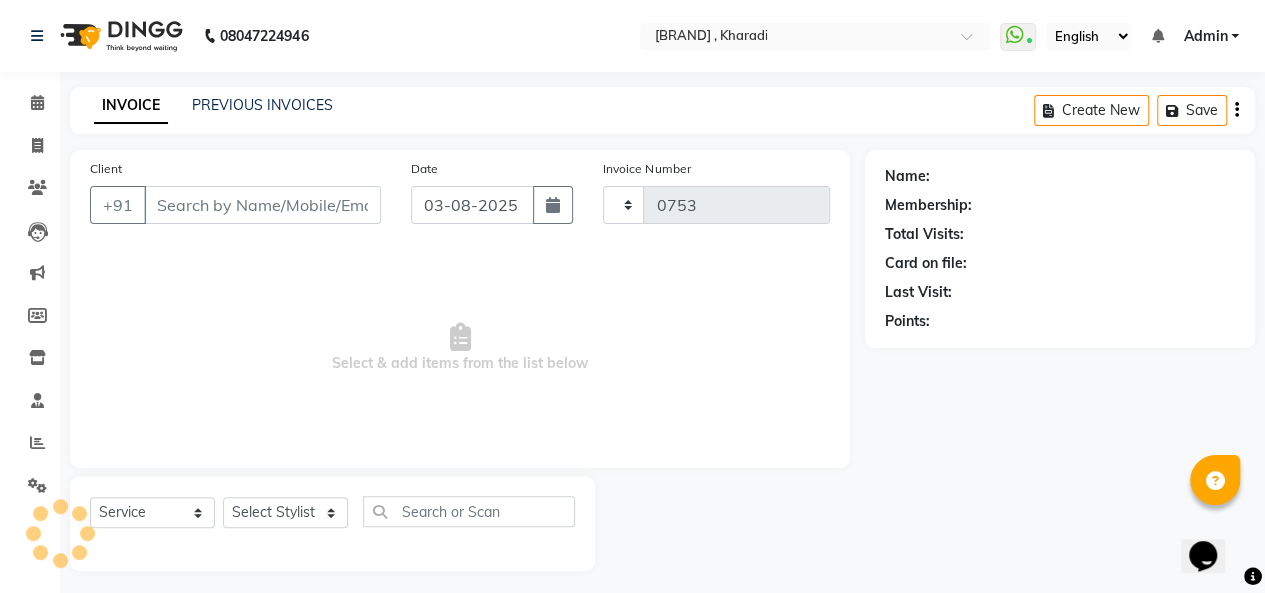 select on "665" 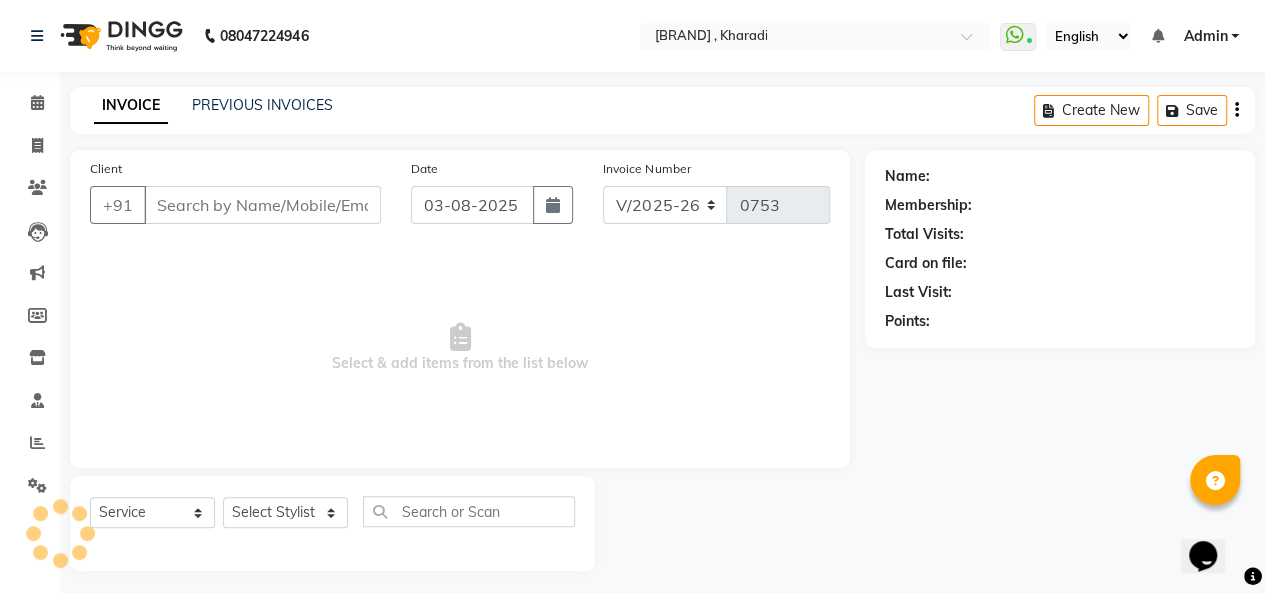 type on "[PHONE]" 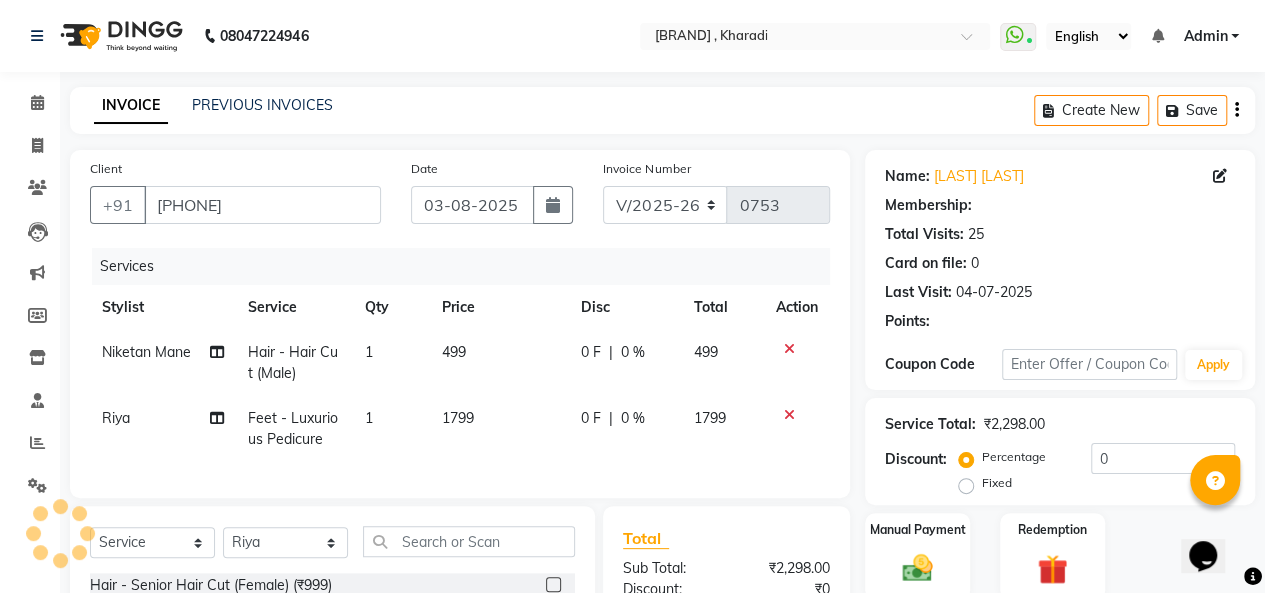 select on "1: Object" 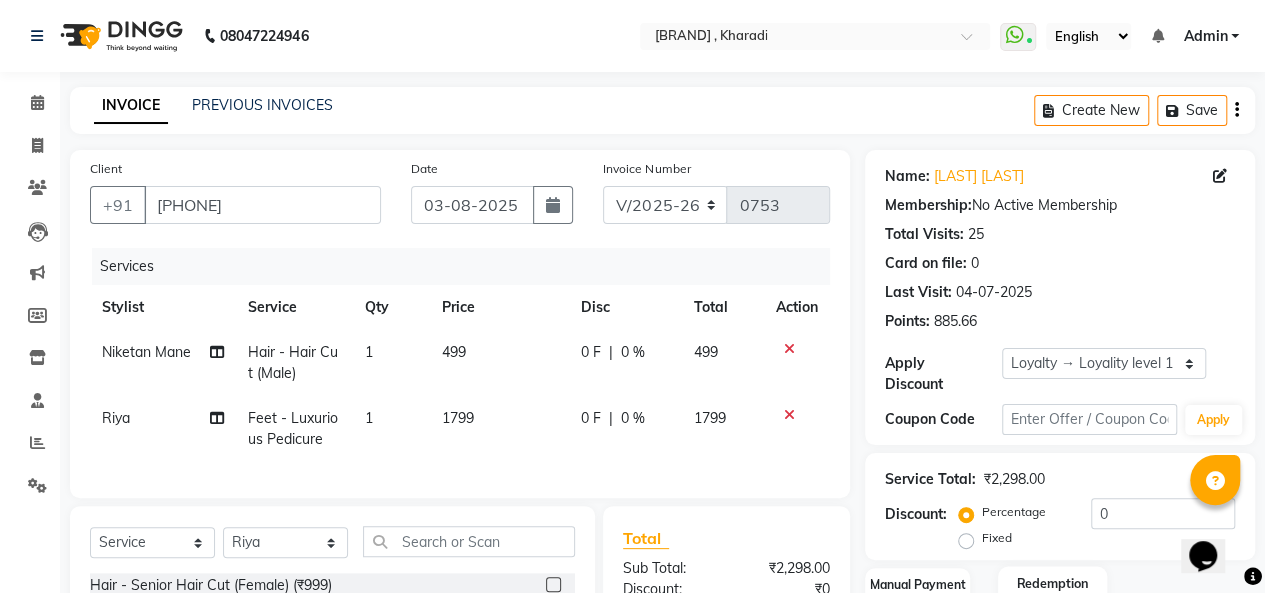 scroll, scrollTop: 252, scrollLeft: 0, axis: vertical 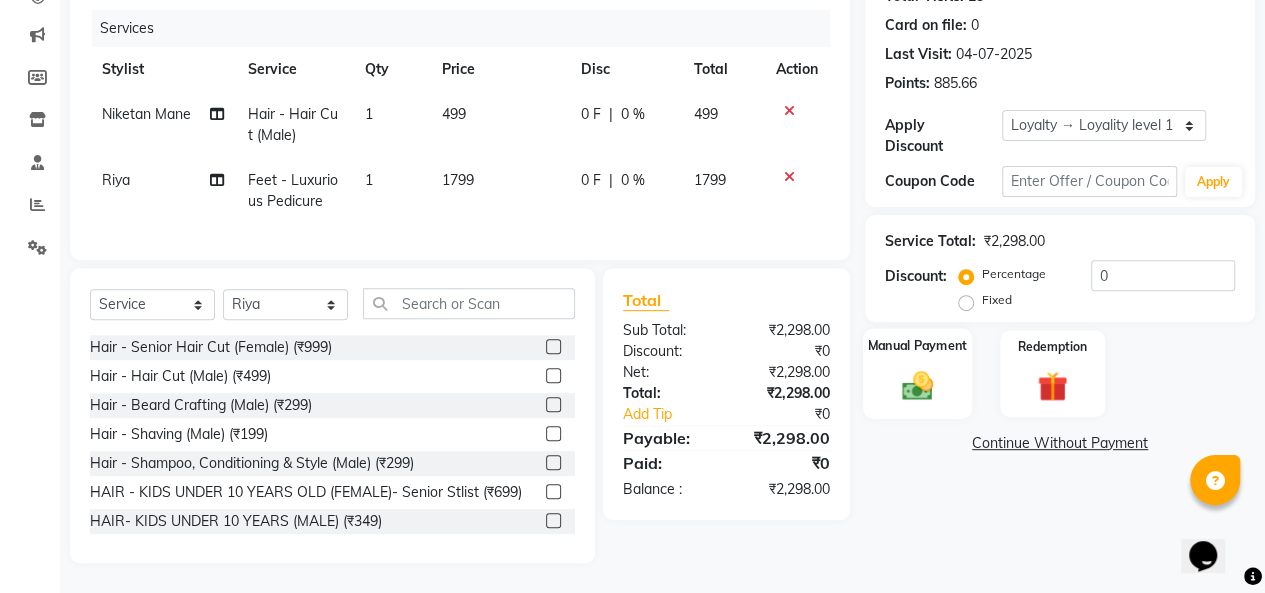 click 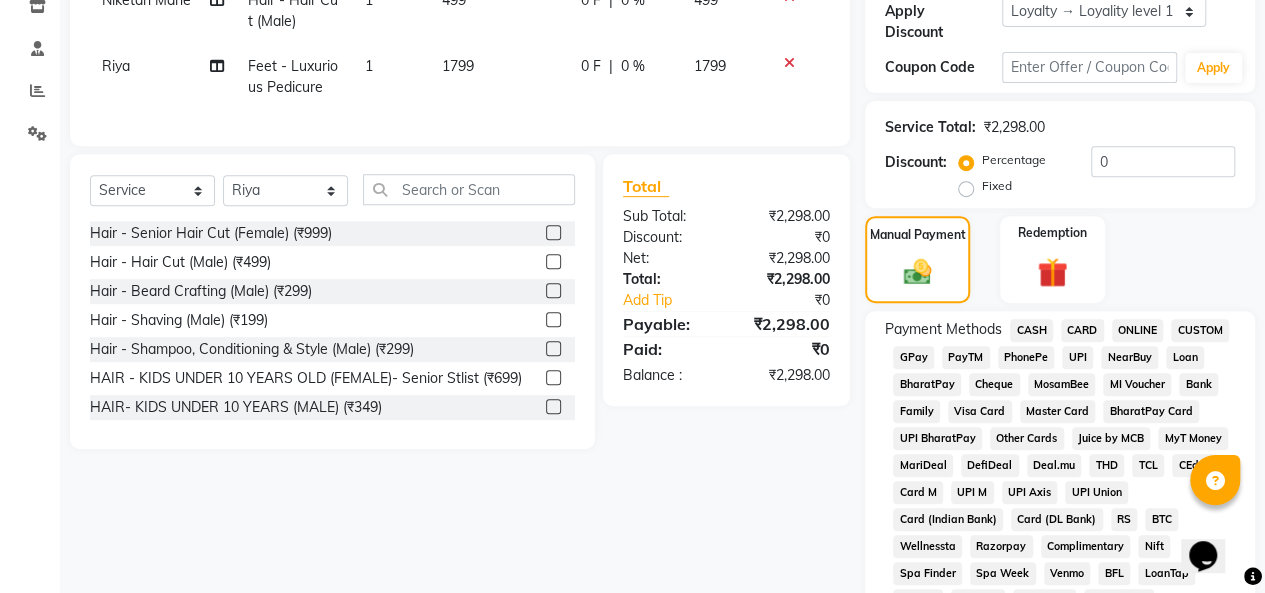 scroll, scrollTop: 152, scrollLeft: 0, axis: vertical 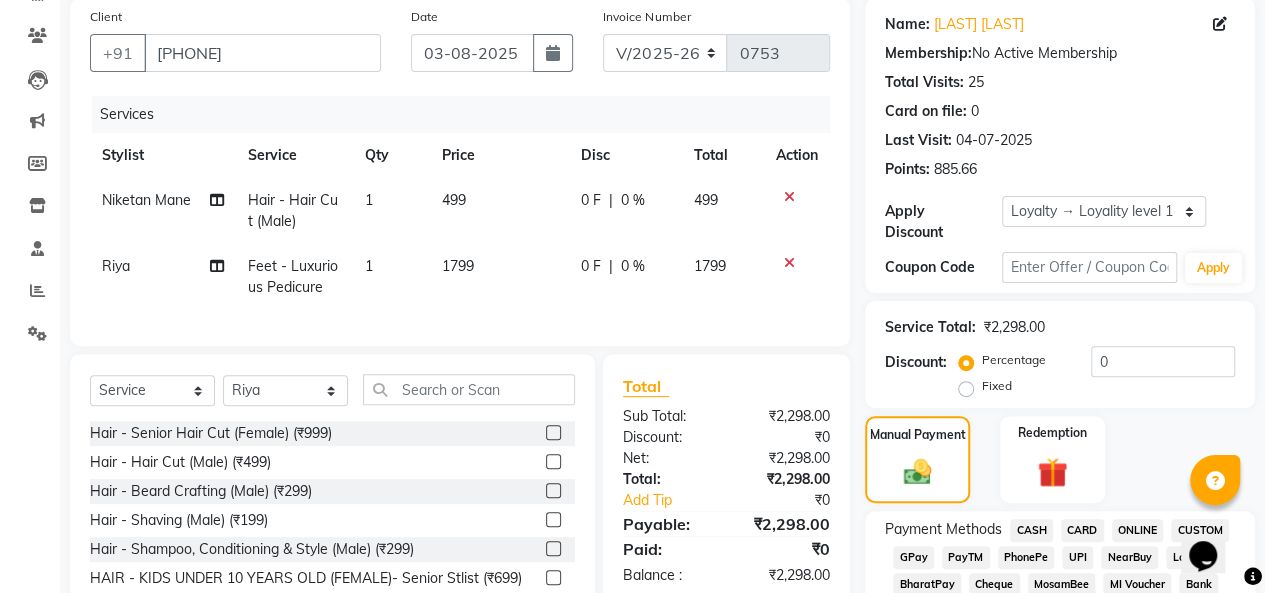 click on "Feet - Luxurious Pedicure" 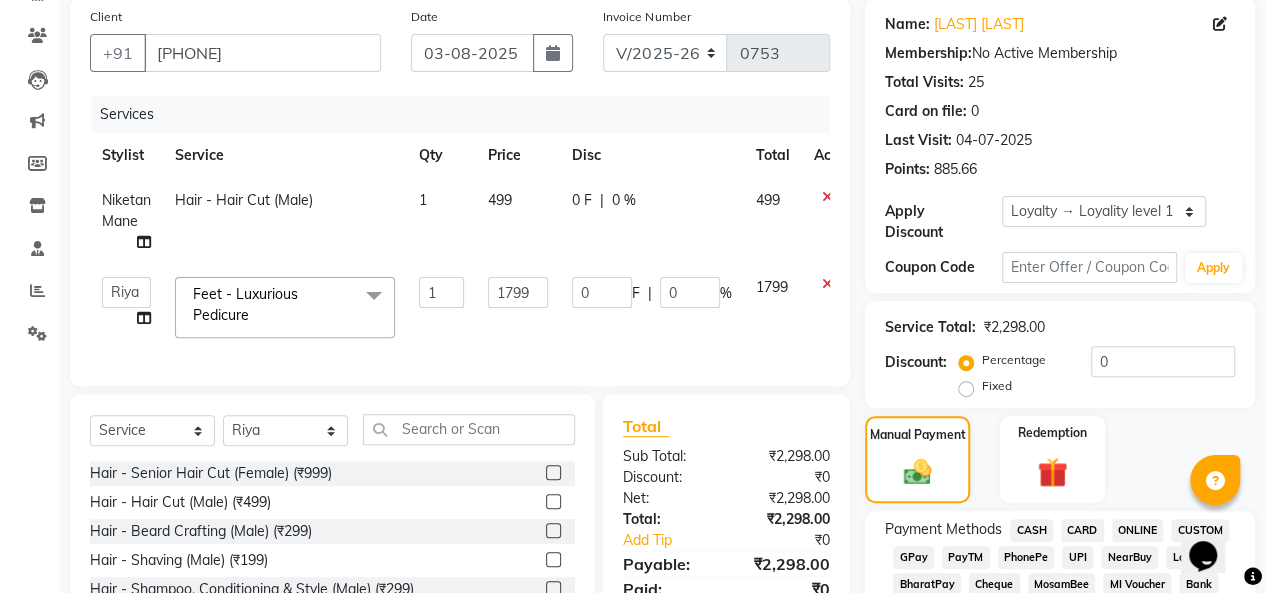 click on "Feet - Luxurious Pedicure x" 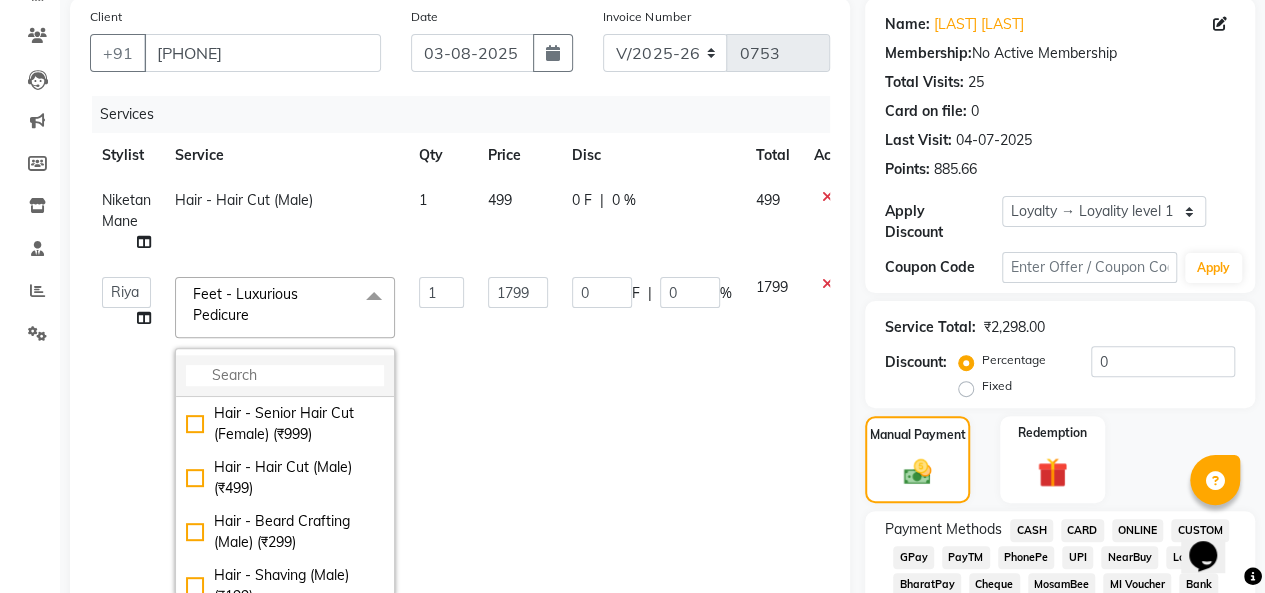 click 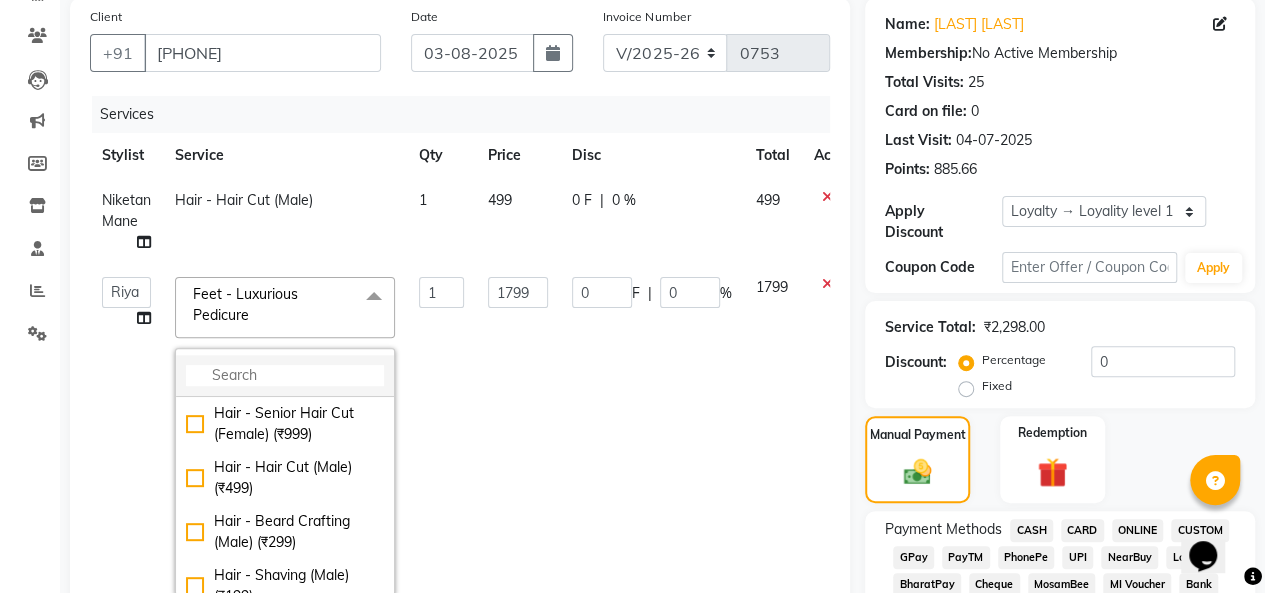 click 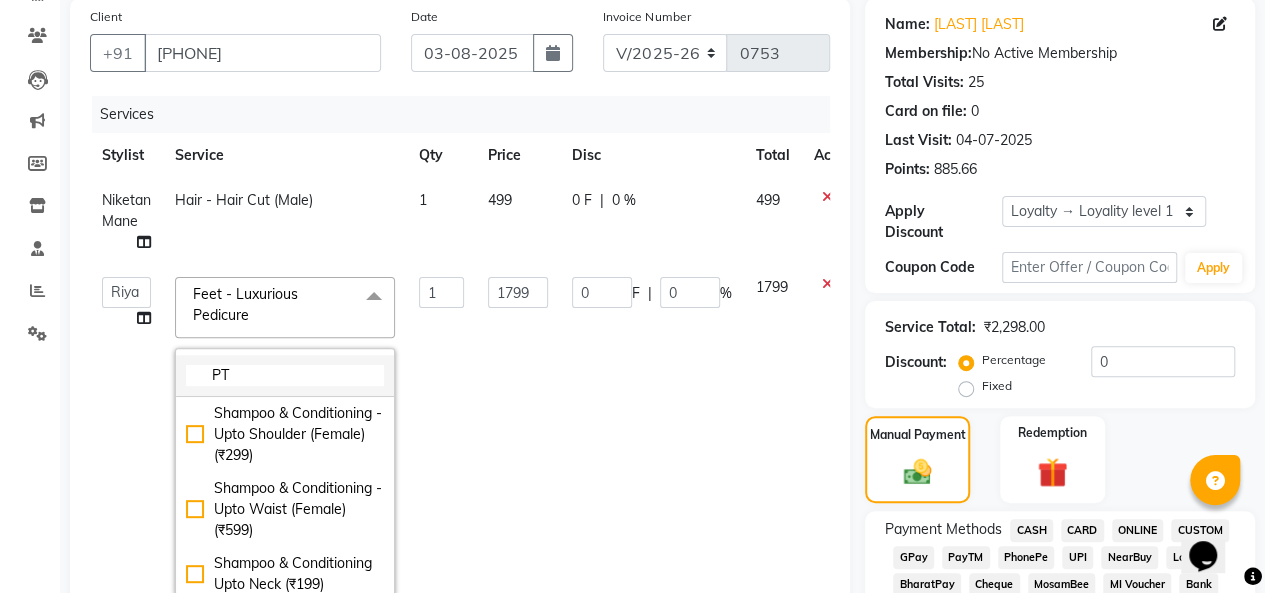 type on "P" 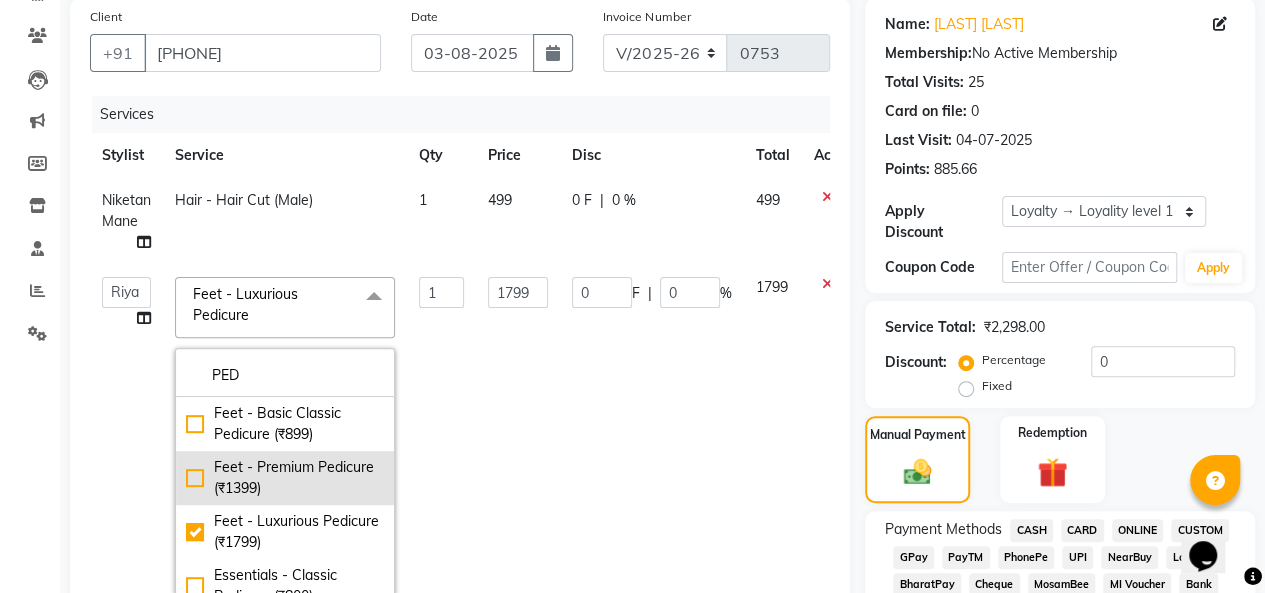 type on "PED" 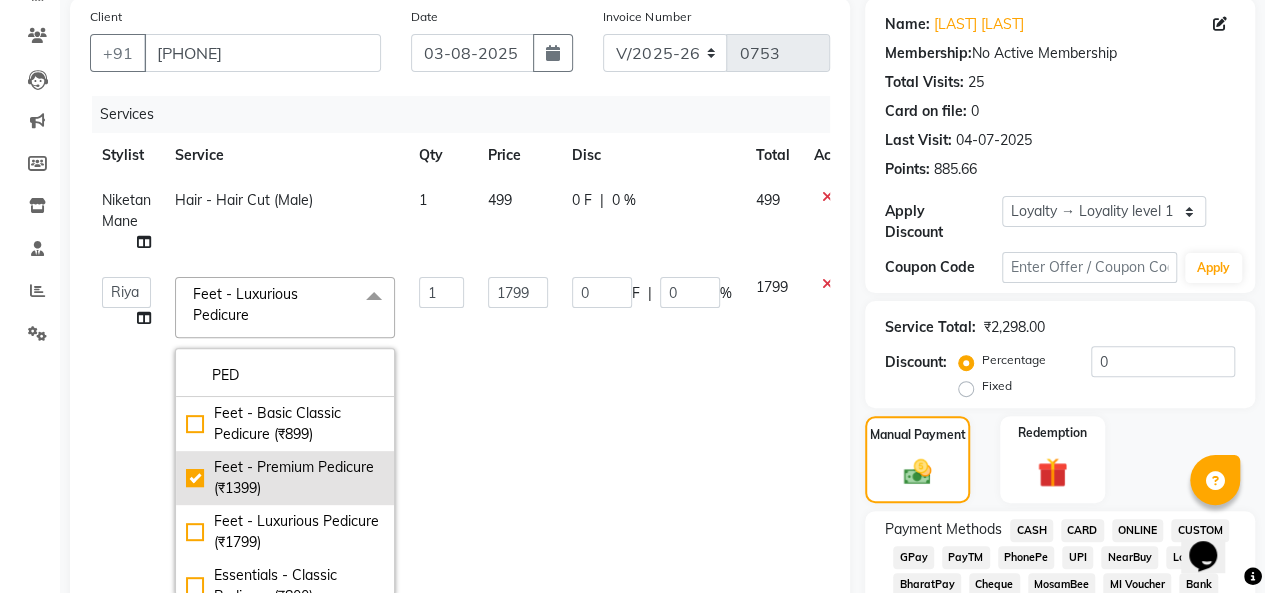 type on "1399" 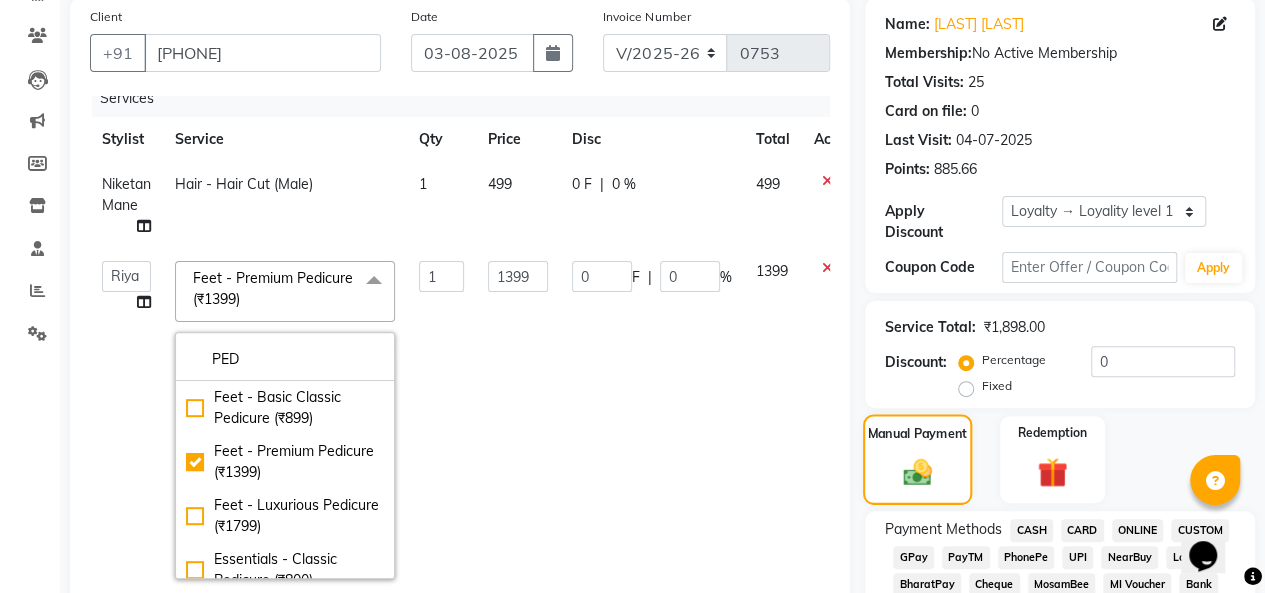scroll, scrollTop: 40, scrollLeft: 0, axis: vertical 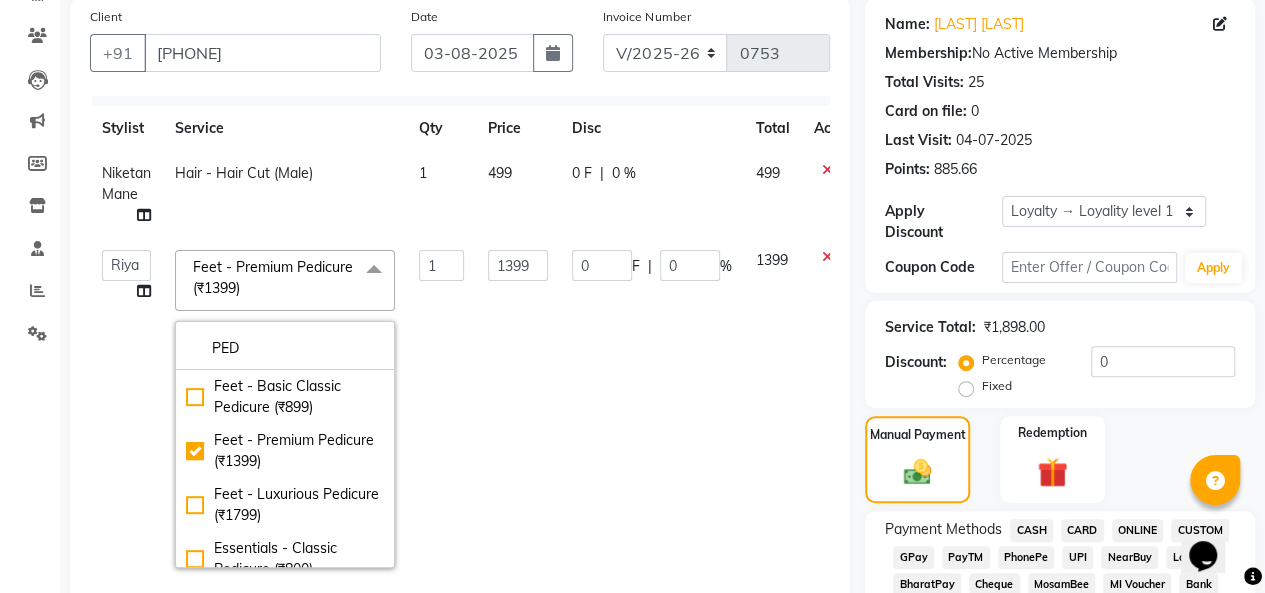 click on "UPI" 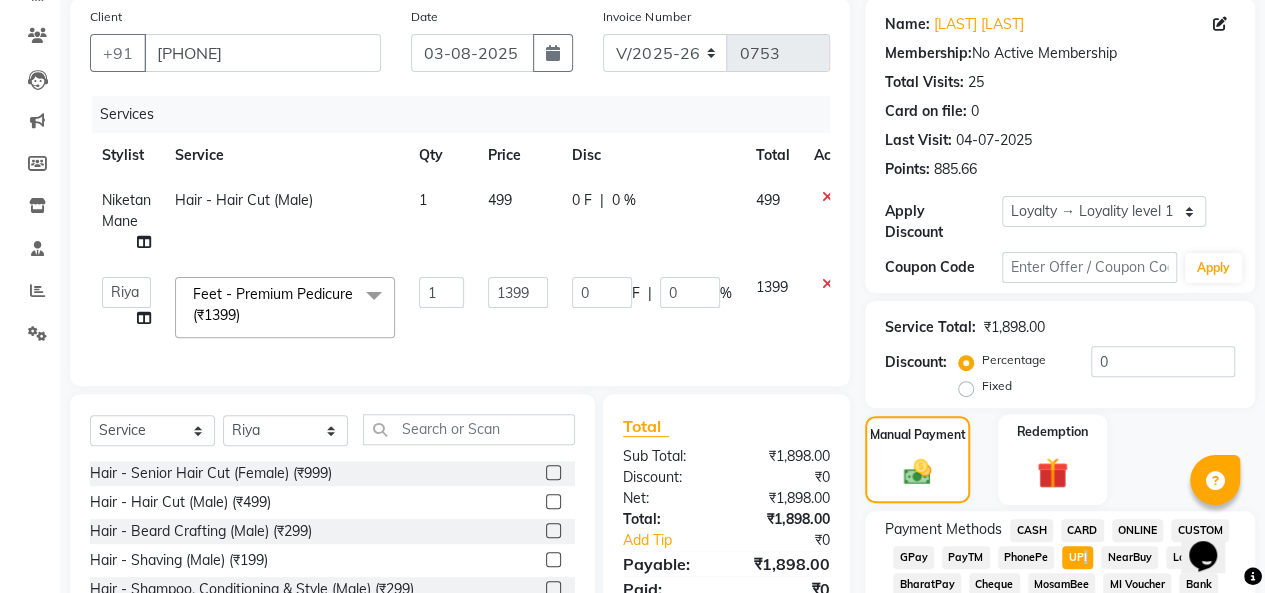 scroll, scrollTop: 0, scrollLeft: 0, axis: both 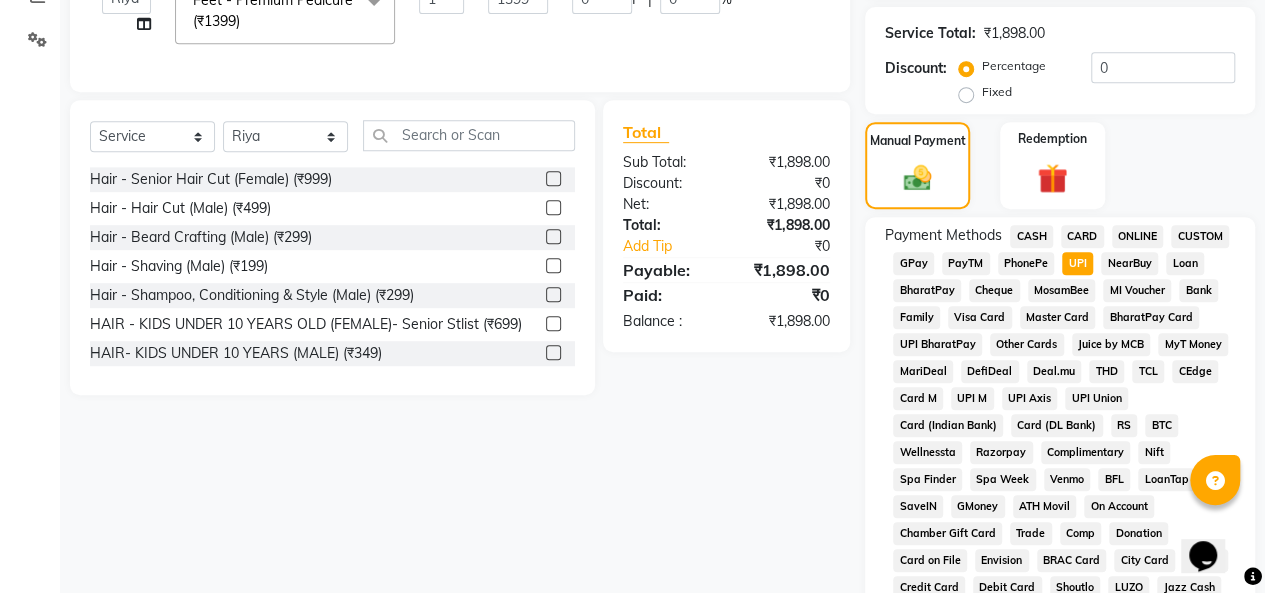 click on "CASH" 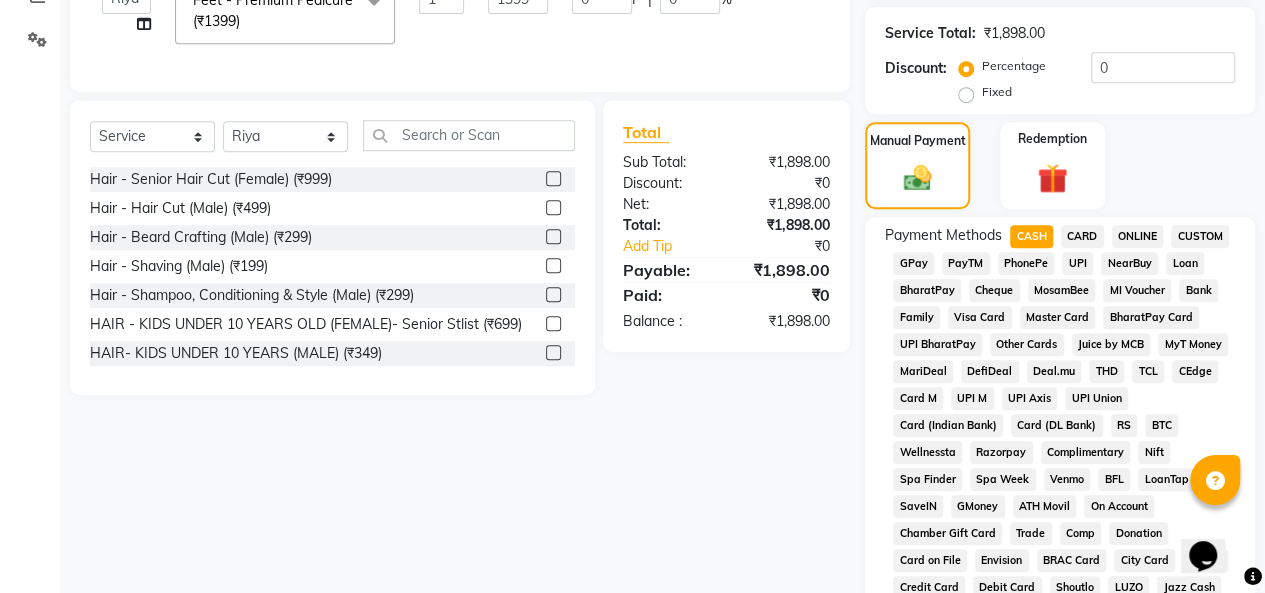 scroll, scrollTop: 1046, scrollLeft: 0, axis: vertical 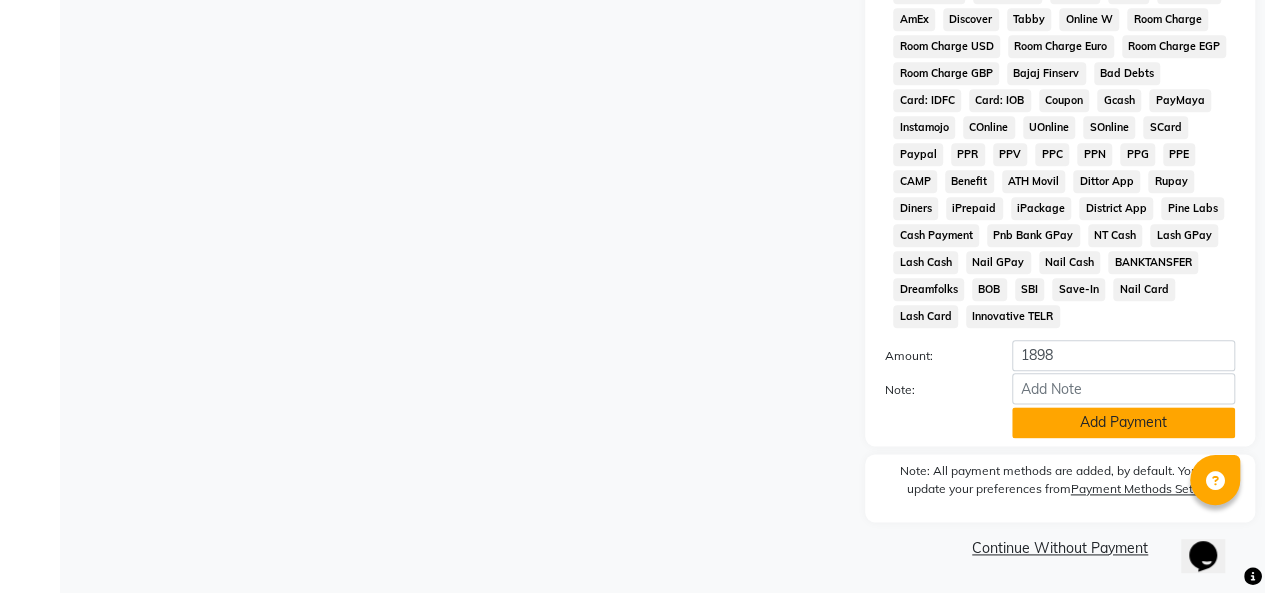 click on "Add Payment" 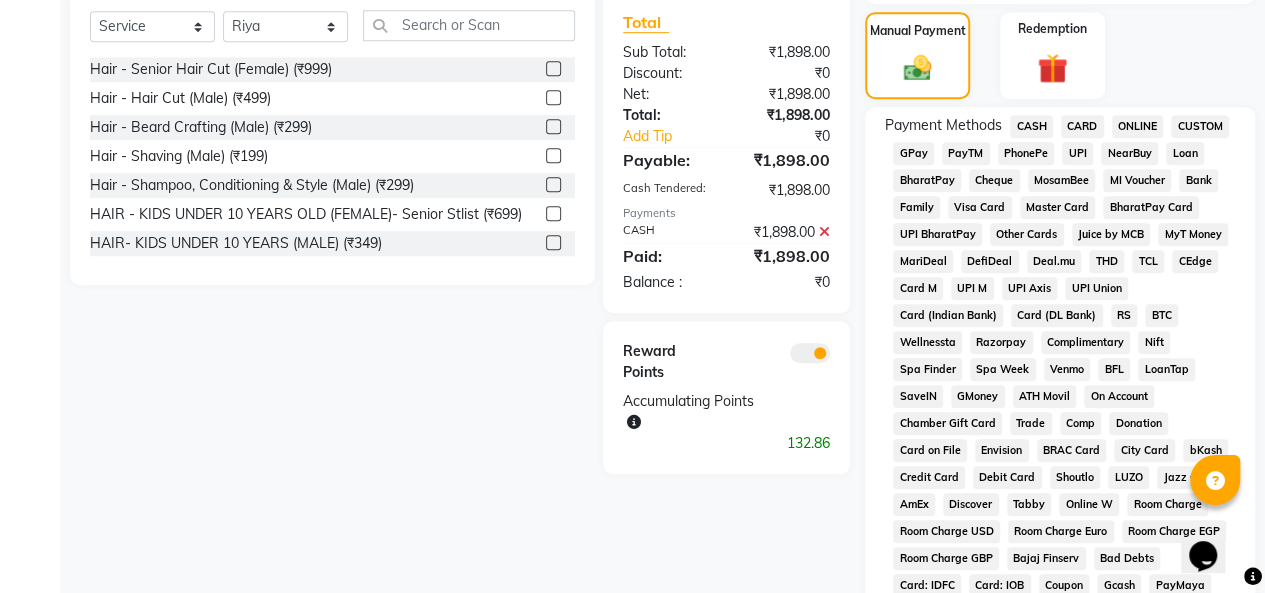 scroll, scrollTop: 552, scrollLeft: 0, axis: vertical 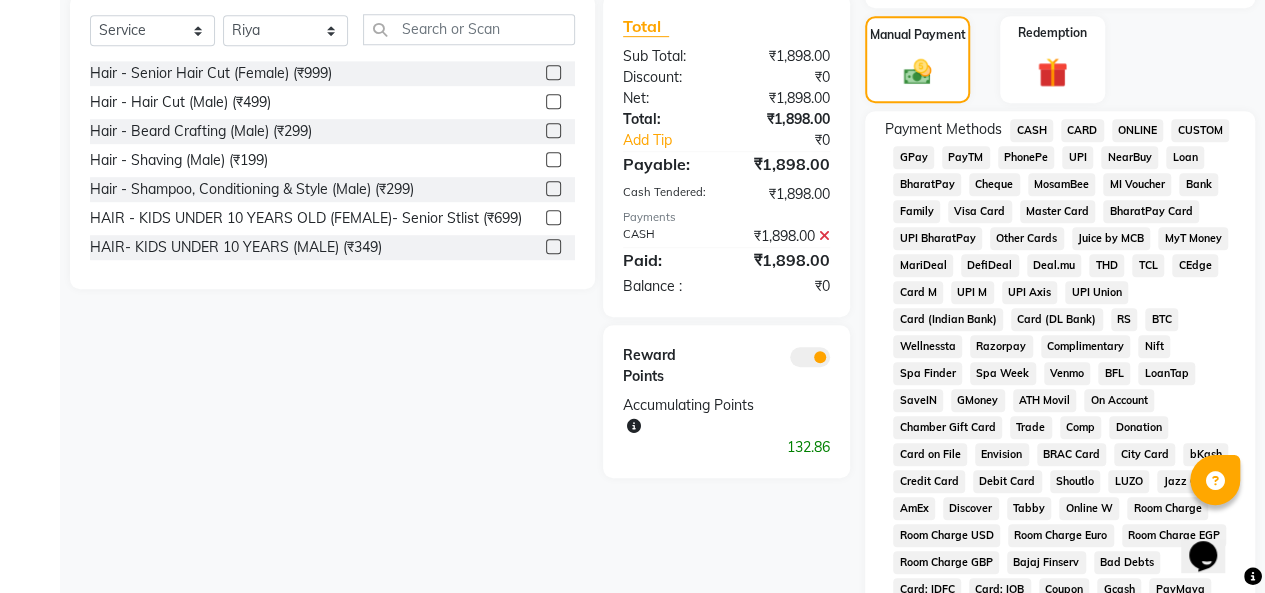 click 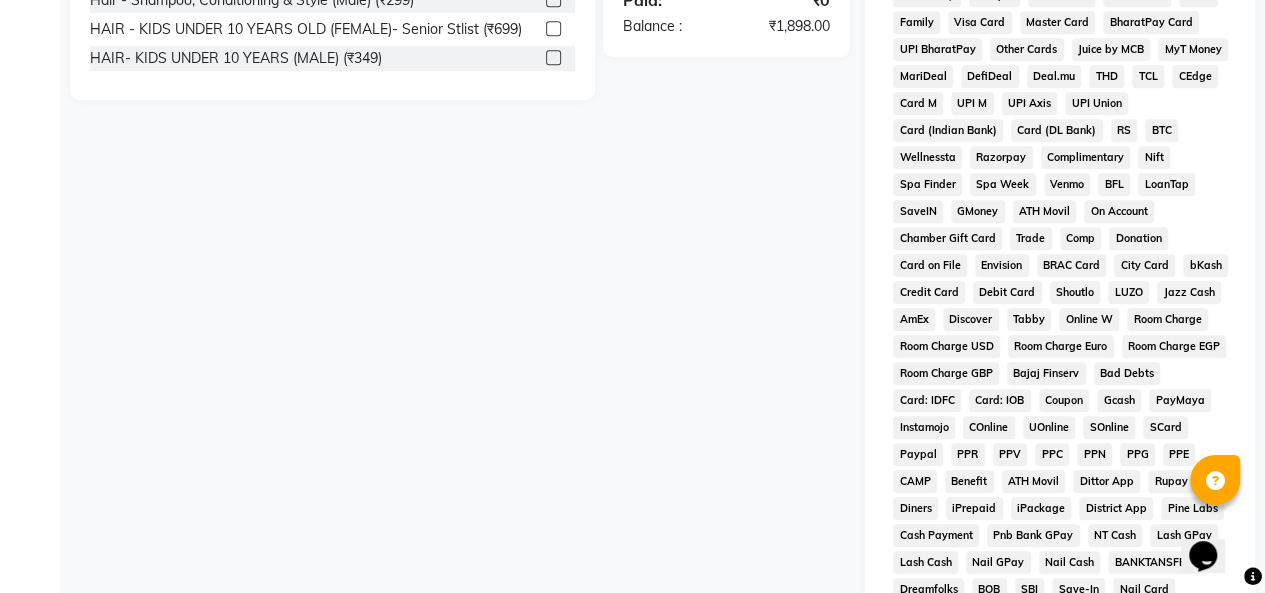 scroll, scrollTop: 541, scrollLeft: 0, axis: vertical 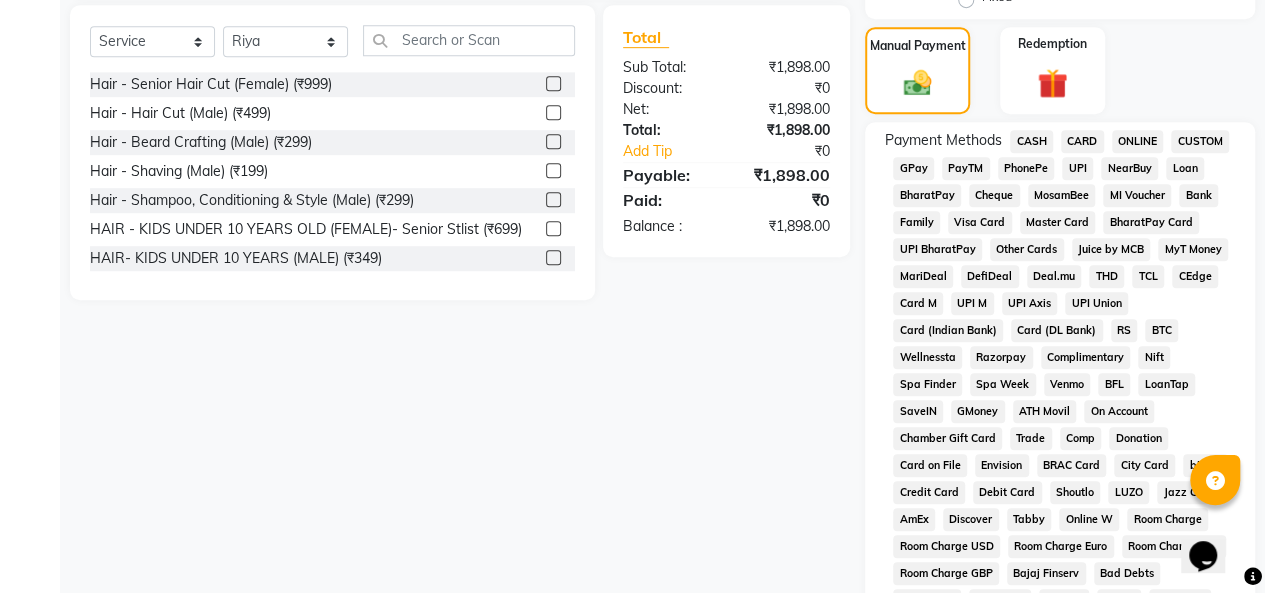 click on "CASH" 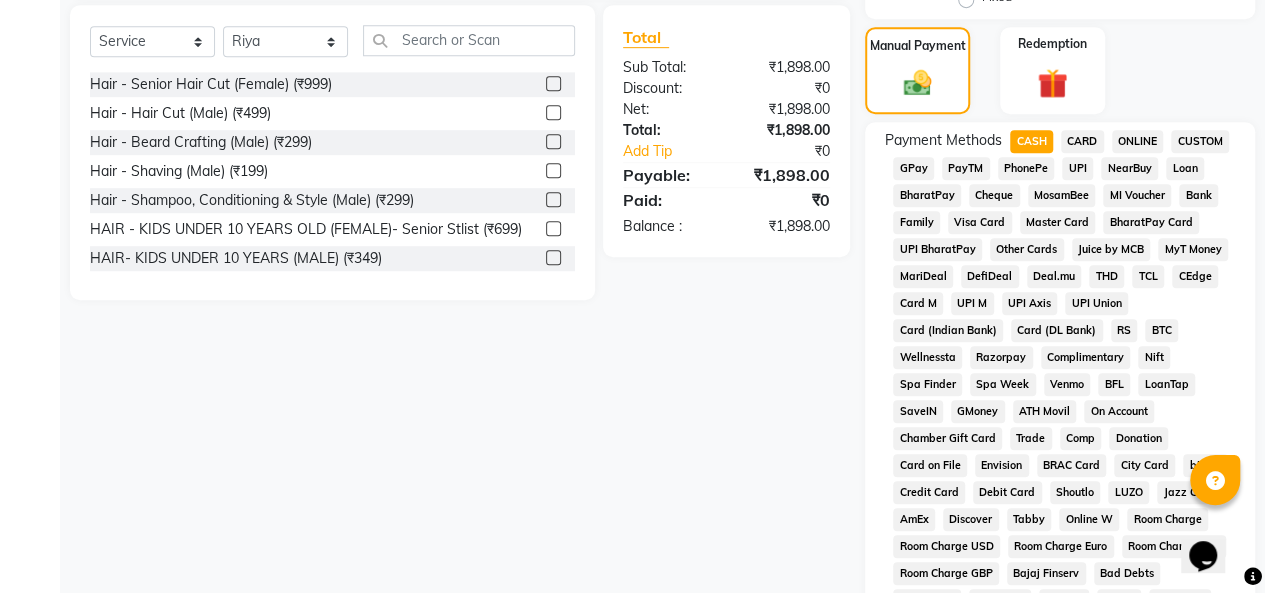 click on "Add Payment" 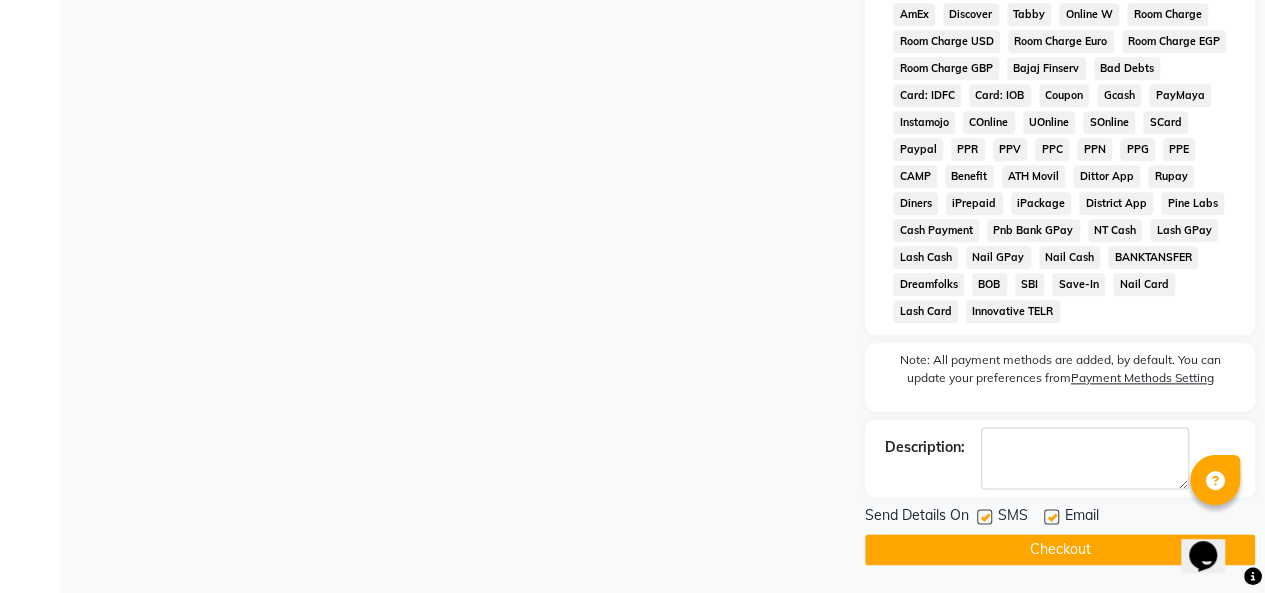 scroll, scrollTop: 1052, scrollLeft: 0, axis: vertical 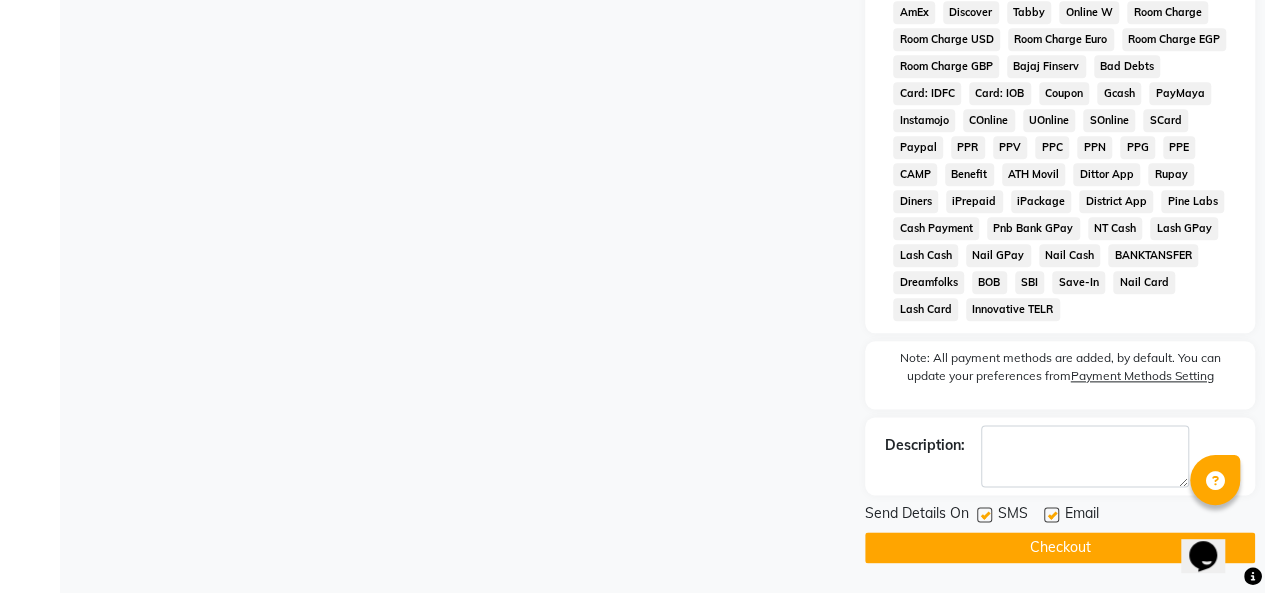 click on "Checkout" 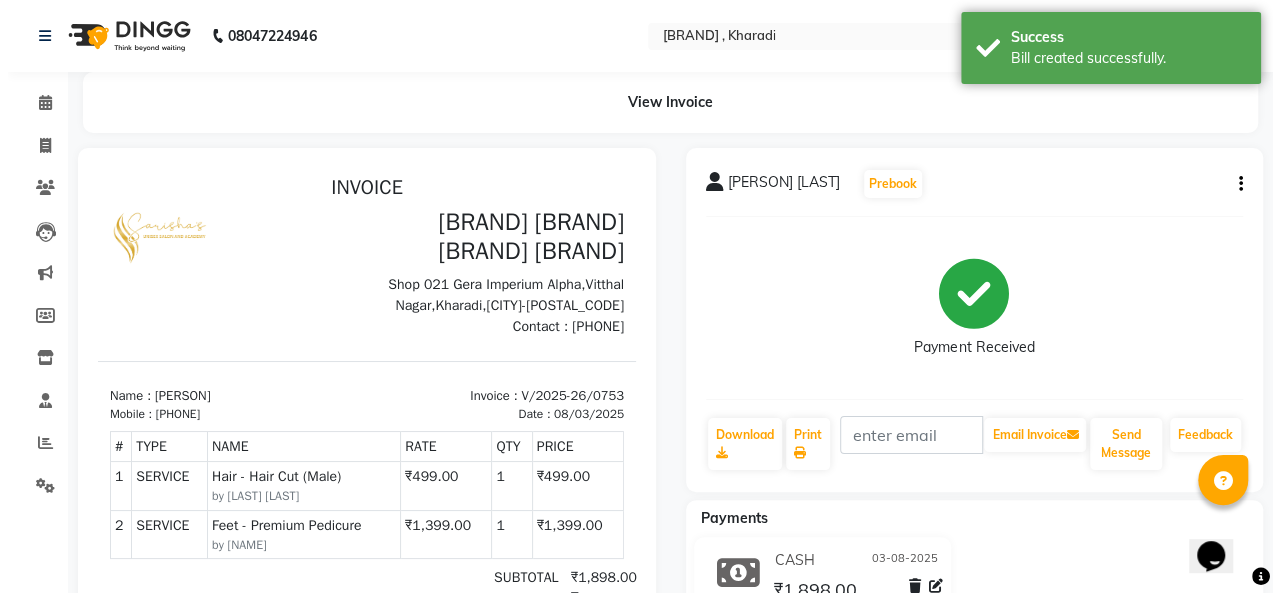scroll, scrollTop: 0, scrollLeft: 0, axis: both 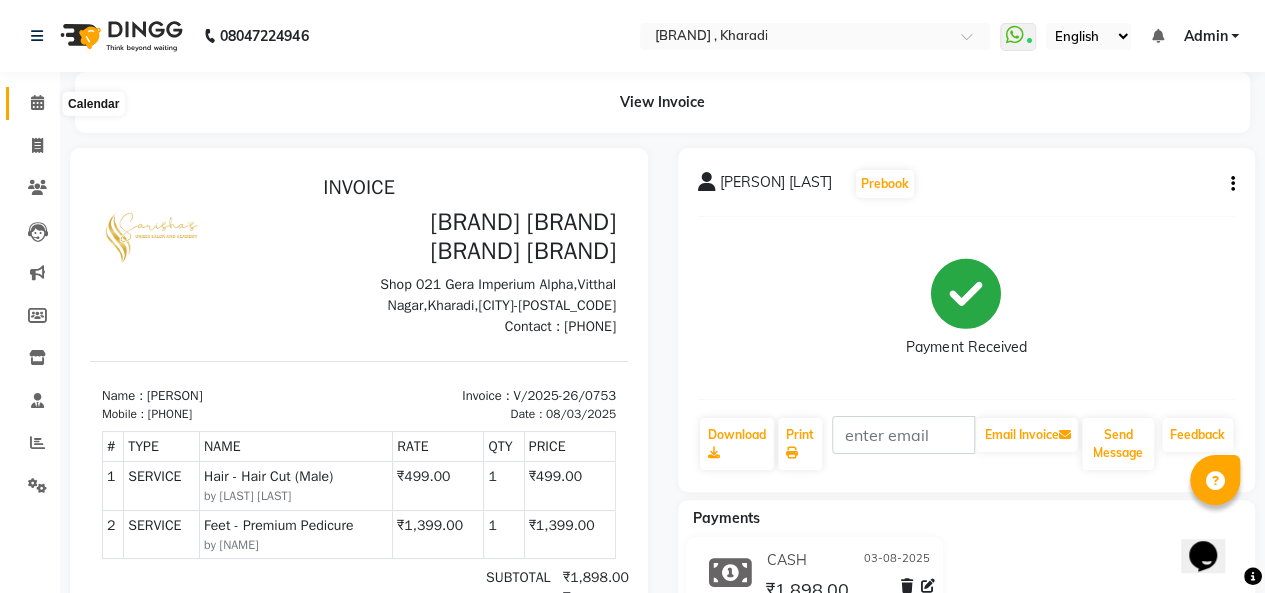 click 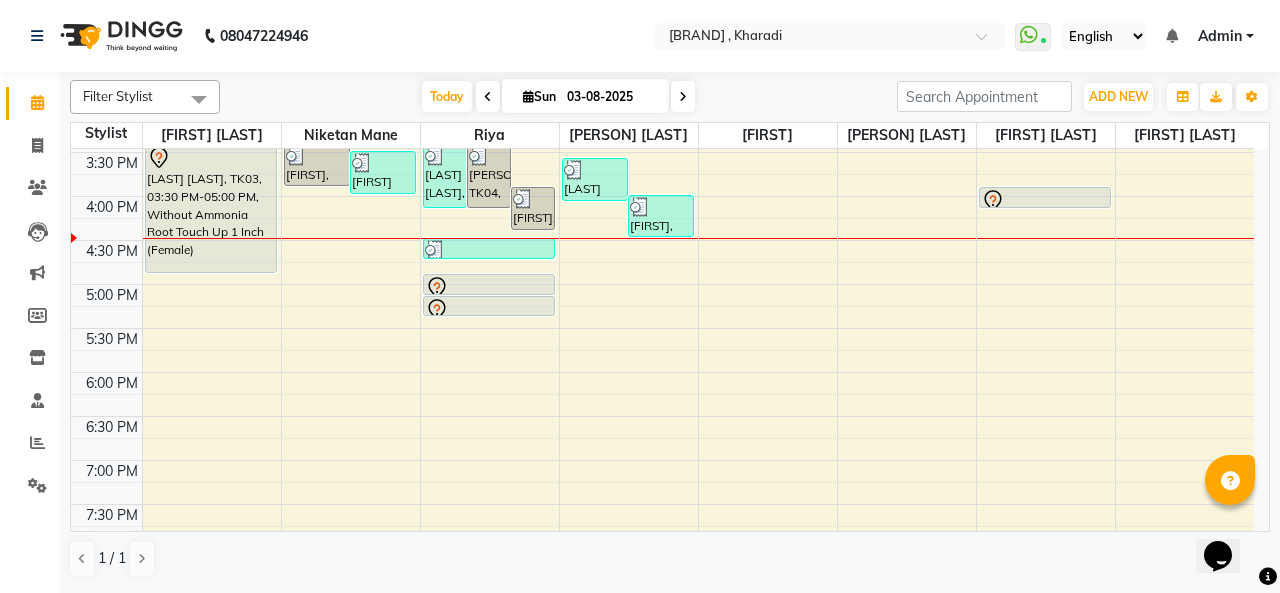 scroll, scrollTop: 600, scrollLeft: 0, axis: vertical 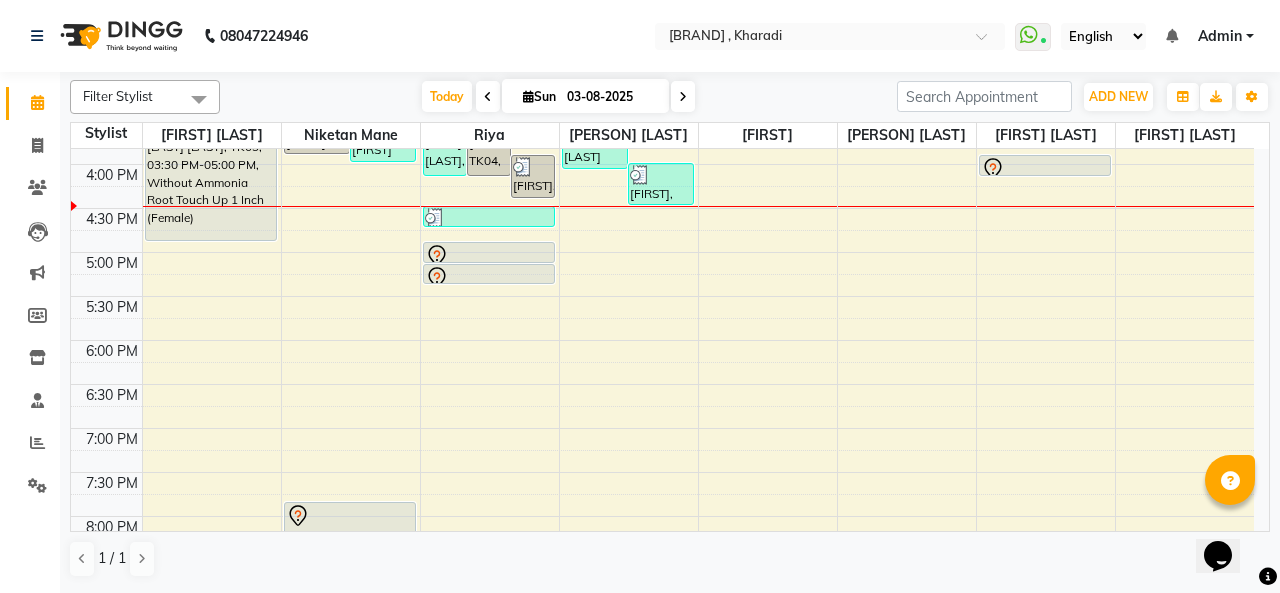 click at bounding box center (489, 256) 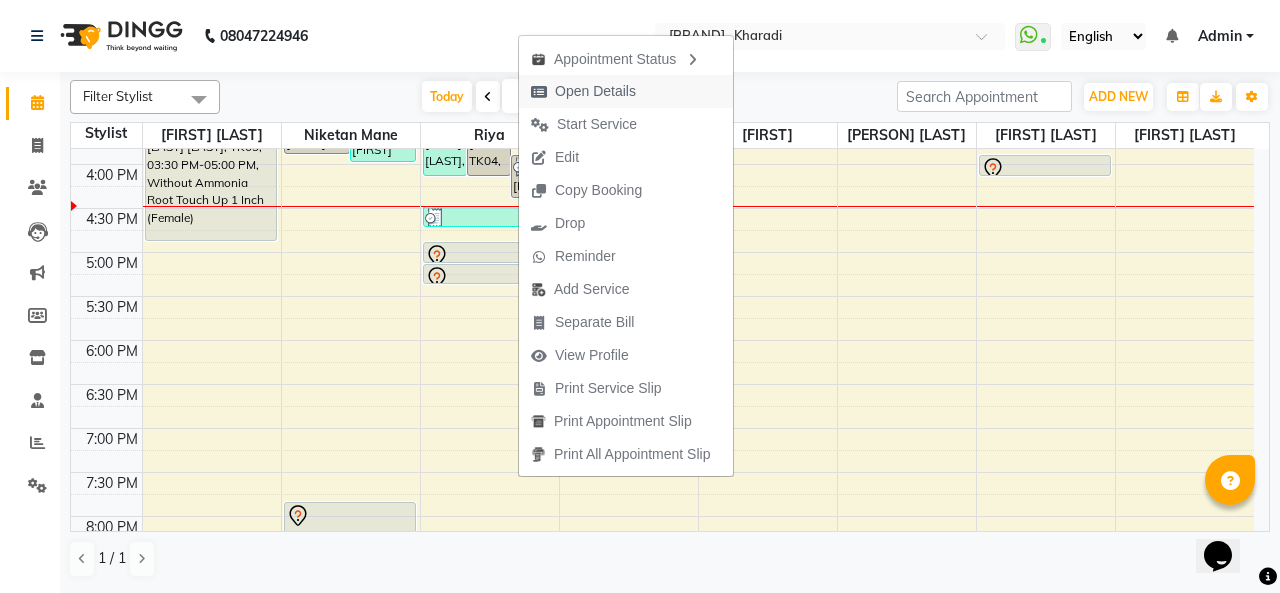 click on "Open Details" at bounding box center [595, 91] 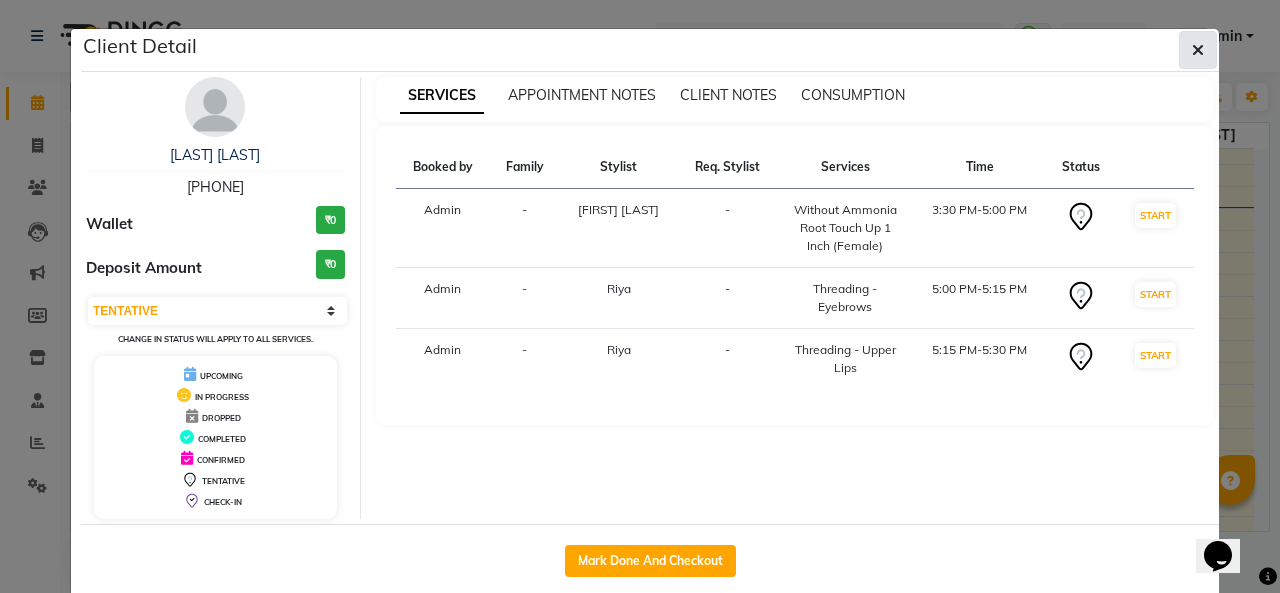 click 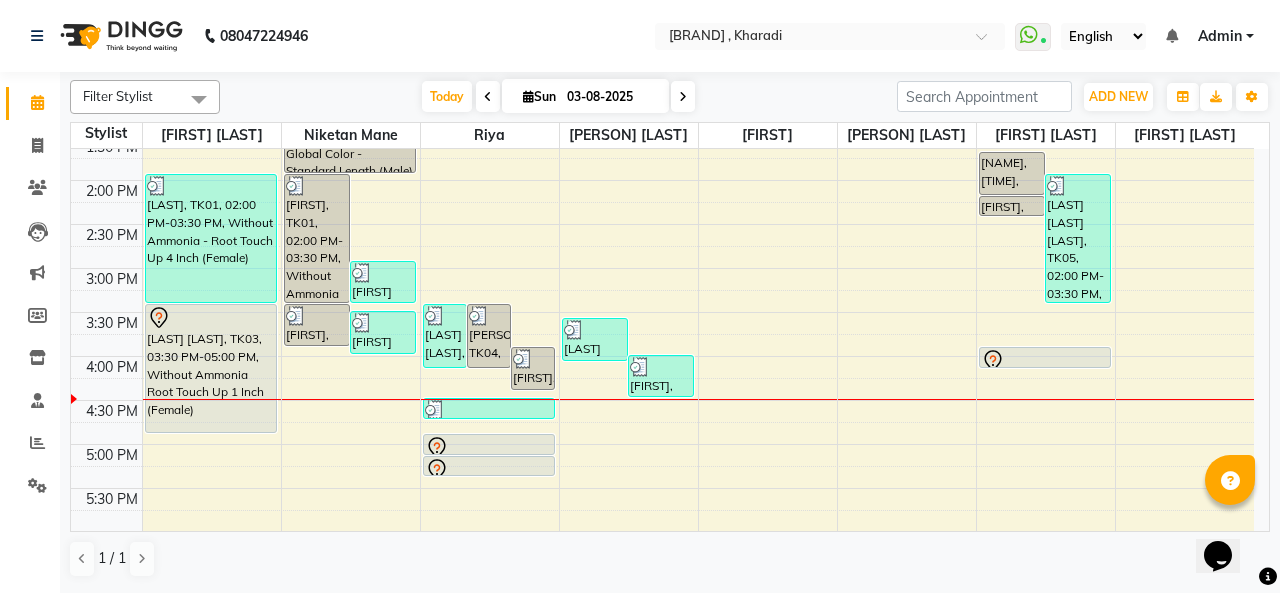 scroll, scrollTop: 400, scrollLeft: 0, axis: vertical 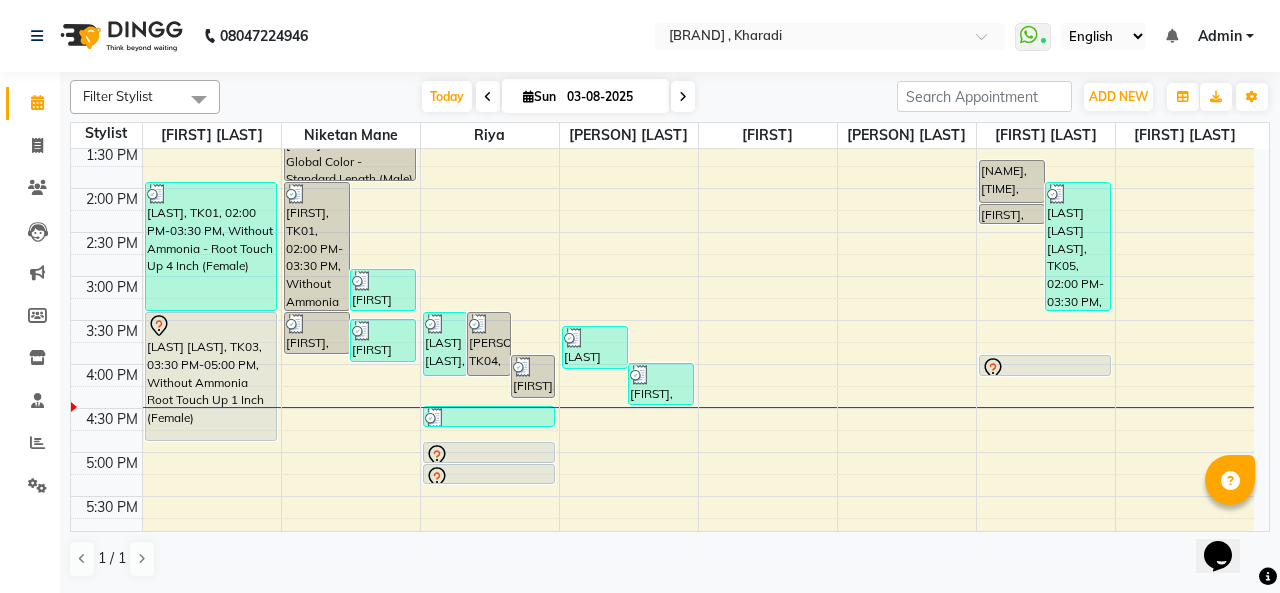 click at bounding box center (1045, 375) 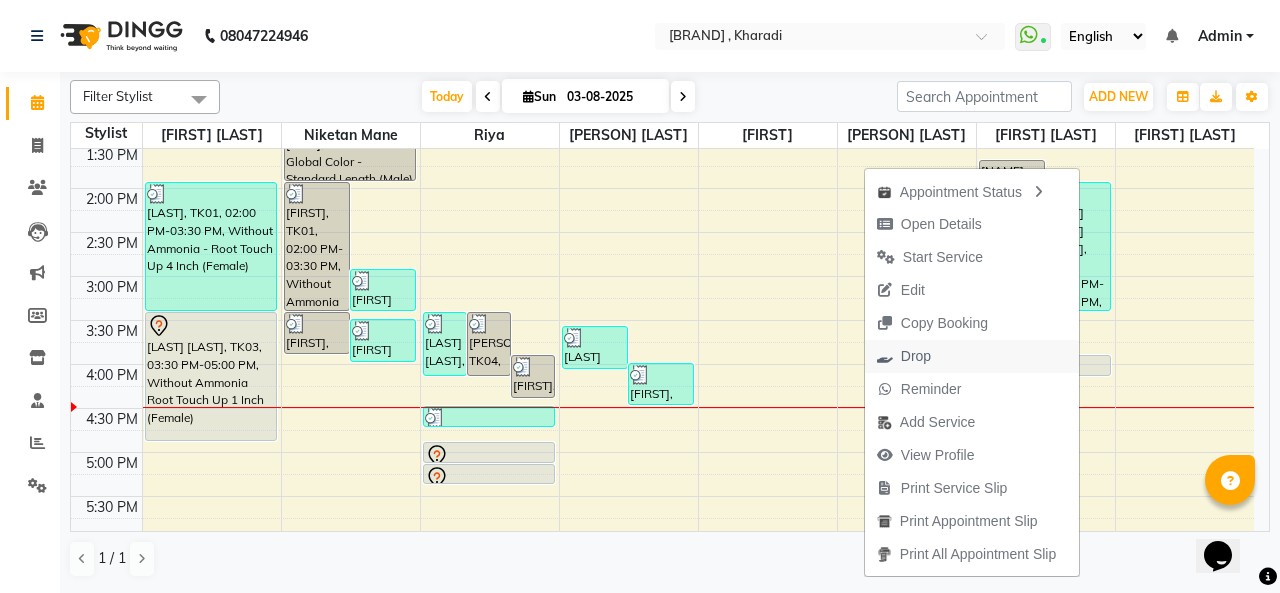 click on "Drop" at bounding box center (972, 356) 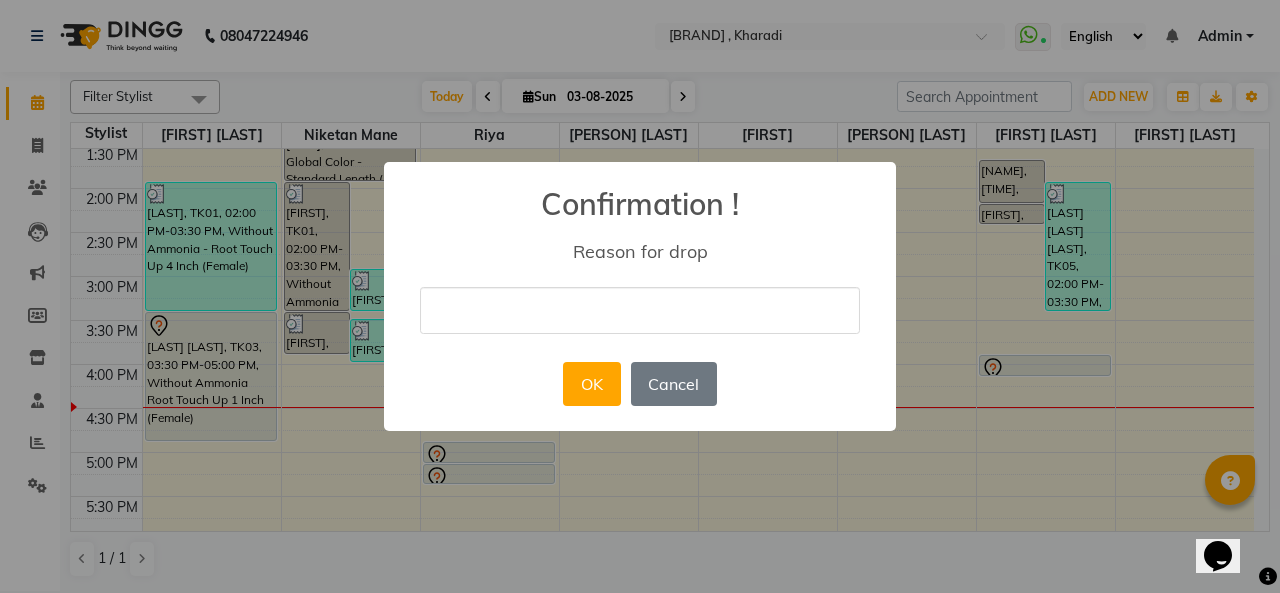 click at bounding box center [640, 310] 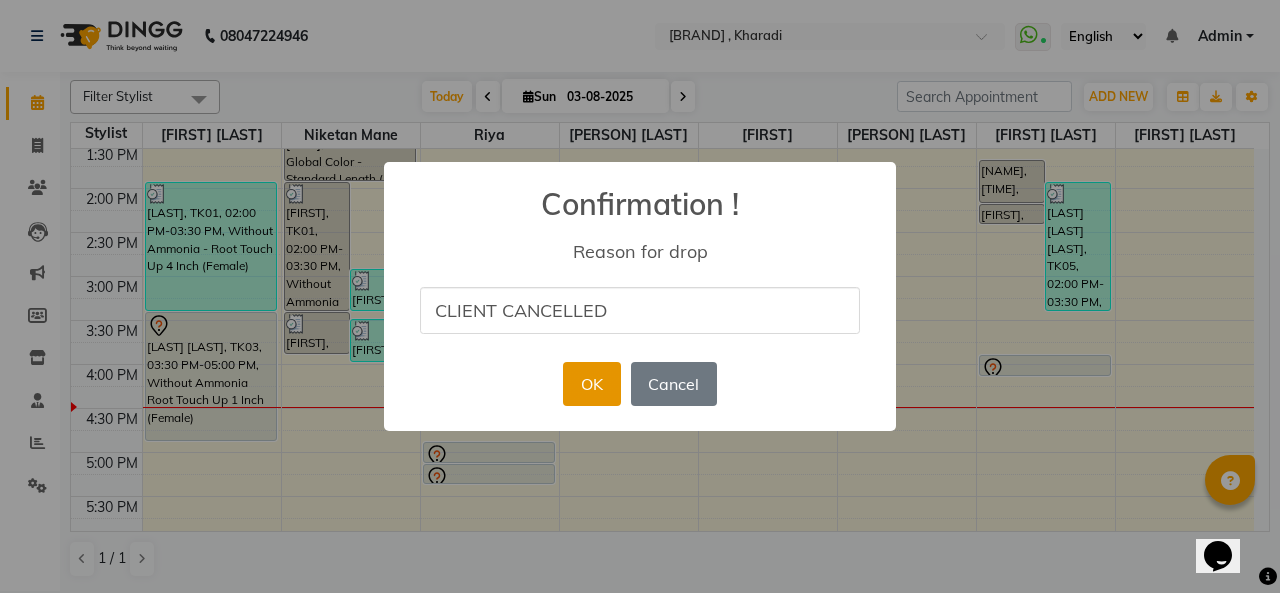 click on "OK" at bounding box center (591, 384) 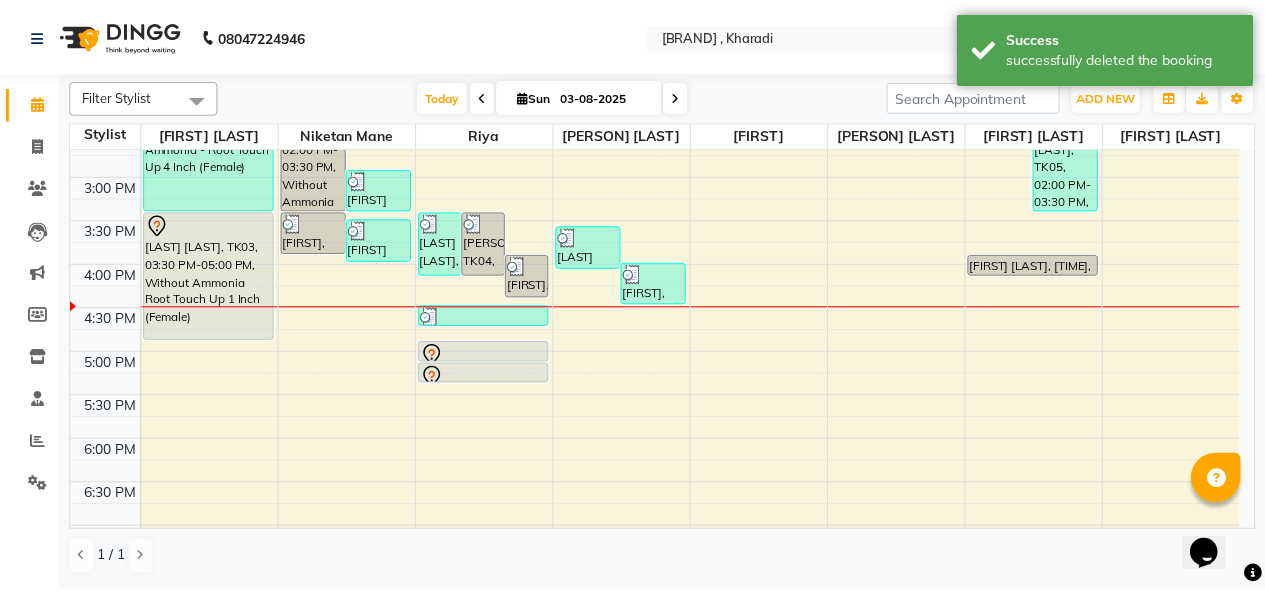 scroll, scrollTop: 300, scrollLeft: 0, axis: vertical 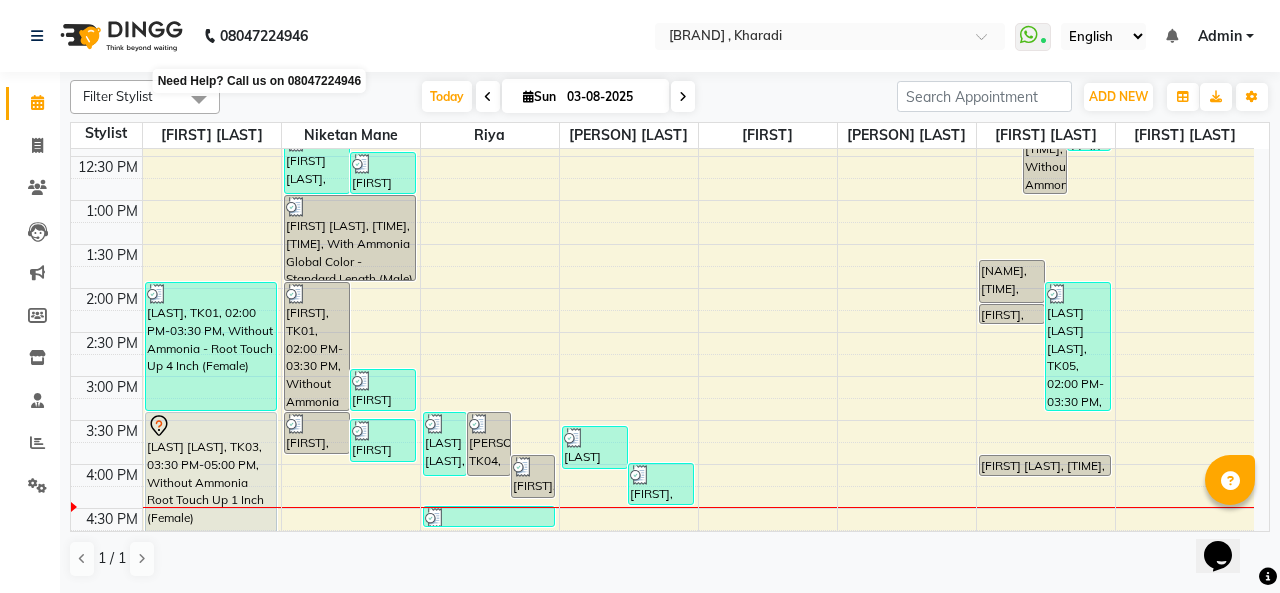 click on "08047224946" 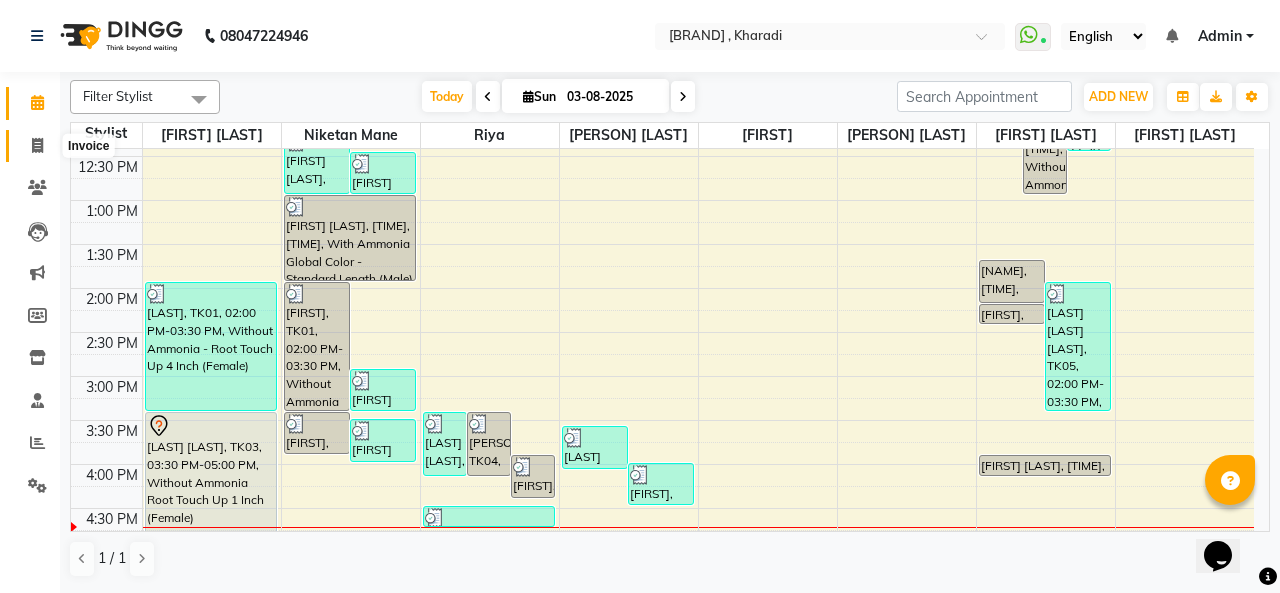 click 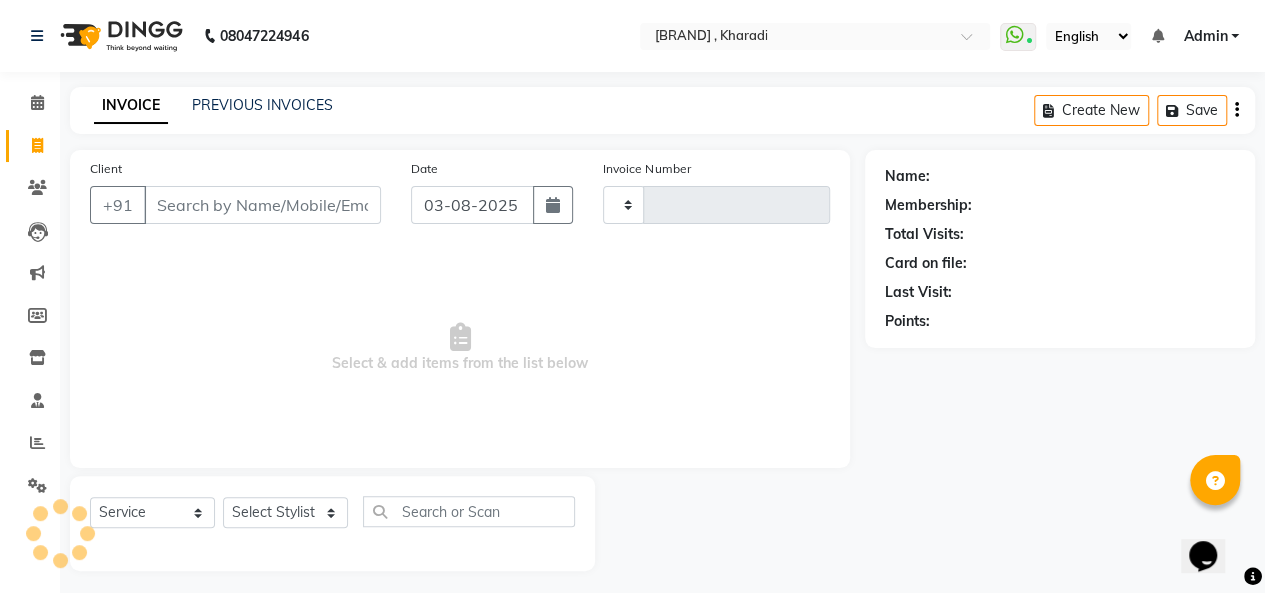 type on "0754" 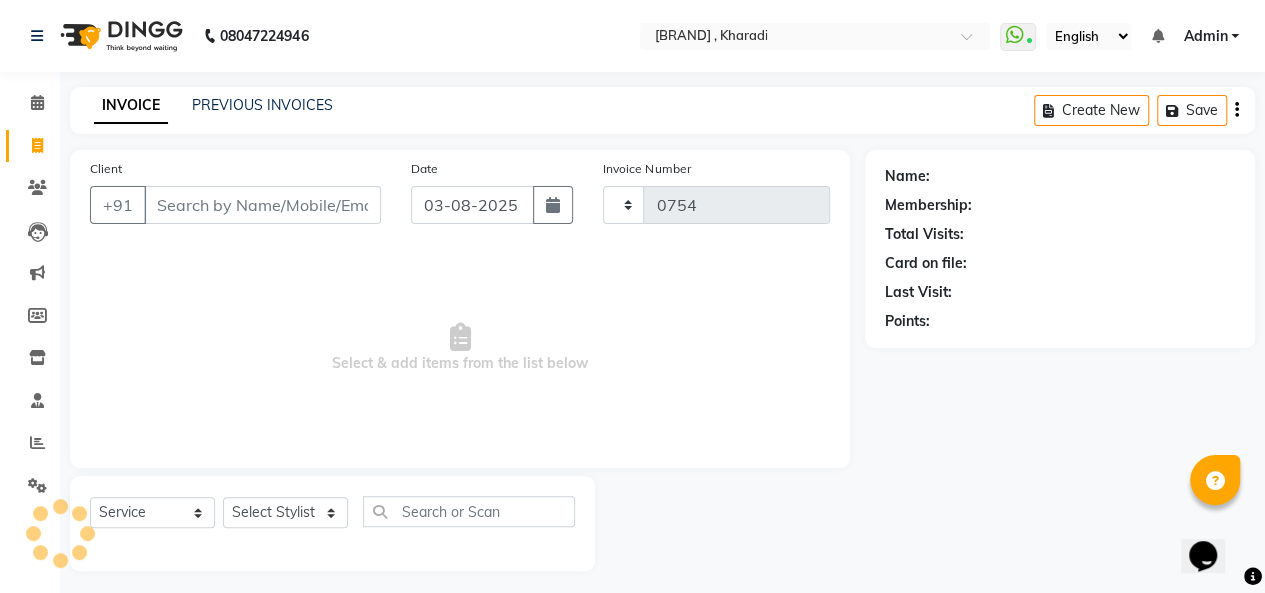select on "665" 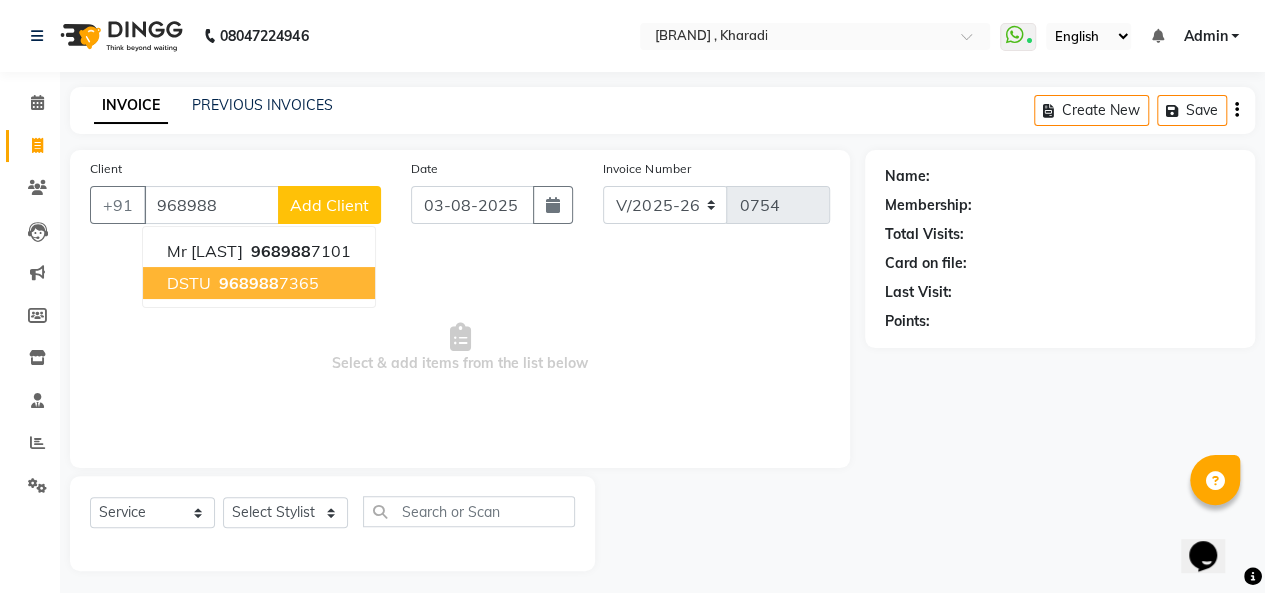 click on "968988" at bounding box center (249, 283) 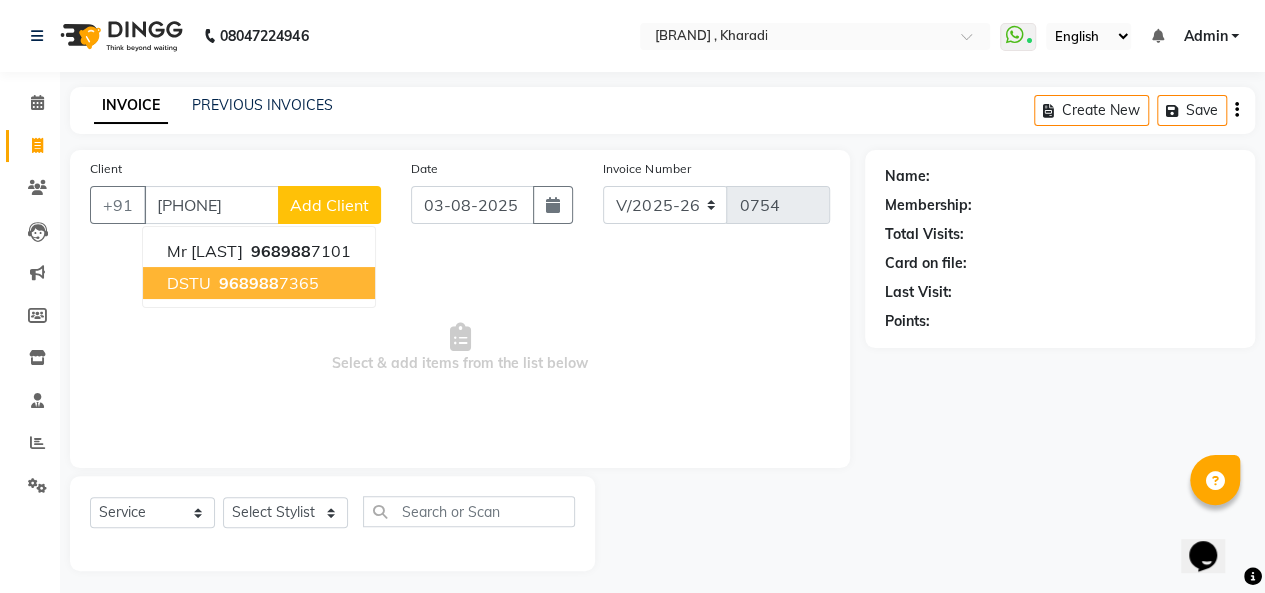type on "[PHONE]" 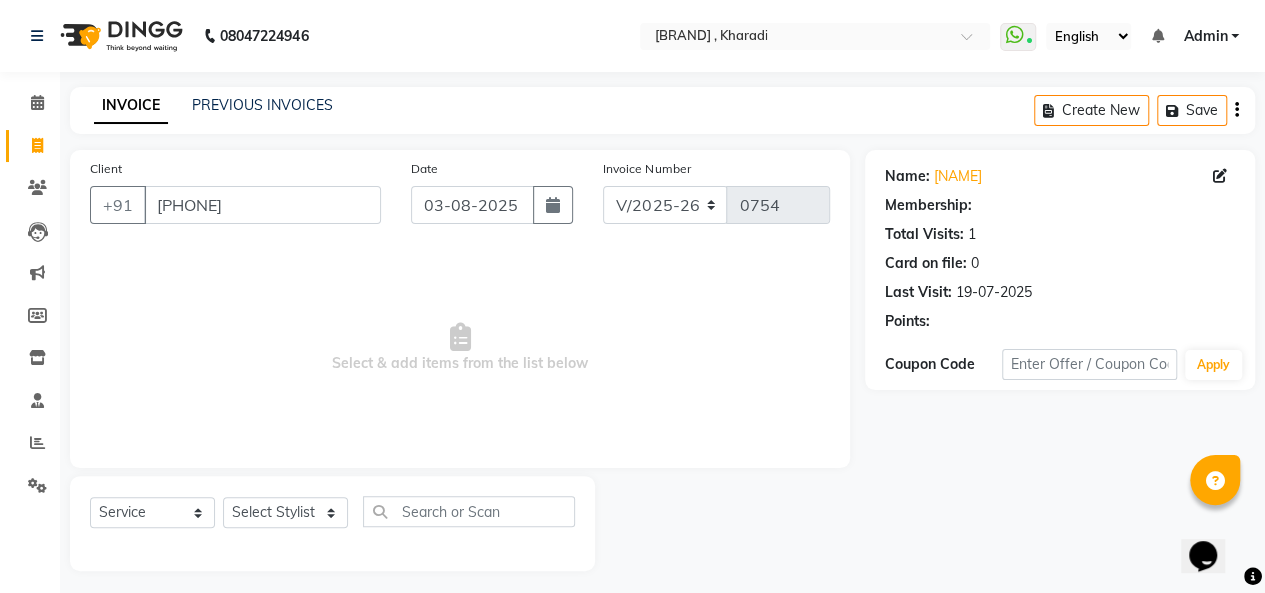 select on "1: Object" 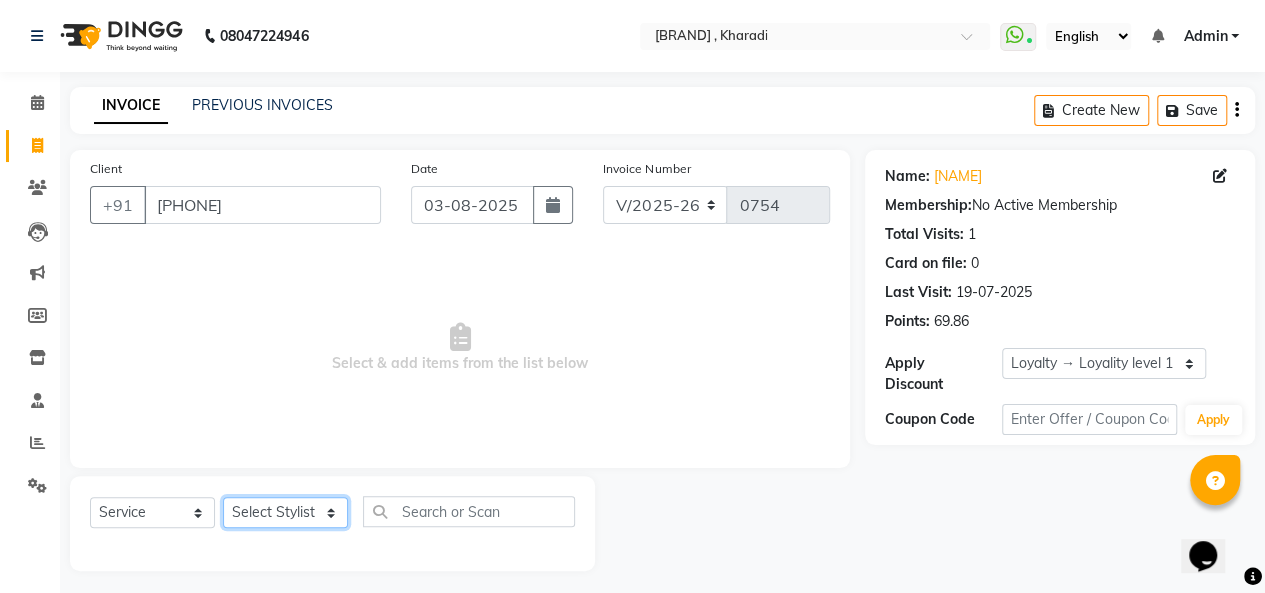 click on "Select Stylist [LAST] [LAST] [LAST] [LAST] [LAST] [LAST] [LAST]" 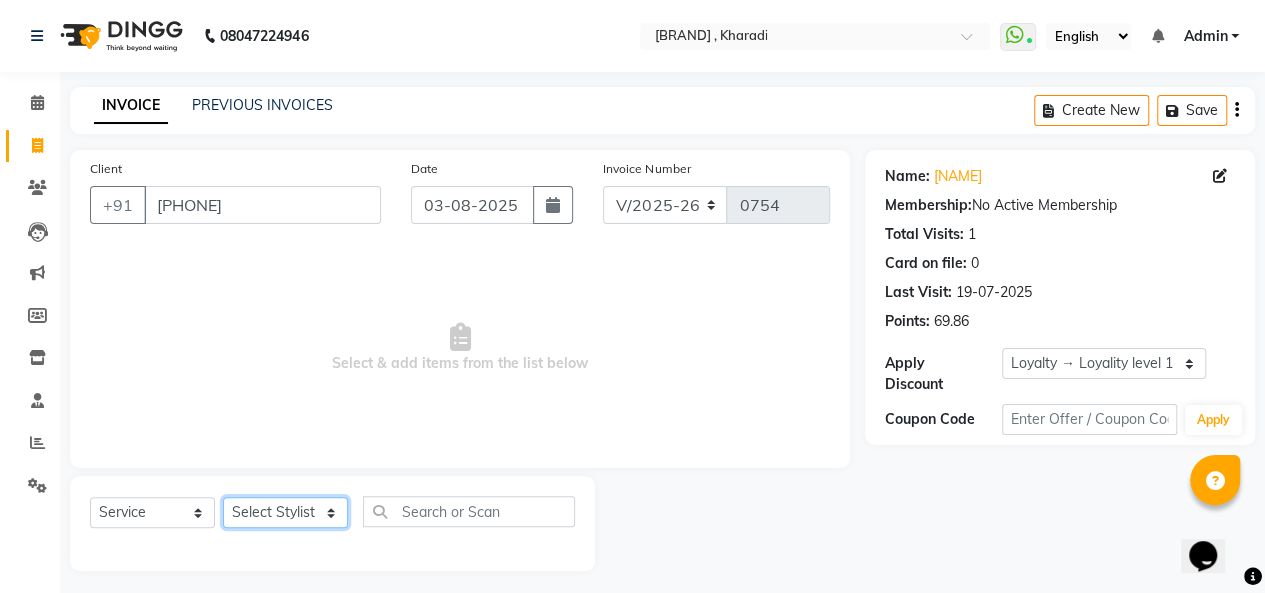 select on "85254" 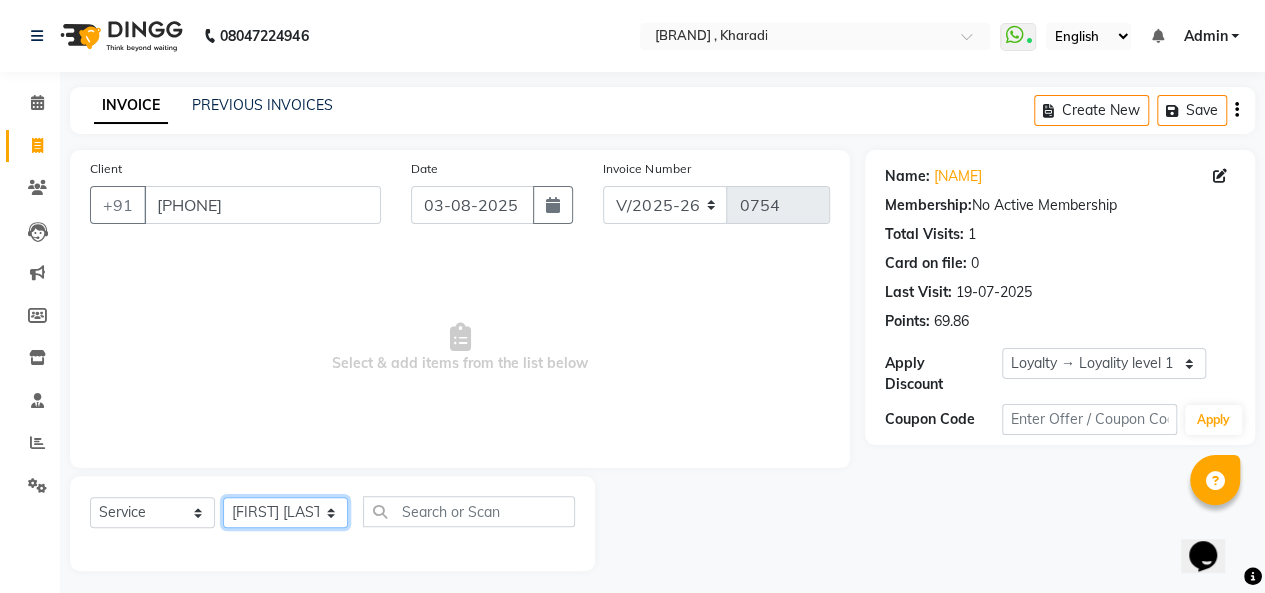 click on "Select Stylist [LAST] [LAST] [LAST] [LAST] [LAST] [LAST] [LAST]" 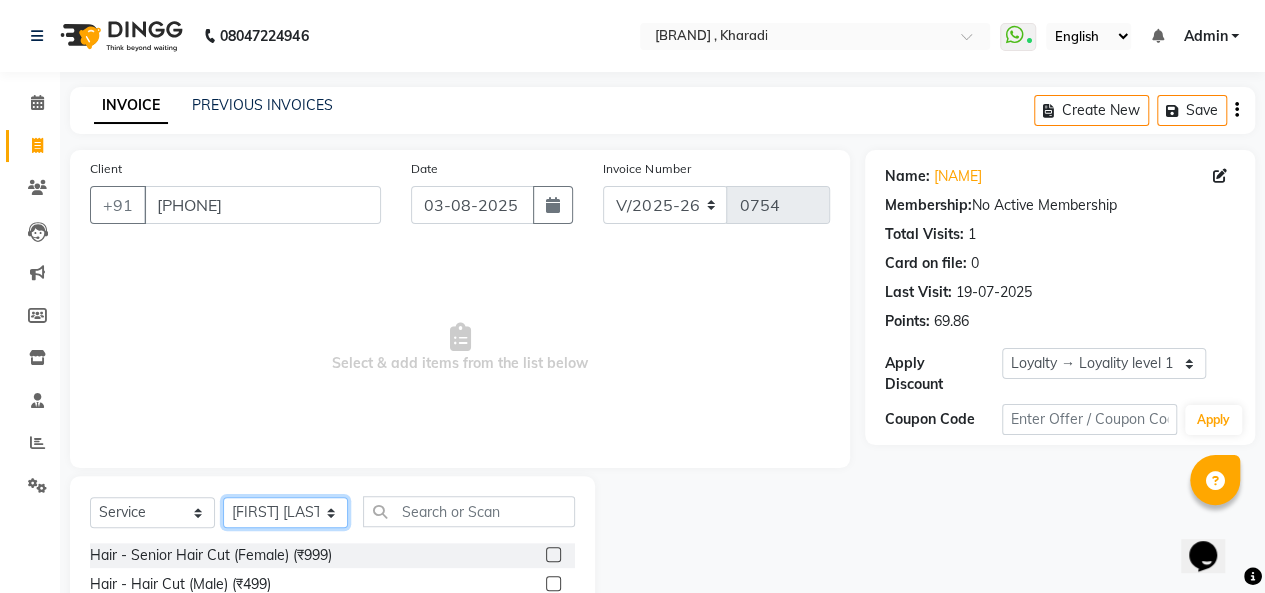 scroll, scrollTop: 207, scrollLeft: 0, axis: vertical 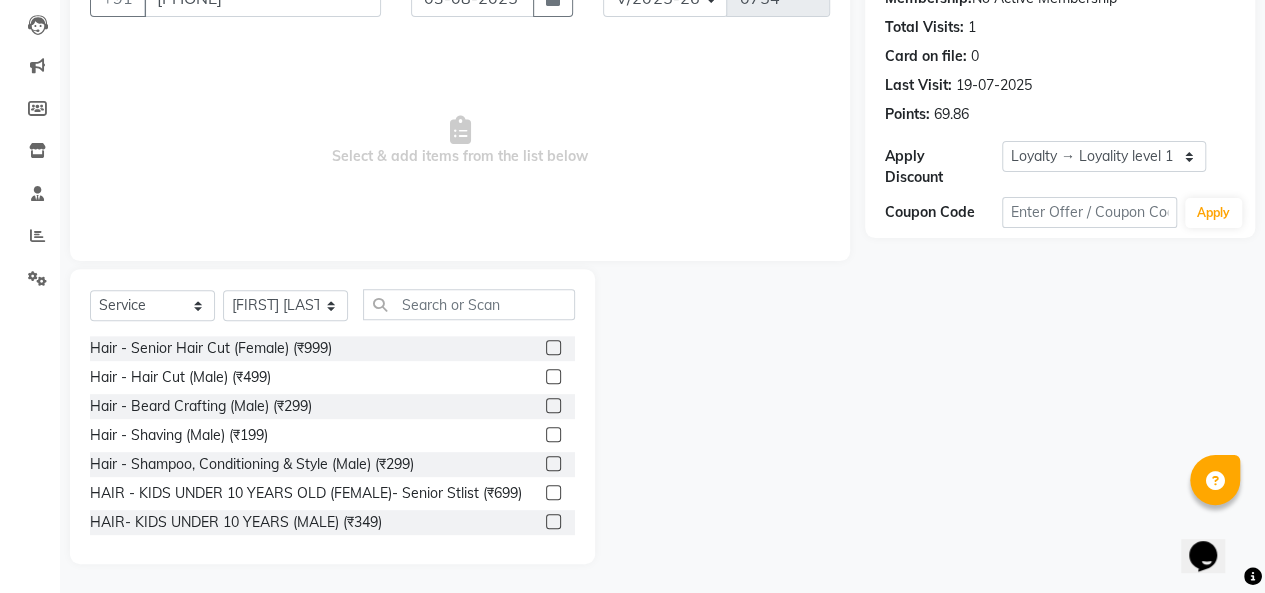 click 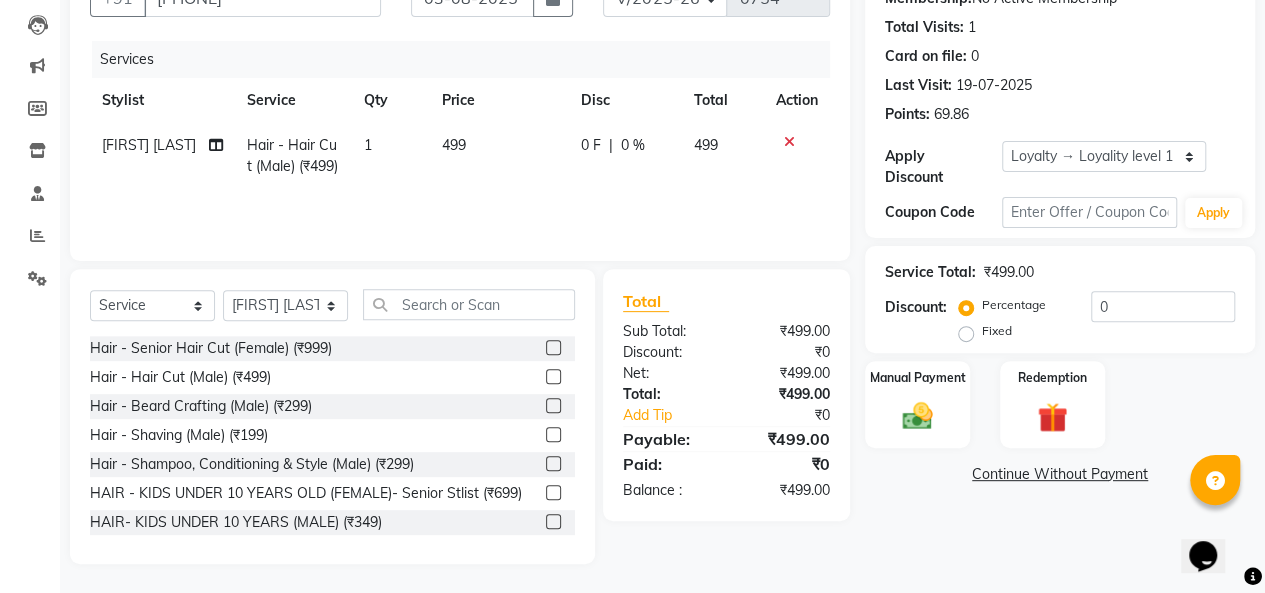 click 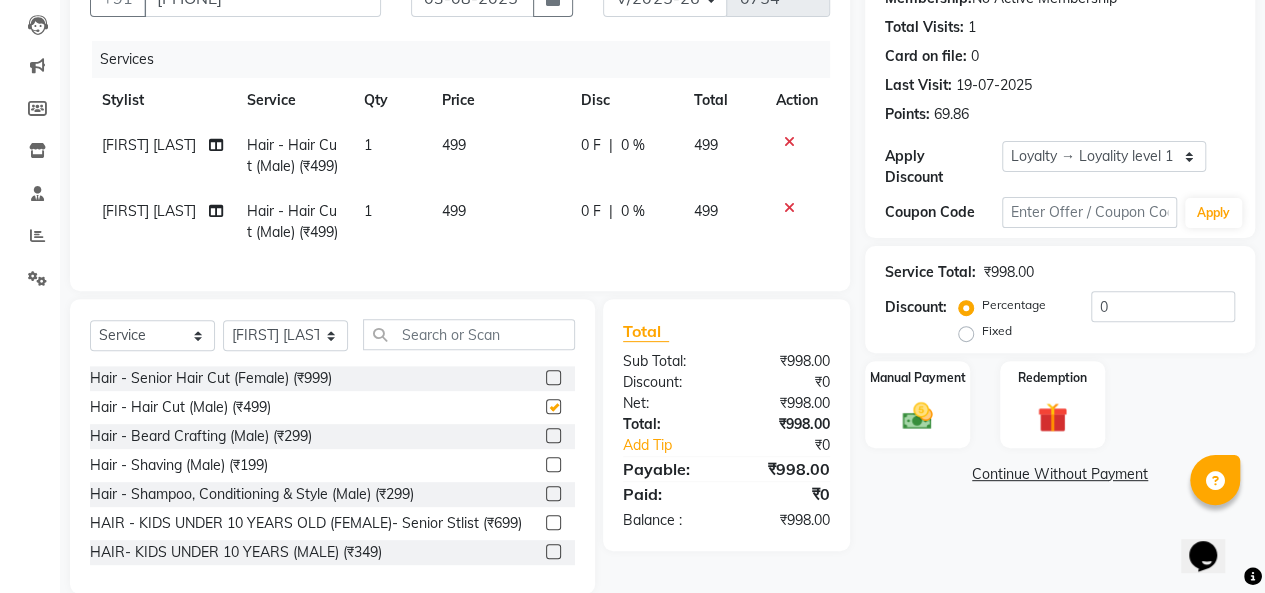 checkbox on "false" 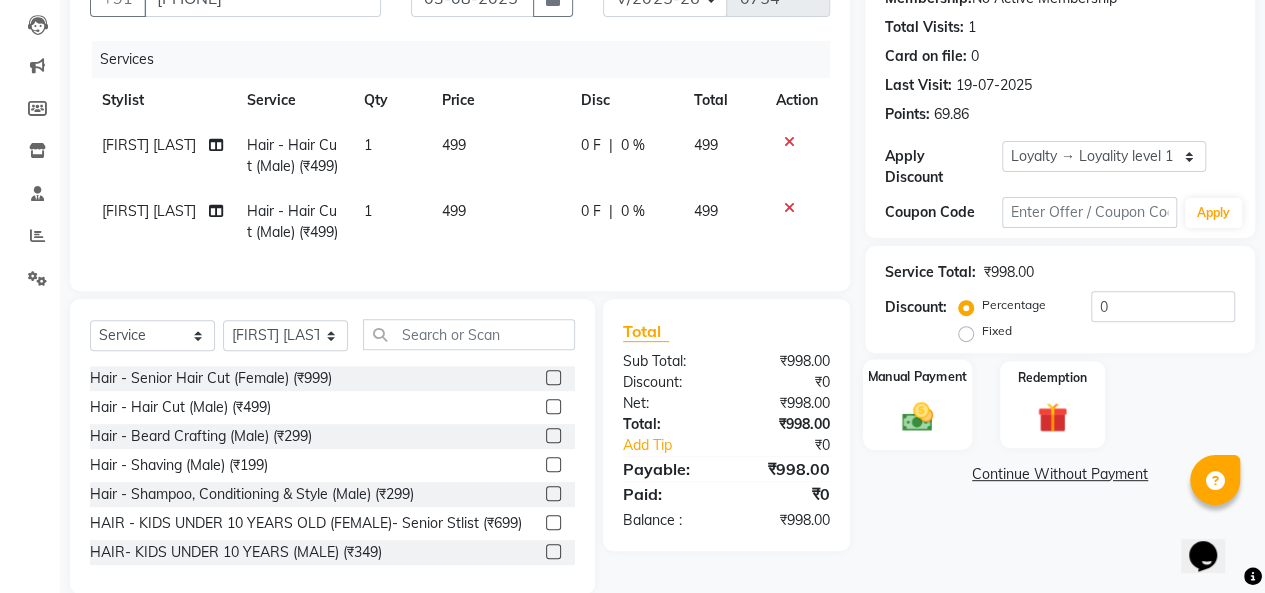 click 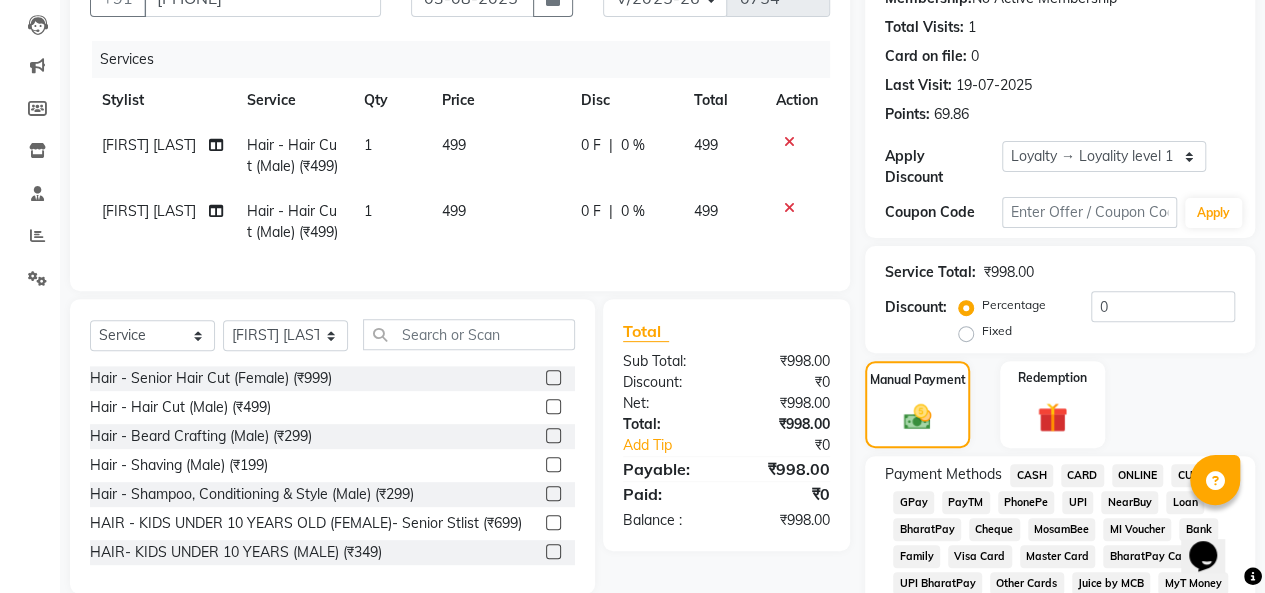 scroll, scrollTop: 507, scrollLeft: 0, axis: vertical 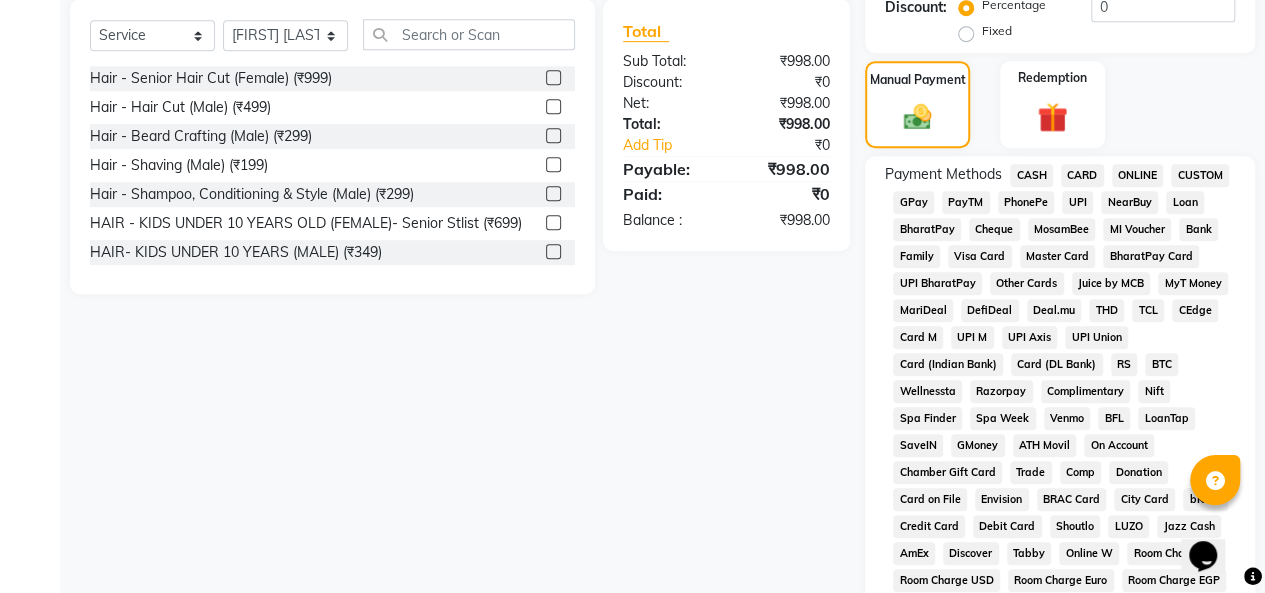 click on "UPI" 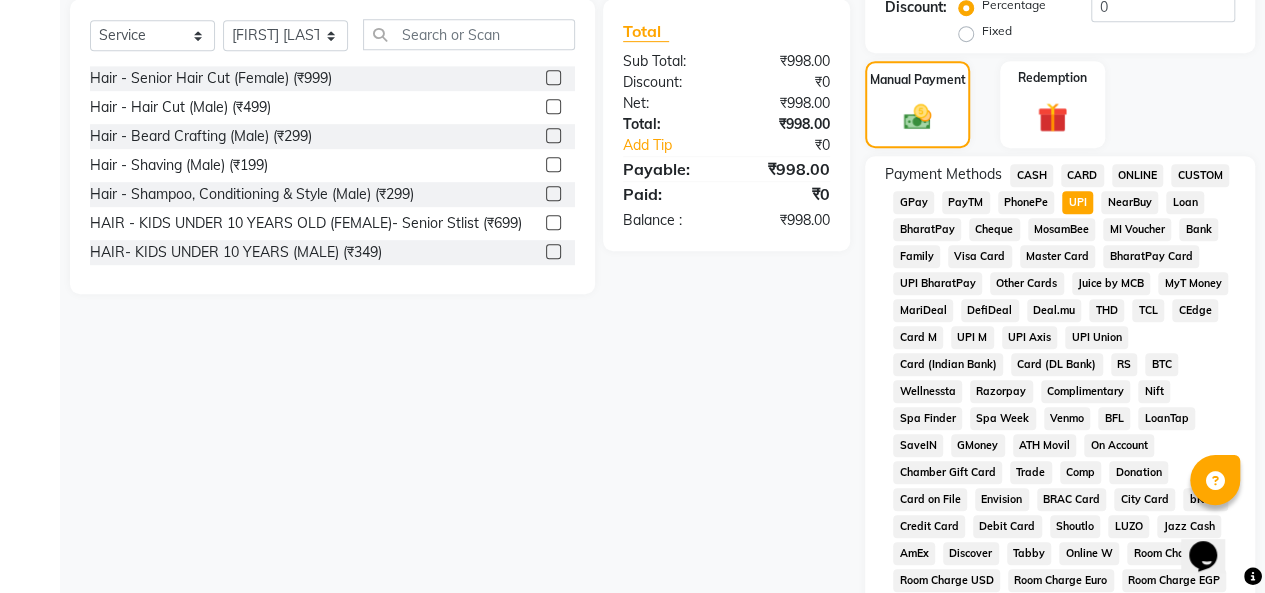 scroll, scrollTop: 1046, scrollLeft: 0, axis: vertical 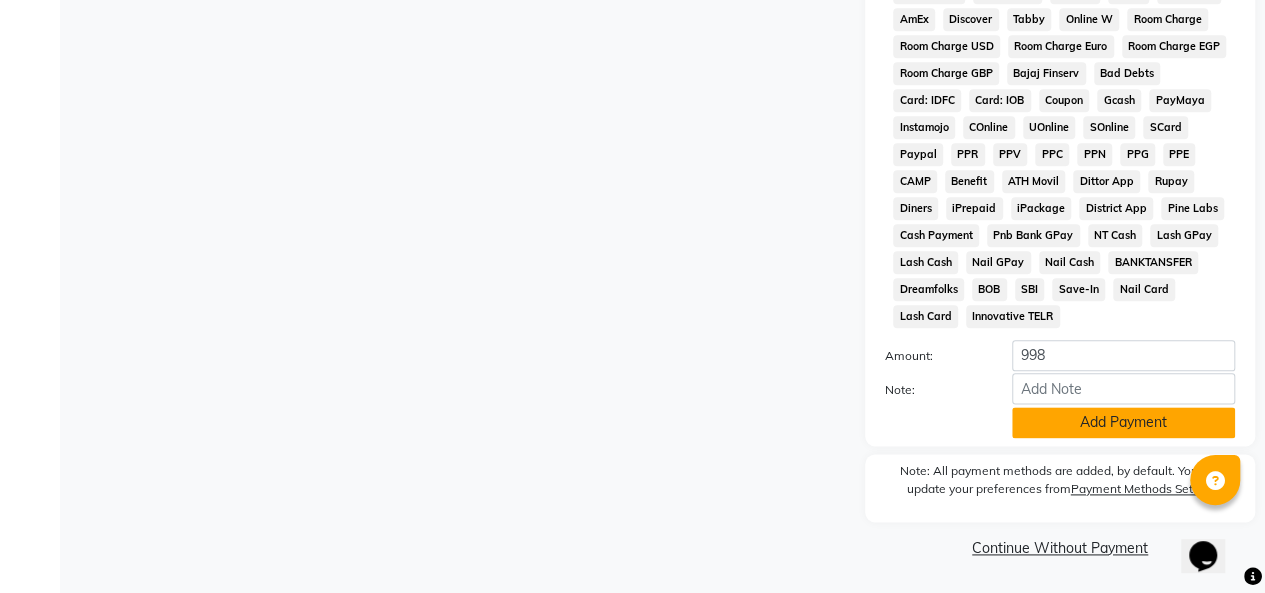click on "Add Payment" 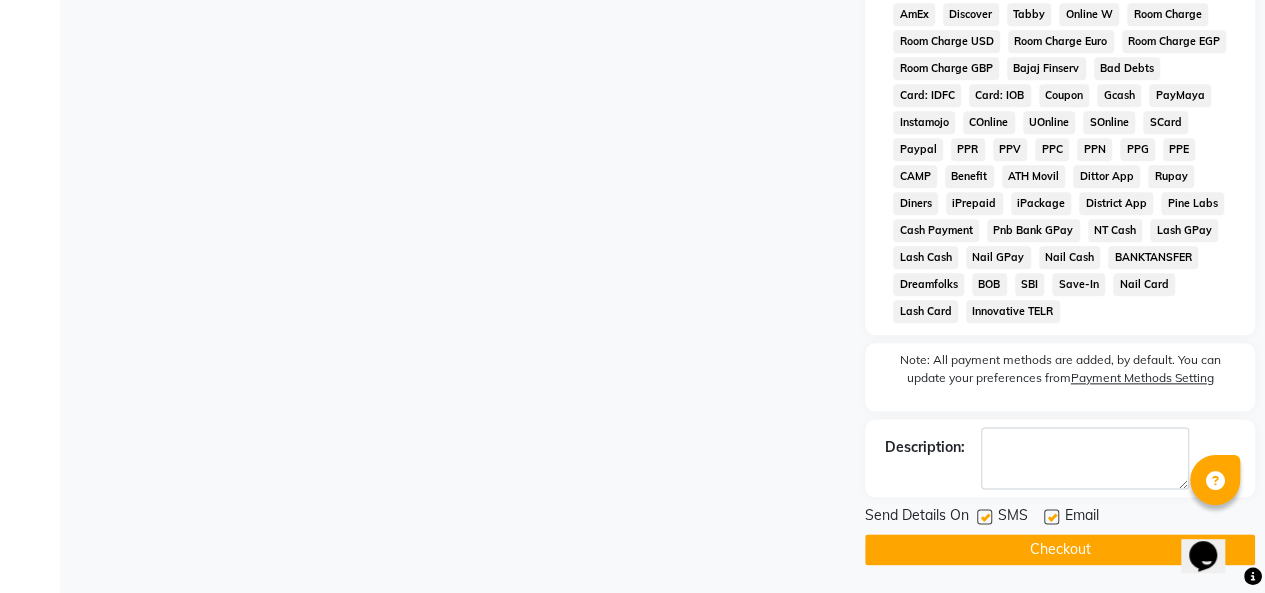 scroll, scrollTop: 1052, scrollLeft: 0, axis: vertical 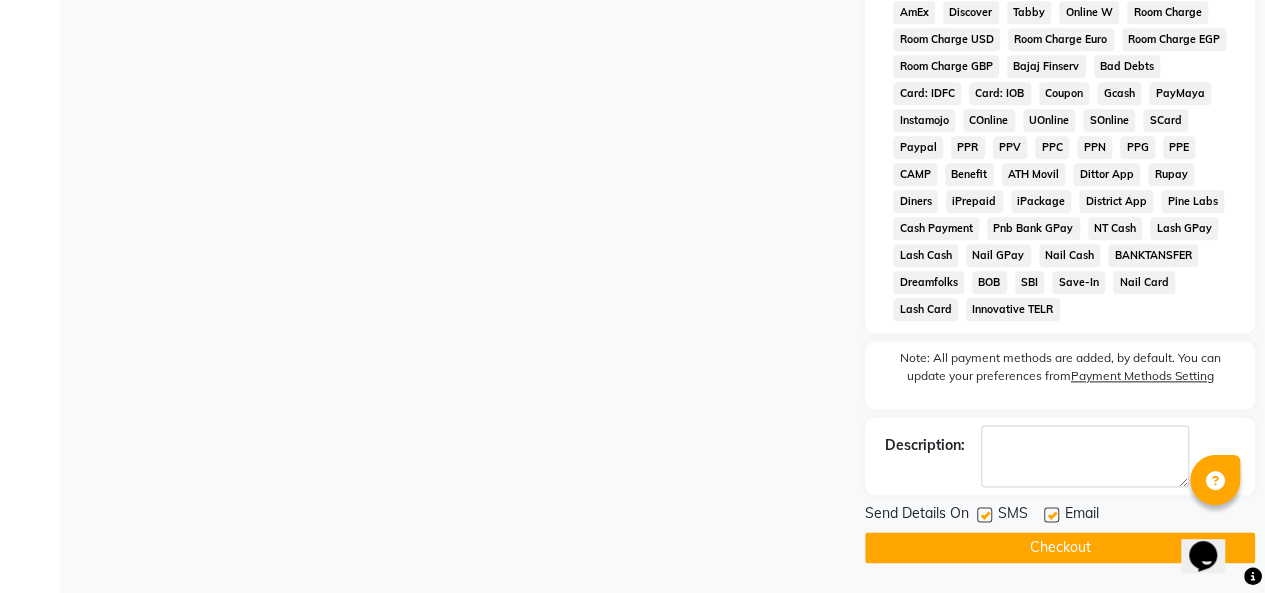 click on "Checkout" 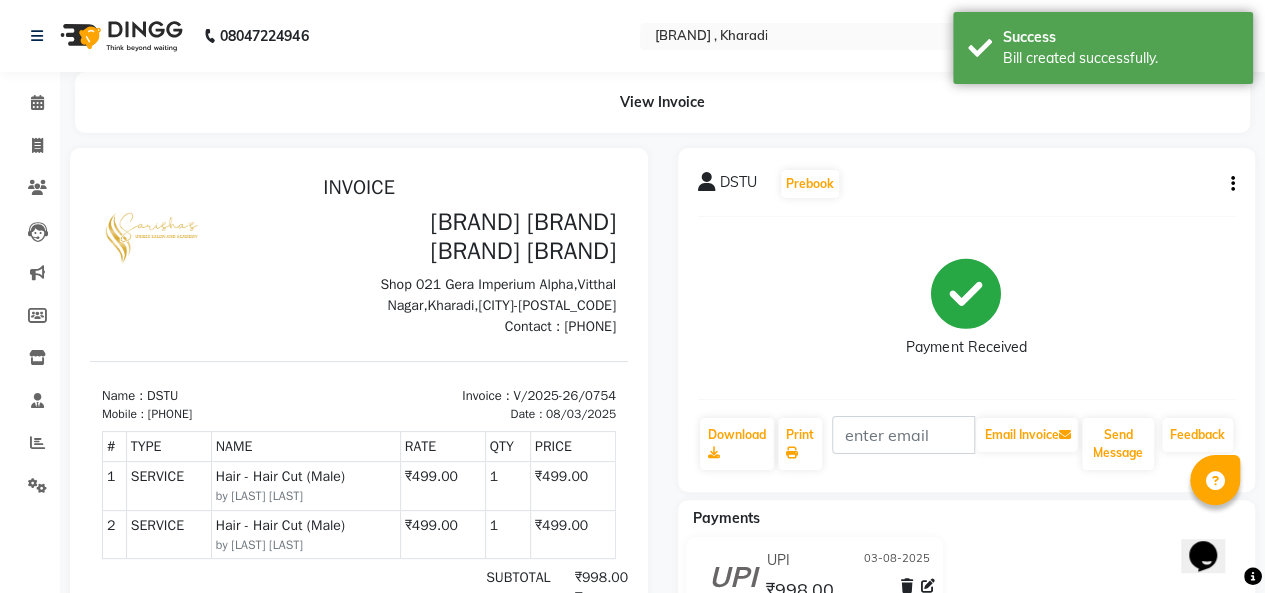 scroll, scrollTop: 0, scrollLeft: 0, axis: both 